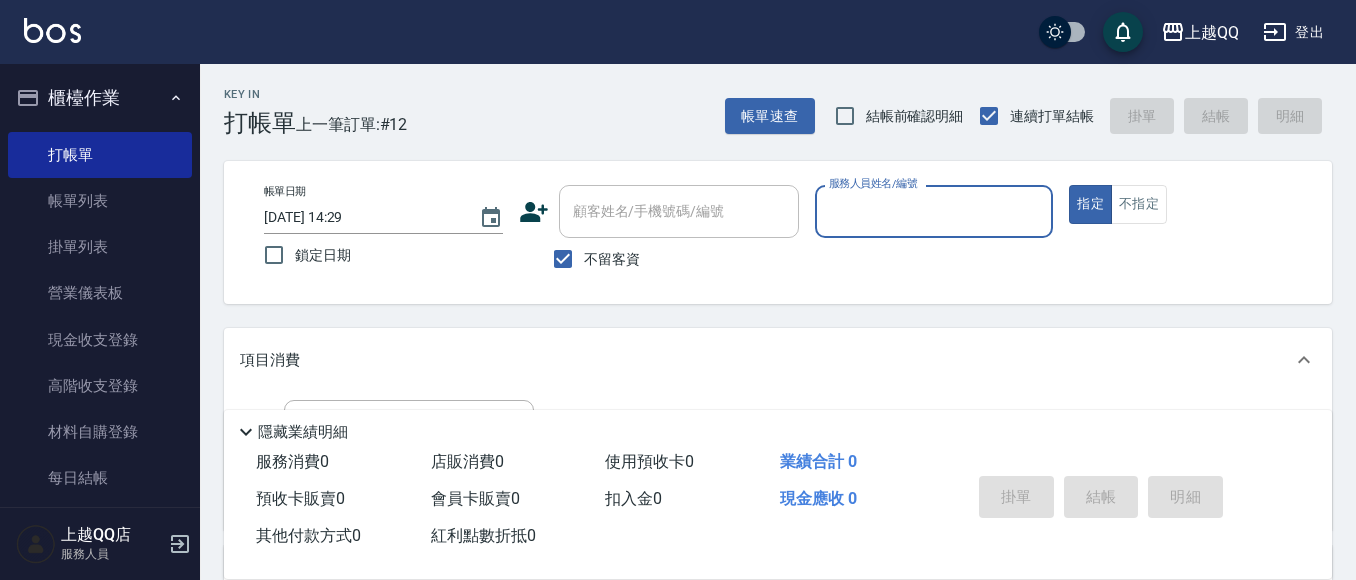 scroll, scrollTop: 0, scrollLeft: 0, axis: both 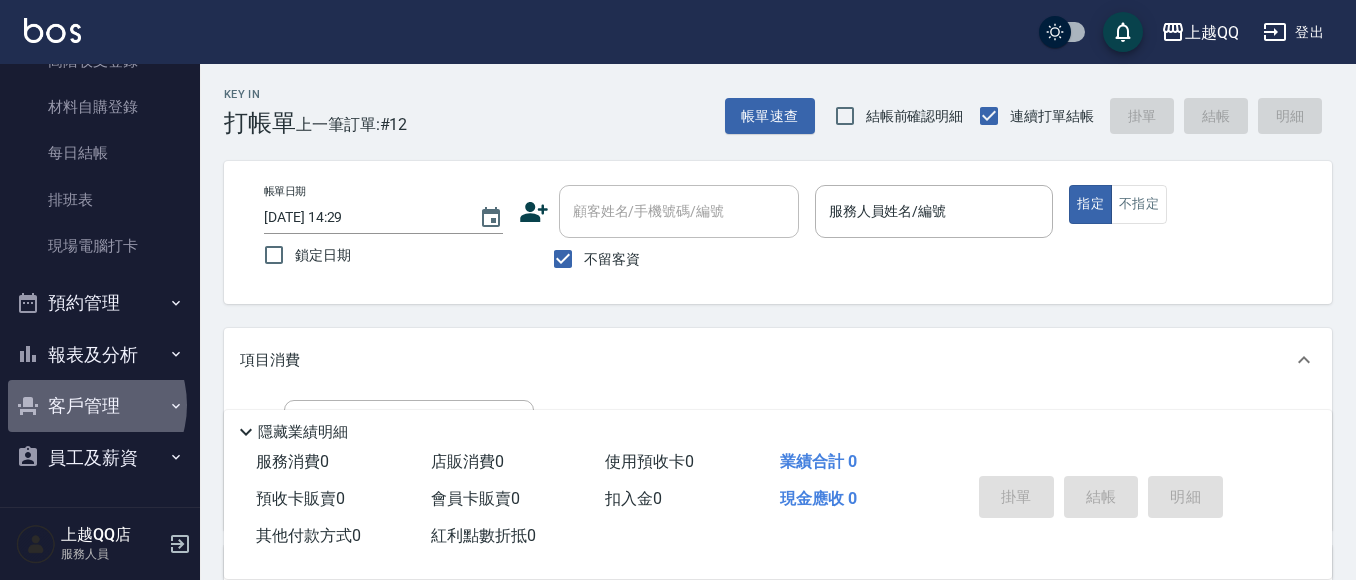 click on "客戶管理" at bounding box center [100, 406] 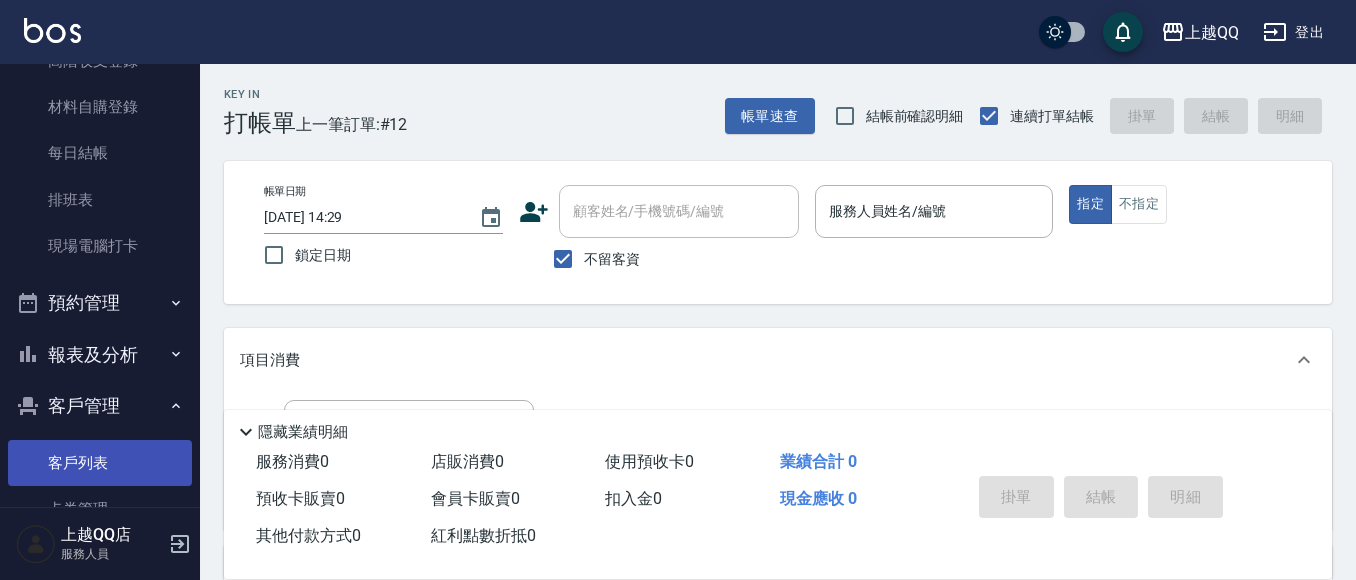 click on "客戶列表" at bounding box center (100, 463) 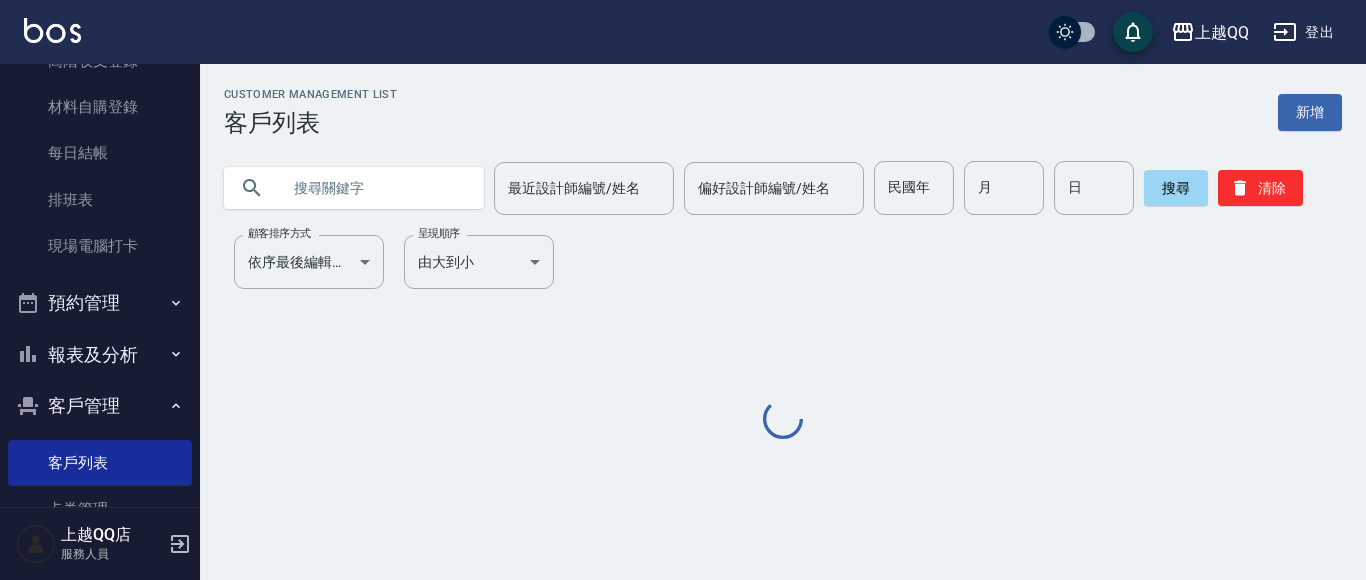 click at bounding box center (374, 188) 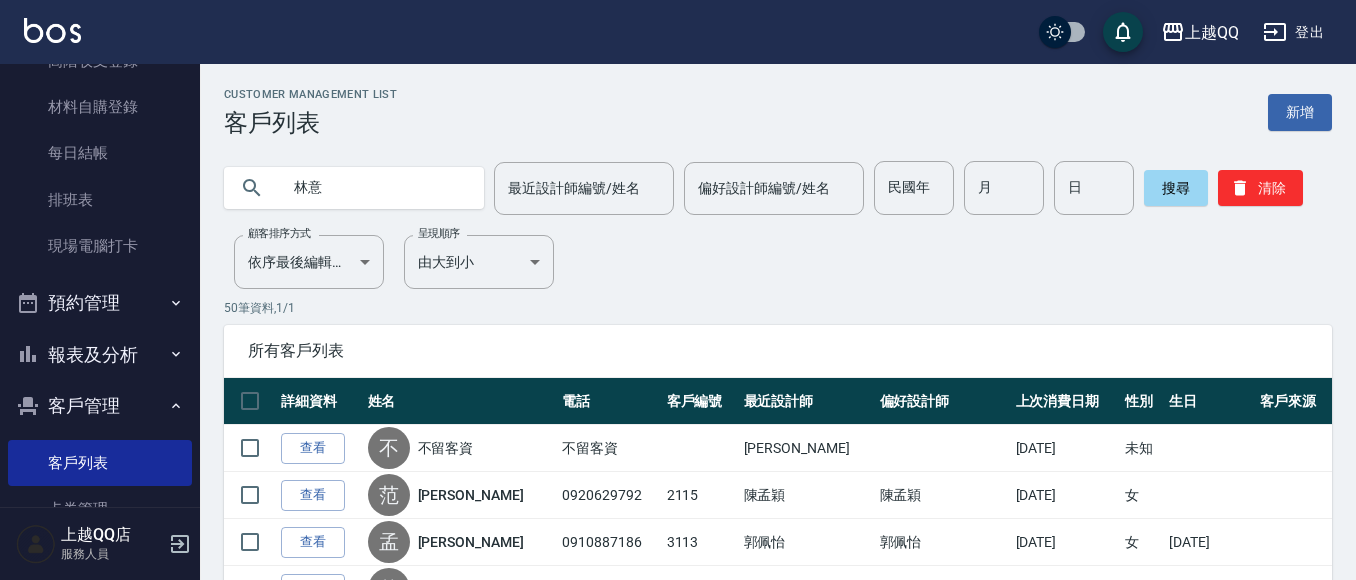 type on "林意" 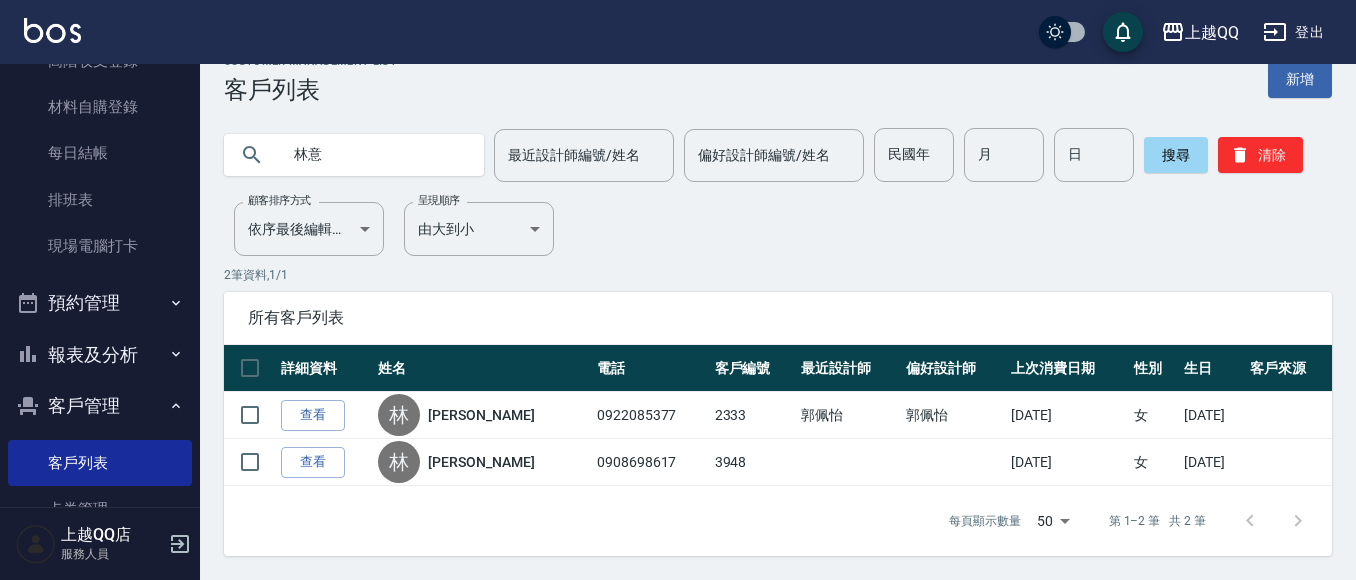 scroll, scrollTop: 0, scrollLeft: 0, axis: both 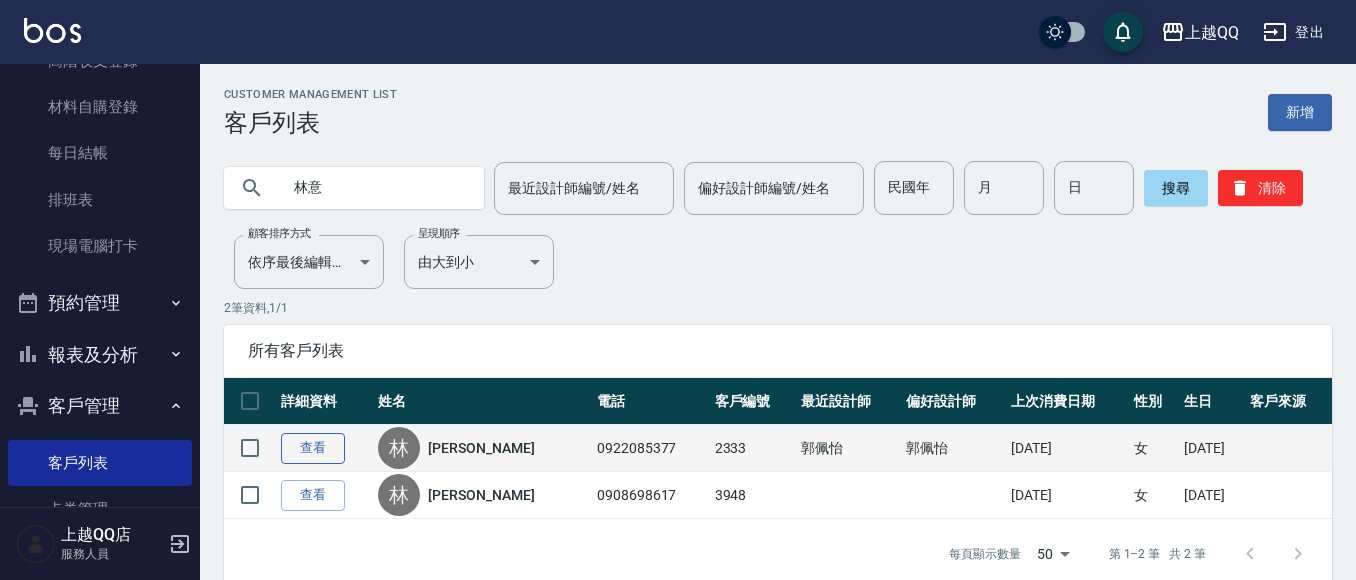 click on "查看" at bounding box center (313, 448) 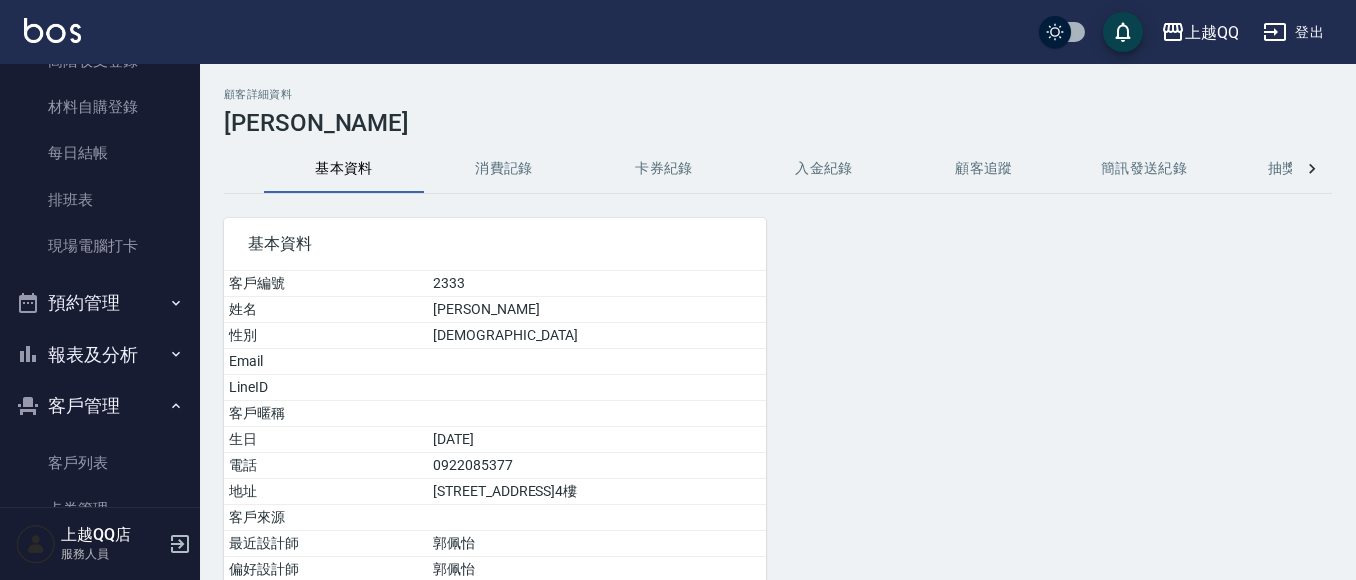 click on "消費記錄" at bounding box center [504, 169] 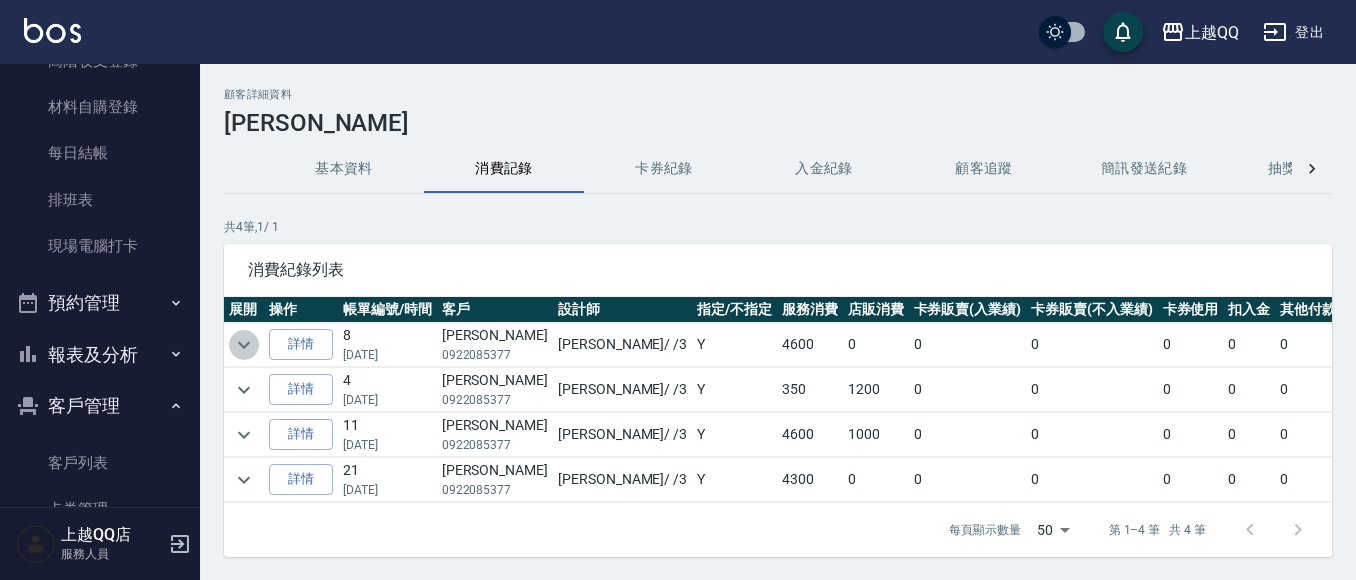 click 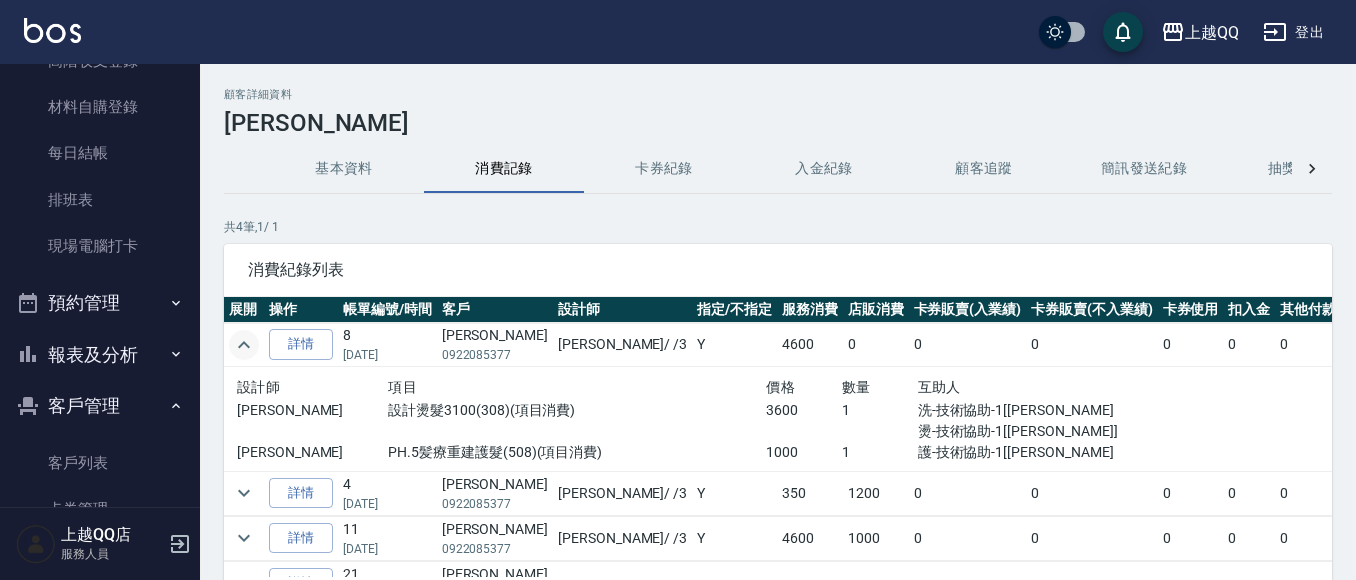 click 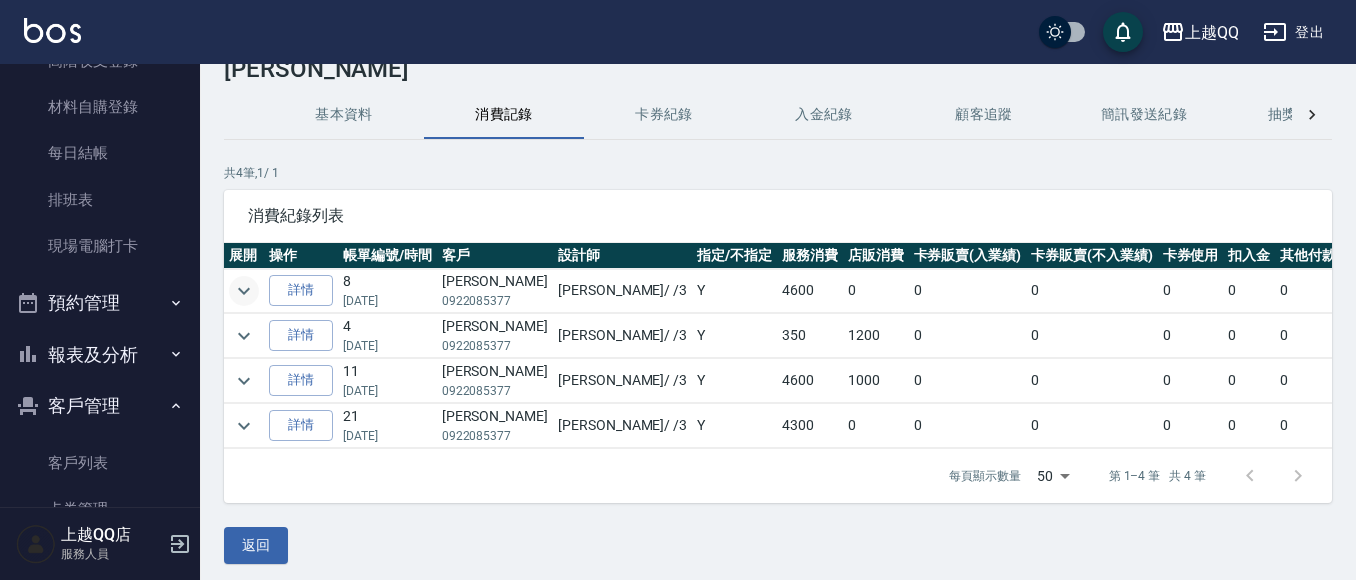 scroll, scrollTop: 58, scrollLeft: 0, axis: vertical 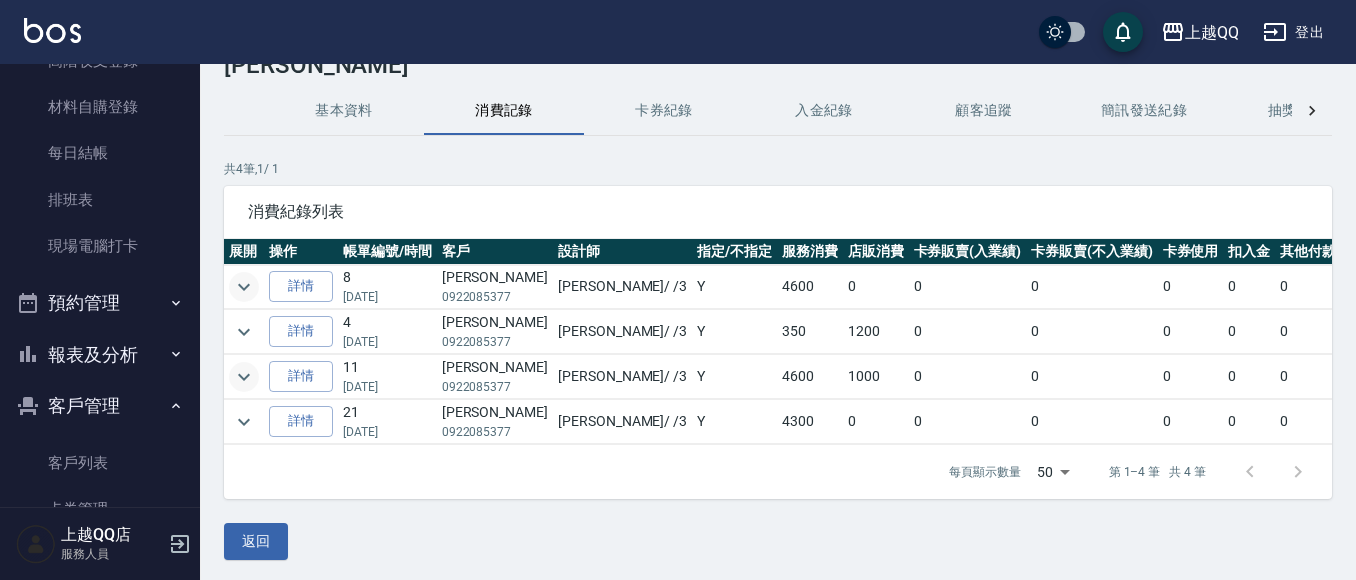 click 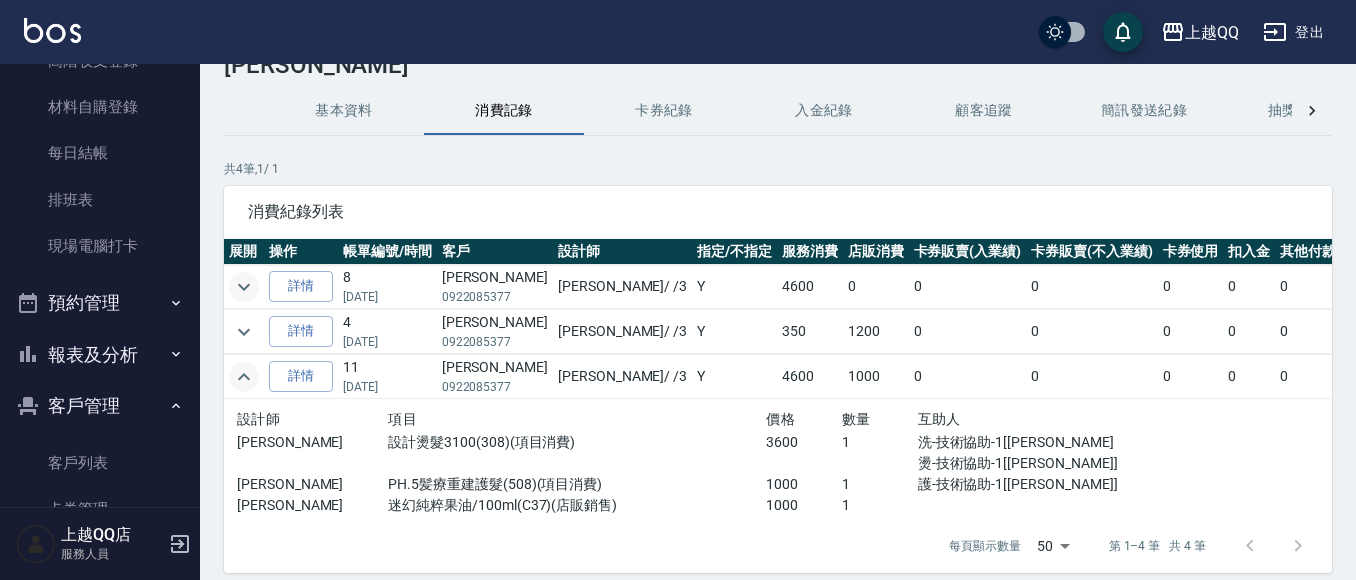 click 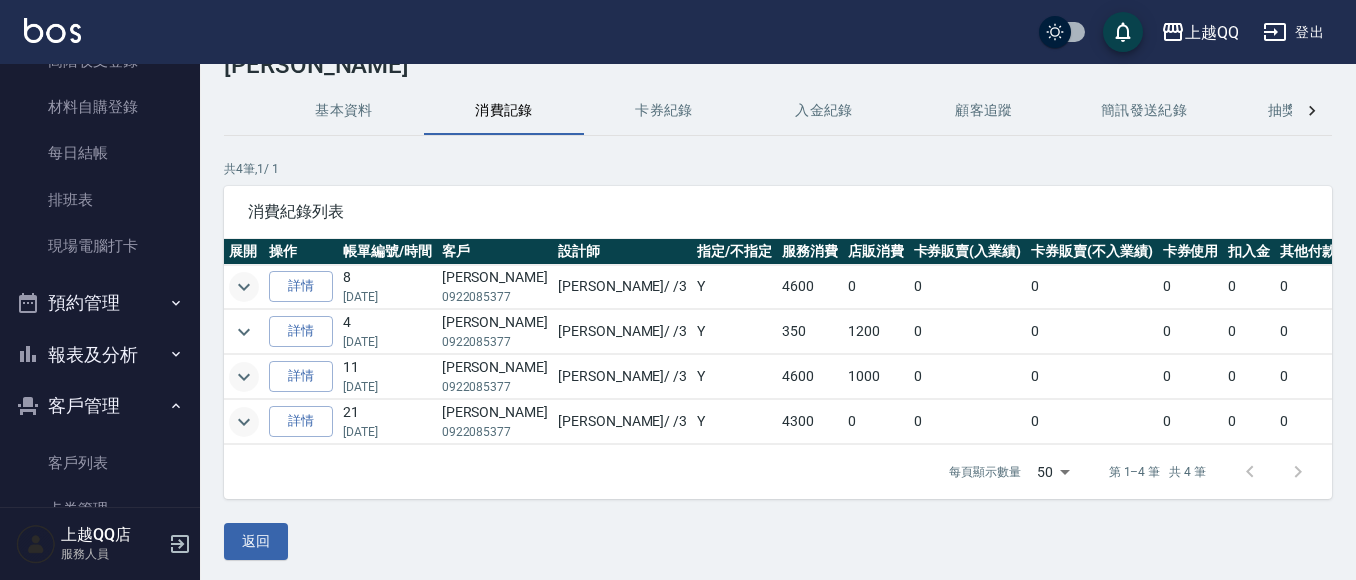 click 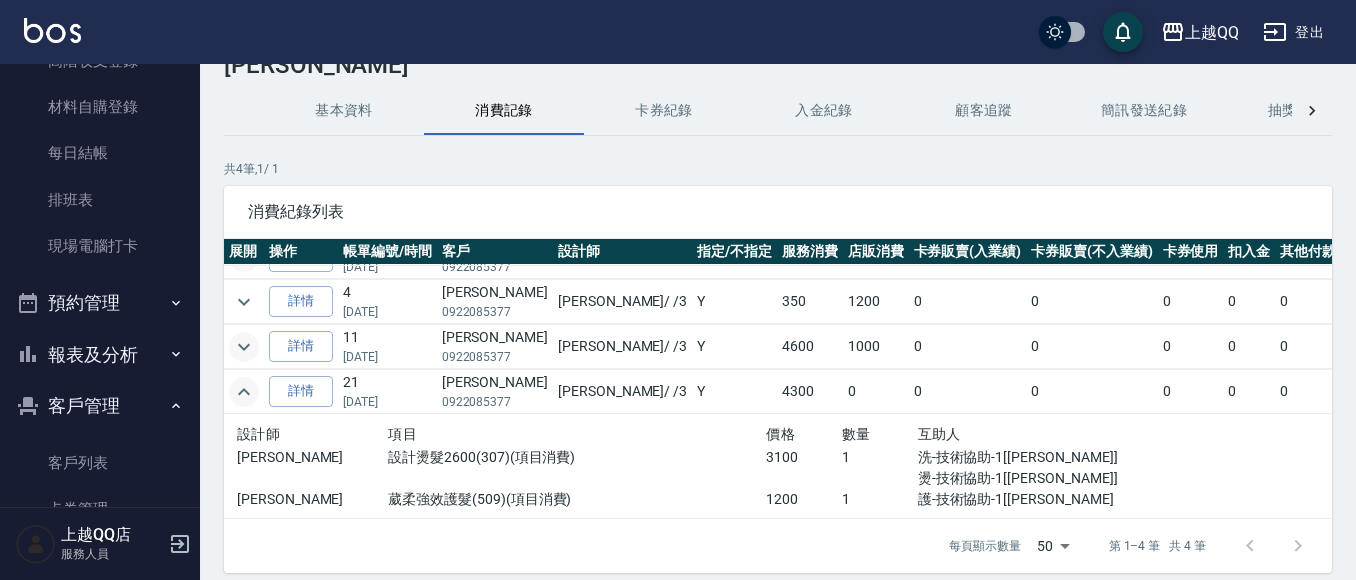 scroll, scrollTop: 0, scrollLeft: 0, axis: both 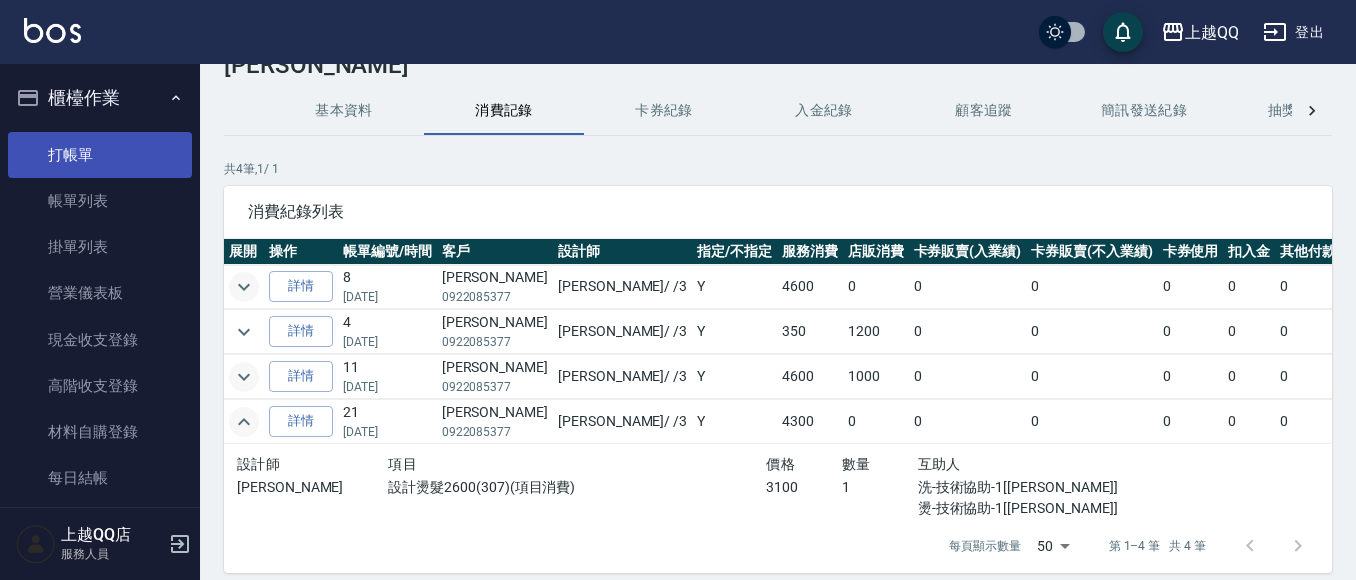 click on "打帳單" at bounding box center (100, 155) 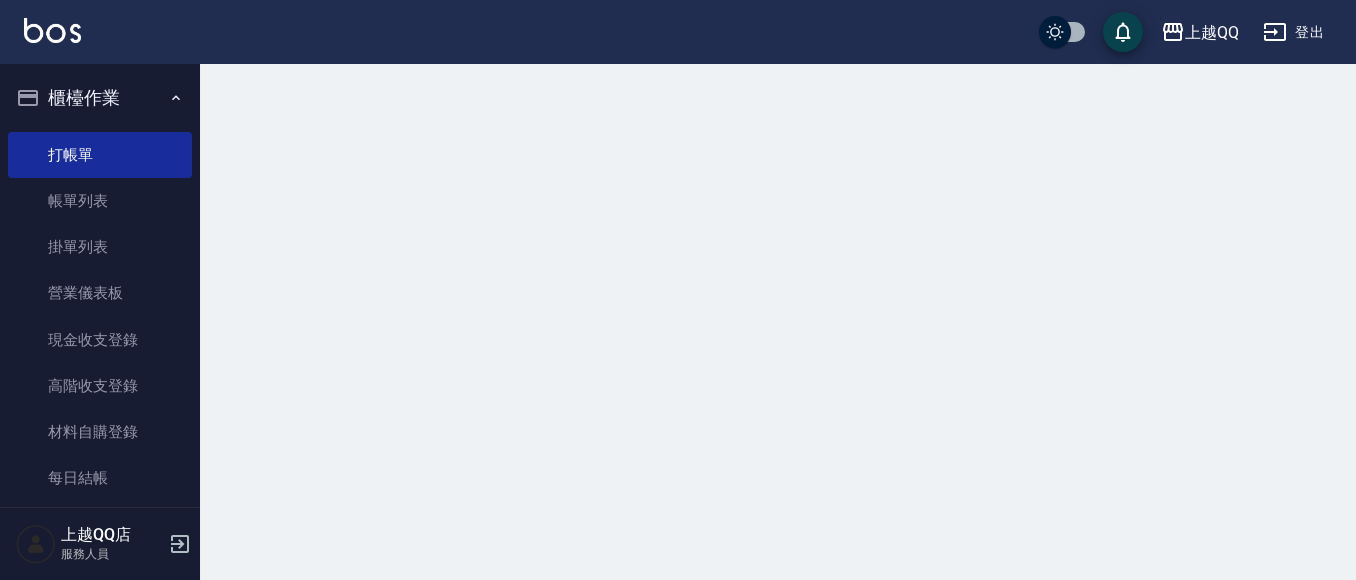 scroll, scrollTop: 0, scrollLeft: 0, axis: both 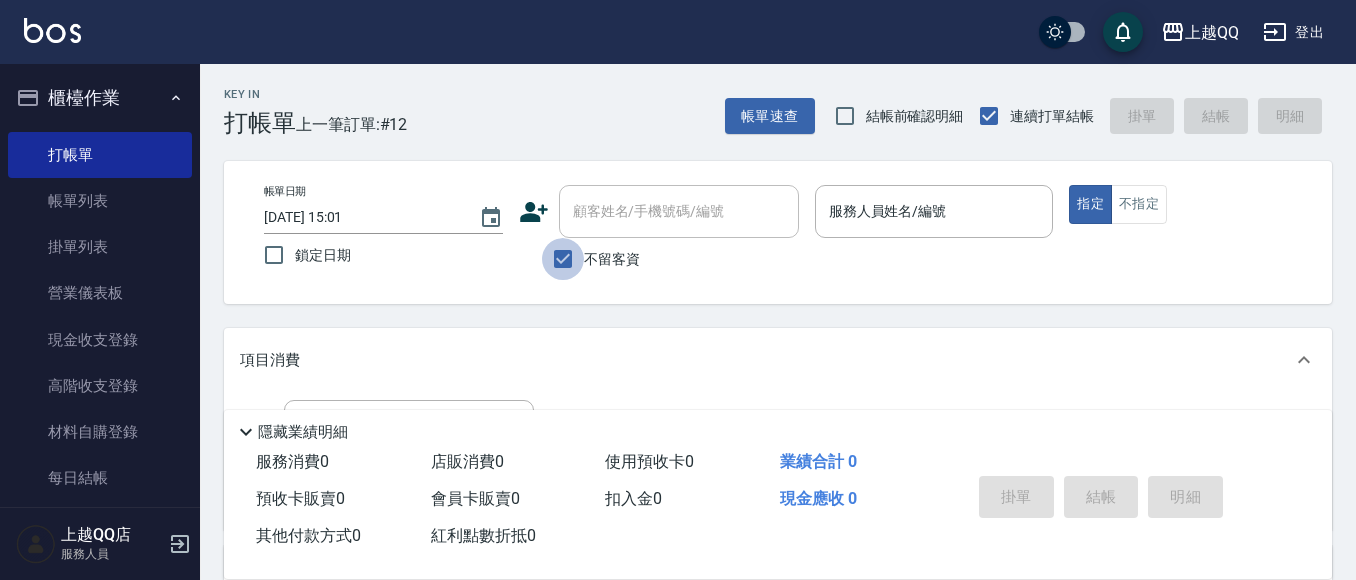 click on "不留客資" at bounding box center [563, 259] 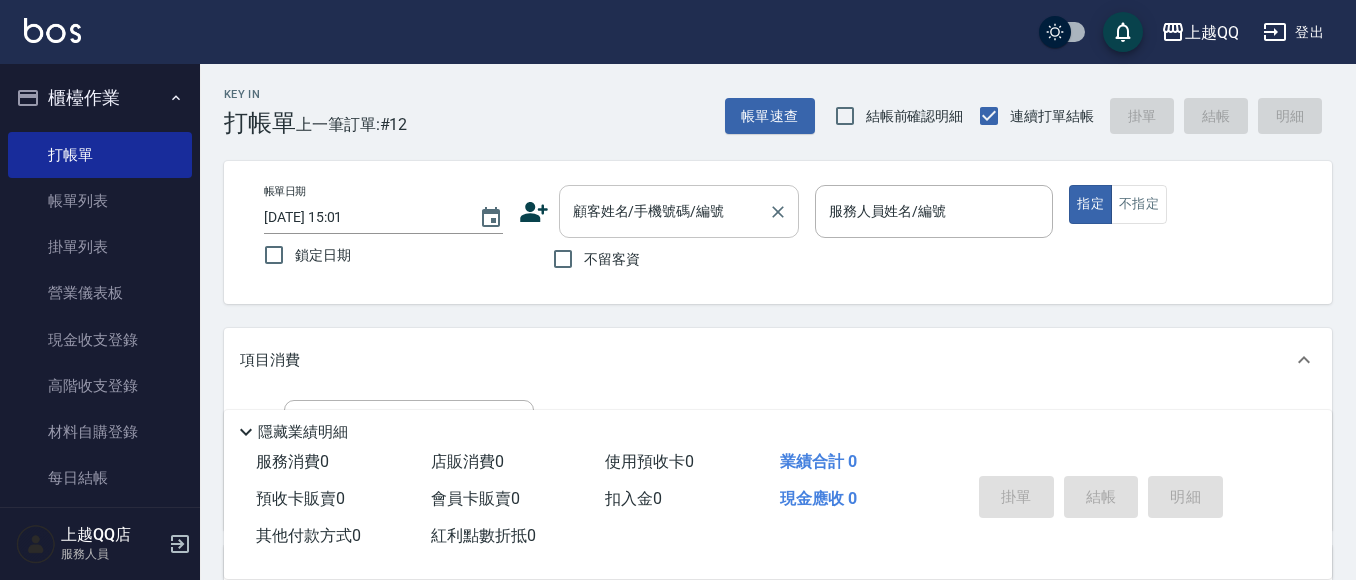 click on "顧客姓名/手機號碼/編號 顧客姓名/手機號碼/編號" at bounding box center (679, 211) 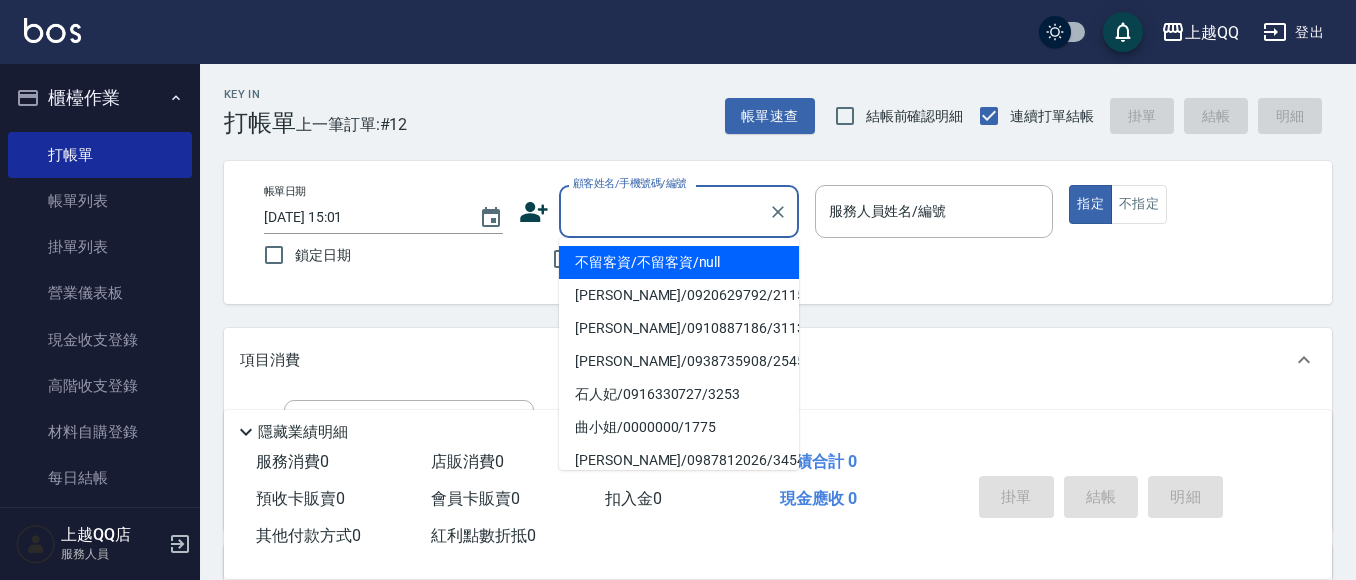 click on "帳單日期 [DATE] 15:01 鎖定日期 顧客姓名/手機號碼/編號 顧客姓名/手機號碼/編號 不留客資 服務人員姓名/編號 服務人員姓名/編號 指定 不指定" at bounding box center (778, 232) 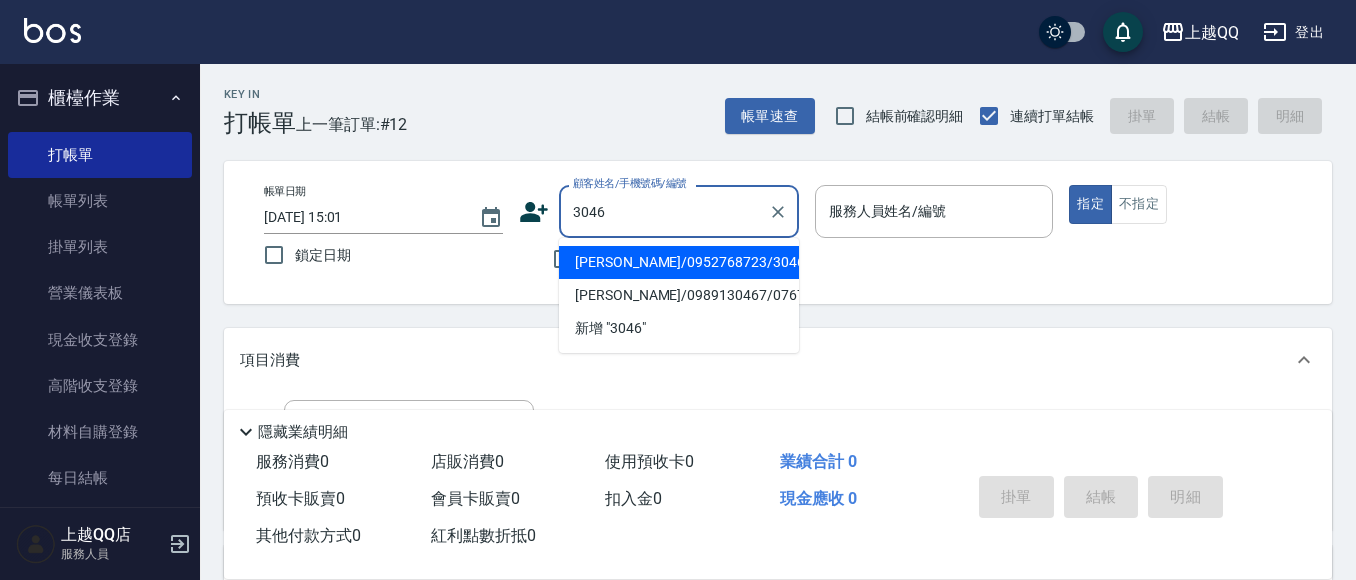 click on "[PERSON_NAME]/0952768723/3046" at bounding box center [679, 262] 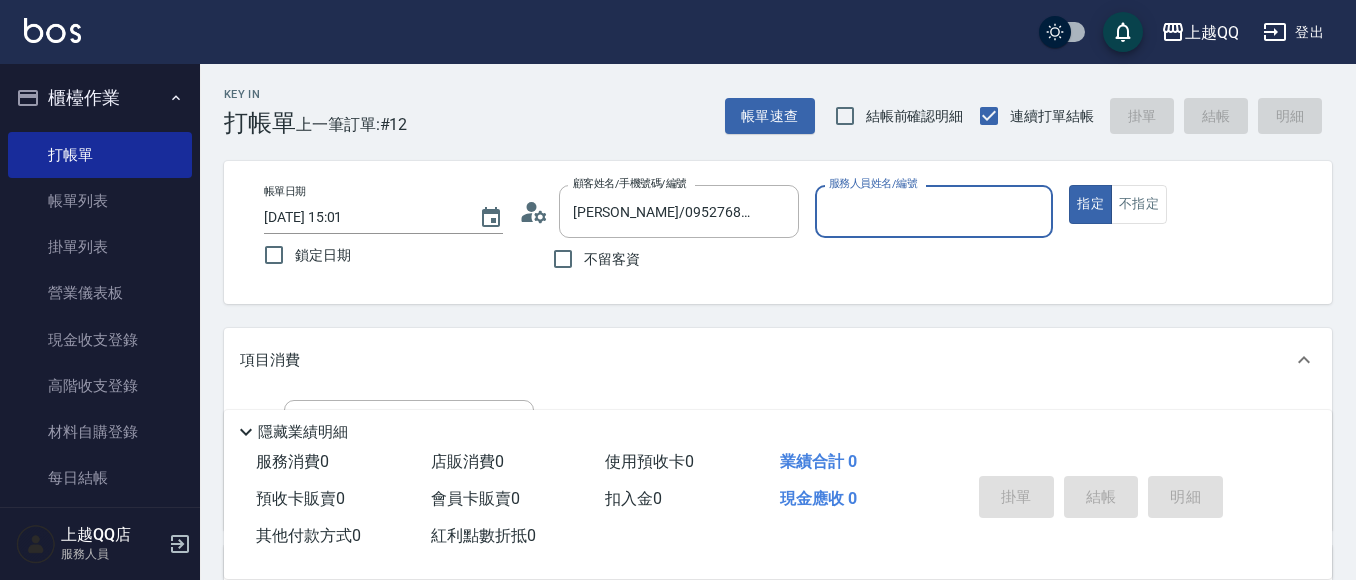 type on "佩怡-3" 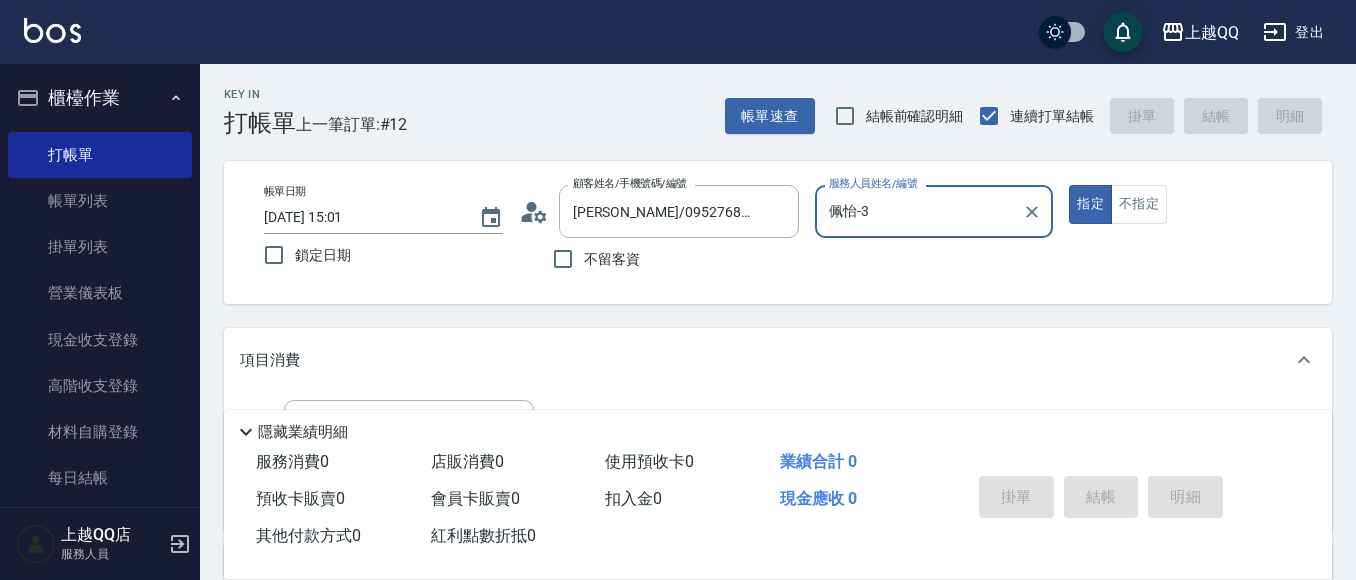 scroll, scrollTop: 199, scrollLeft: 0, axis: vertical 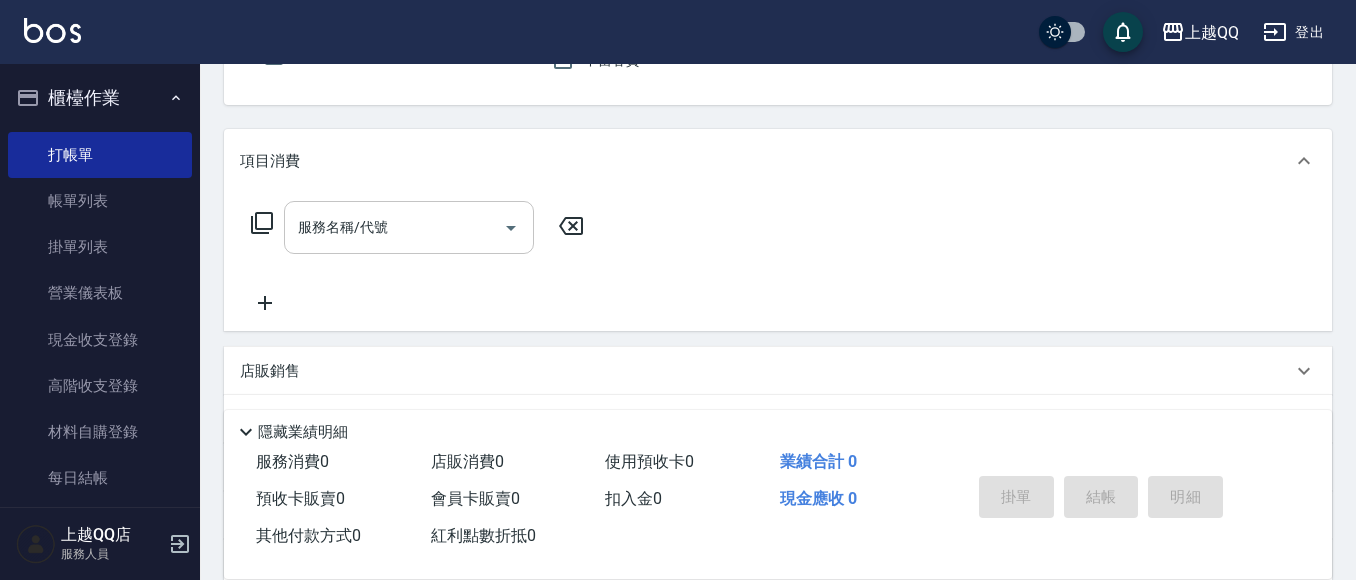 click on "服務名稱/代號 服務名稱/代號" at bounding box center (409, 227) 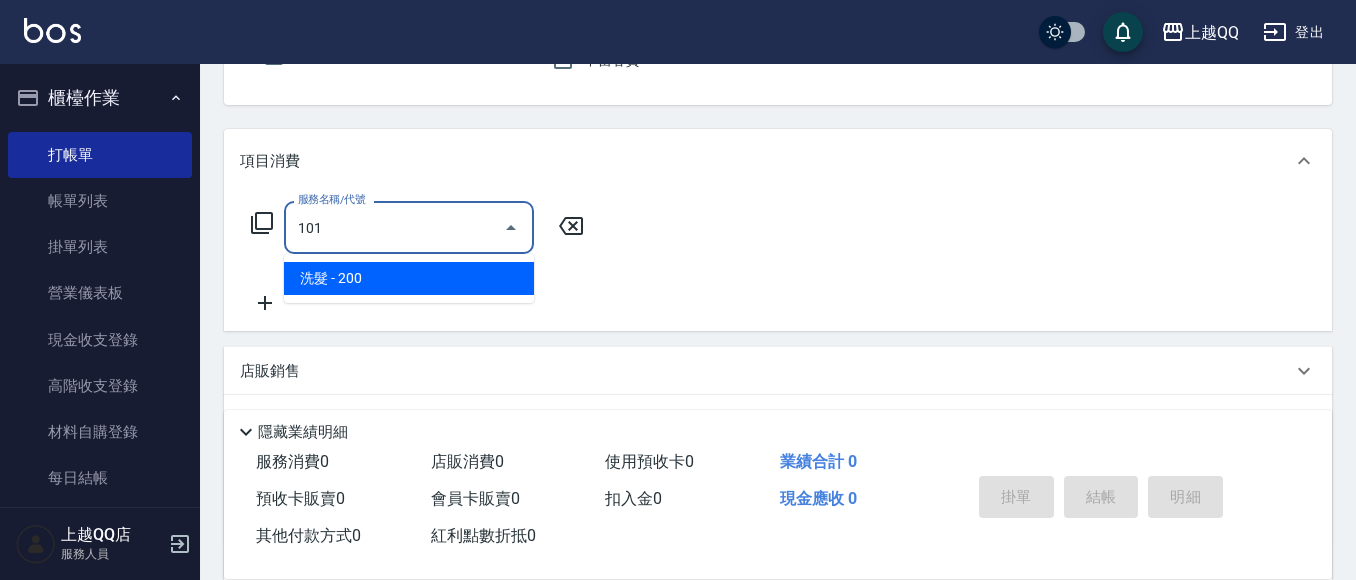 type on "洗髮(101)" 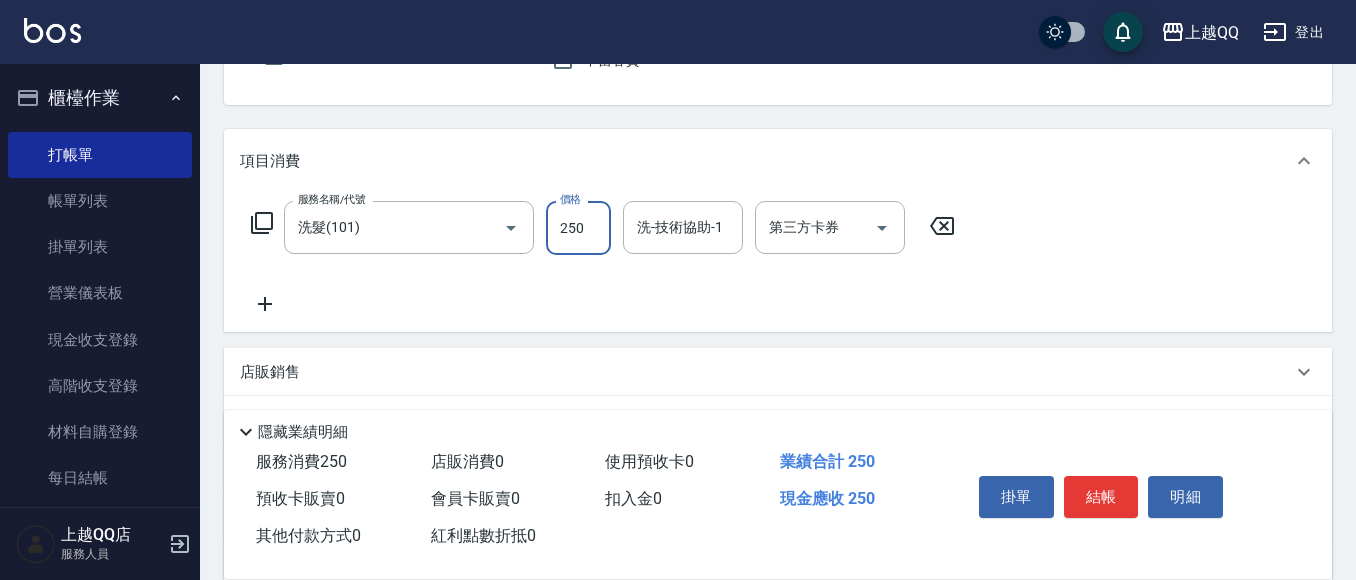 type on "250" 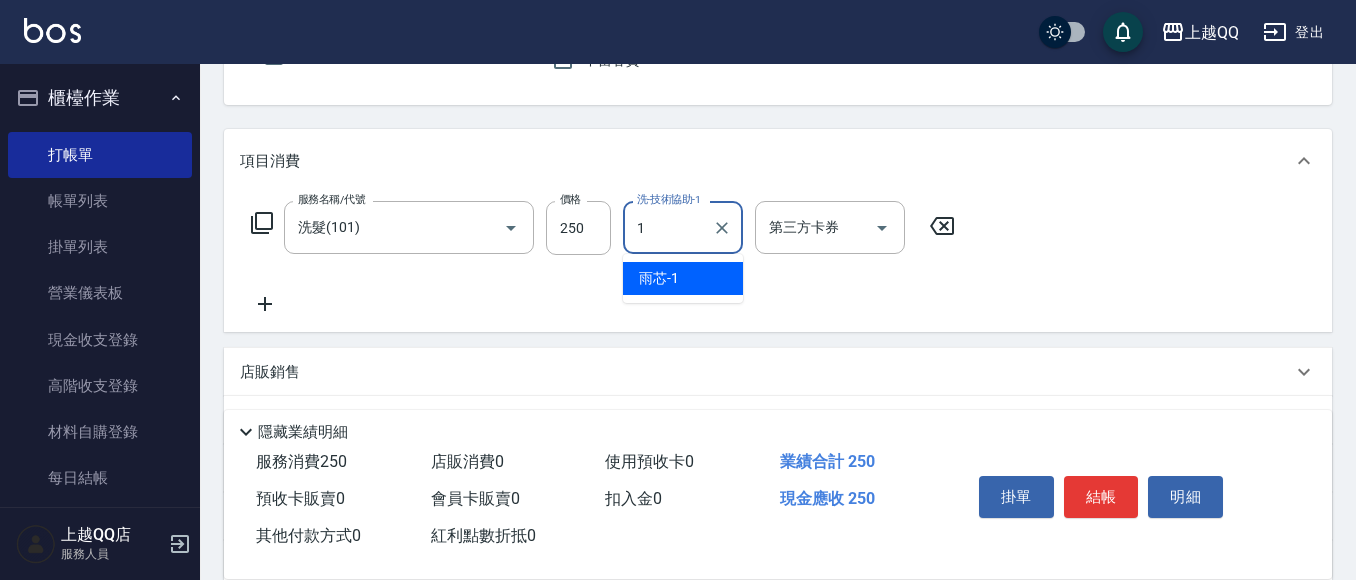 type on "雨芯-1" 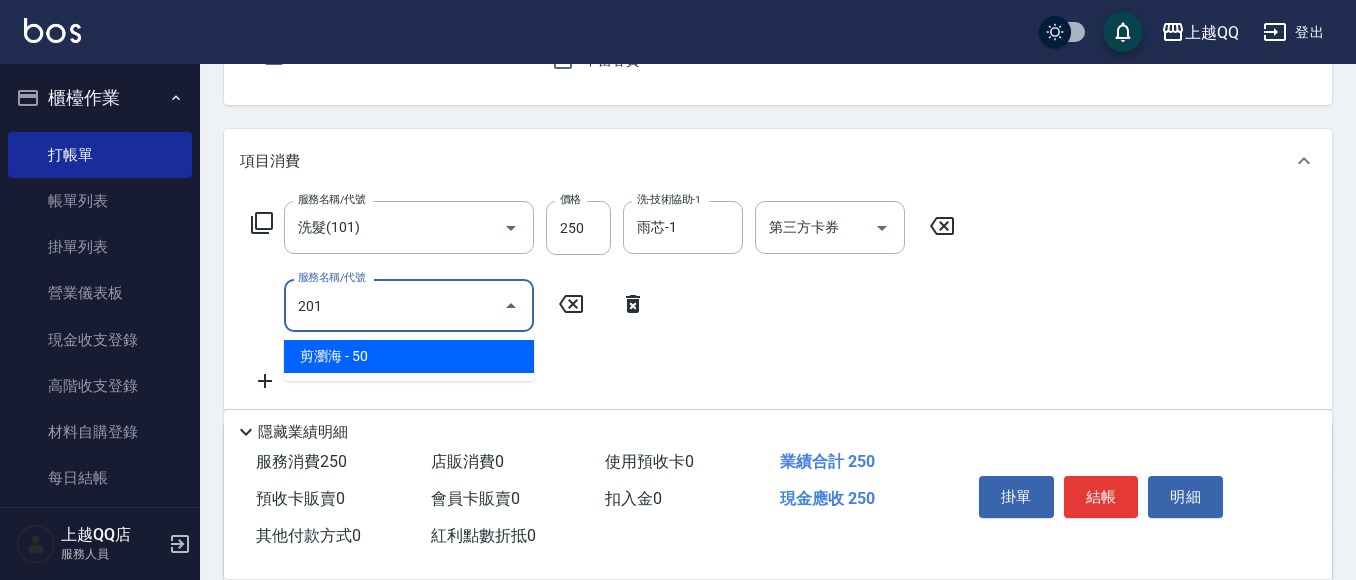 type on "剪瀏海(201)" 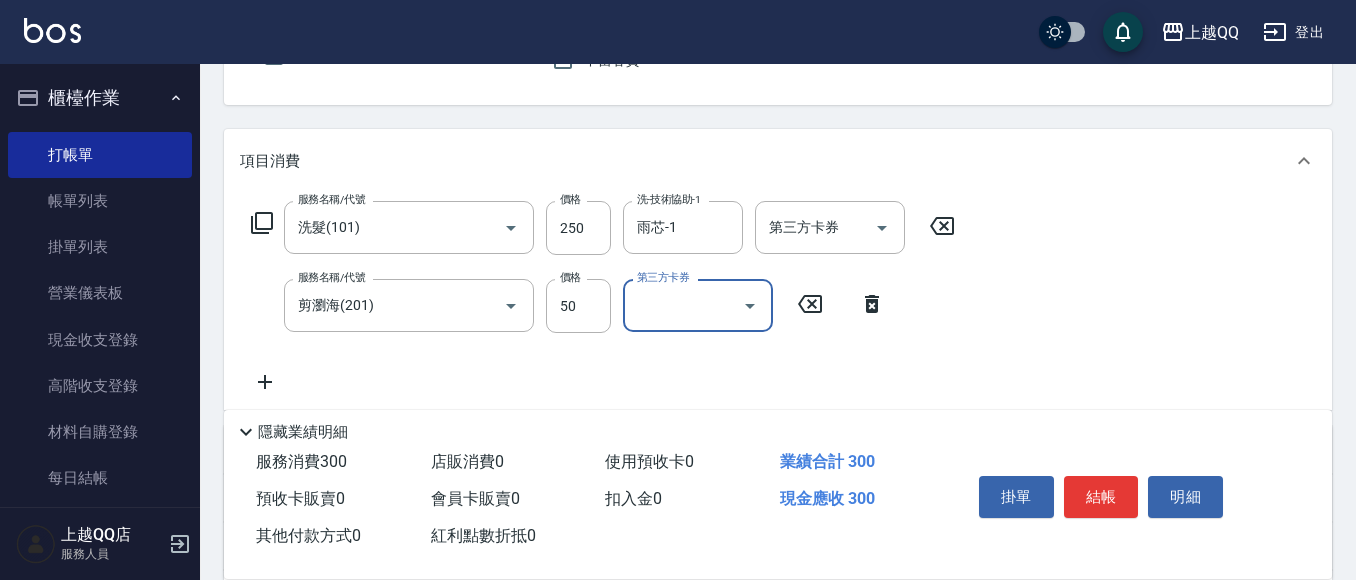 click on "結帳" at bounding box center [1101, 497] 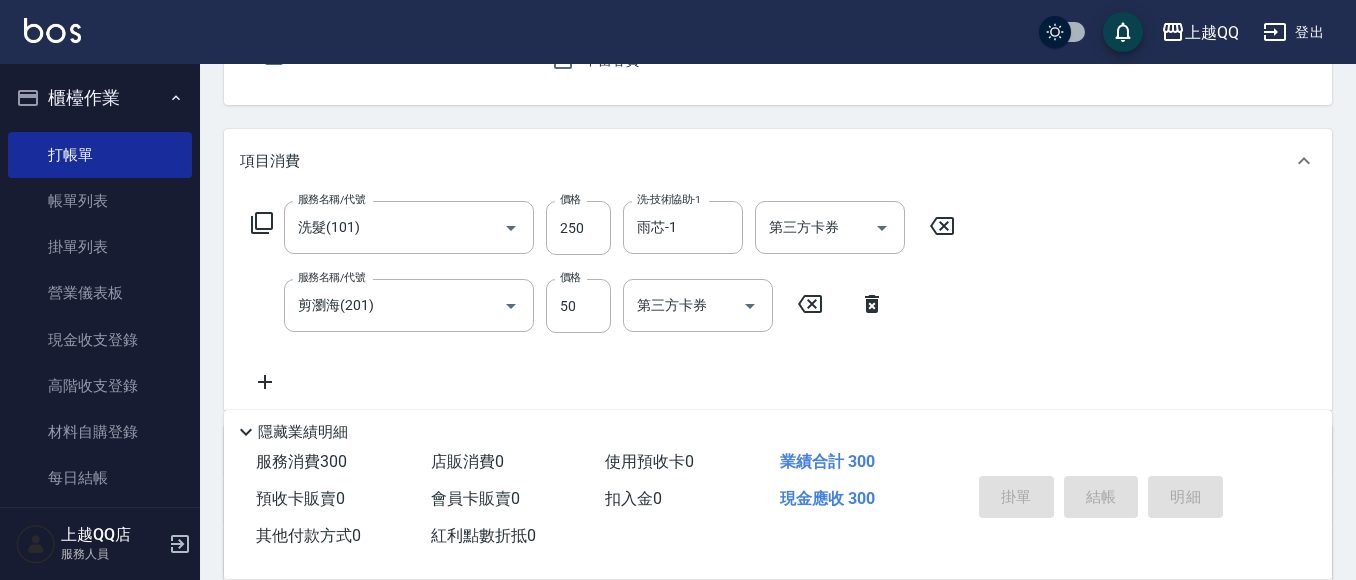 type 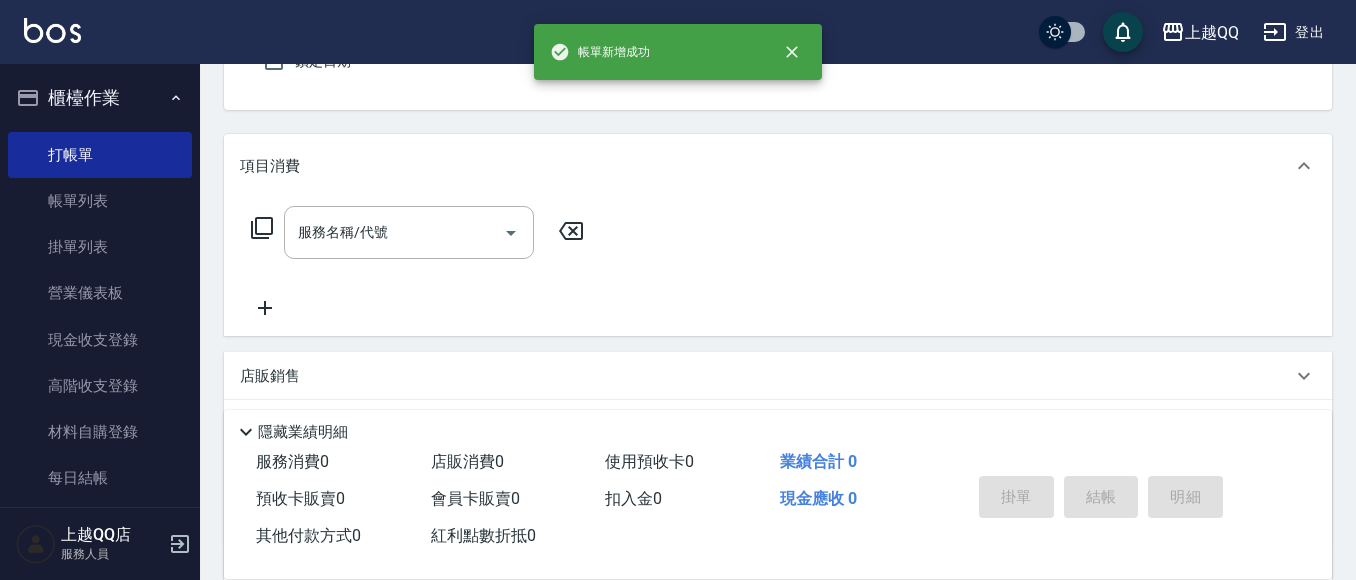 scroll, scrollTop: 49, scrollLeft: 0, axis: vertical 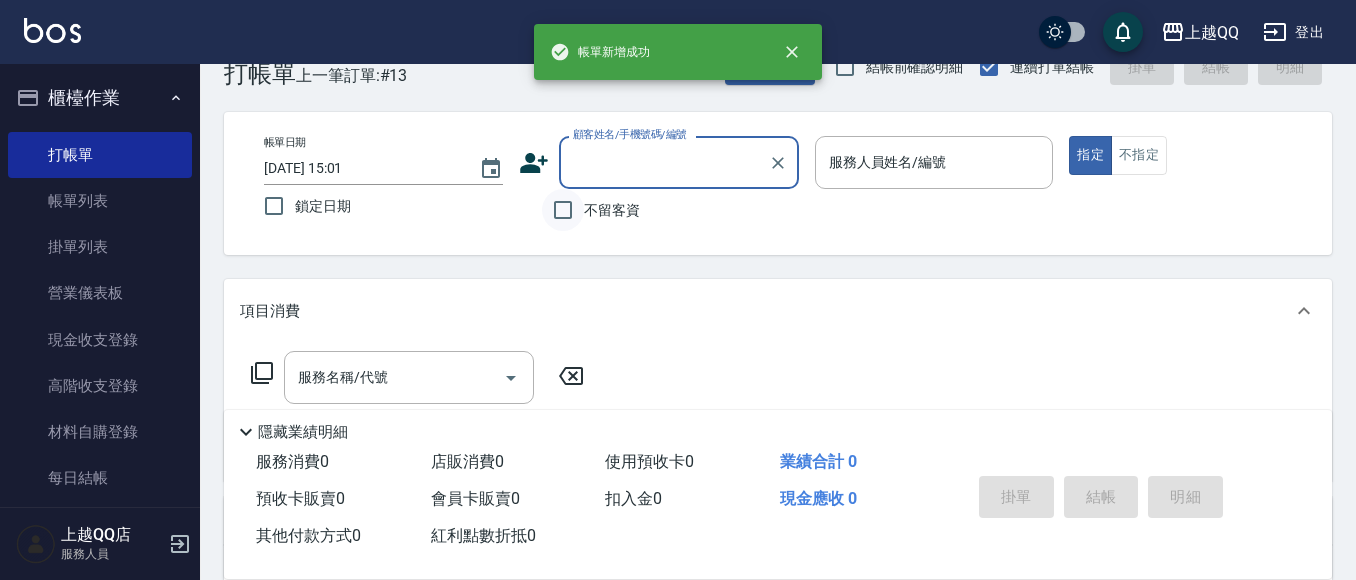 click on "不留客資" at bounding box center (563, 210) 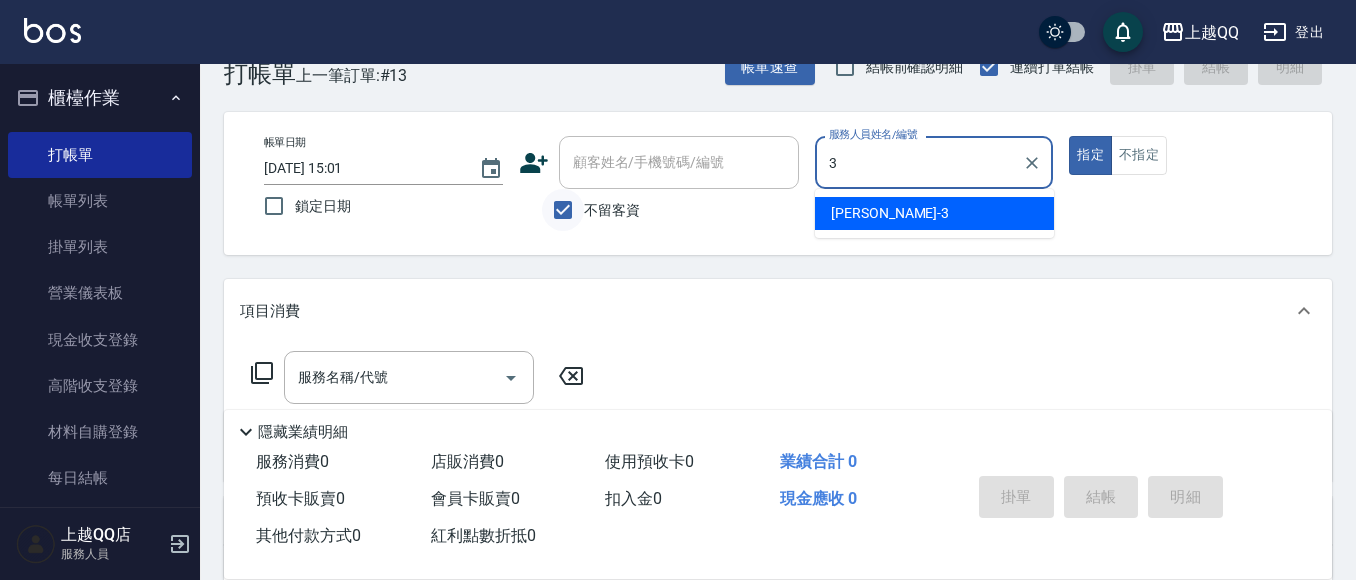 type on "3" 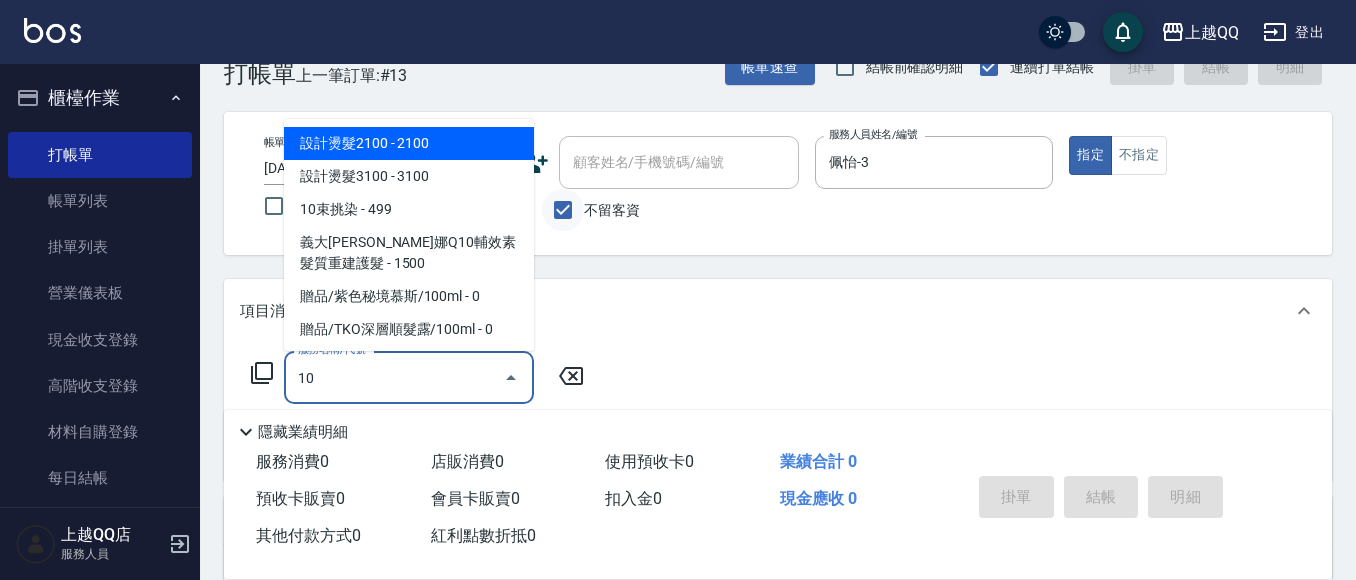 type on "1" 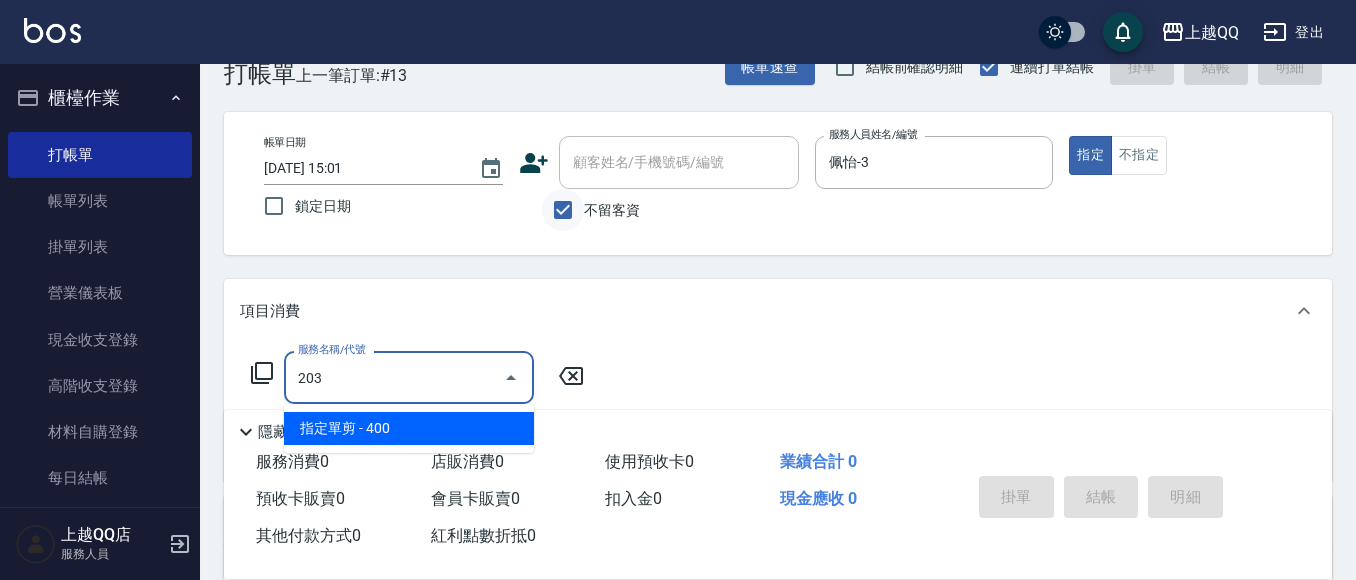 type on "指定單剪(203)" 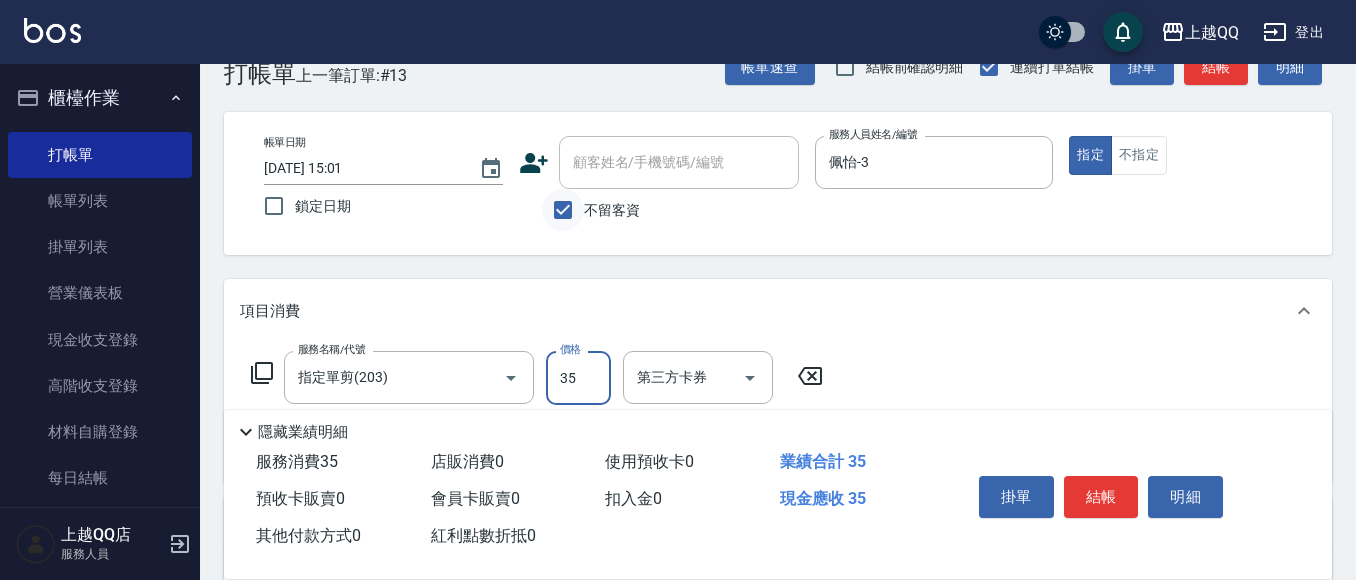 type on "350" 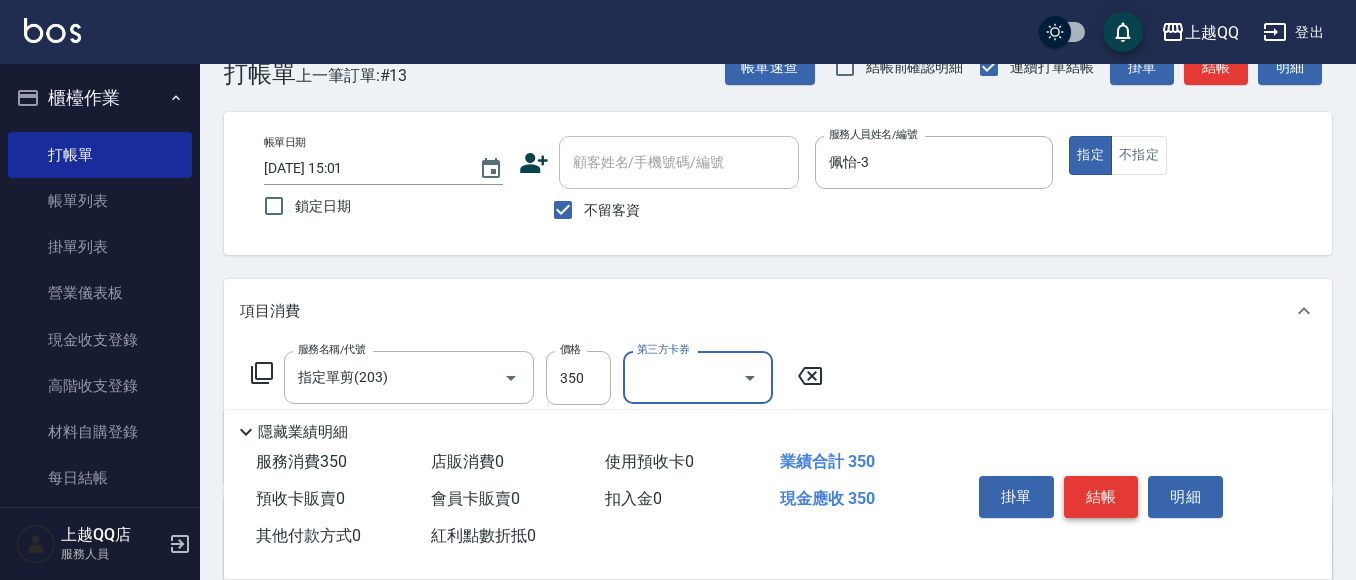click on "結帳" at bounding box center [1101, 497] 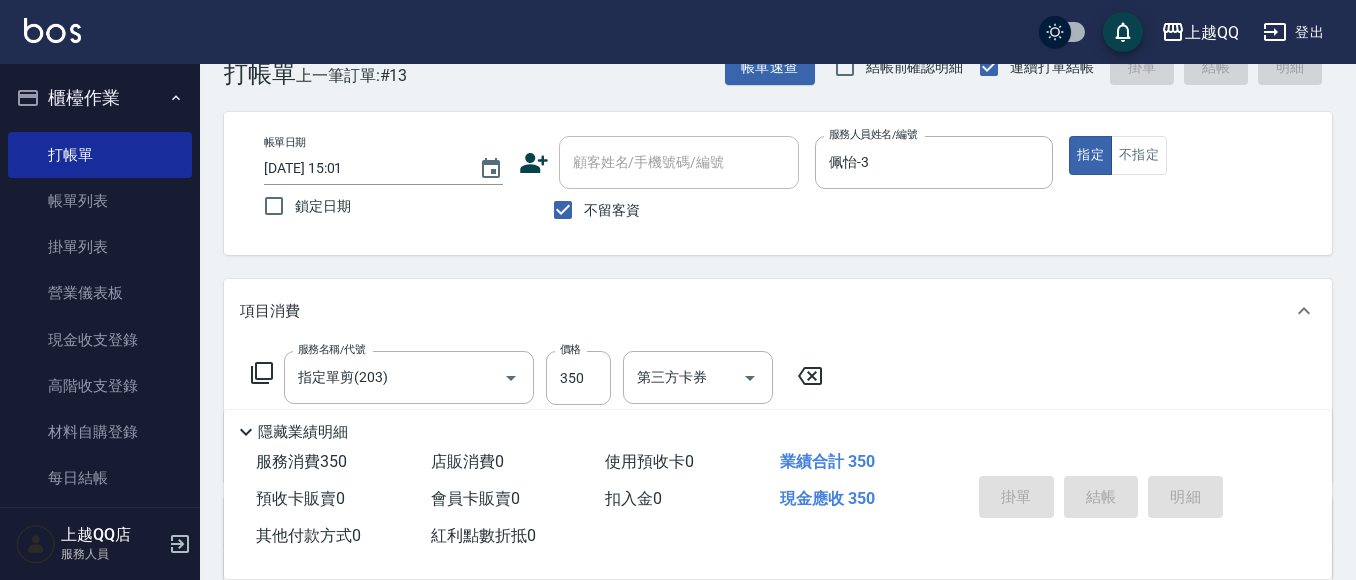 type 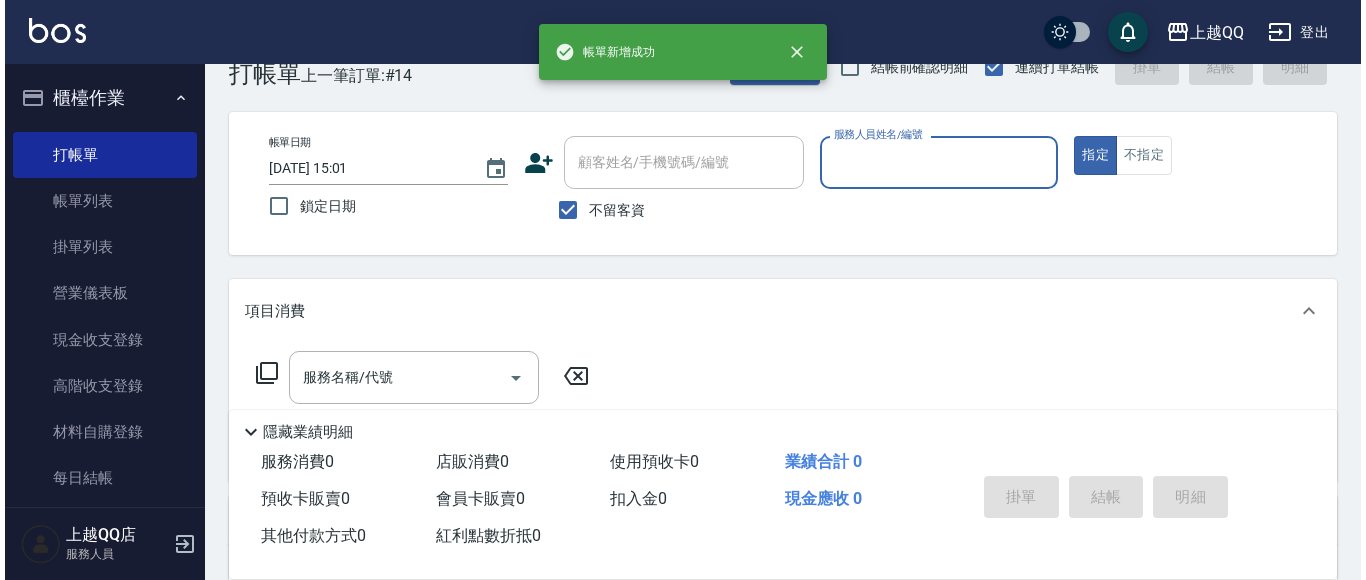 scroll, scrollTop: 0, scrollLeft: 0, axis: both 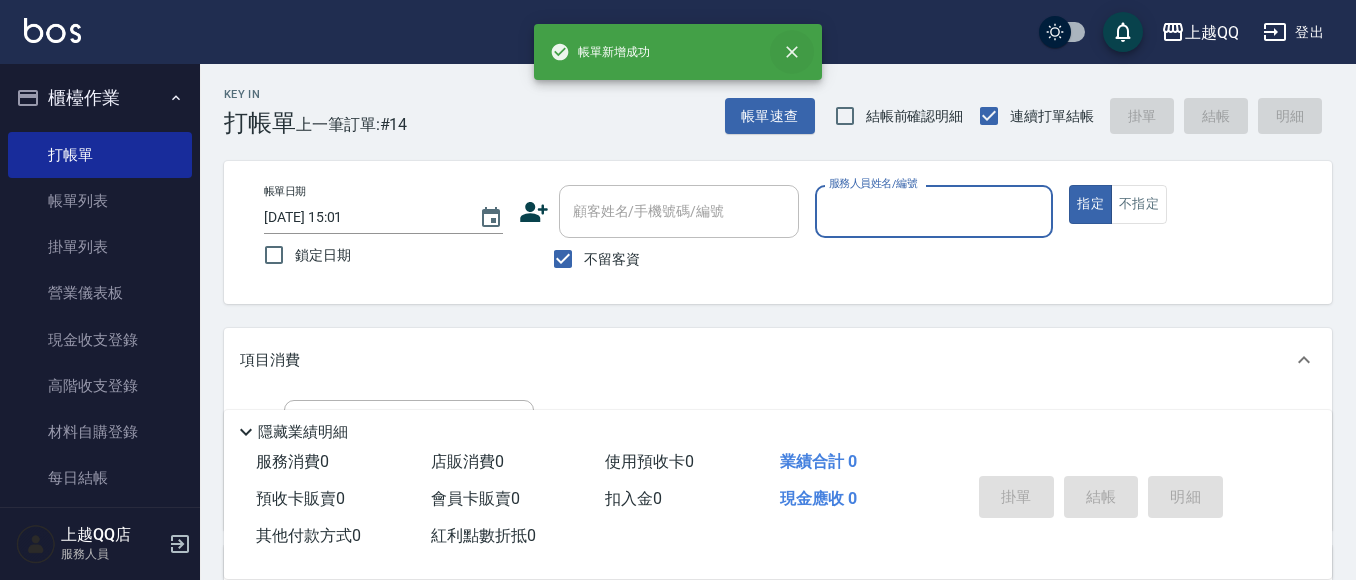 click at bounding box center (792, 52) 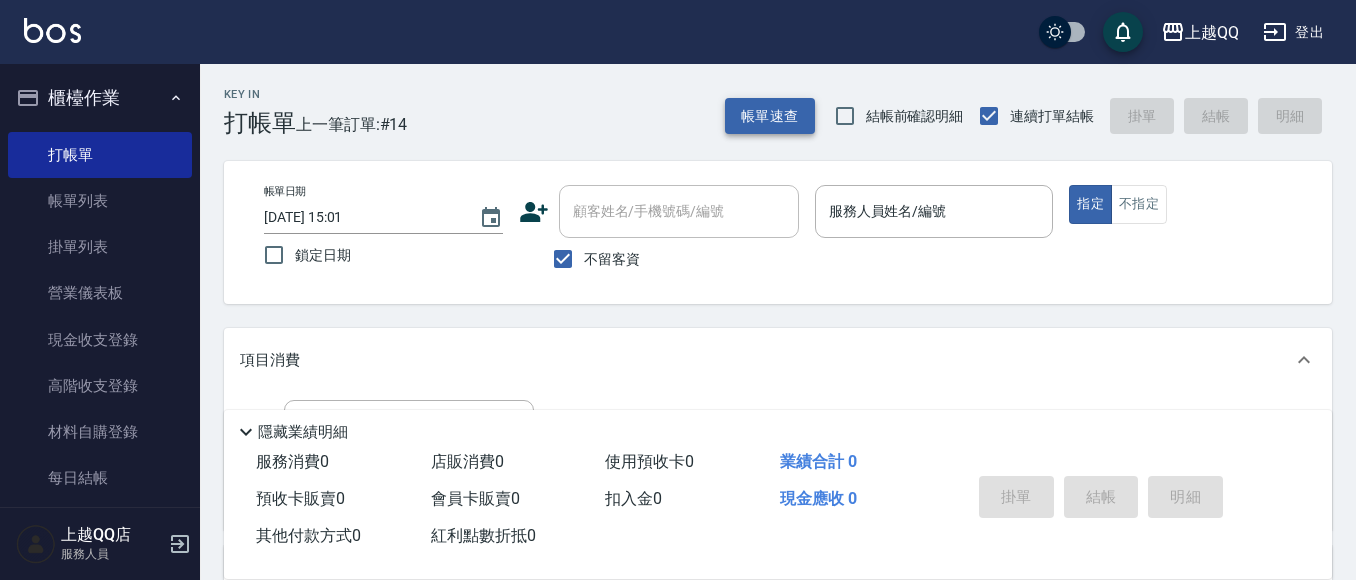 click on "帳單速查" at bounding box center (770, 116) 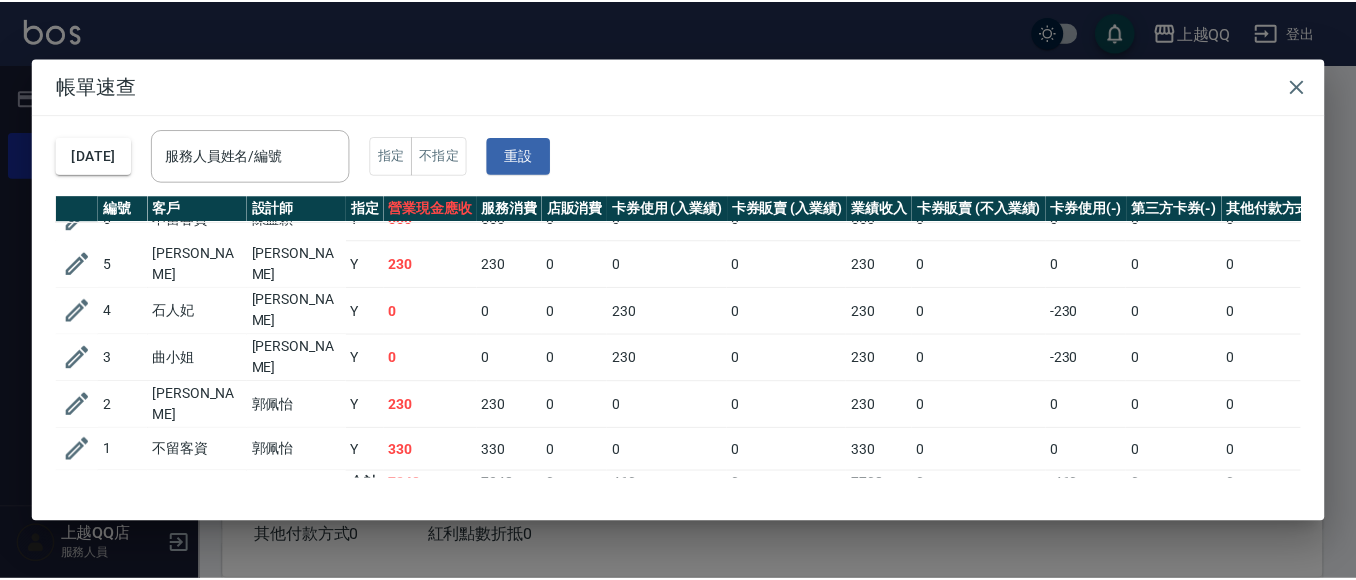 scroll, scrollTop: 0, scrollLeft: 0, axis: both 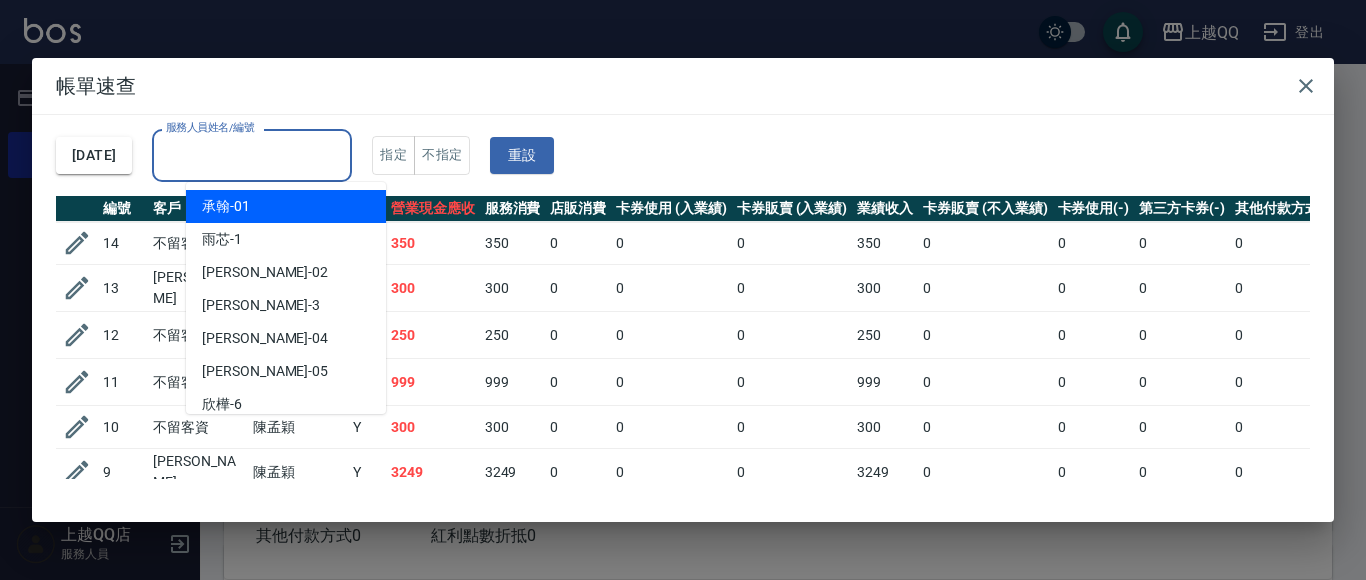 click on "服務人員姓名/編號" at bounding box center (252, 155) 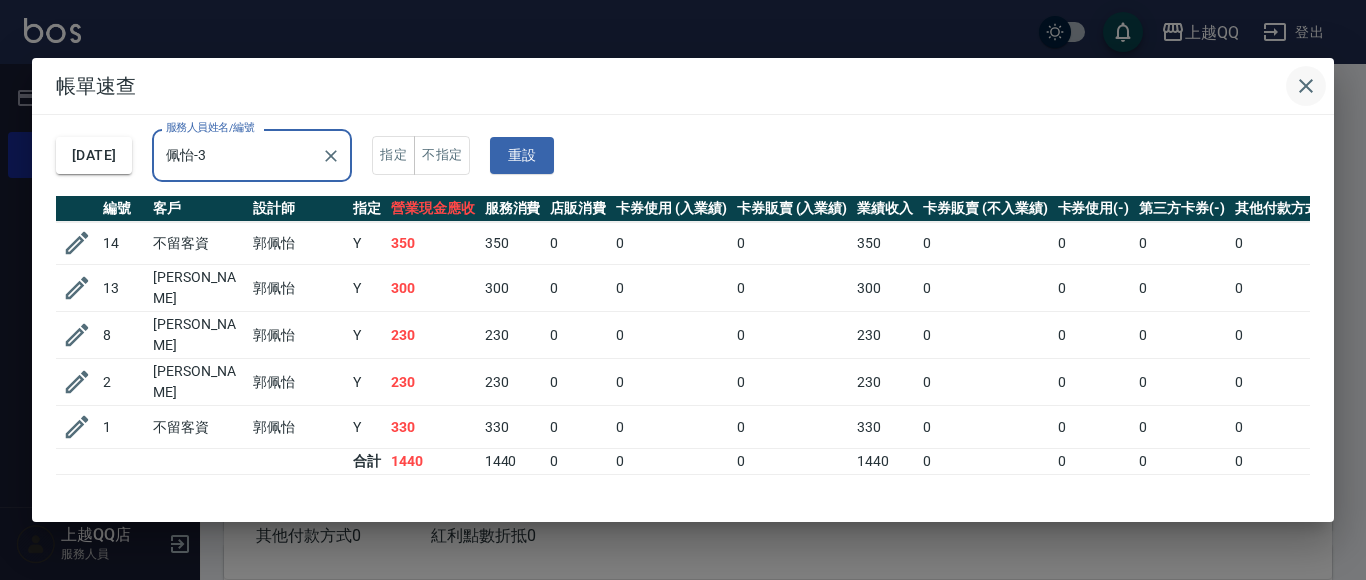 type on "佩怡-3" 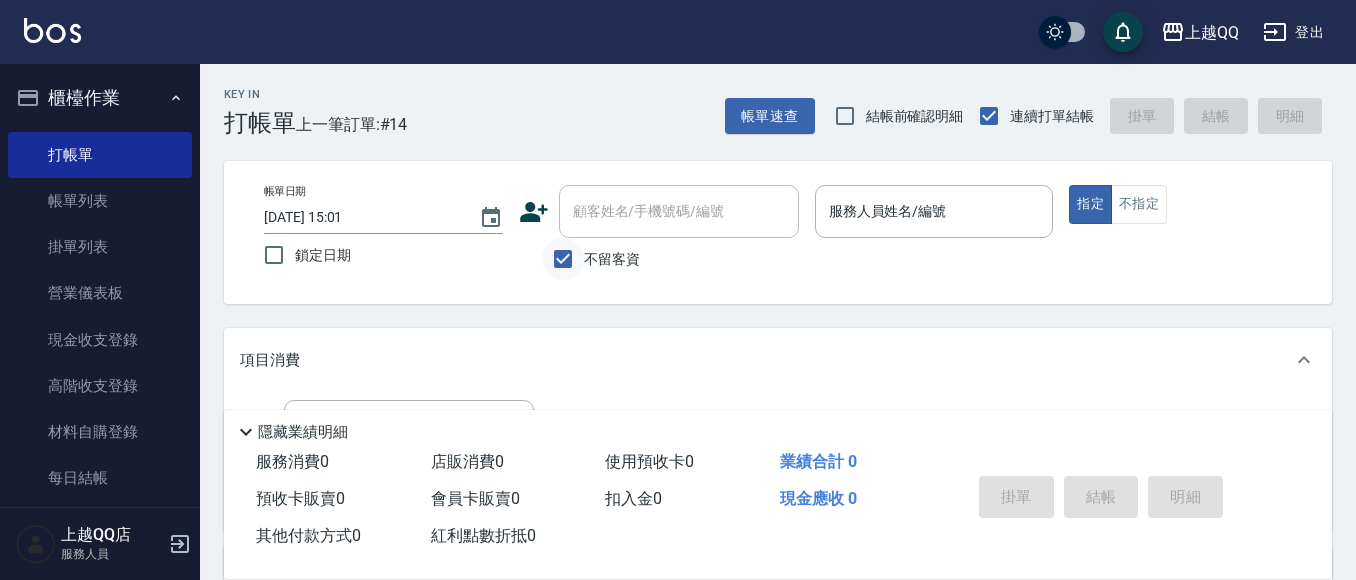 click on "不留客資" at bounding box center [563, 259] 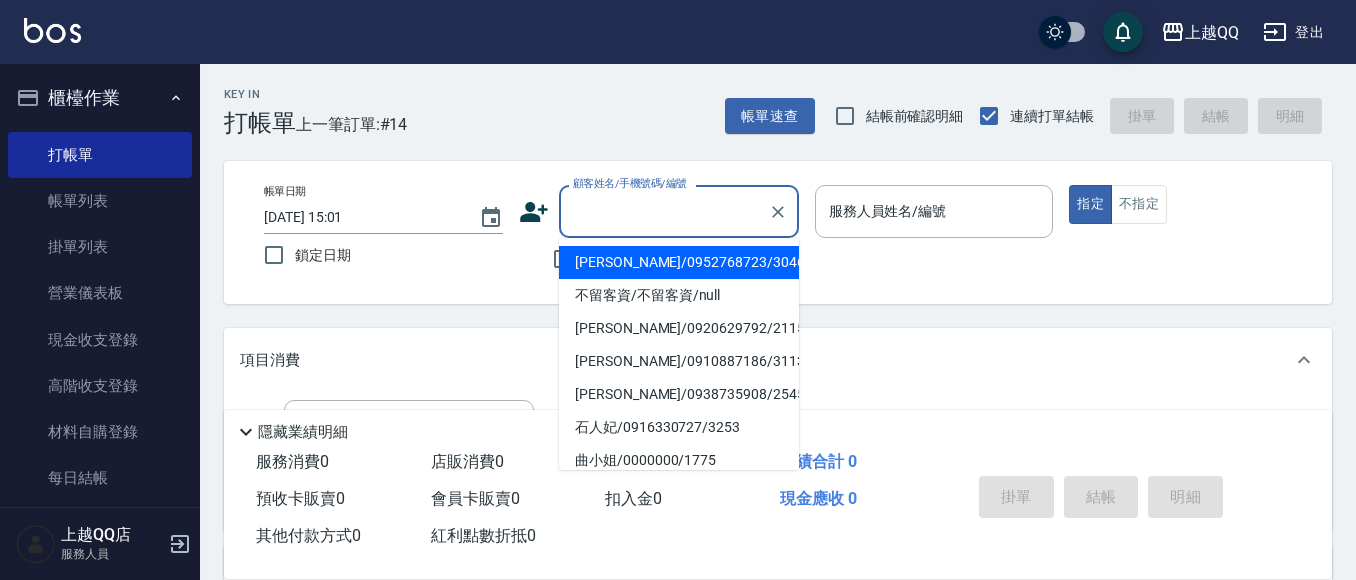 click on "顧客姓名/手機號碼/編號" at bounding box center [664, 211] 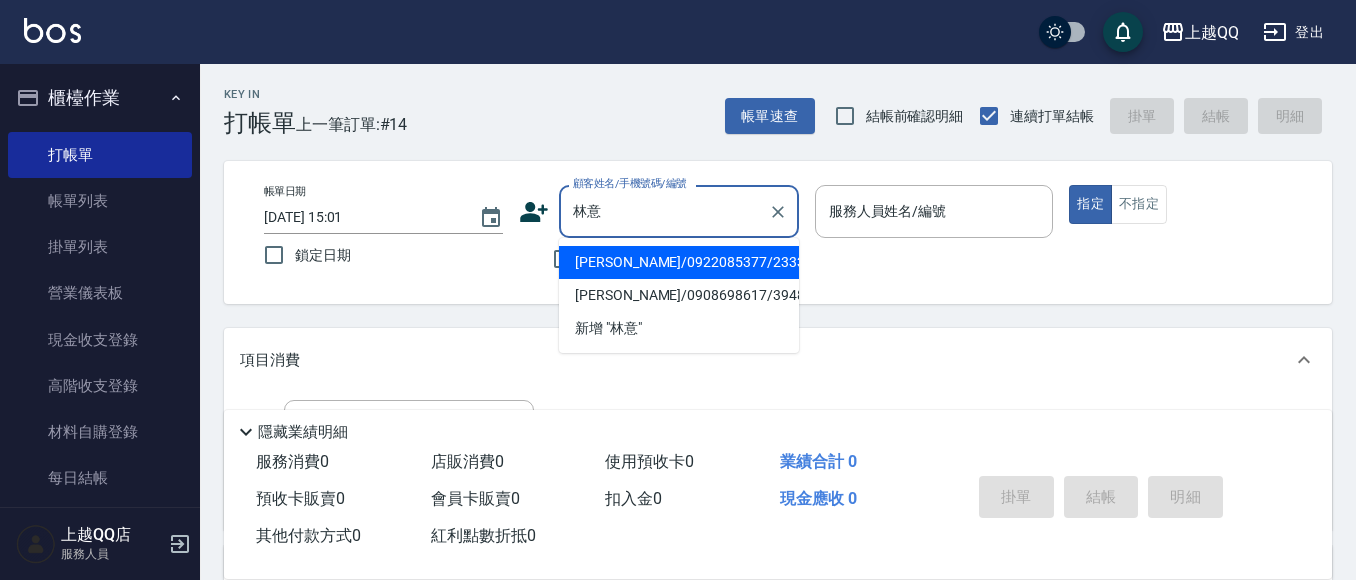 click on "[PERSON_NAME]/0922085377/2333" at bounding box center [679, 262] 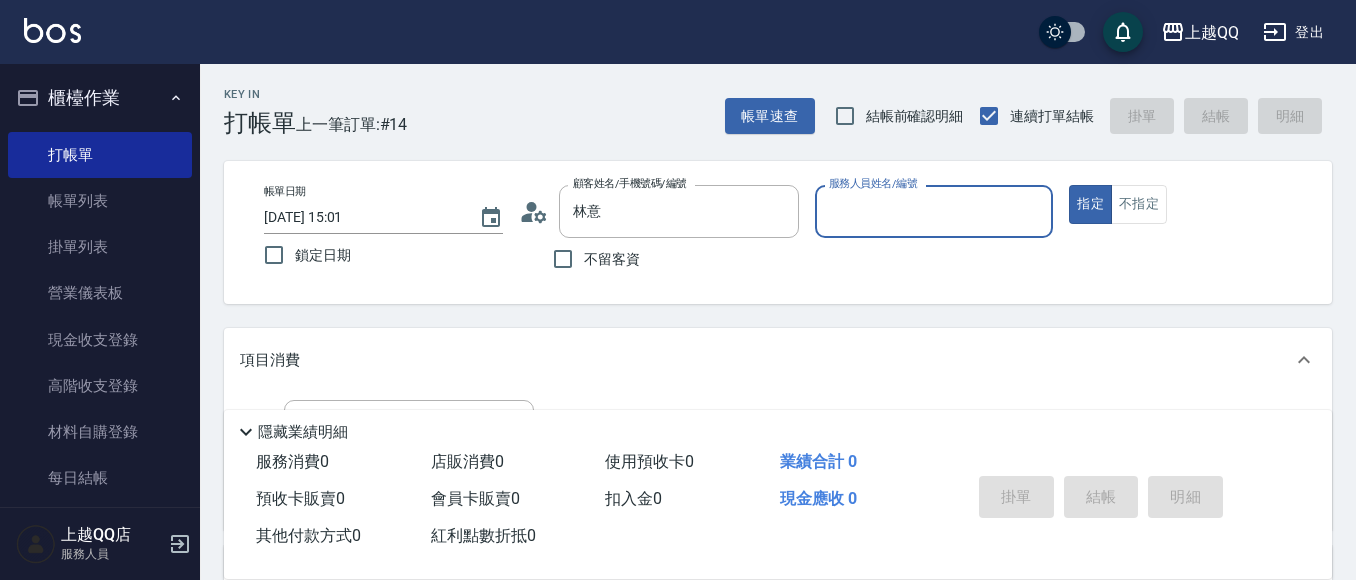 type on "[PERSON_NAME]/0922085377/2333" 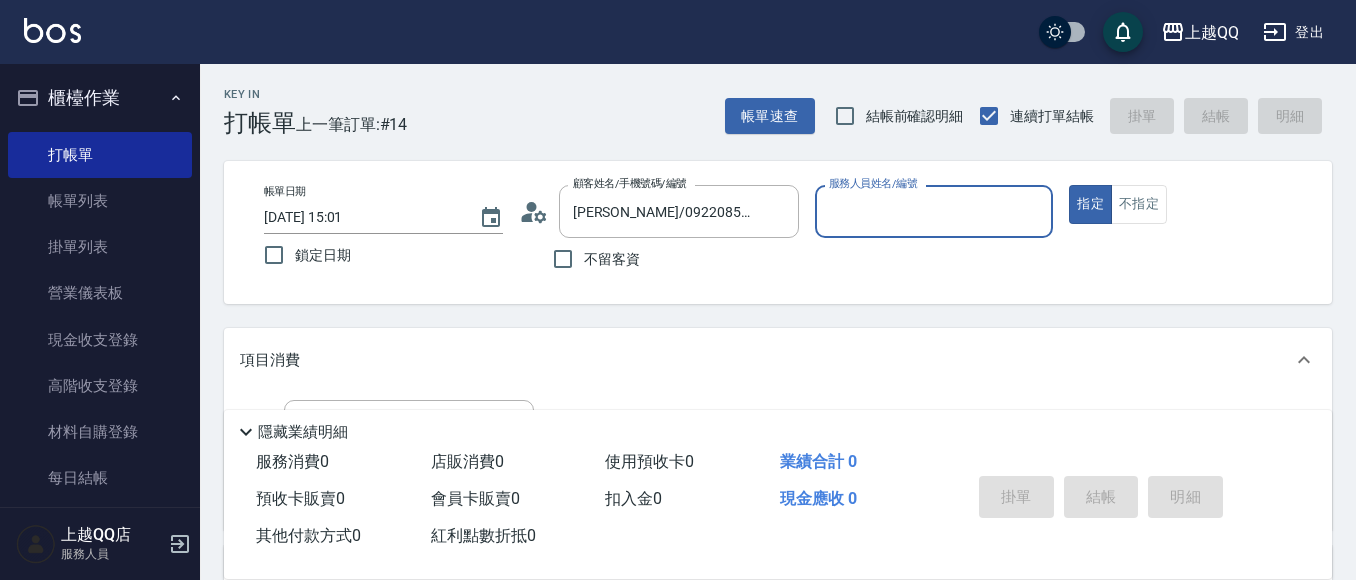 type on "佩怡-3" 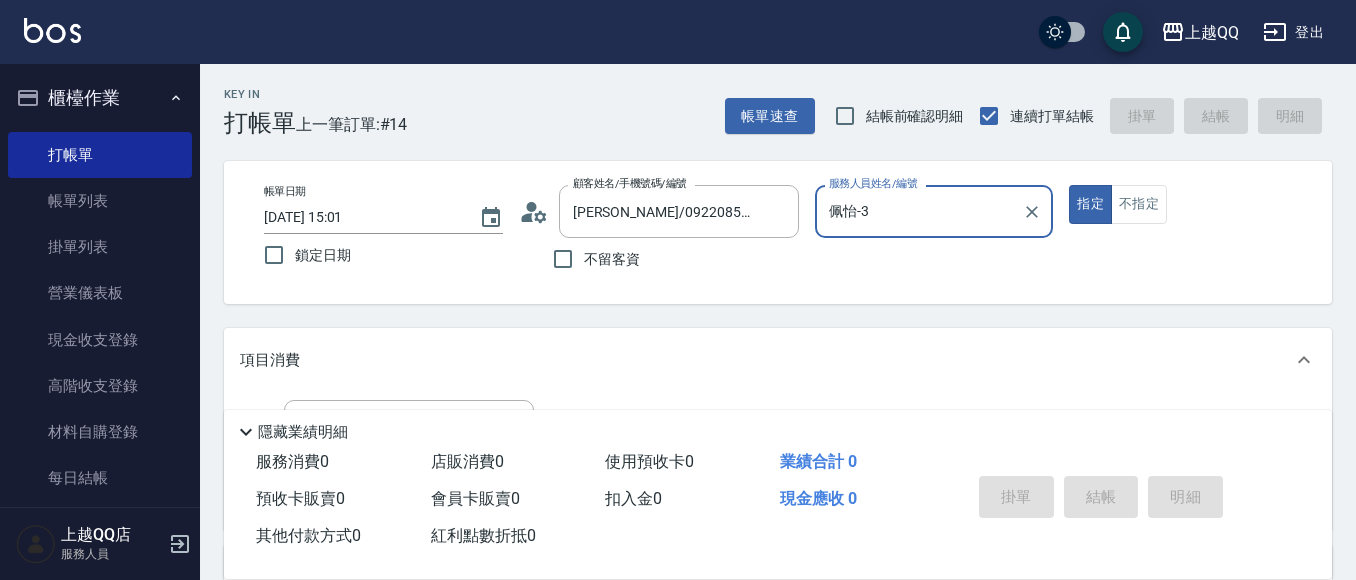 scroll, scrollTop: 127, scrollLeft: 0, axis: vertical 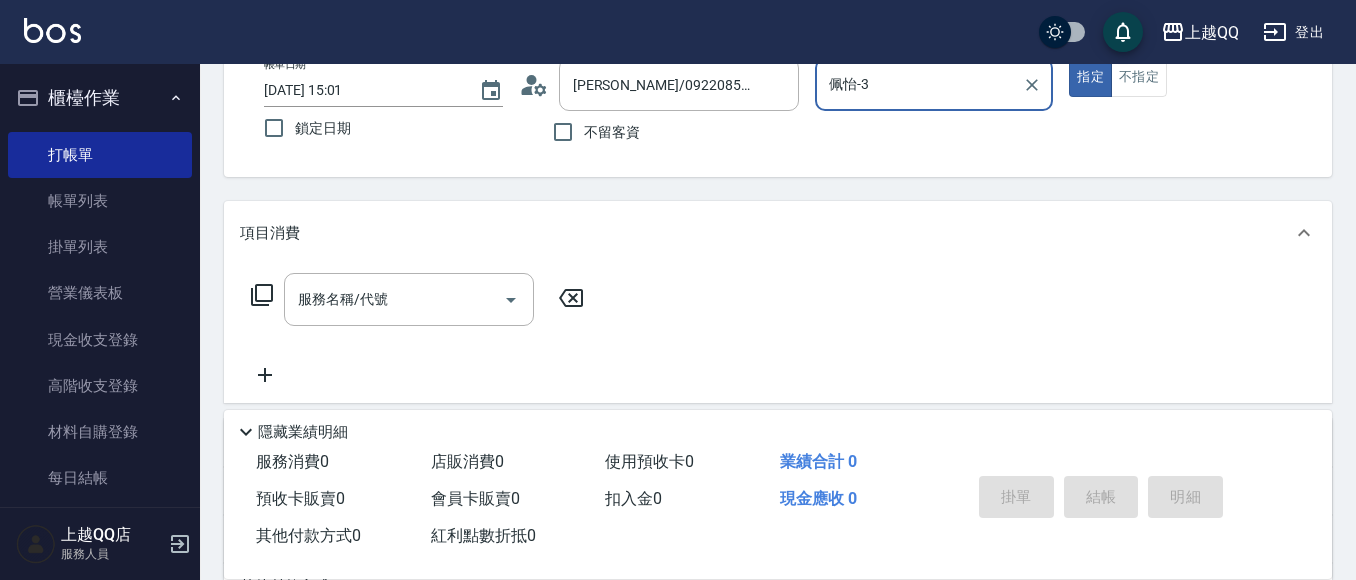 click 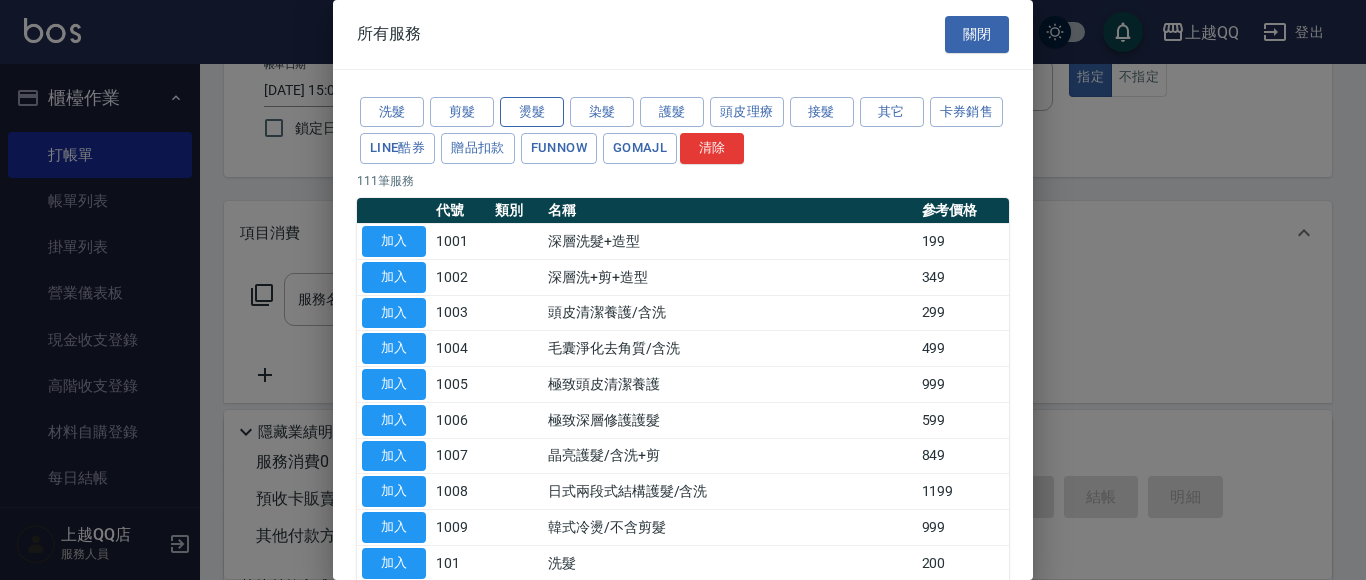 click on "燙髮" at bounding box center [532, 112] 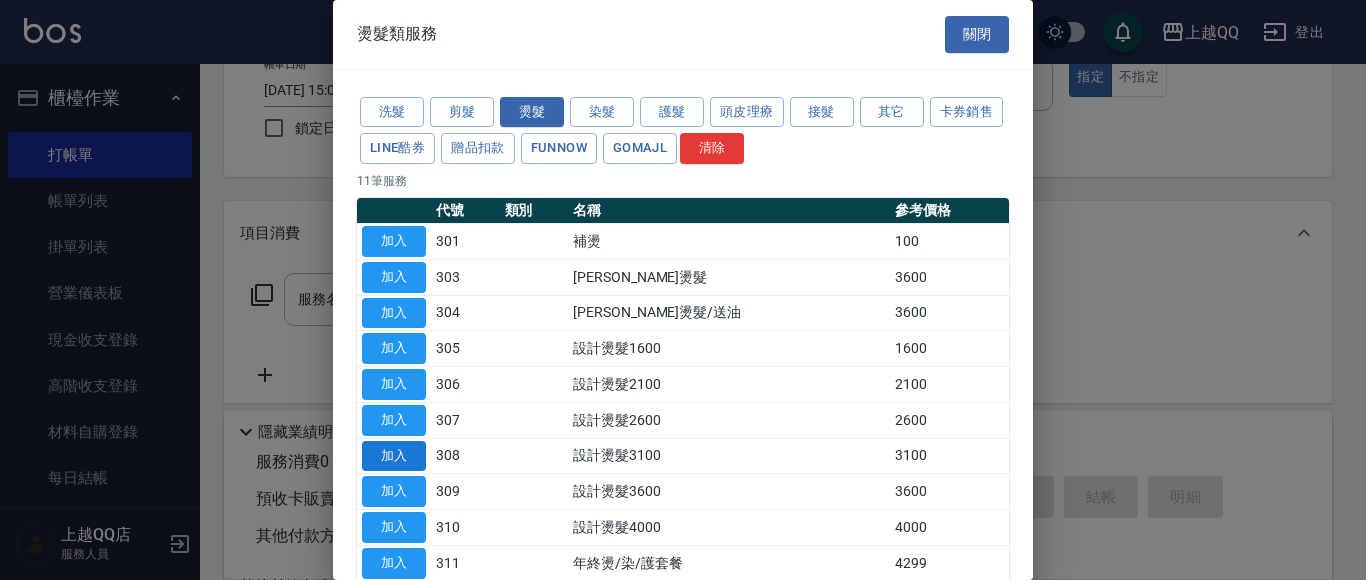 click on "加入" at bounding box center (394, 456) 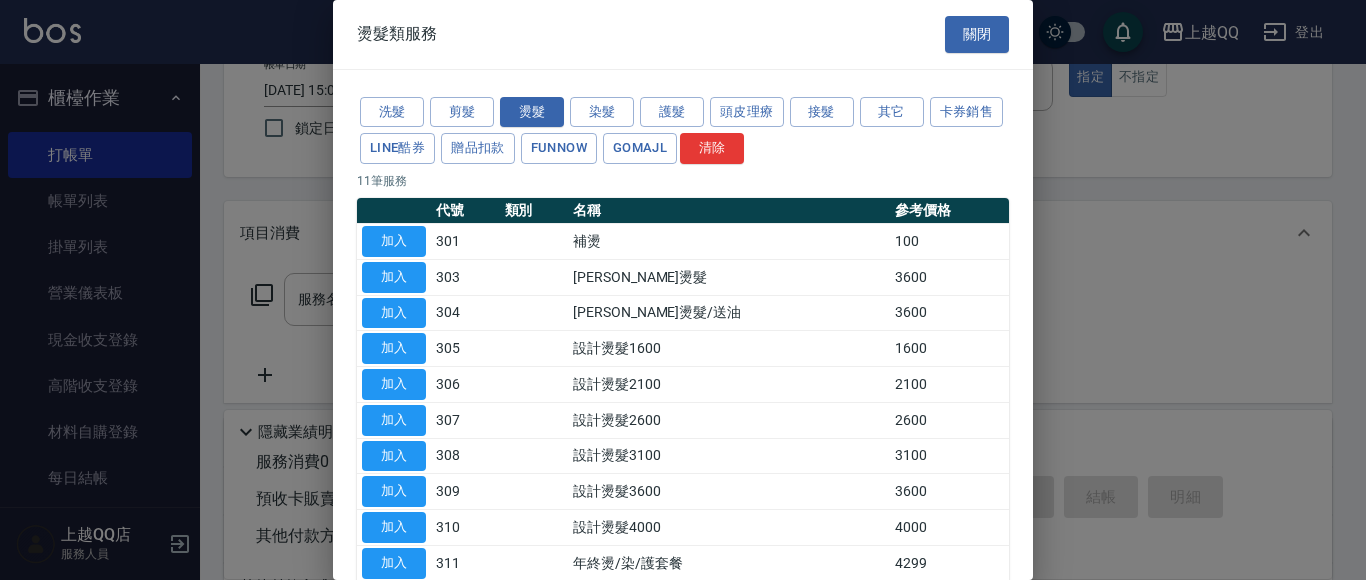 type on "設計燙髮3100(308)" 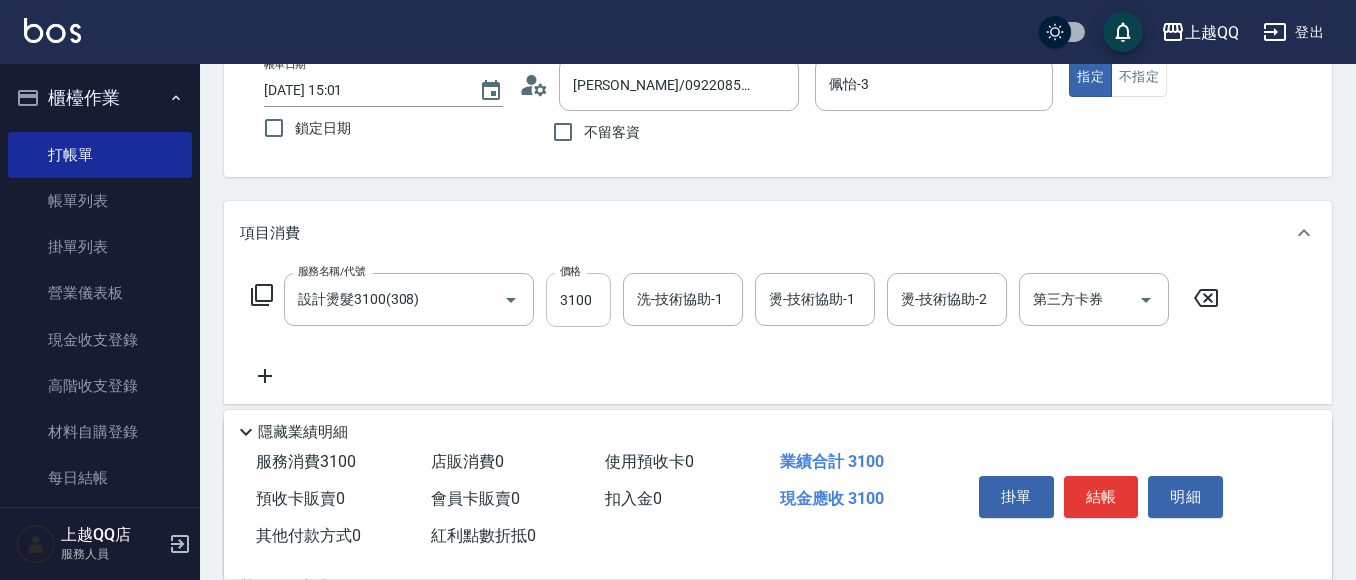 click on "3100" at bounding box center [578, 300] 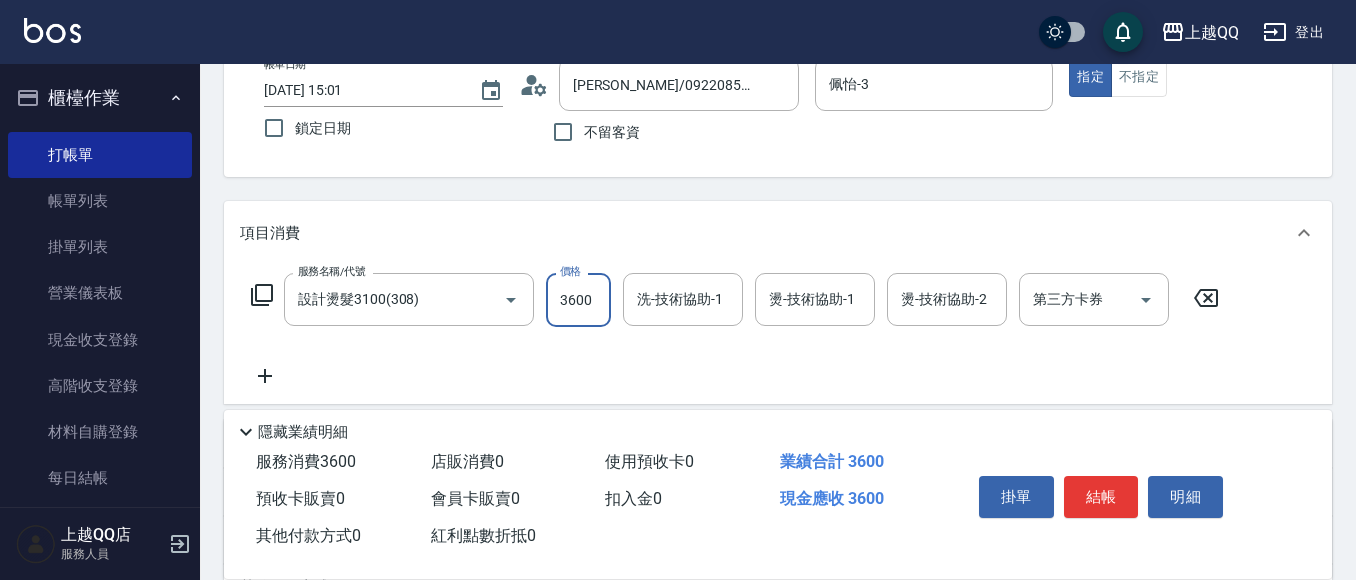 type on "3600" 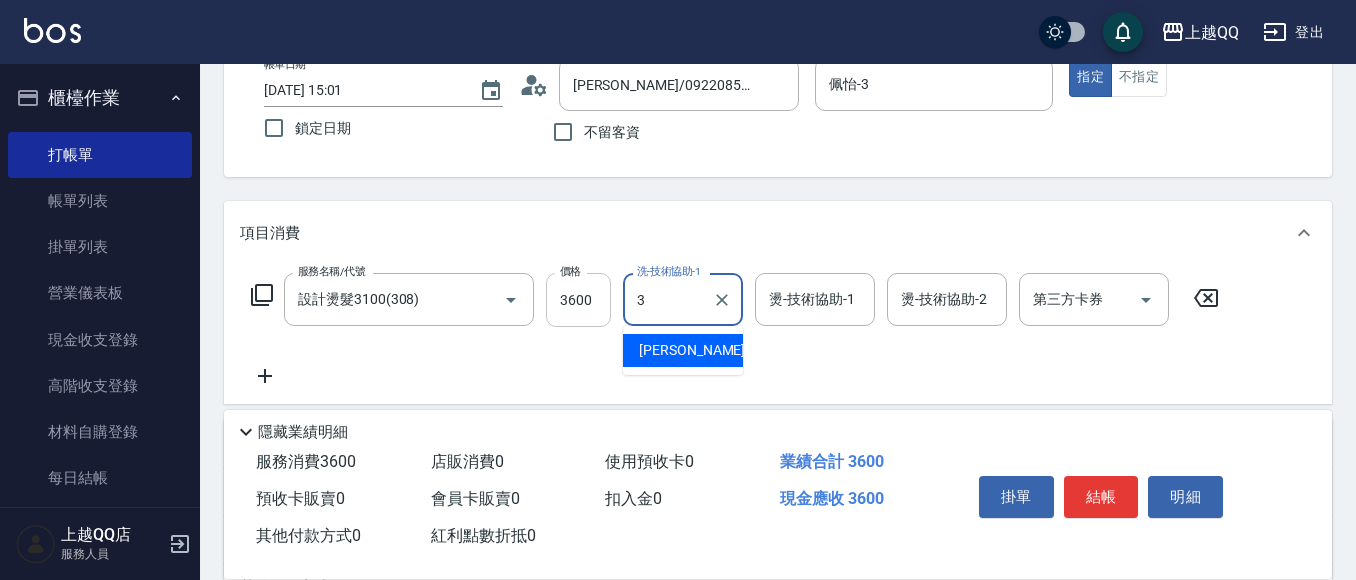 type on "佩怡-3" 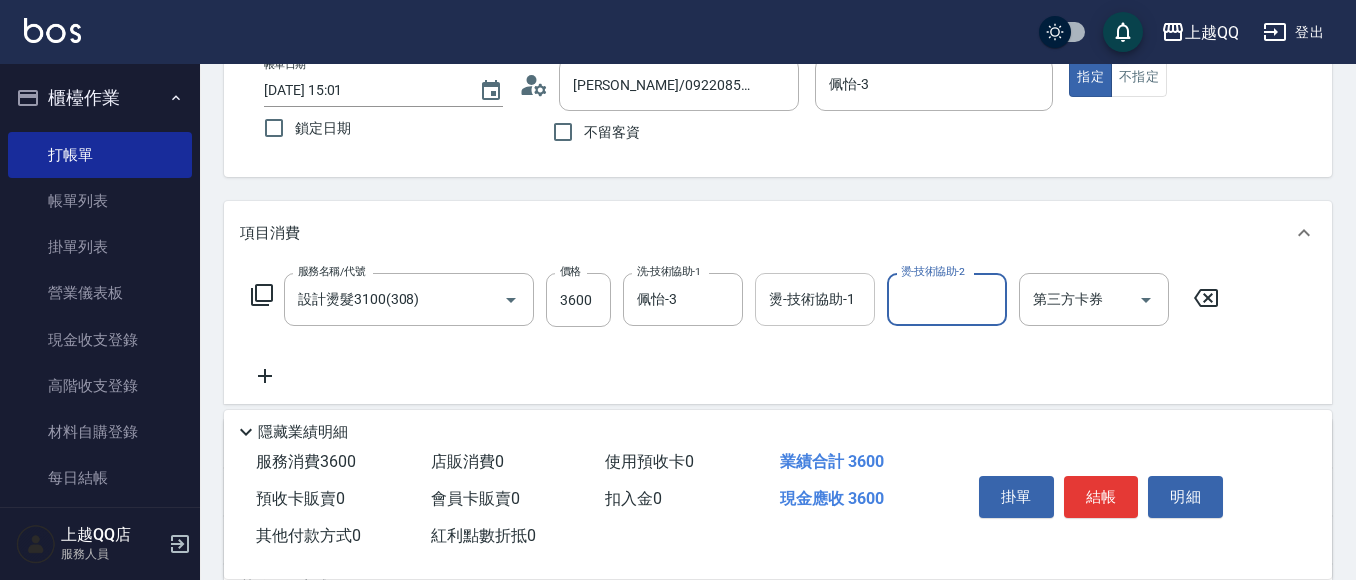click on "燙-技術協助-1" at bounding box center (815, 299) 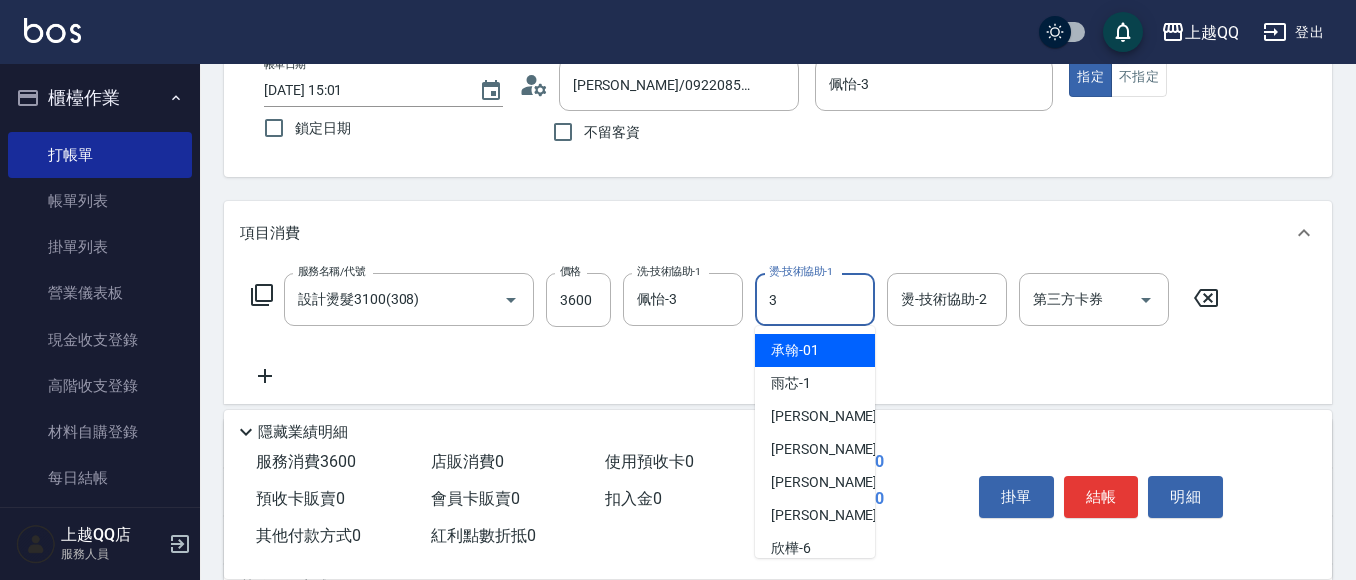 type on "佩怡-3" 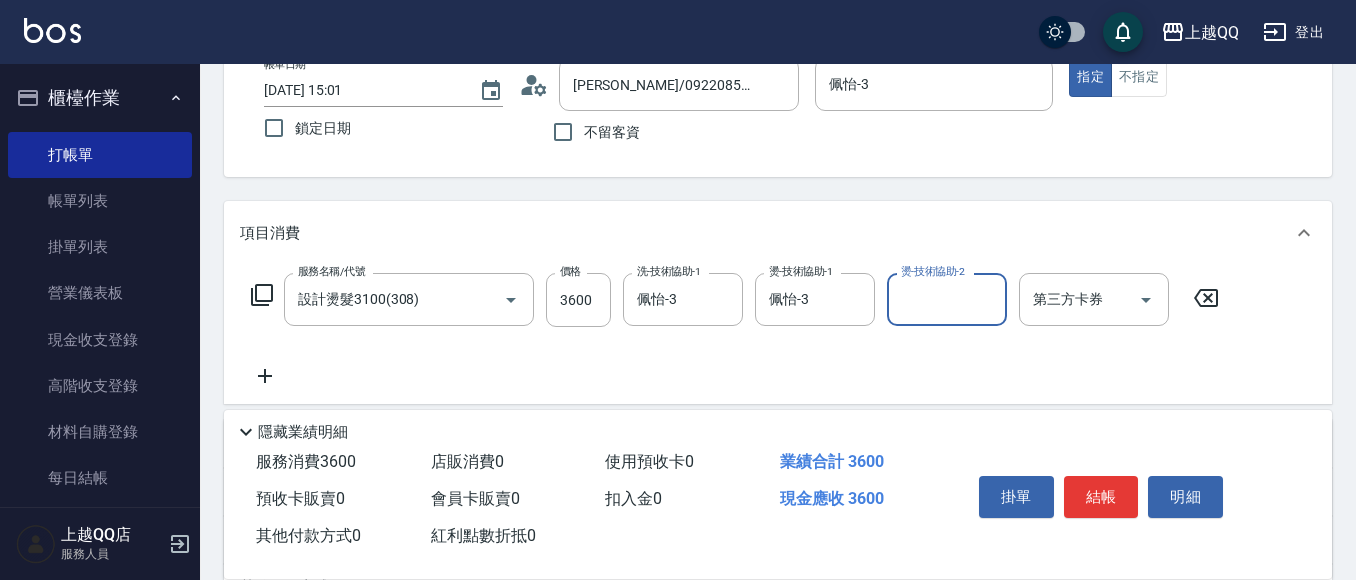 click 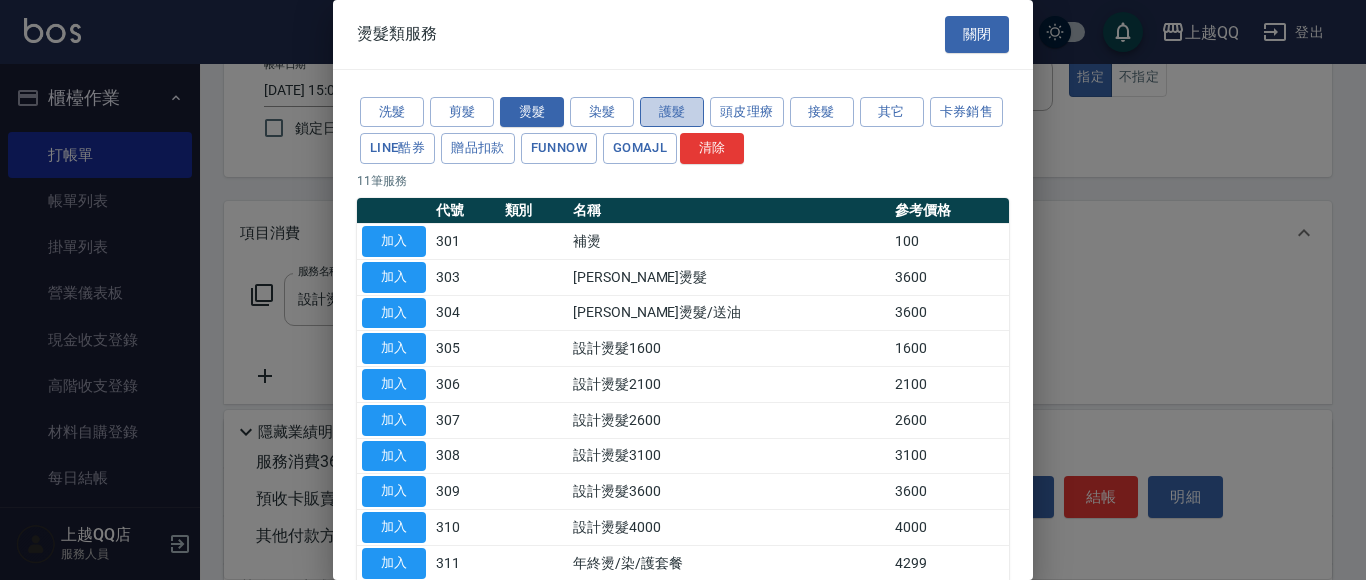 click on "護髮" at bounding box center [672, 112] 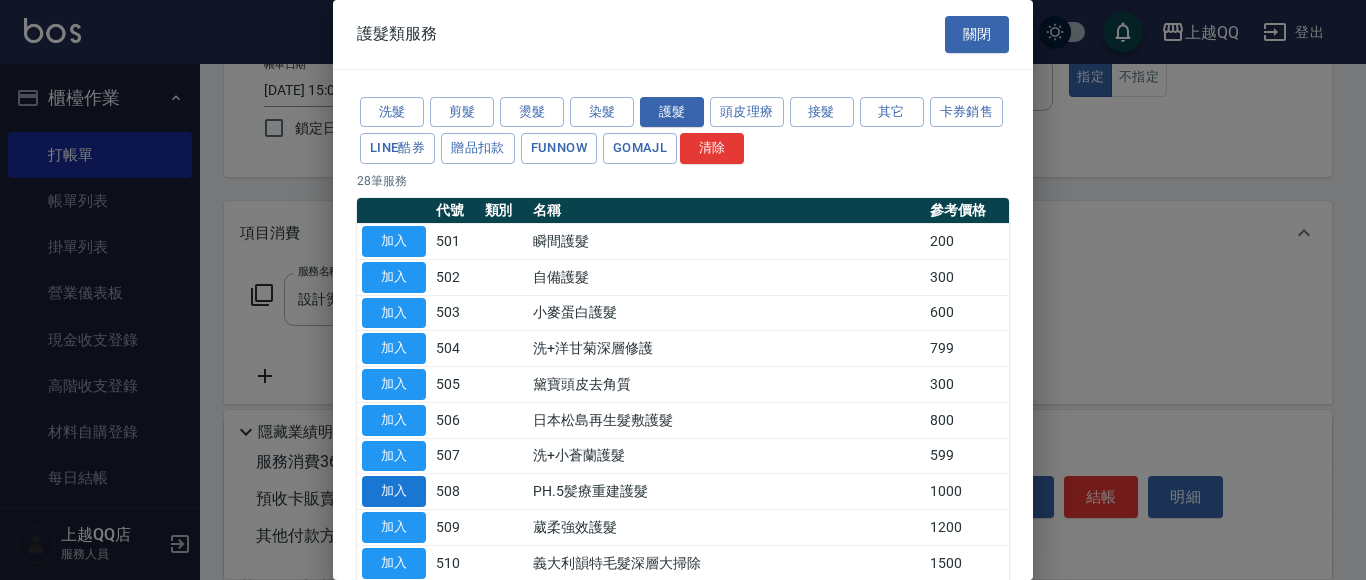 click on "加入" at bounding box center [394, 491] 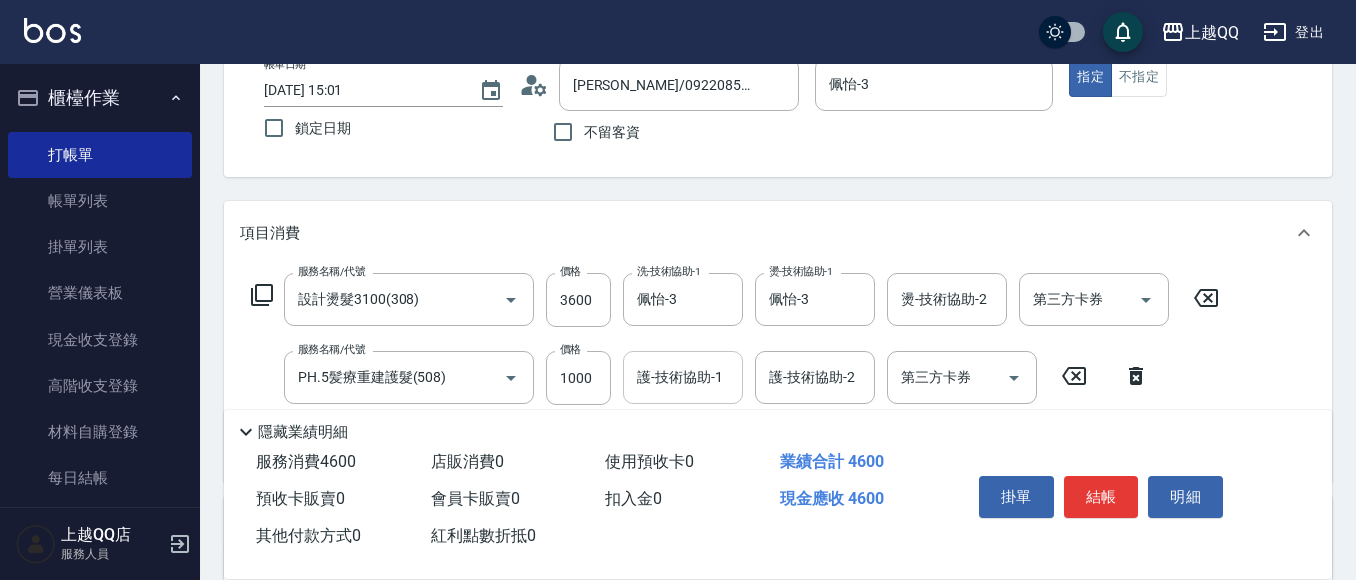 click on "護-技術協助-1 護-技術協助-1" at bounding box center (683, 377) 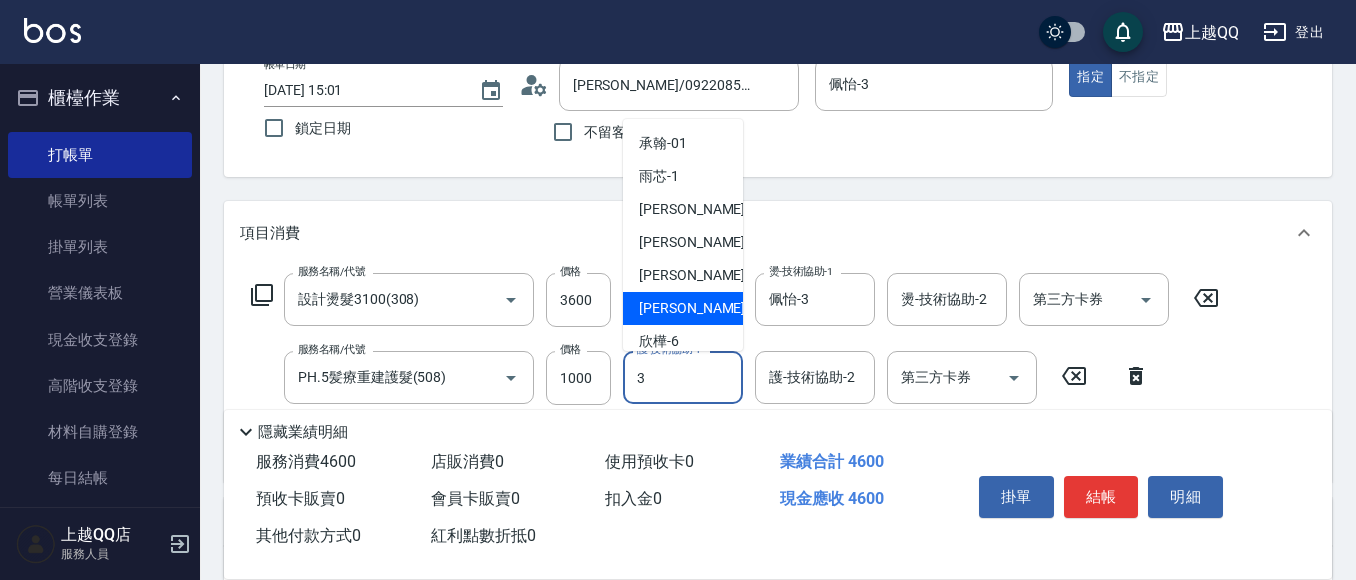 type on "佩怡-3" 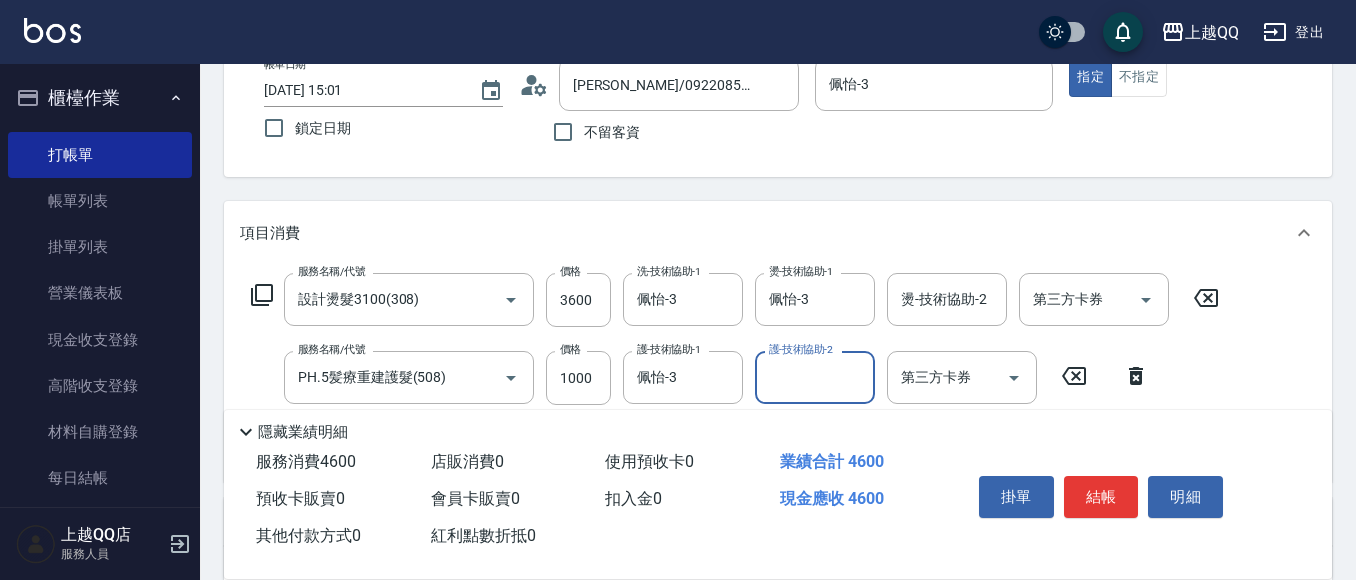 click on "結帳" at bounding box center (1101, 497) 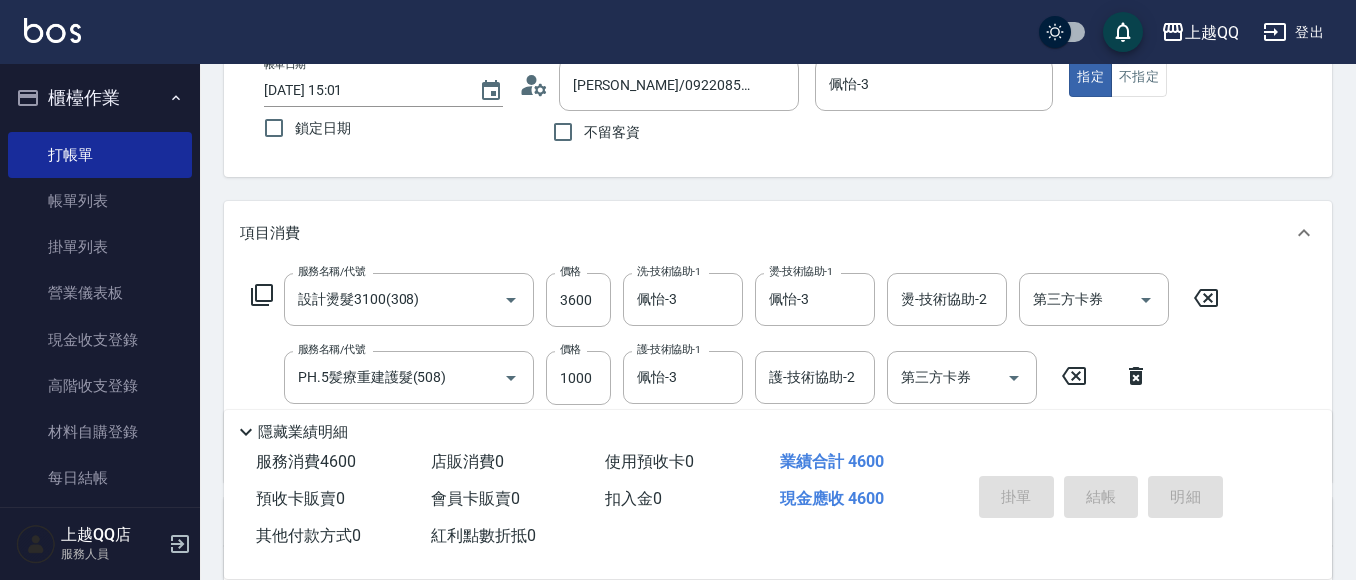 type on "[DATE] 15:20" 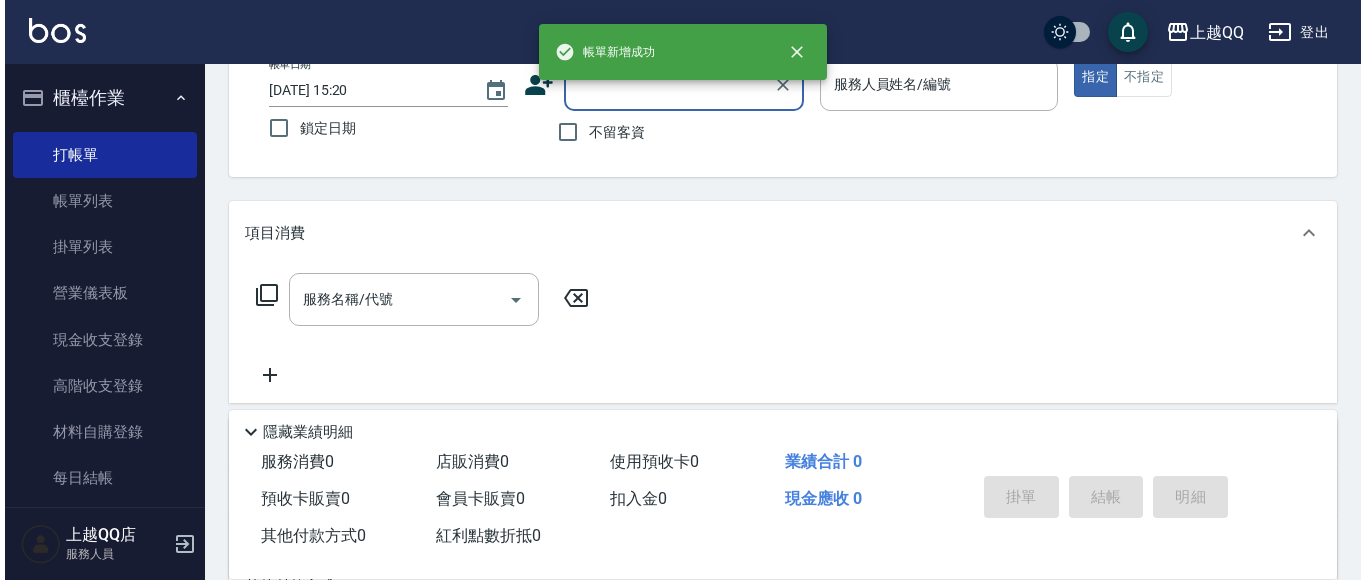 scroll, scrollTop: 0, scrollLeft: 0, axis: both 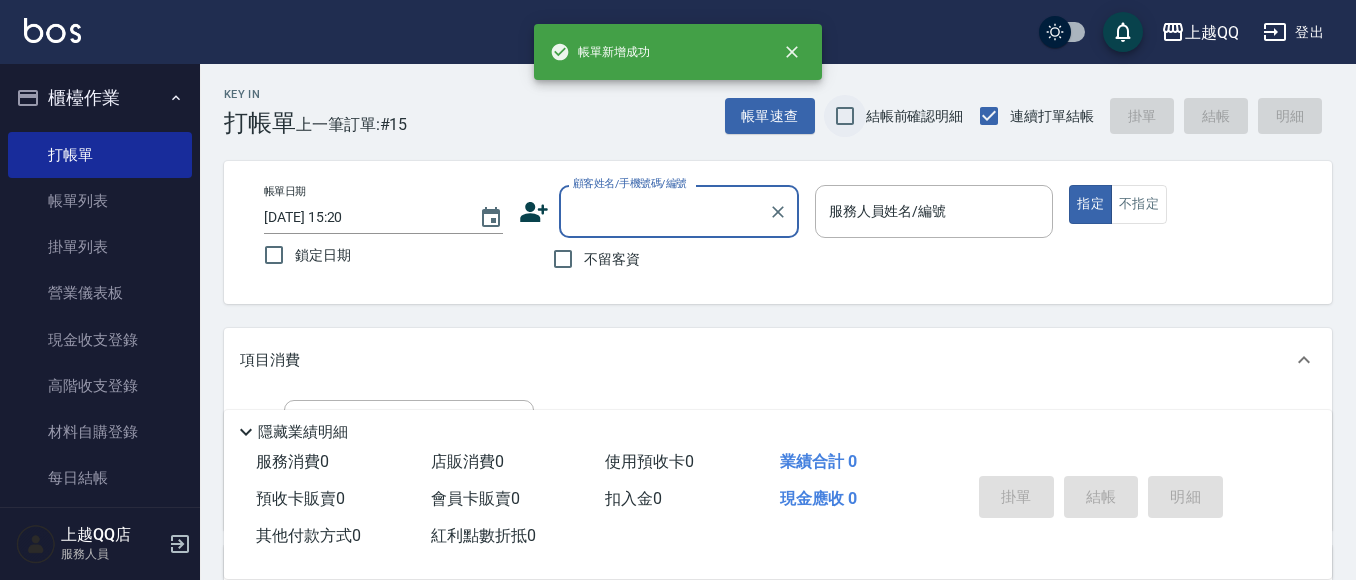 click on "結帳前確認明細" at bounding box center (845, 116) 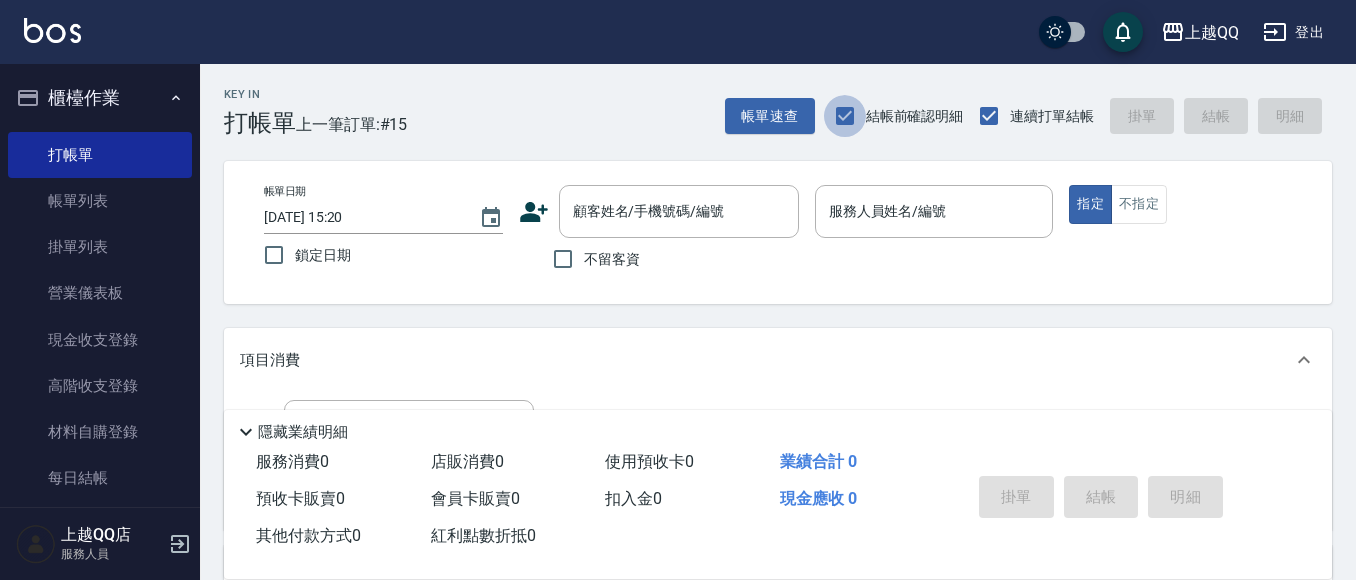 click on "結帳前確認明細" at bounding box center (845, 116) 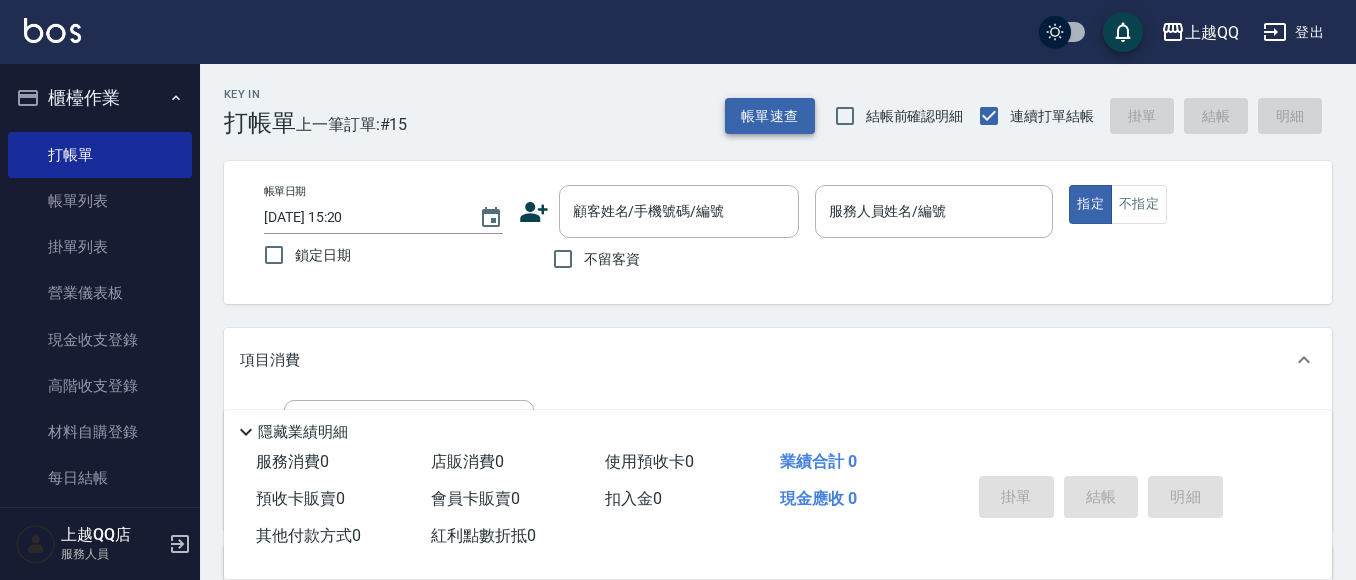 click on "帳單速查" at bounding box center [770, 116] 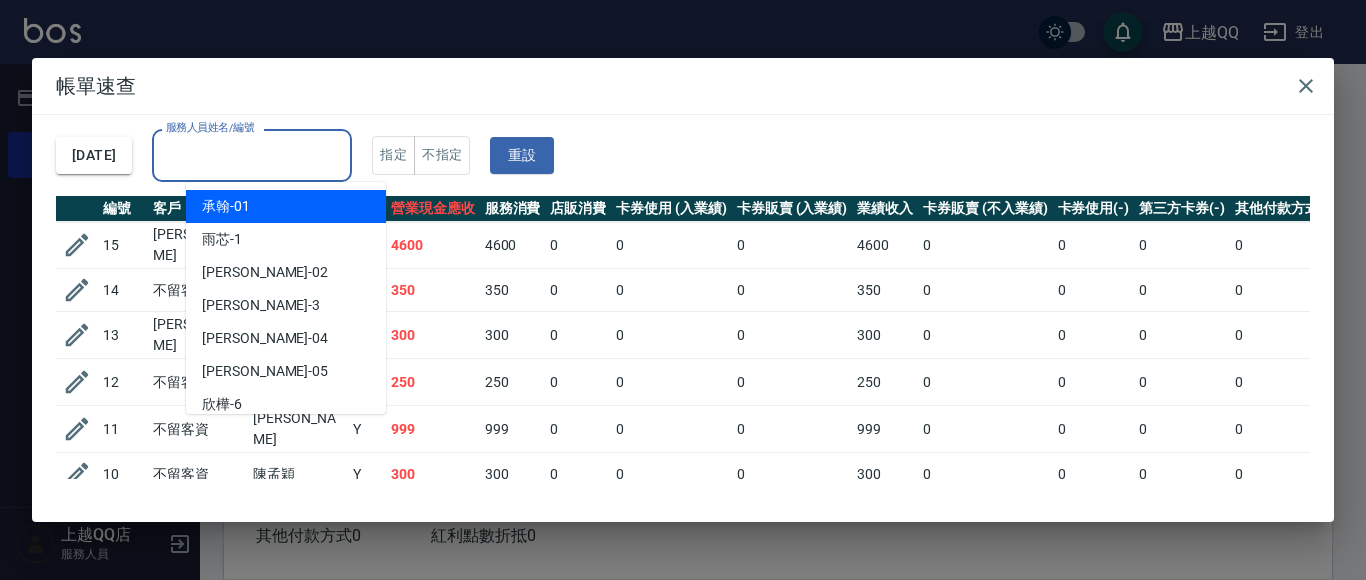 drag, startPoint x: 310, startPoint y: 146, endPoint x: 330, endPoint y: 142, distance: 20.396078 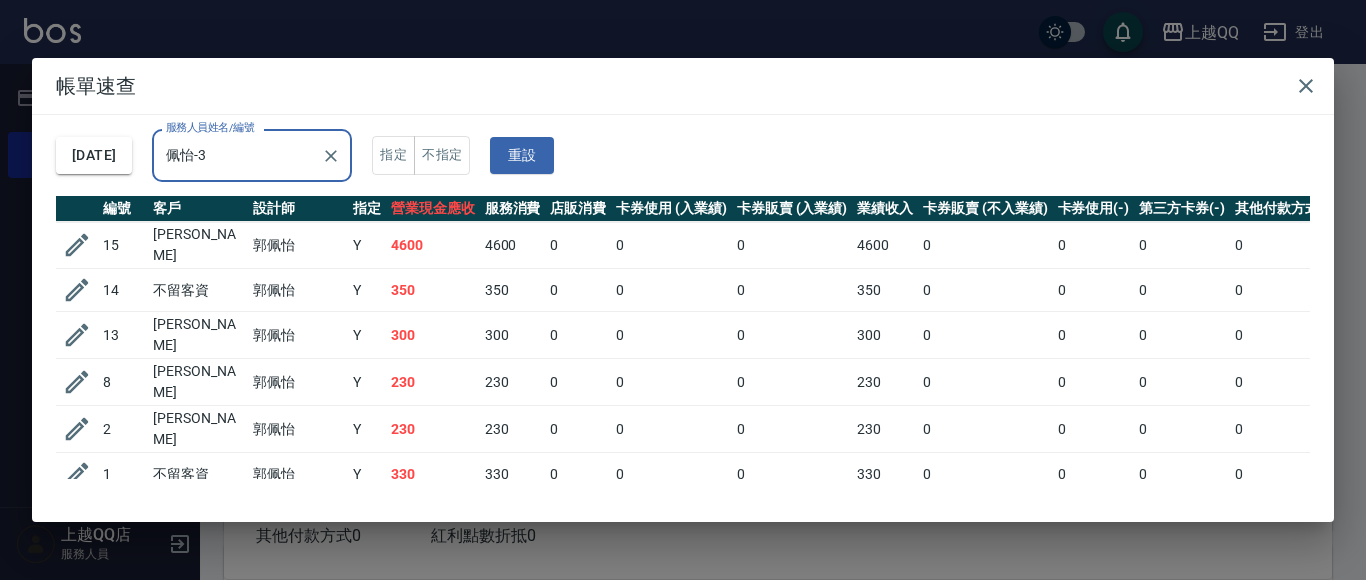 type on "佩怡-3" 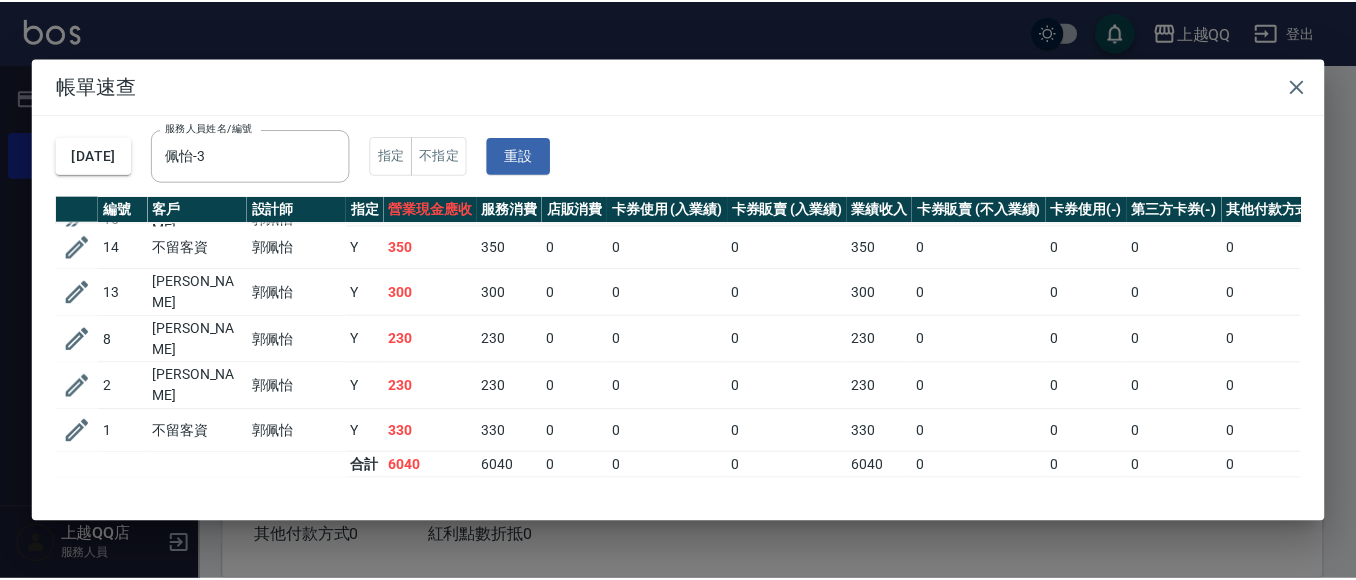scroll, scrollTop: 0, scrollLeft: 0, axis: both 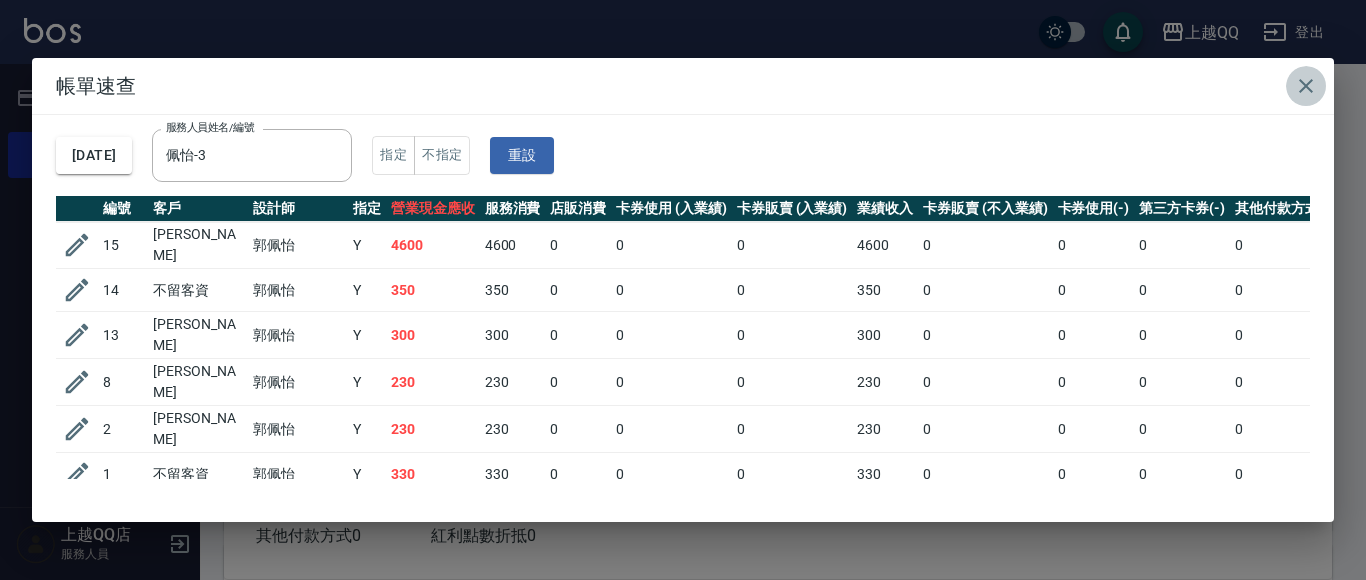 click 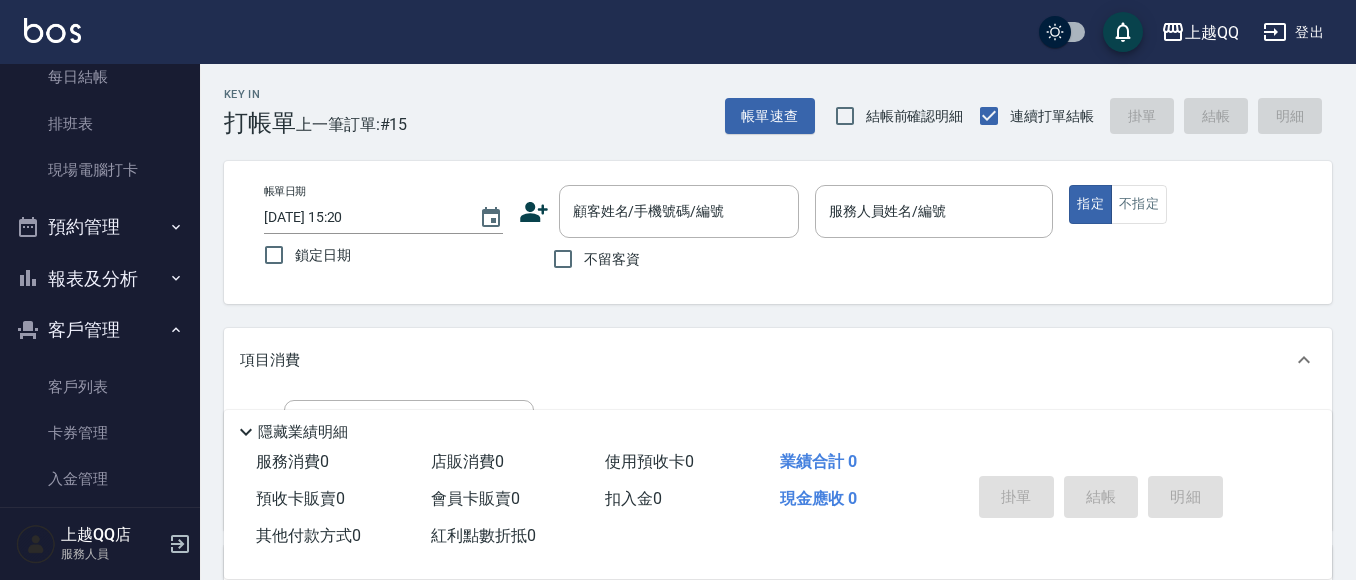 scroll, scrollTop: 405, scrollLeft: 0, axis: vertical 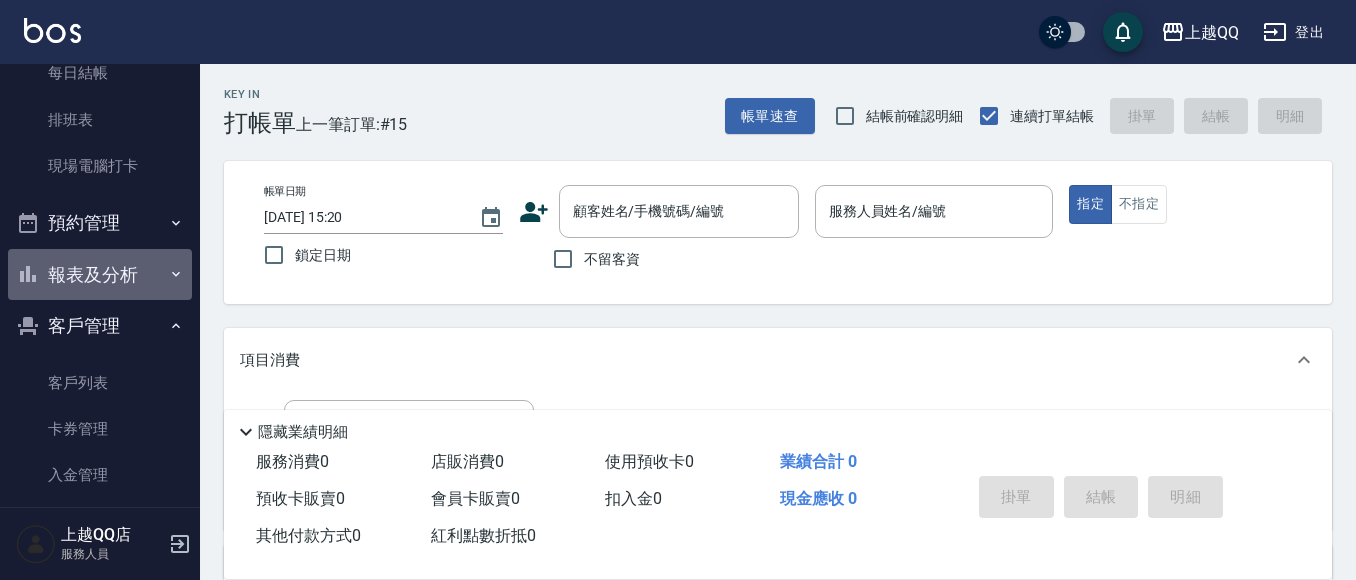 click on "報表及分析" at bounding box center [100, 275] 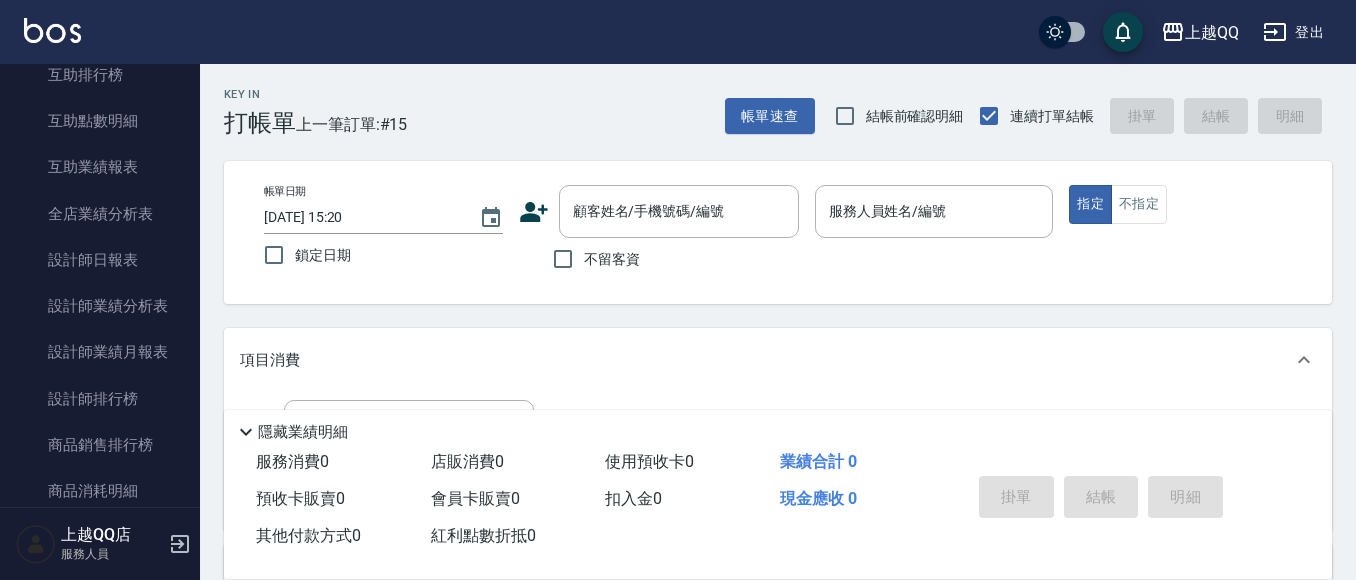 scroll, scrollTop: 896, scrollLeft: 0, axis: vertical 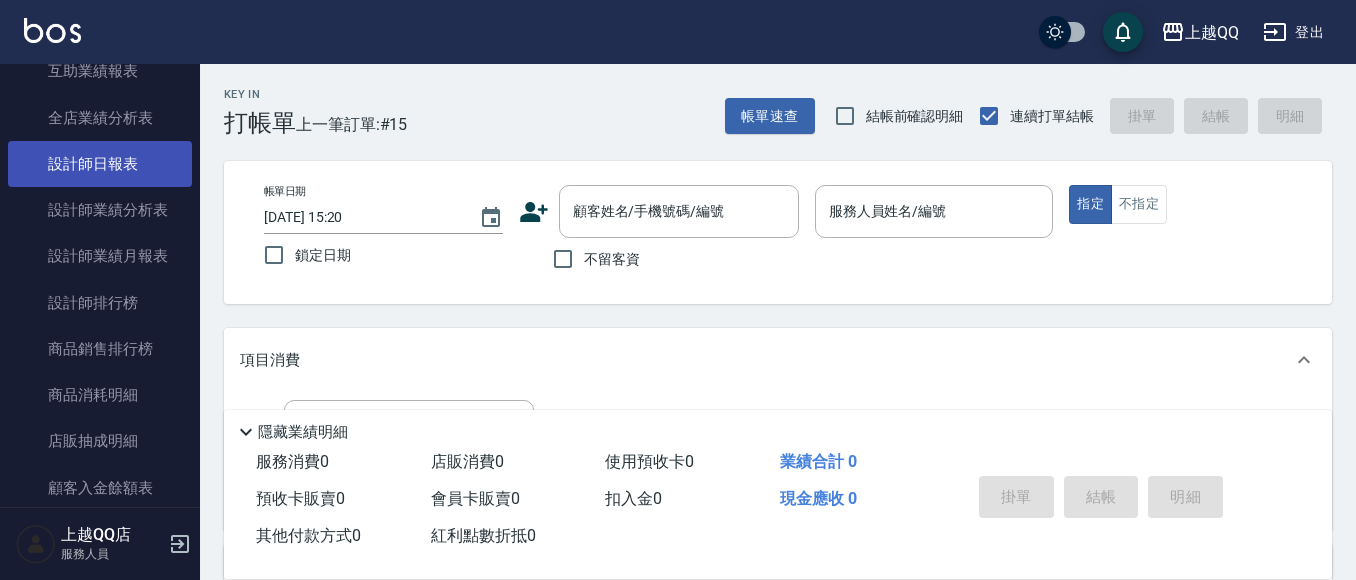 click on "設計師日報表" at bounding box center [100, 164] 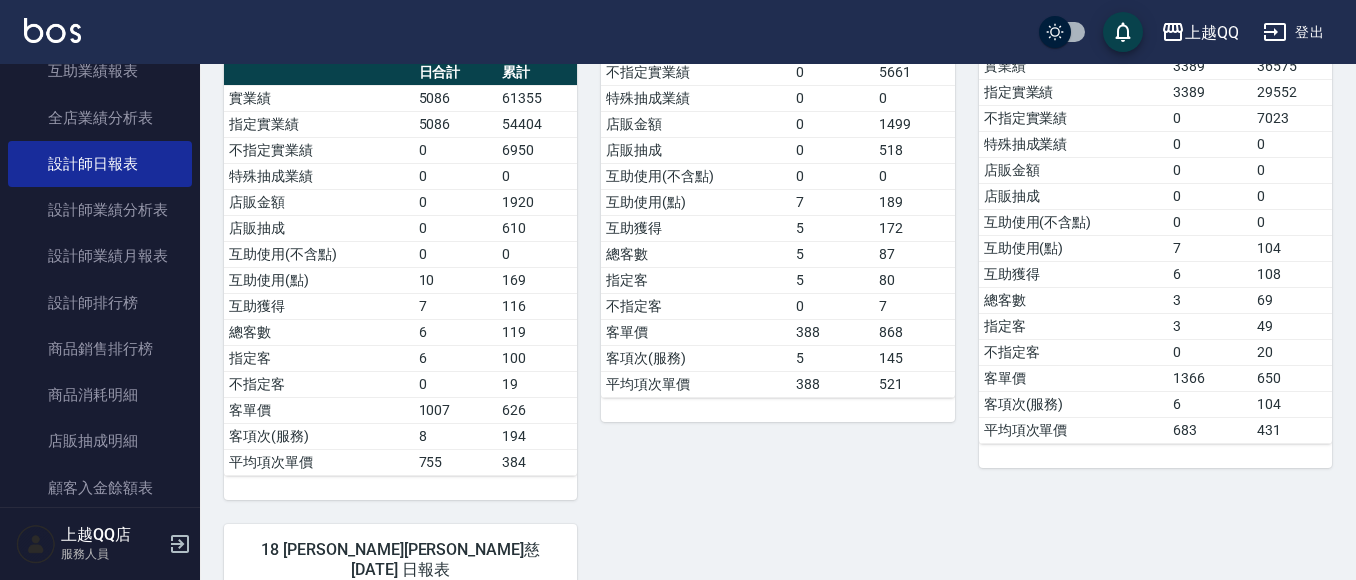 scroll, scrollTop: 0, scrollLeft: 0, axis: both 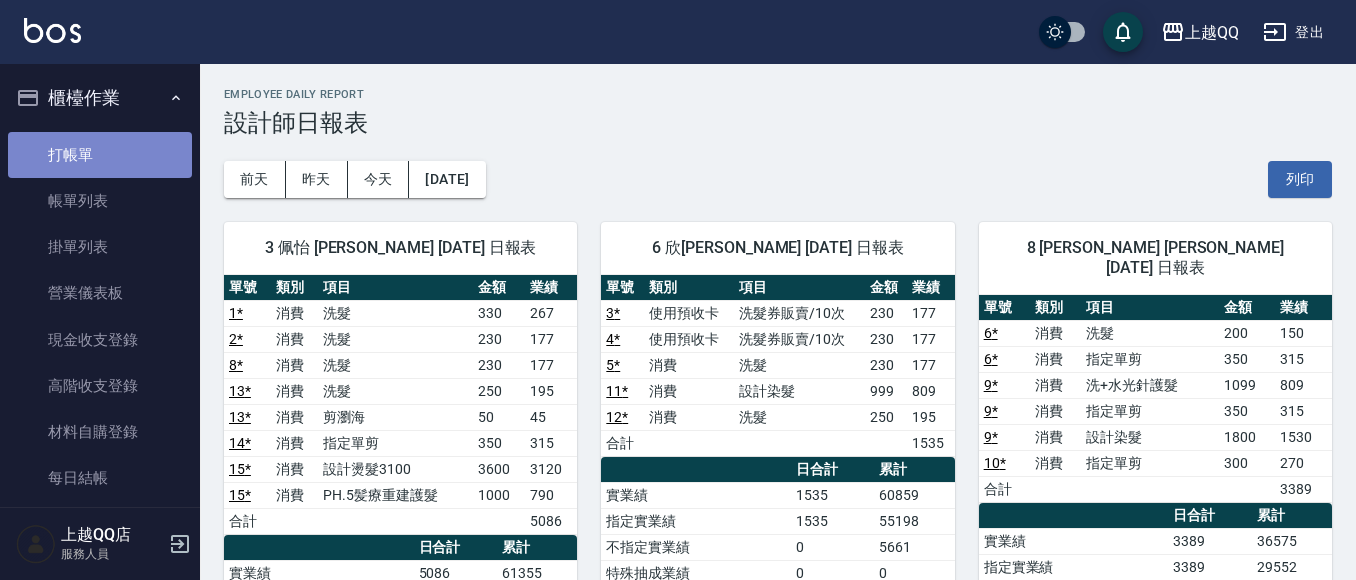 click on "打帳單" at bounding box center (100, 155) 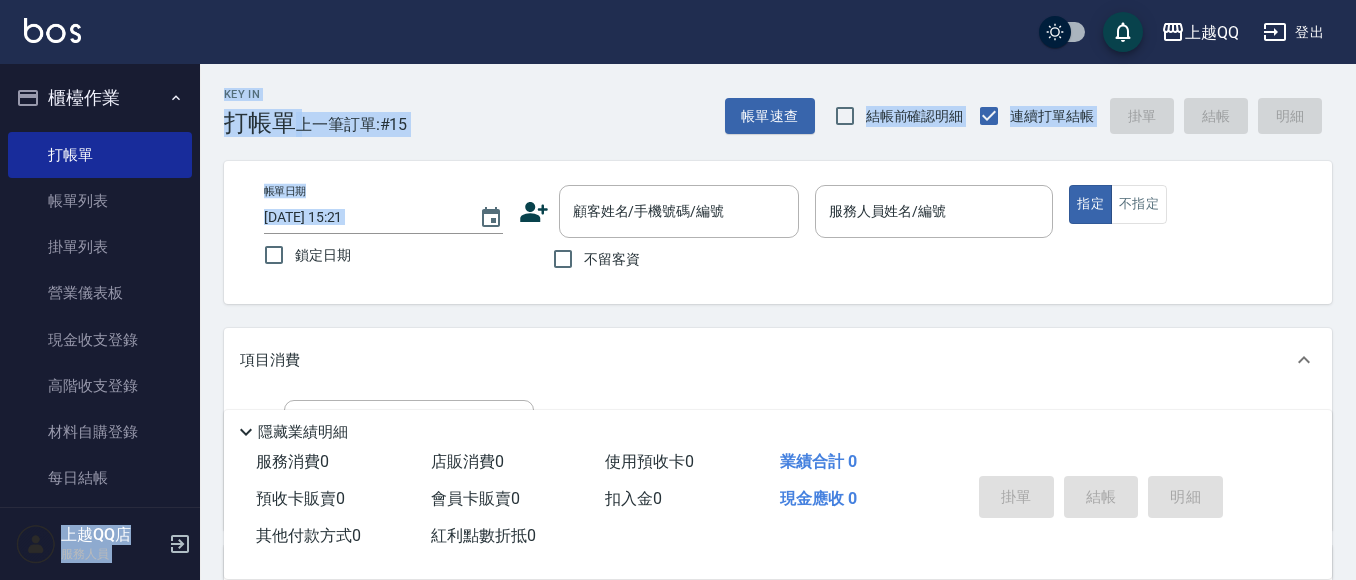 drag, startPoint x: 200, startPoint y: 168, endPoint x: 228, endPoint y: 248, distance: 84.758484 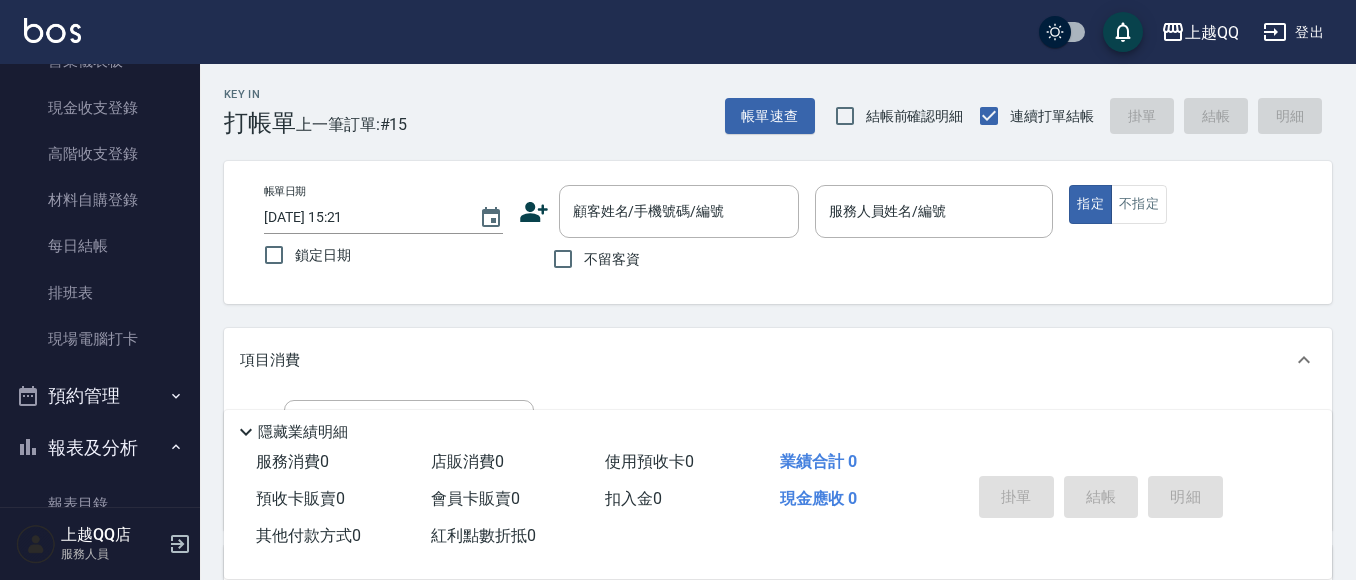 scroll, scrollTop: 332, scrollLeft: 0, axis: vertical 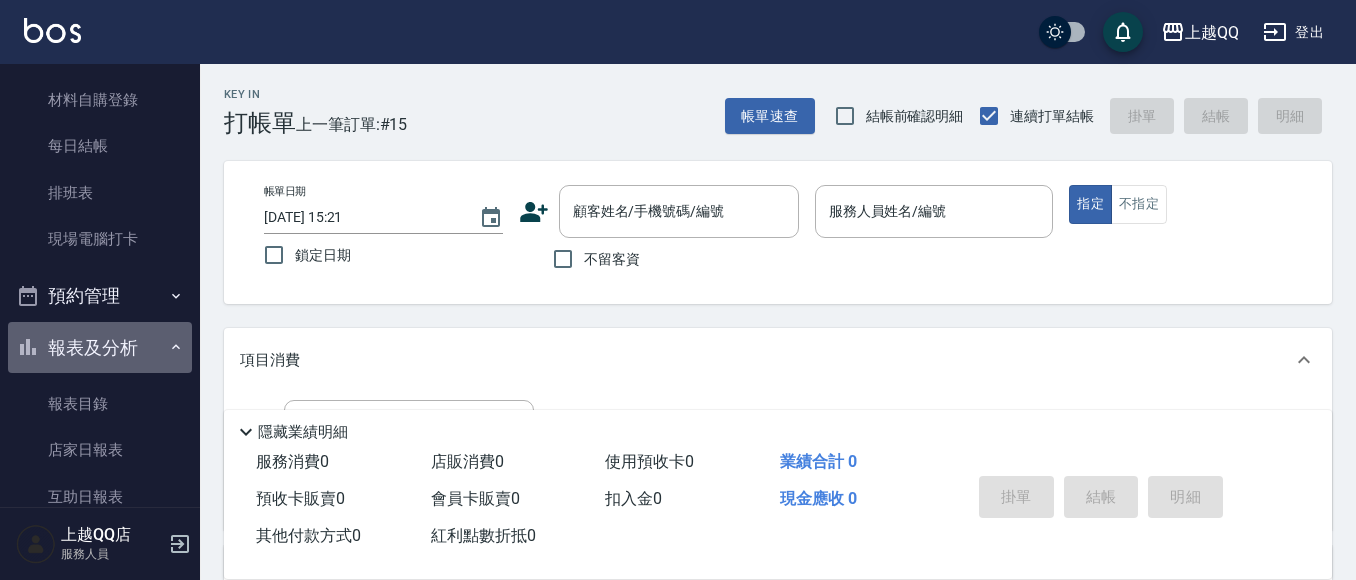 click on "報表及分析" at bounding box center (100, 348) 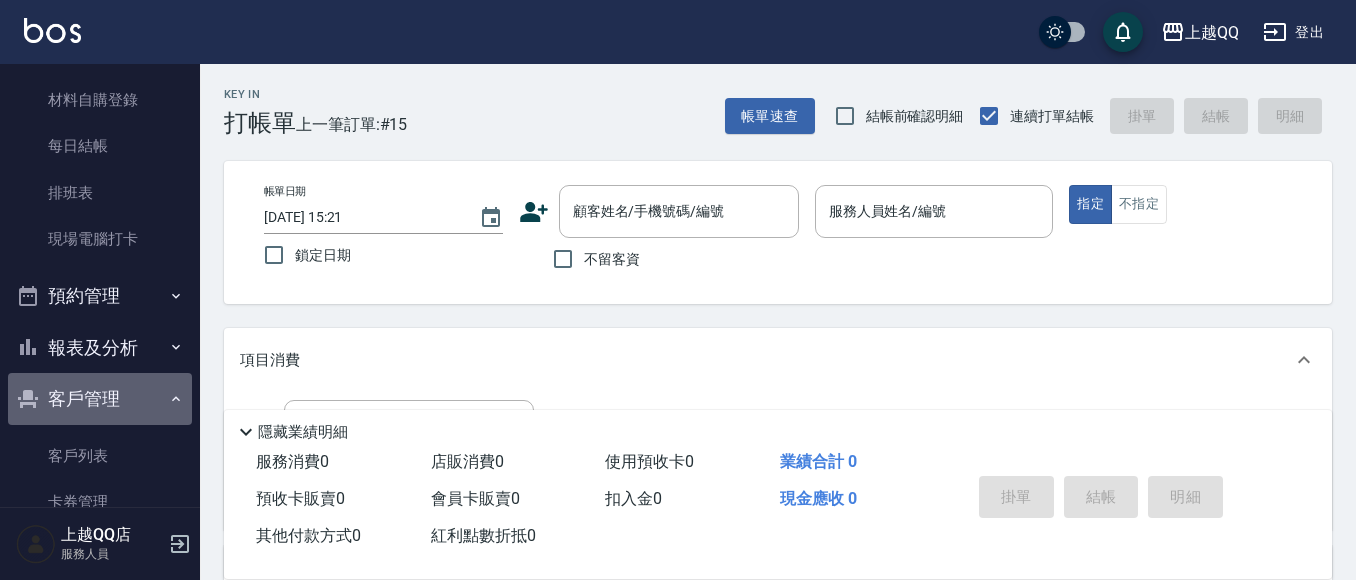 click on "客戶管理" at bounding box center (100, 399) 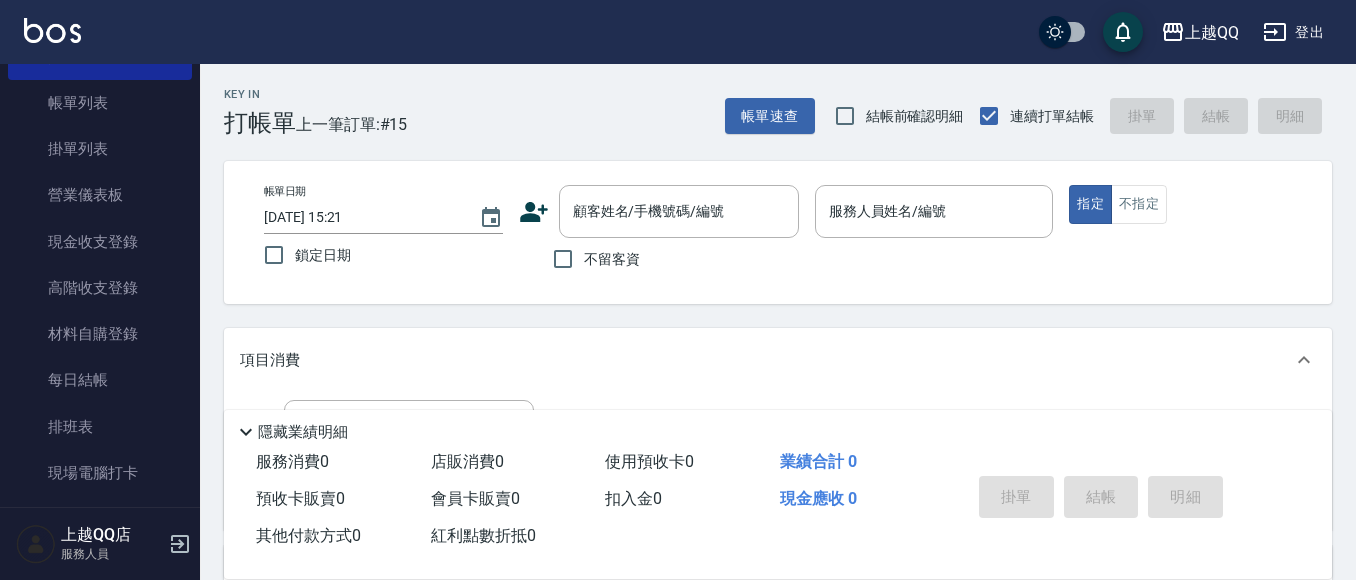 scroll, scrollTop: 0, scrollLeft: 0, axis: both 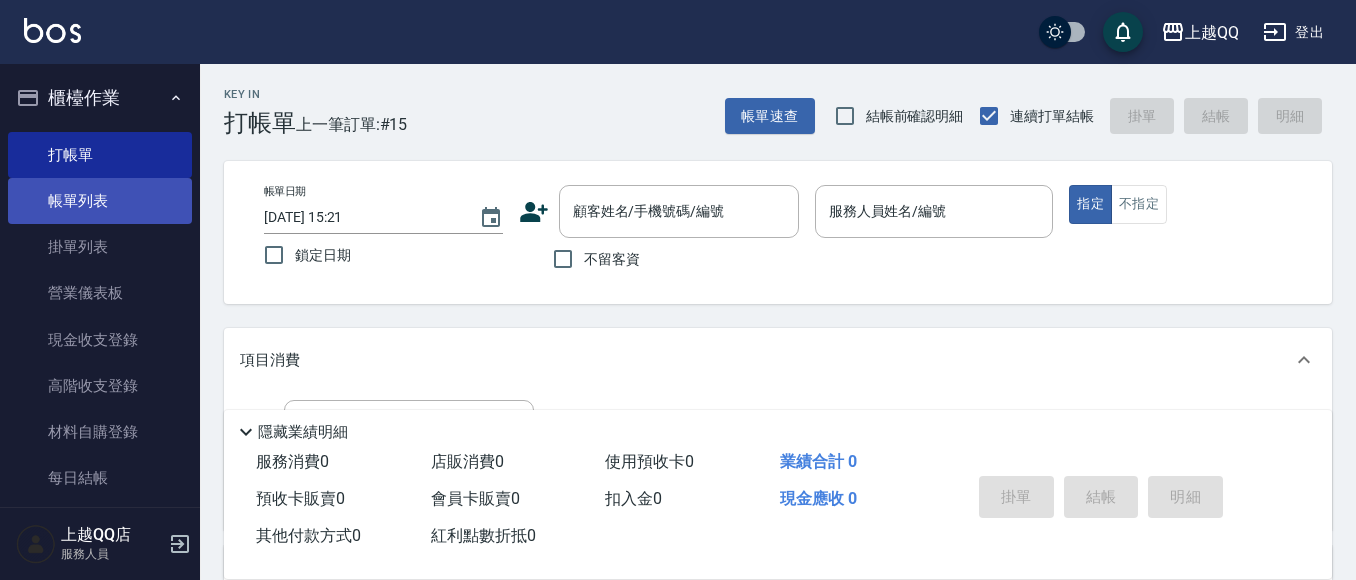 click on "帳單列表" at bounding box center [100, 201] 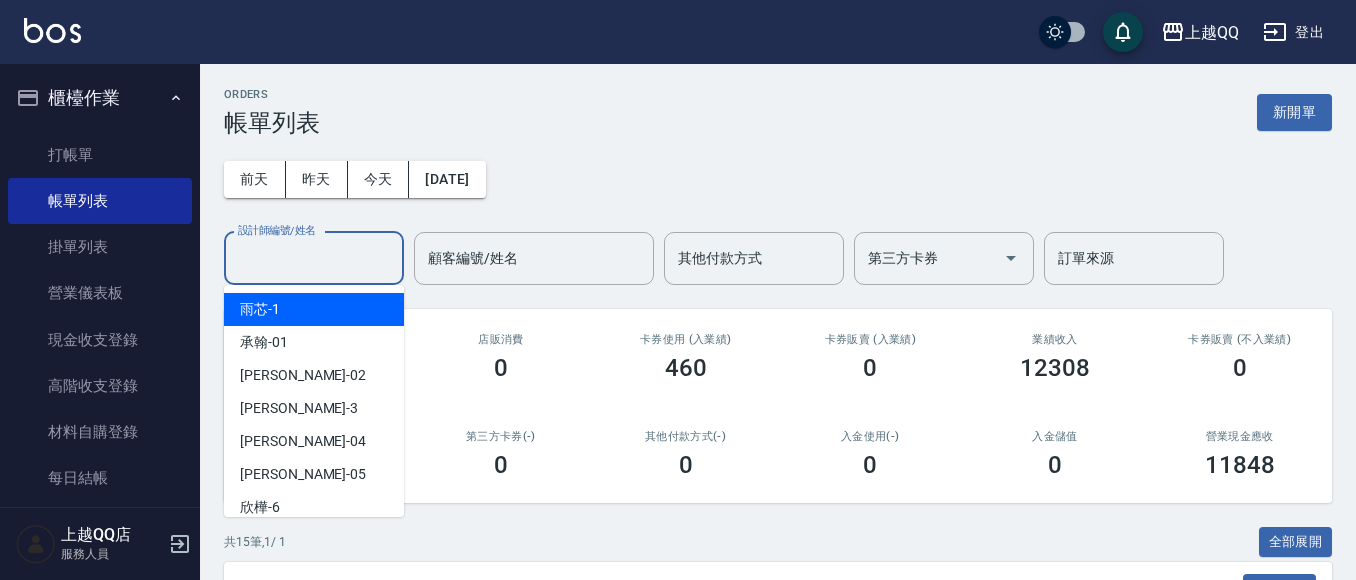click on "設計師編號/姓名" at bounding box center (314, 258) 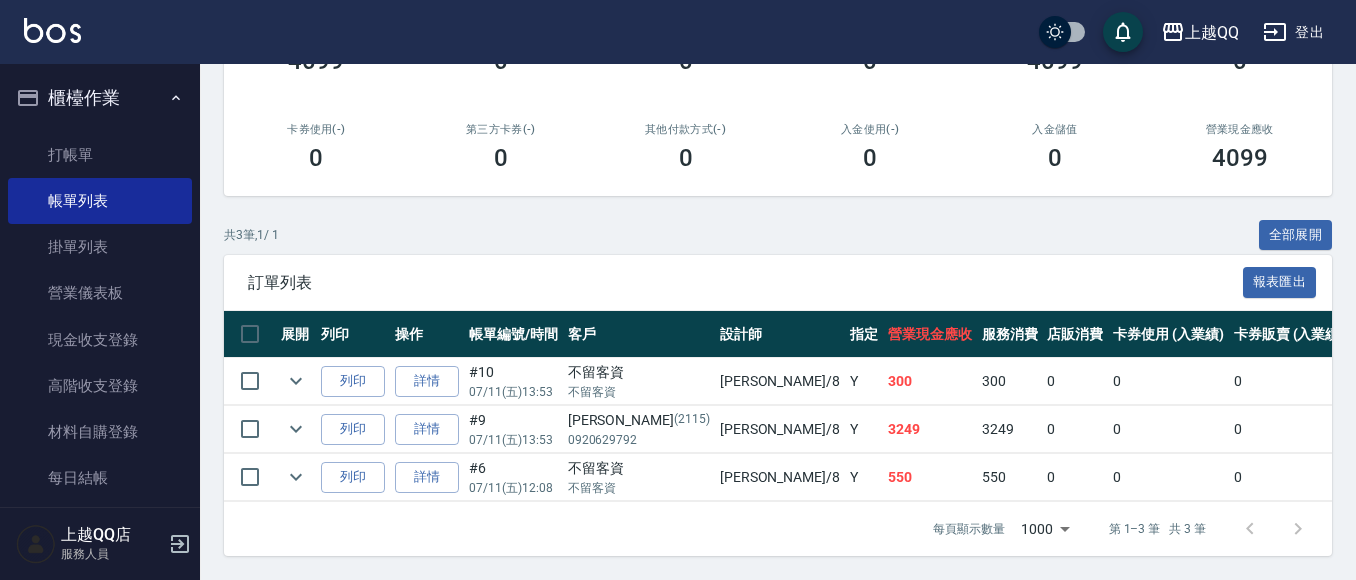 scroll, scrollTop: 324, scrollLeft: 0, axis: vertical 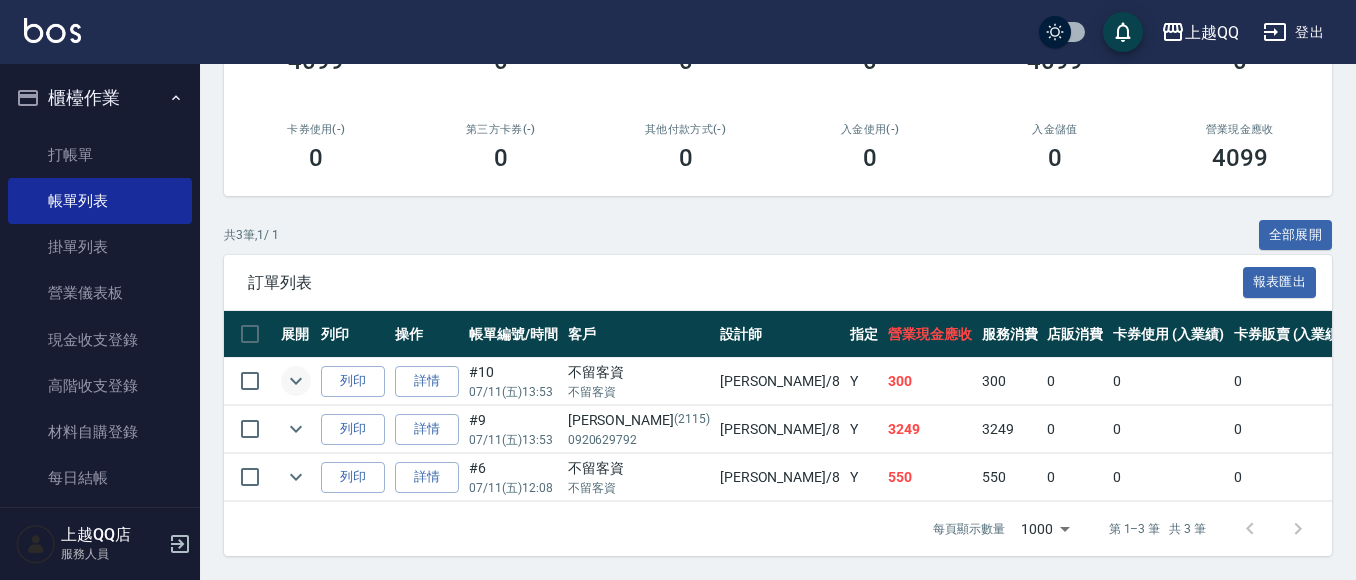 type on "[PERSON_NAME]-8" 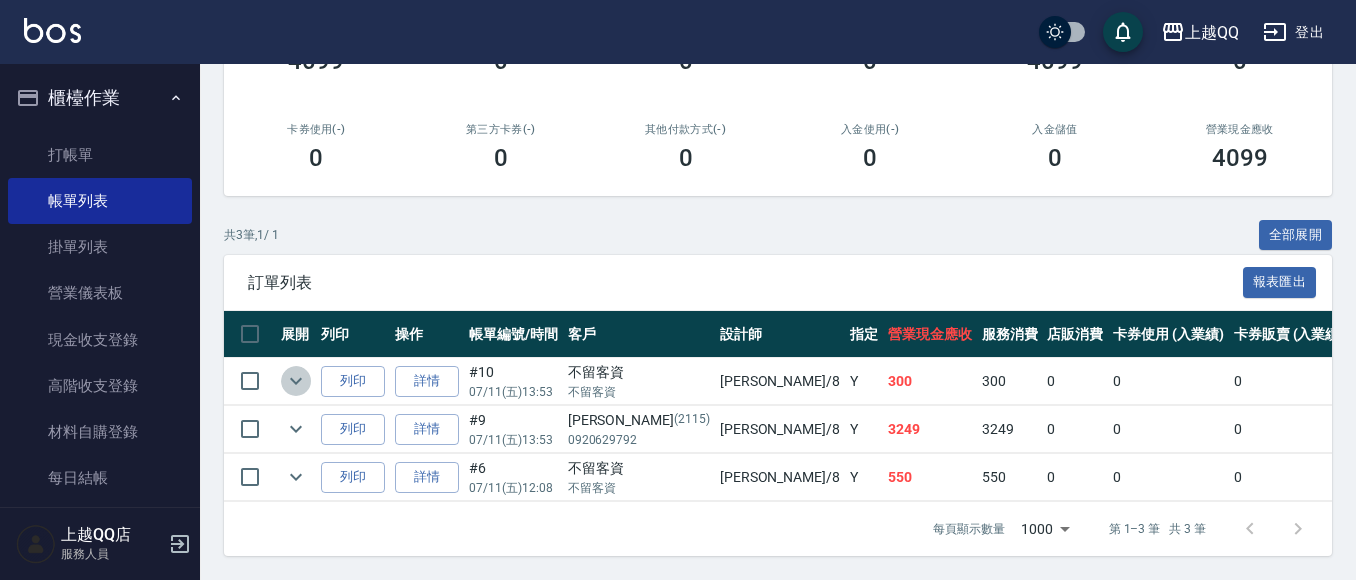 click 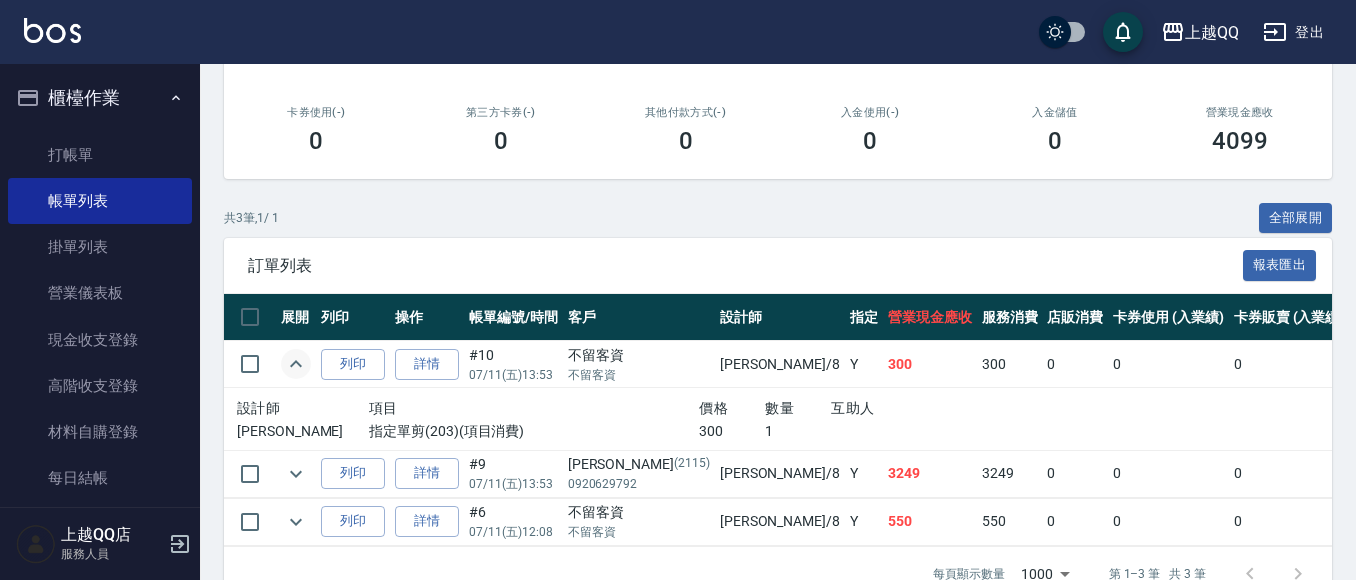 click 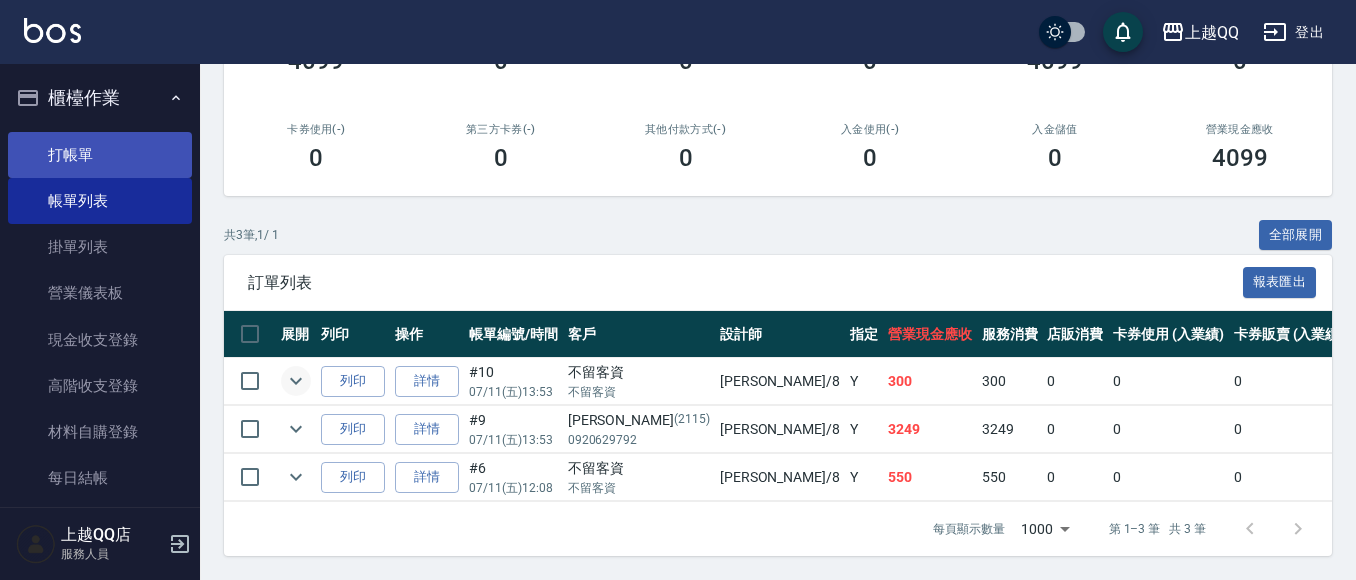 click on "打帳單" at bounding box center [100, 155] 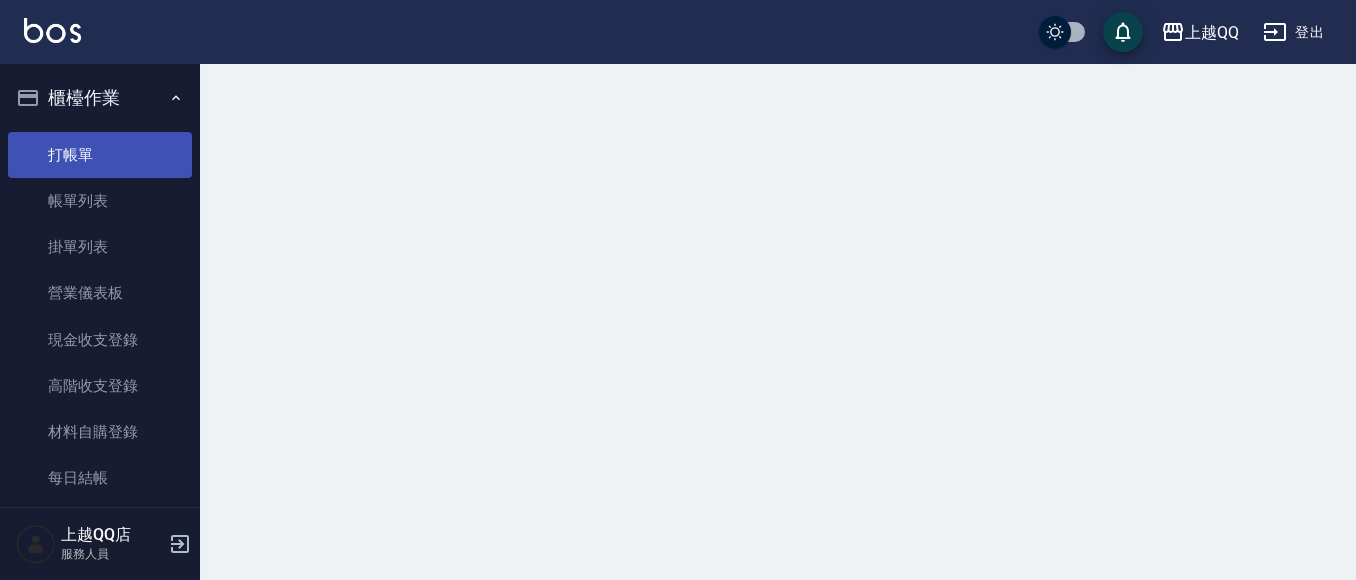 scroll, scrollTop: 0, scrollLeft: 0, axis: both 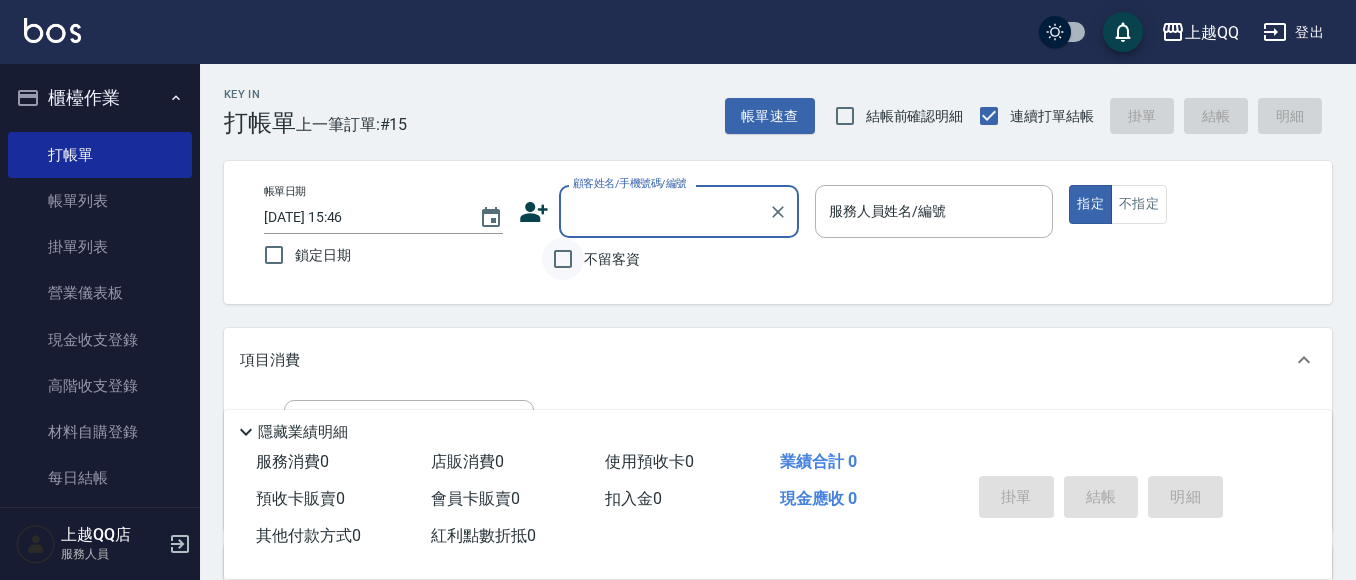 click on "不留客資" at bounding box center (563, 259) 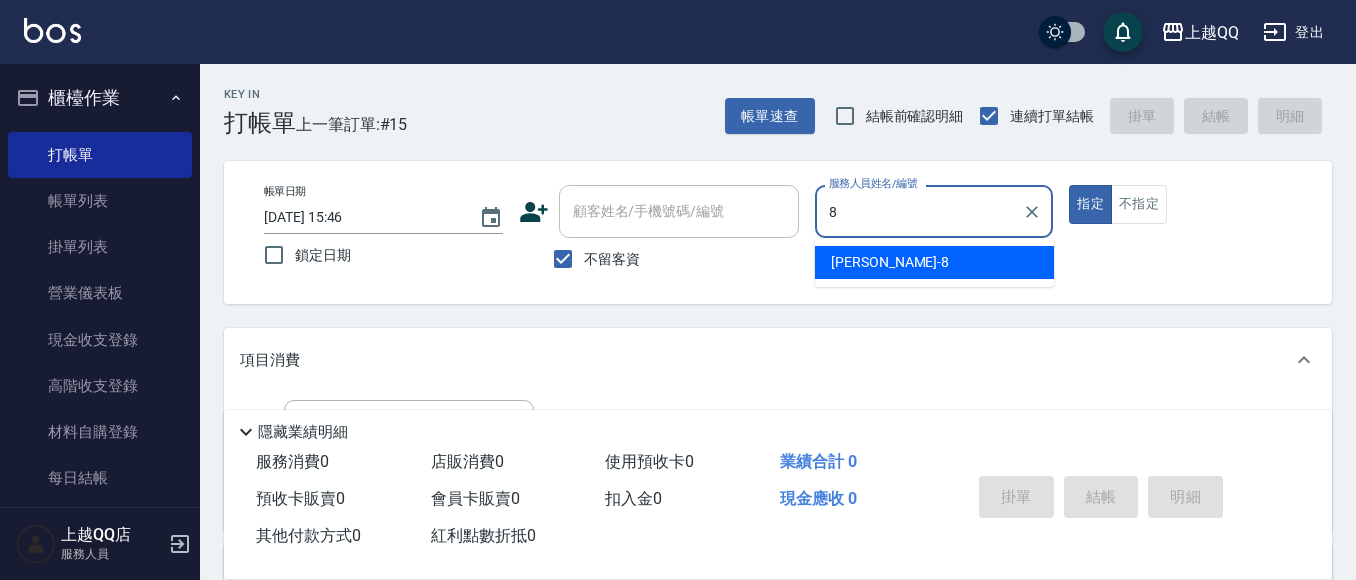 type on "[PERSON_NAME]-8" 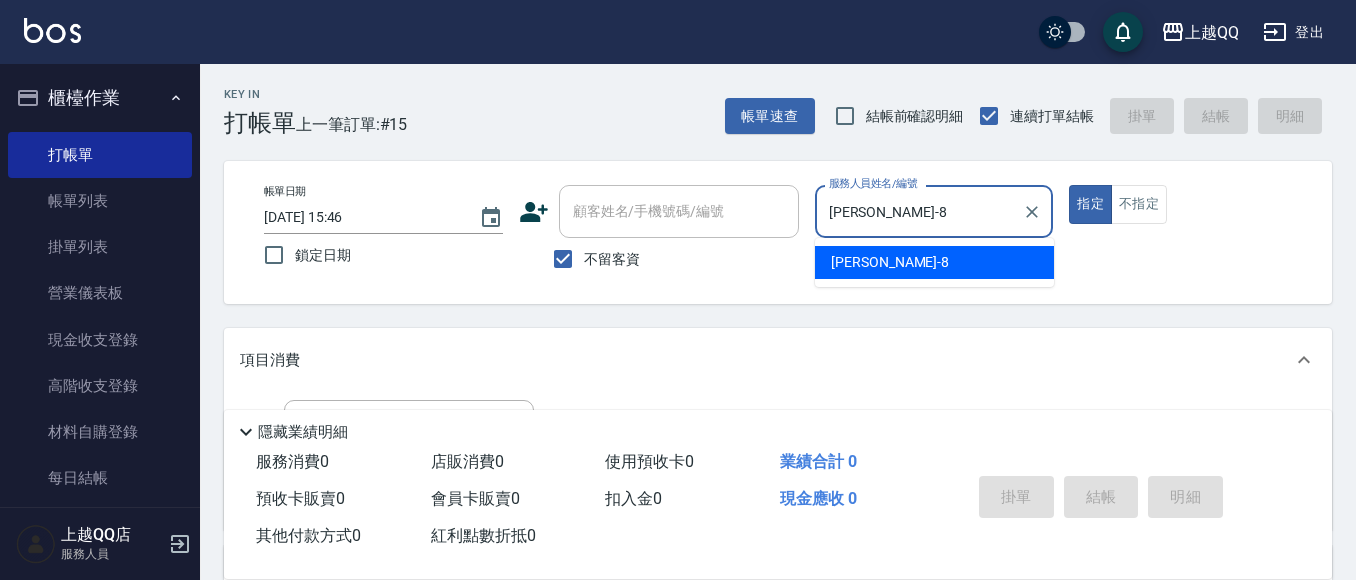 type on "true" 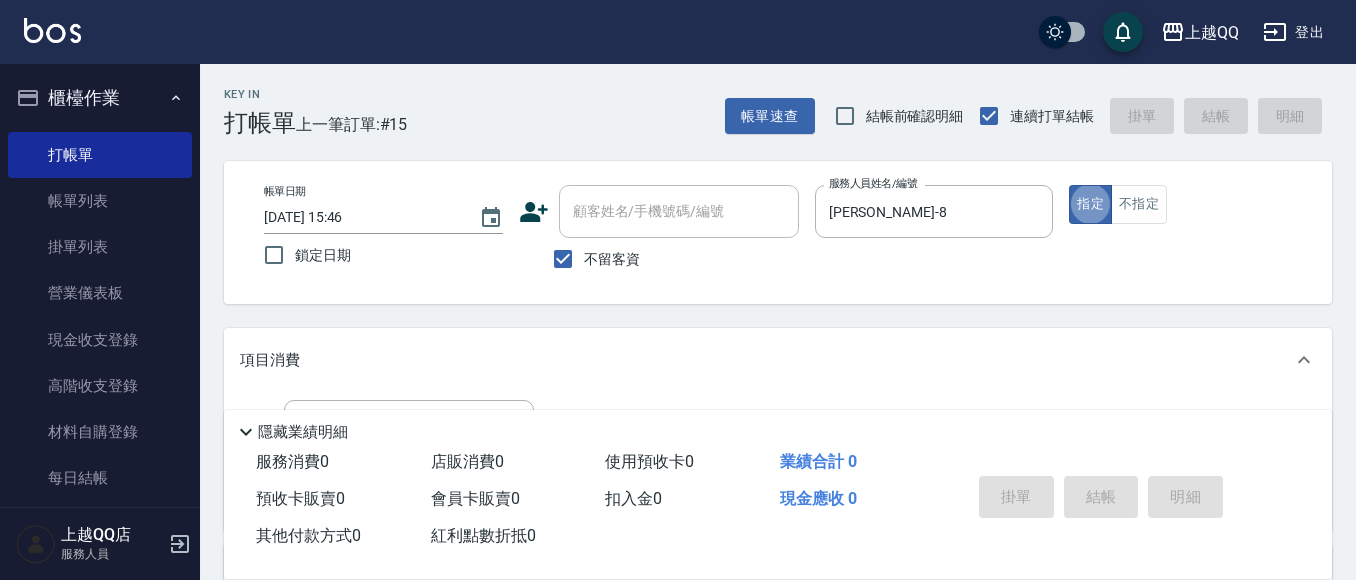 scroll, scrollTop: 114, scrollLeft: 0, axis: vertical 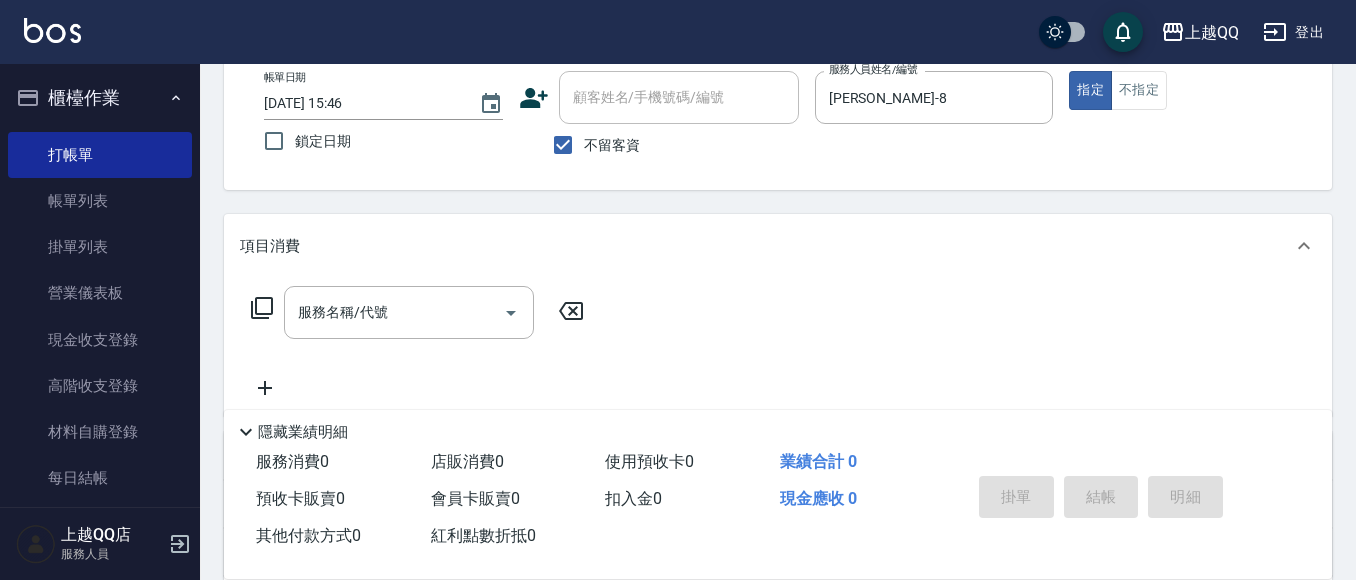click 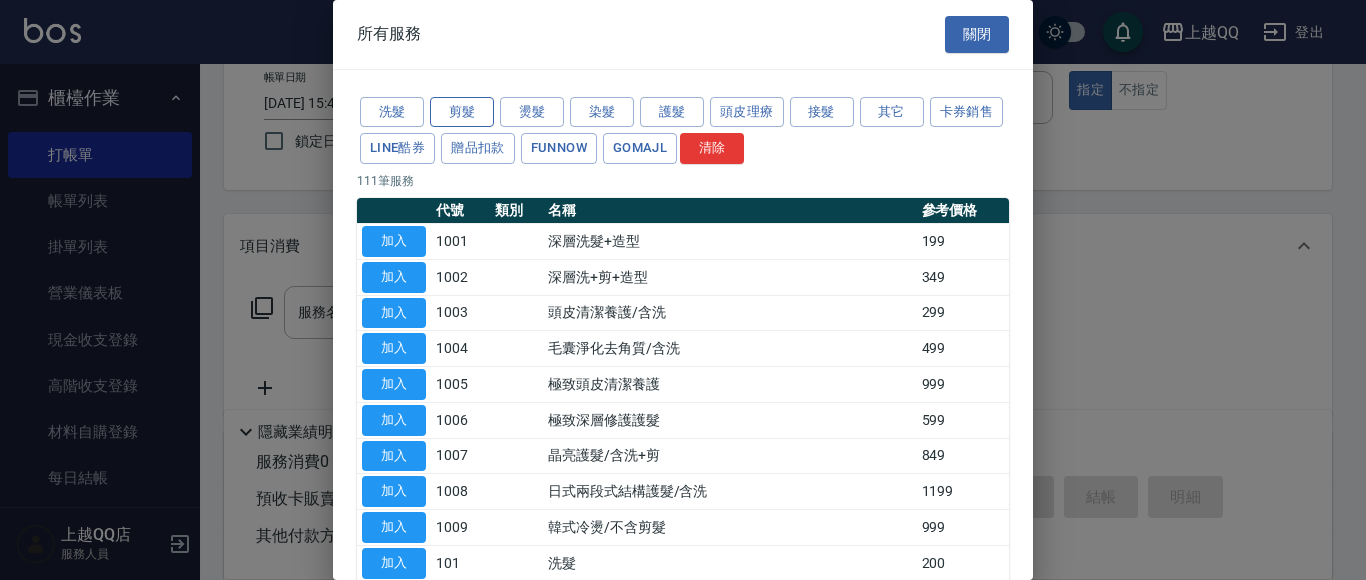 click on "剪髮" at bounding box center (462, 112) 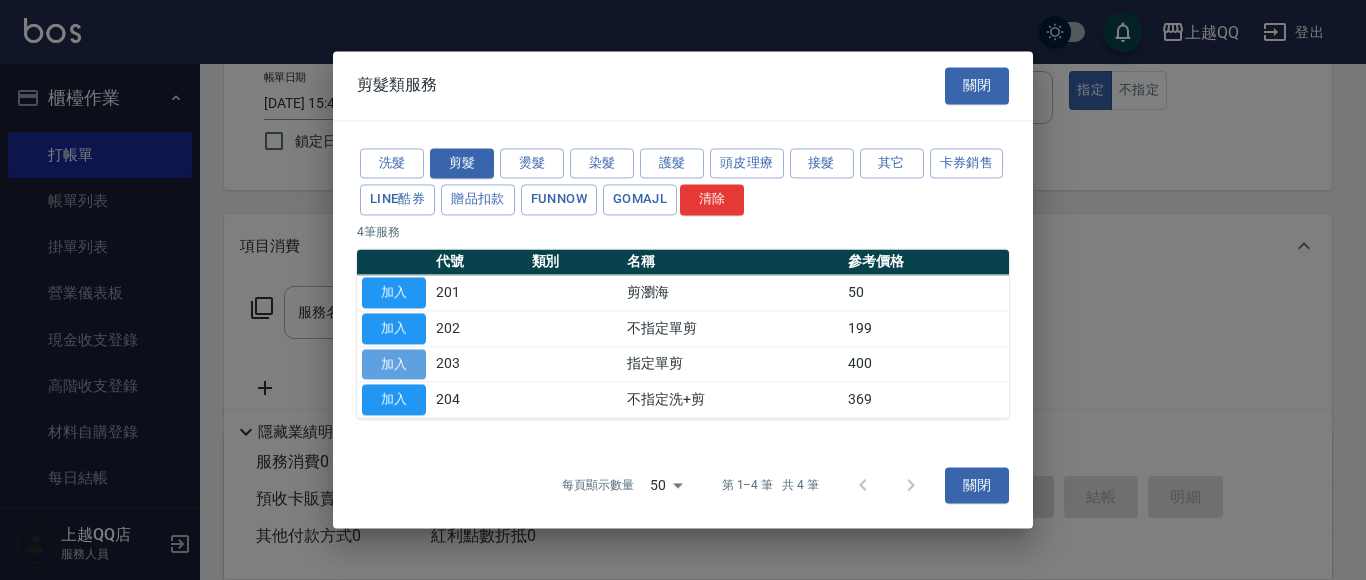 click on "加入" at bounding box center (394, 364) 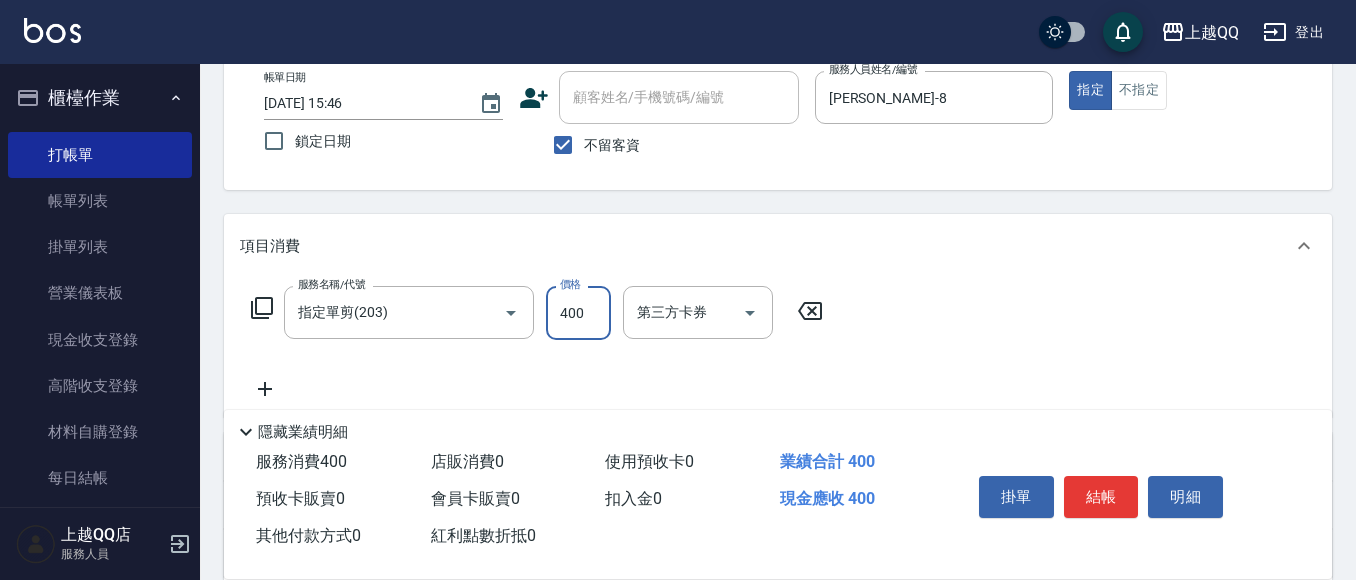 click on "400" at bounding box center (578, 313) 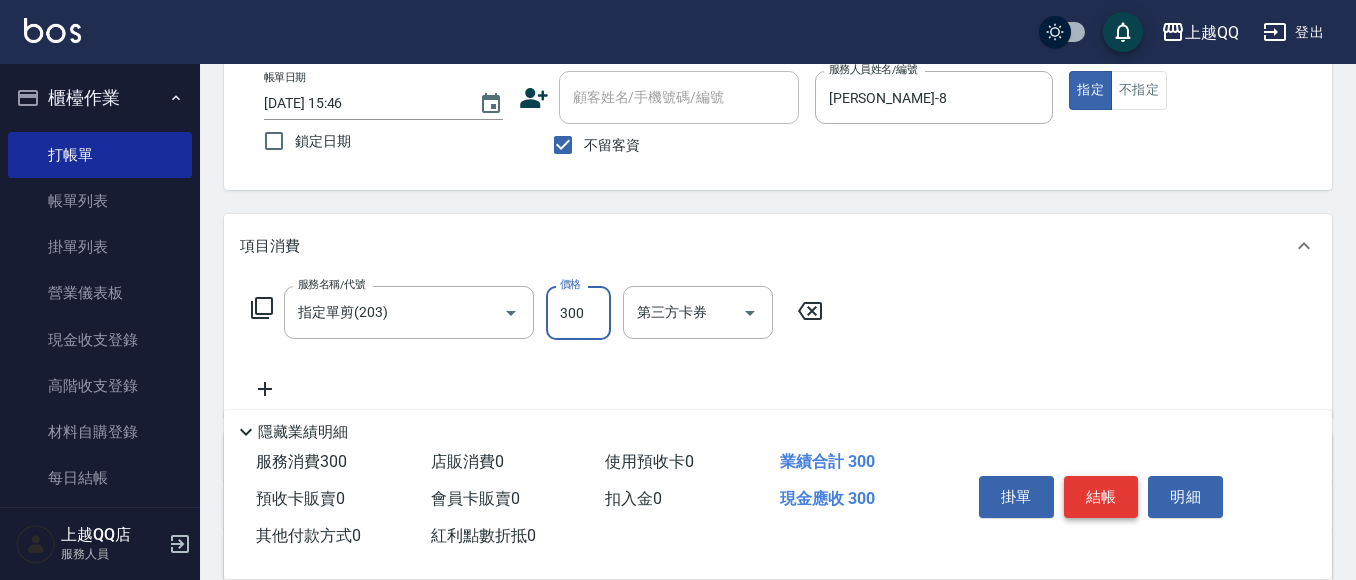 type on "300" 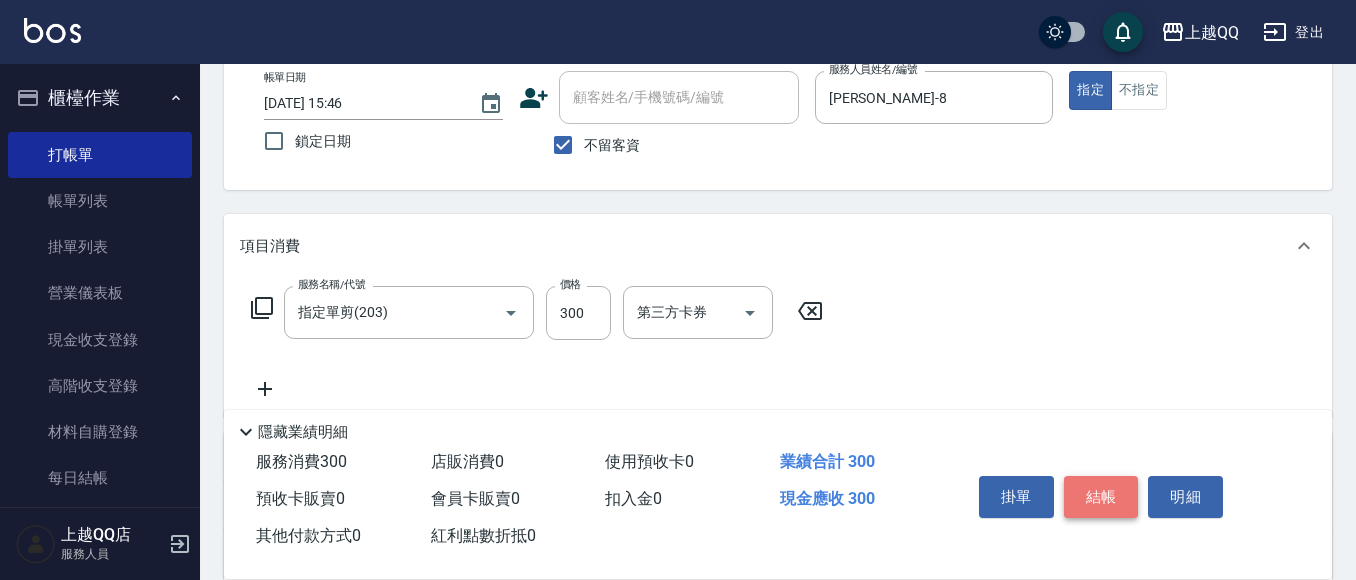 click on "結帳" at bounding box center (1101, 497) 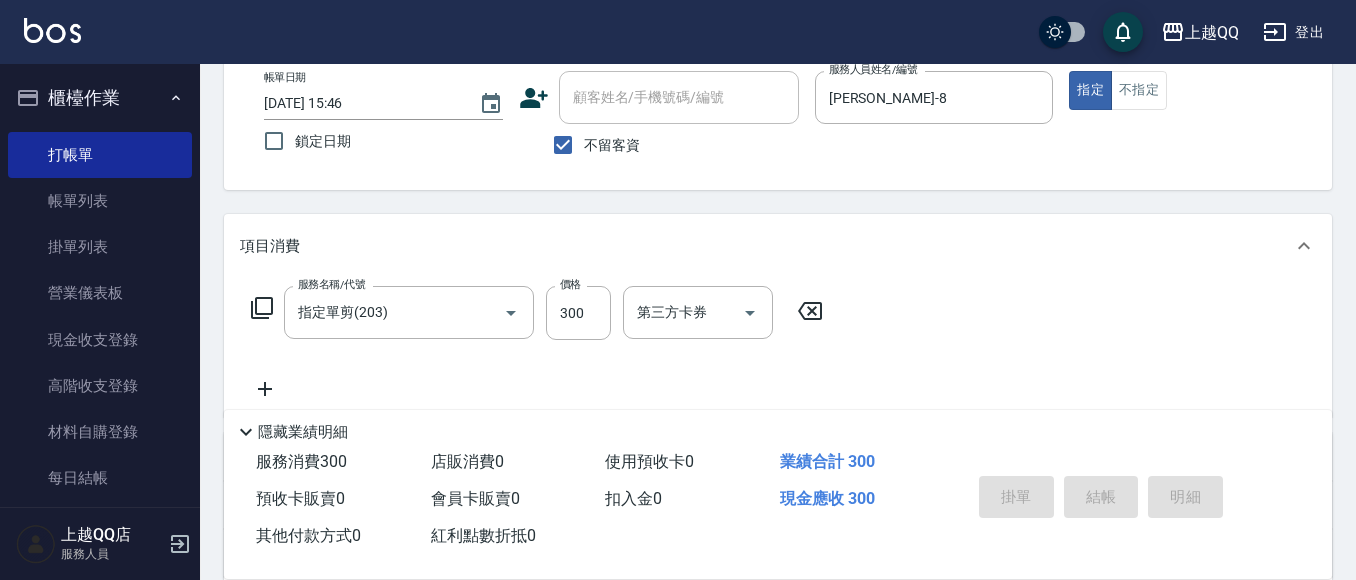 type 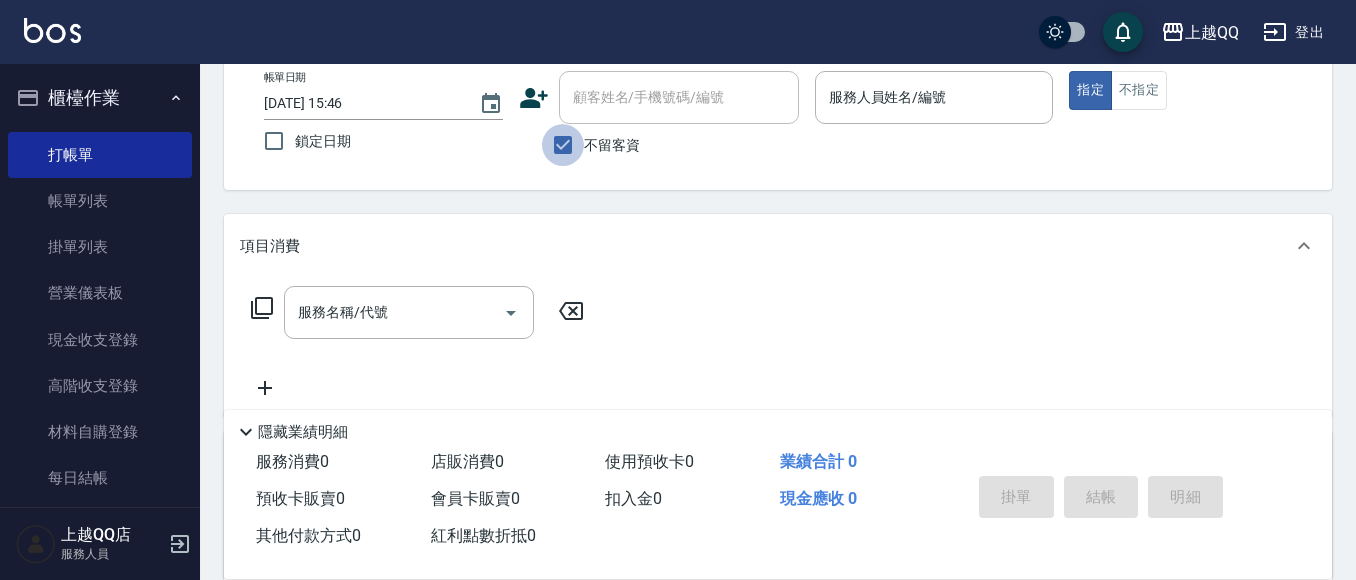 click on "不留客資" at bounding box center [563, 145] 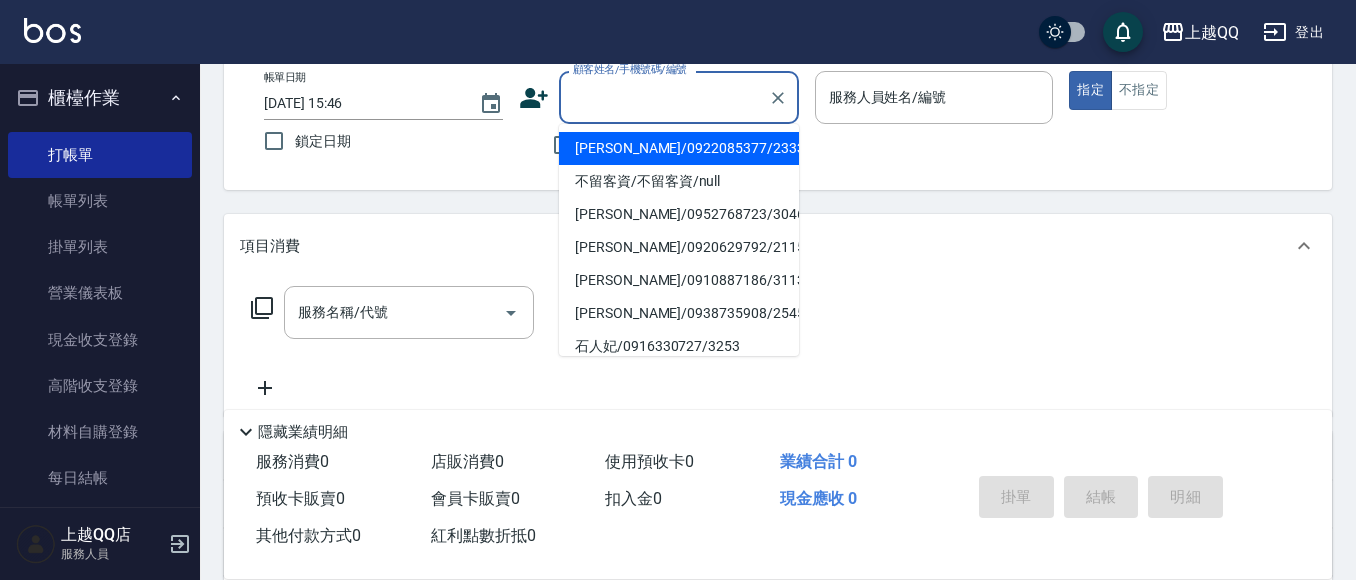 click on "顧客姓名/手機號碼/編號" at bounding box center [664, 97] 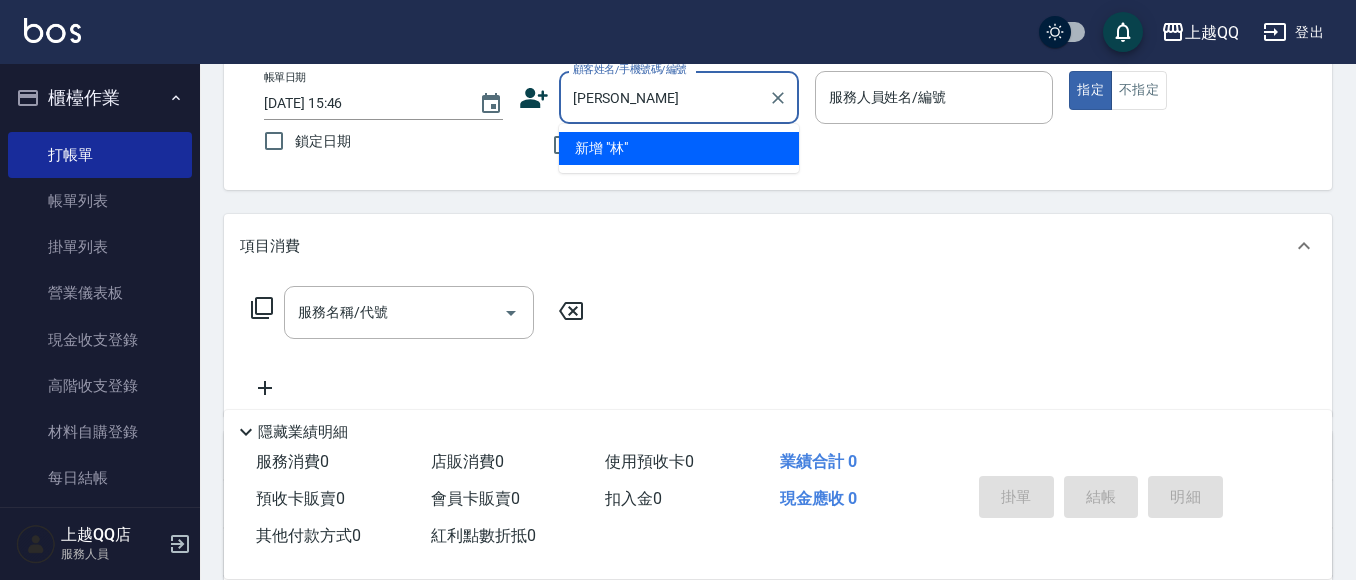 type on "林" 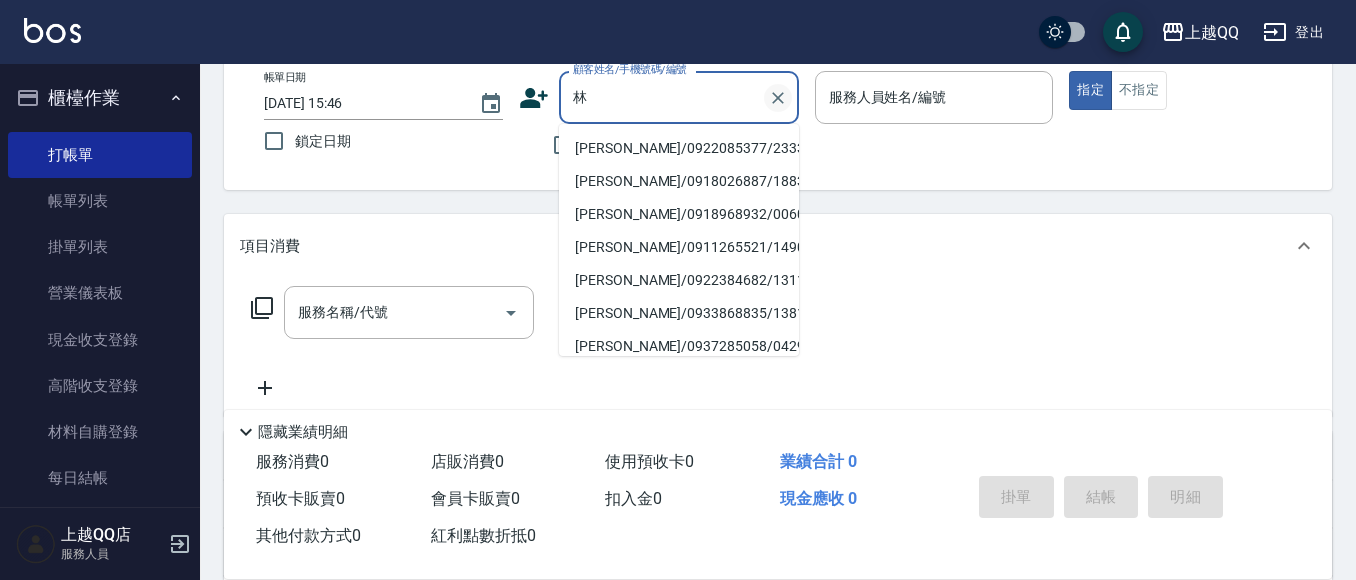click 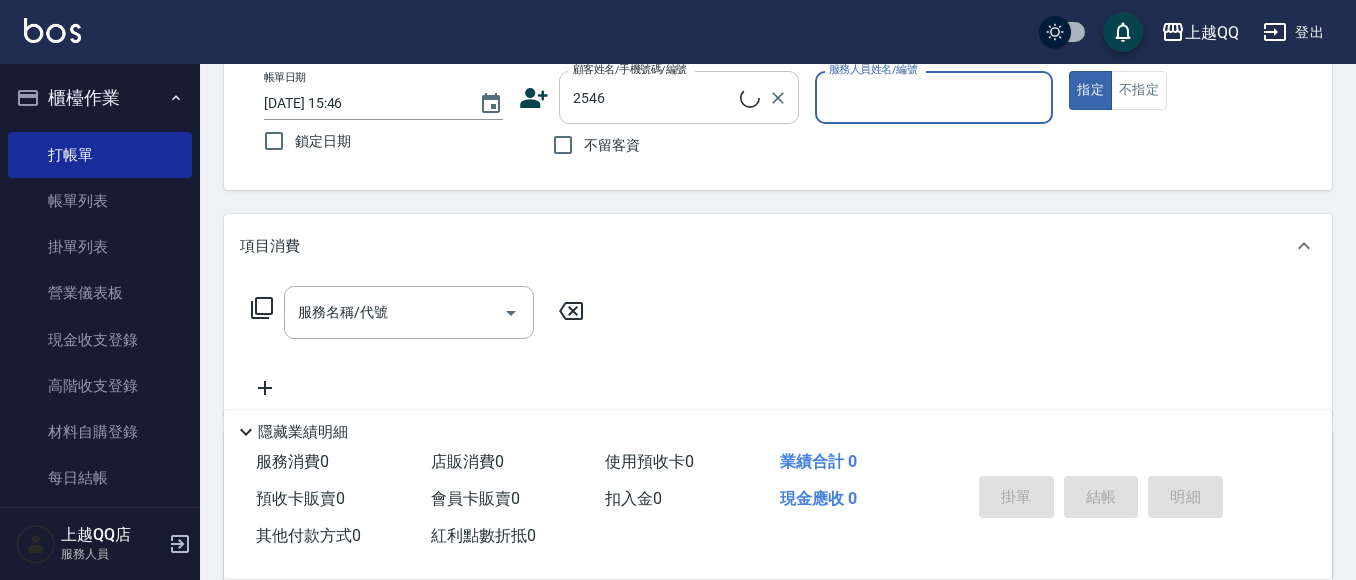 type on "[PERSON_NAME]/0917675155/2546" 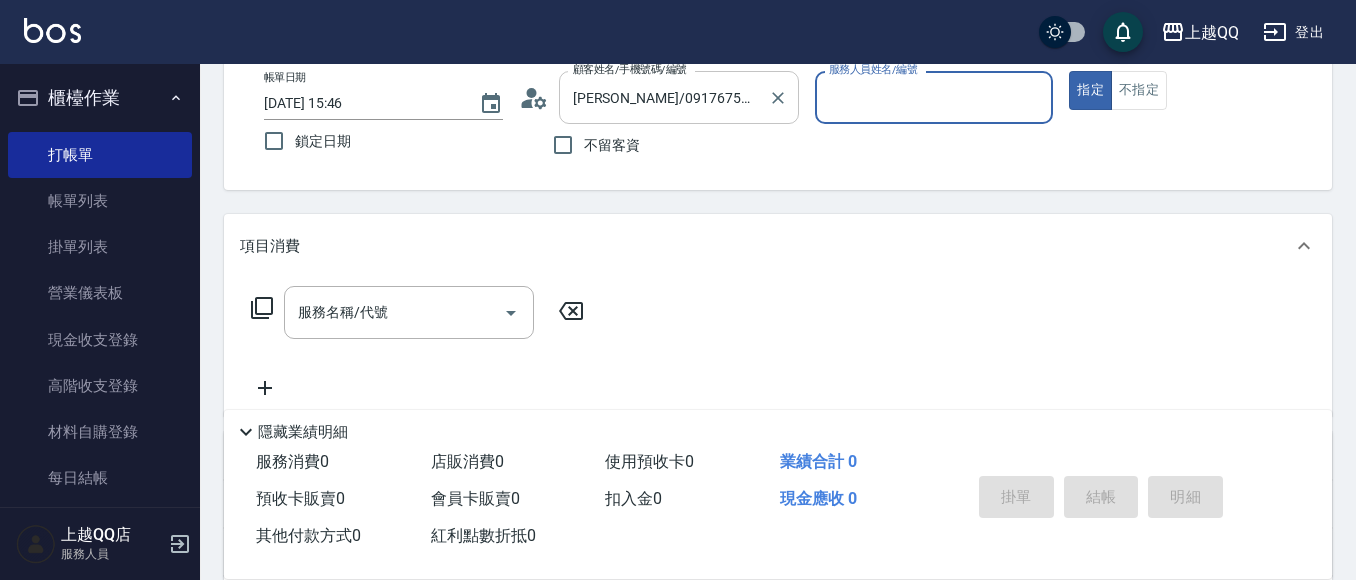 type on "[PERSON_NAME]-8" 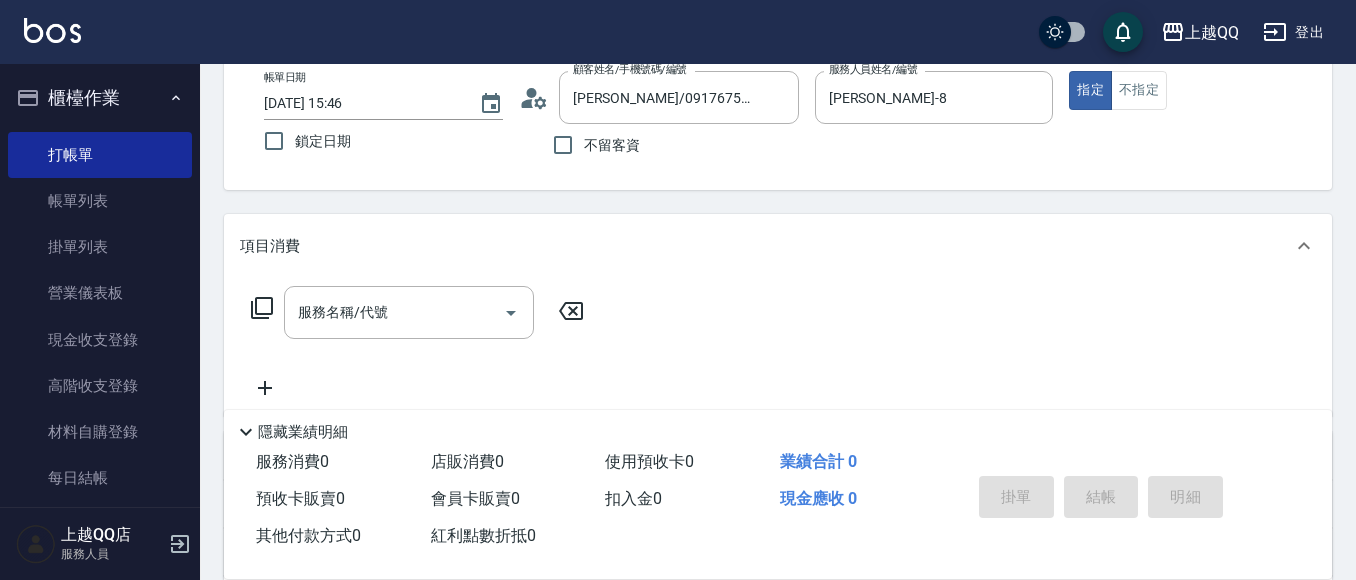 click 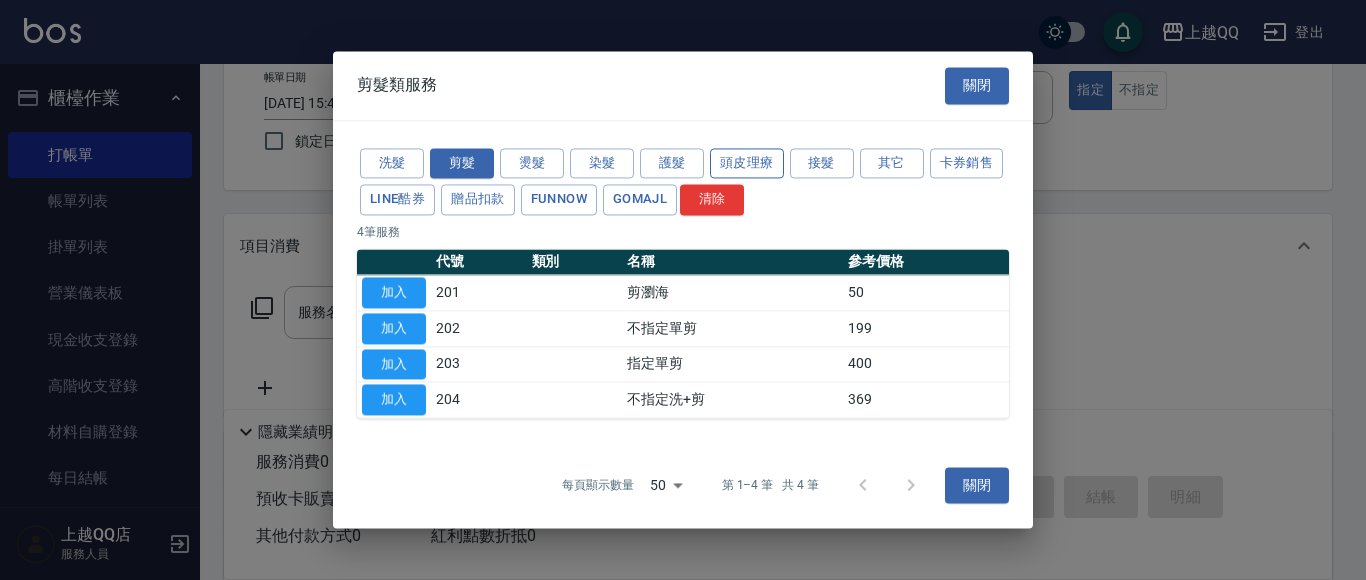 click on "頭皮理療" at bounding box center (747, 163) 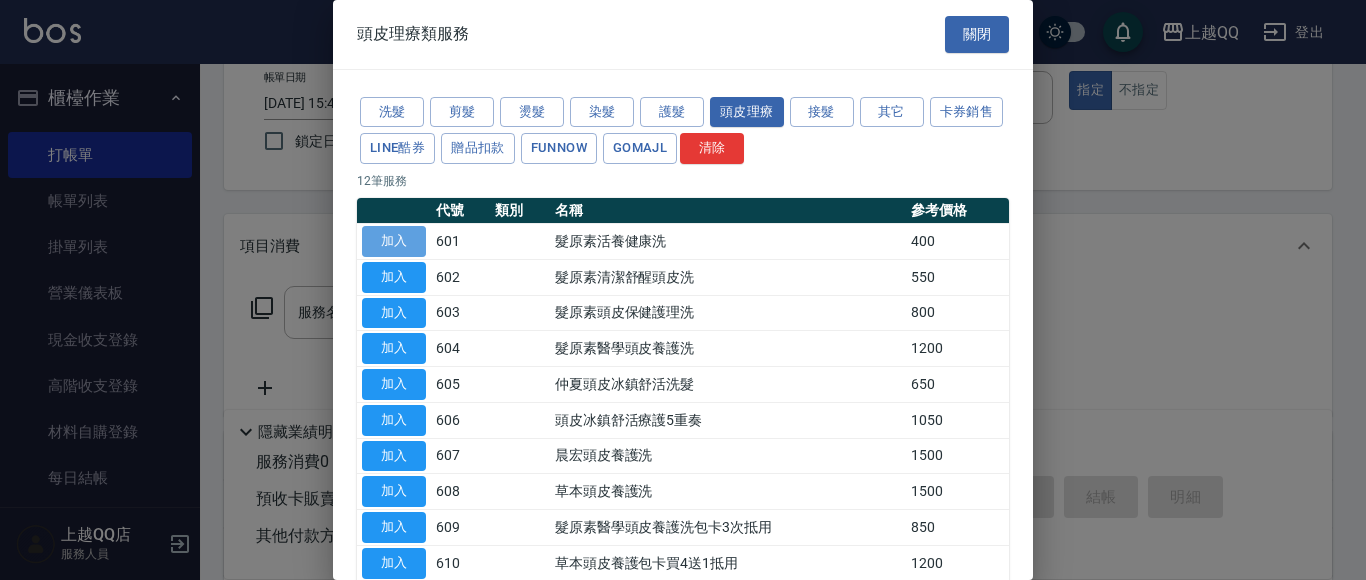 click on "加入" at bounding box center [394, 241] 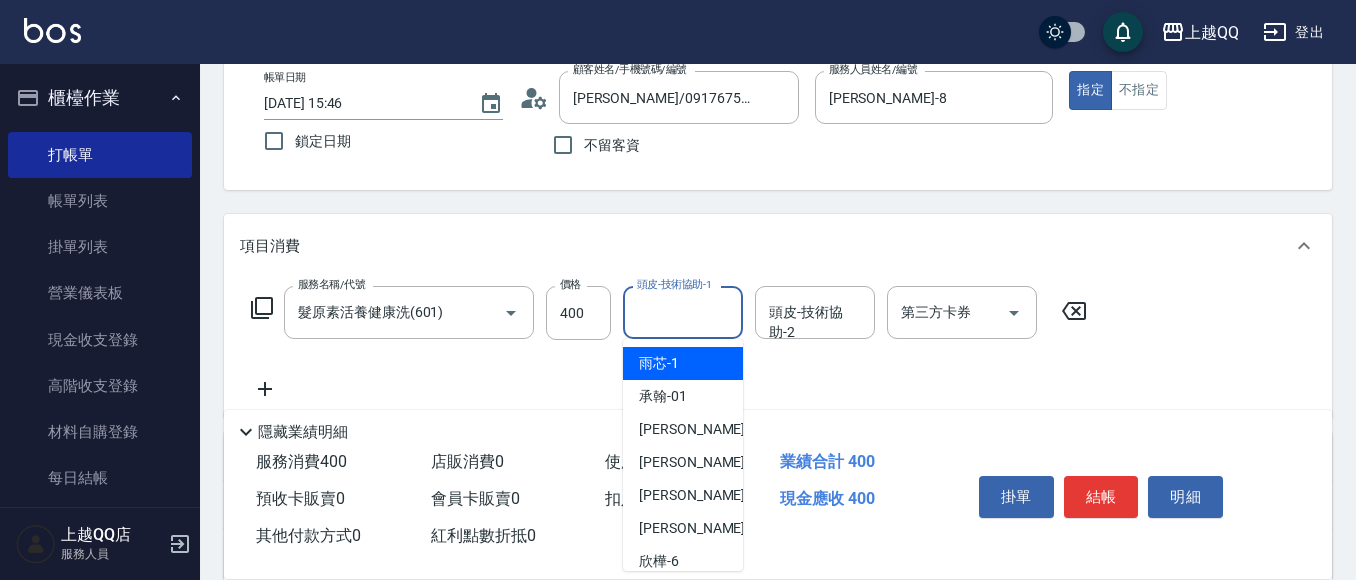 click on "頭皮-技術協助-1" at bounding box center [683, 312] 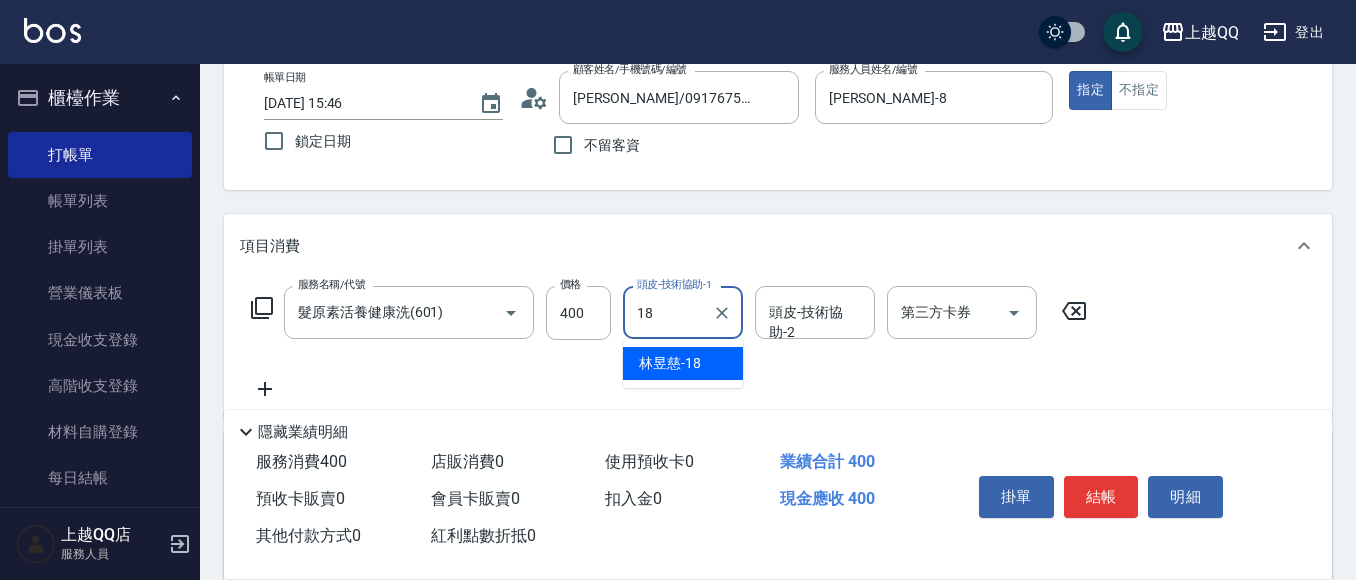 click on "[PERSON_NAME]18" at bounding box center [683, 363] 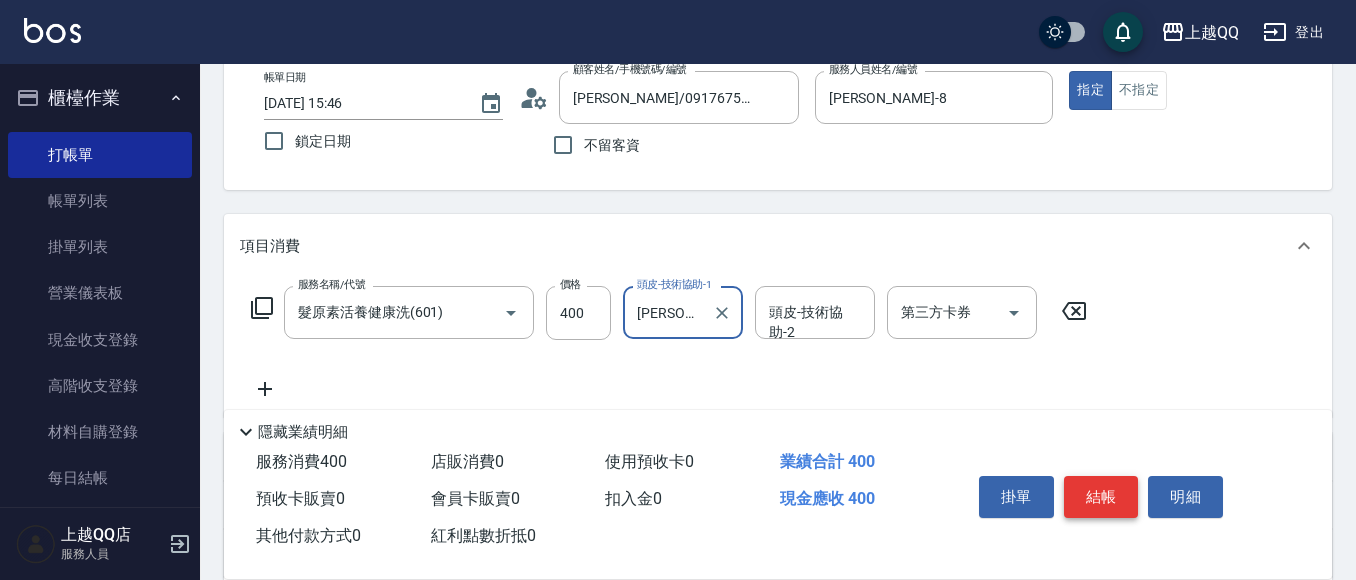 type on "[PERSON_NAME]-18" 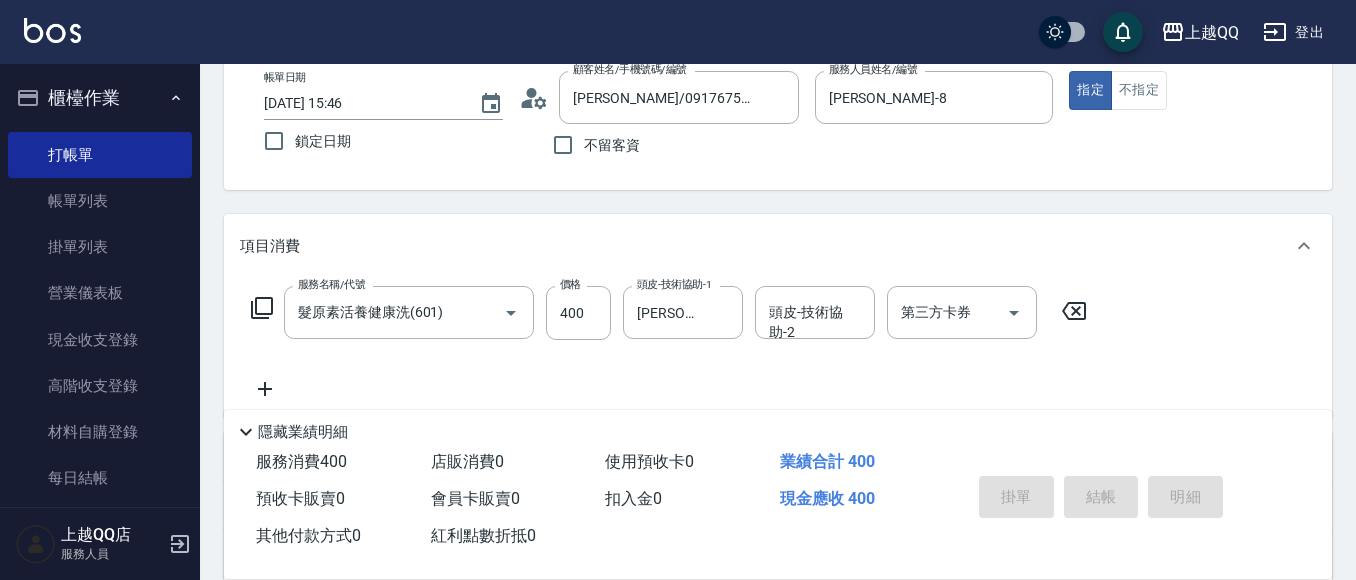 type on "[DATE] 15:47" 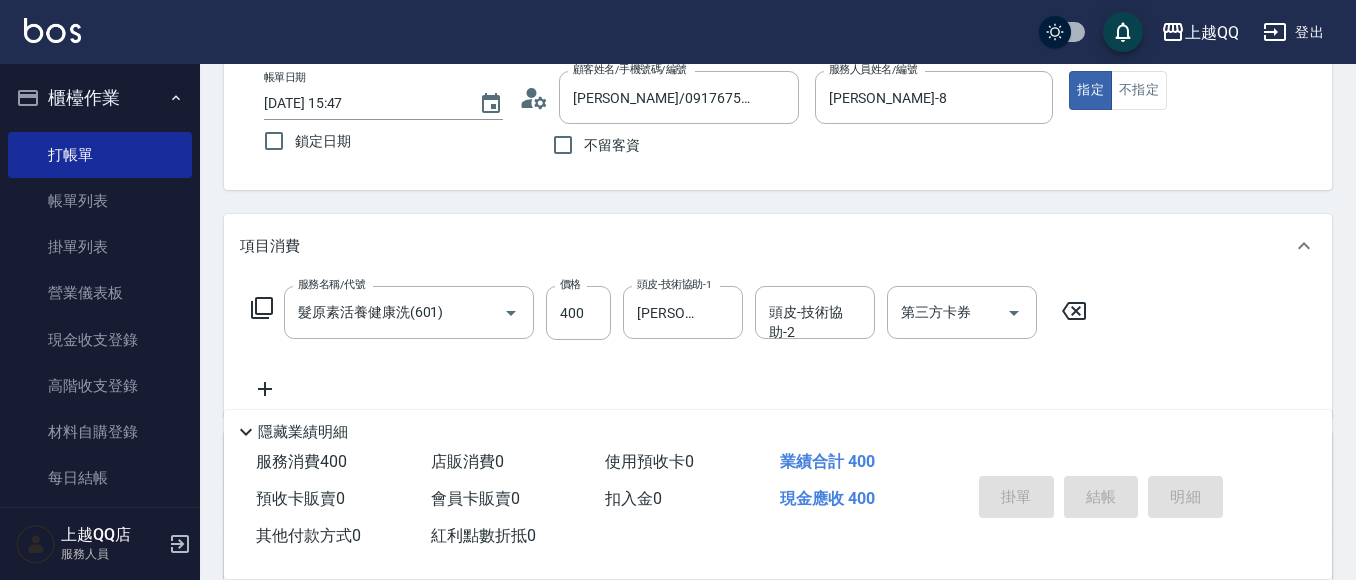 type 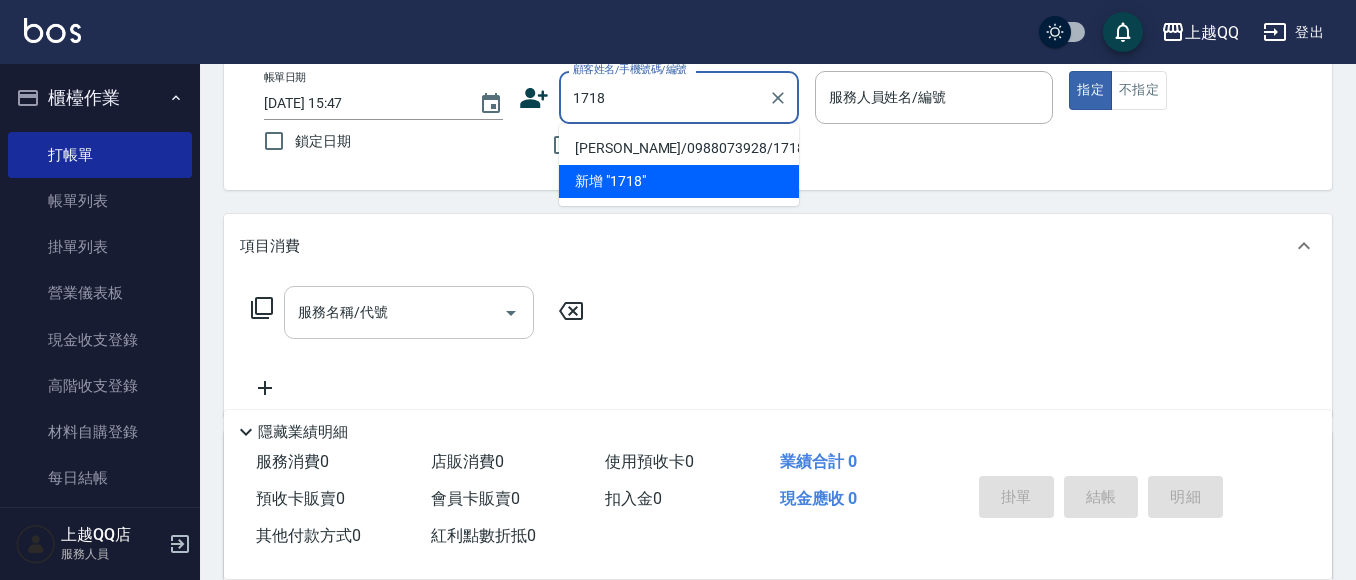 type on "[PERSON_NAME]/0988073928/1718" 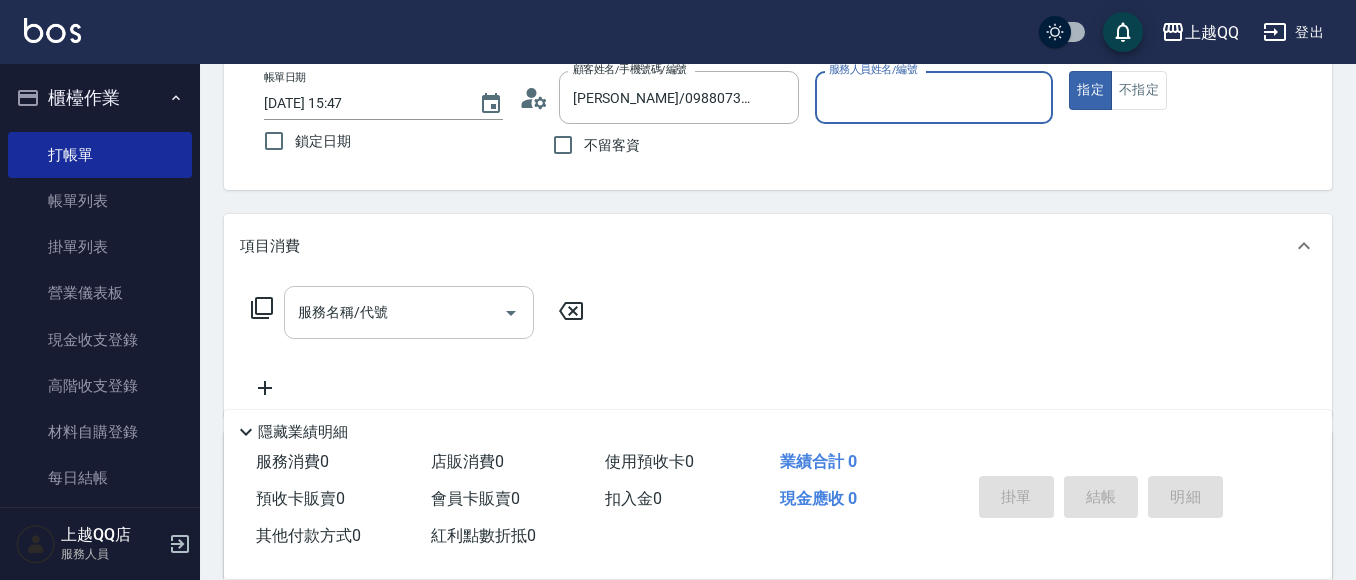 type on "[PERSON_NAME]-8" 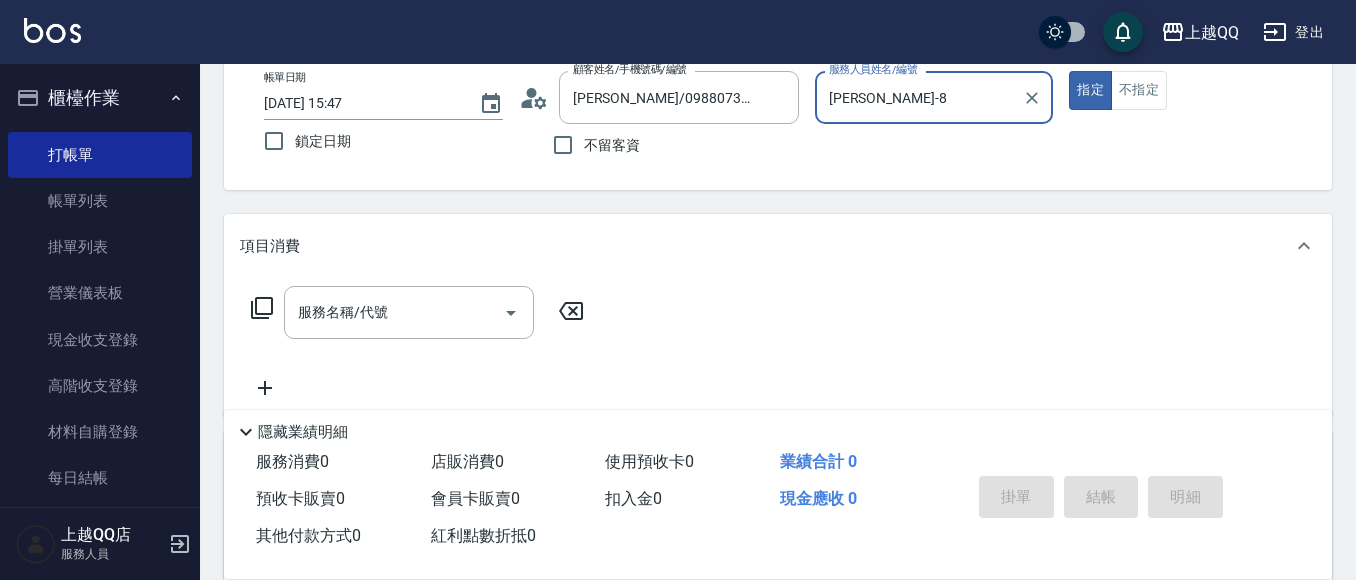 click on "櫃檯作業" at bounding box center [100, 98] 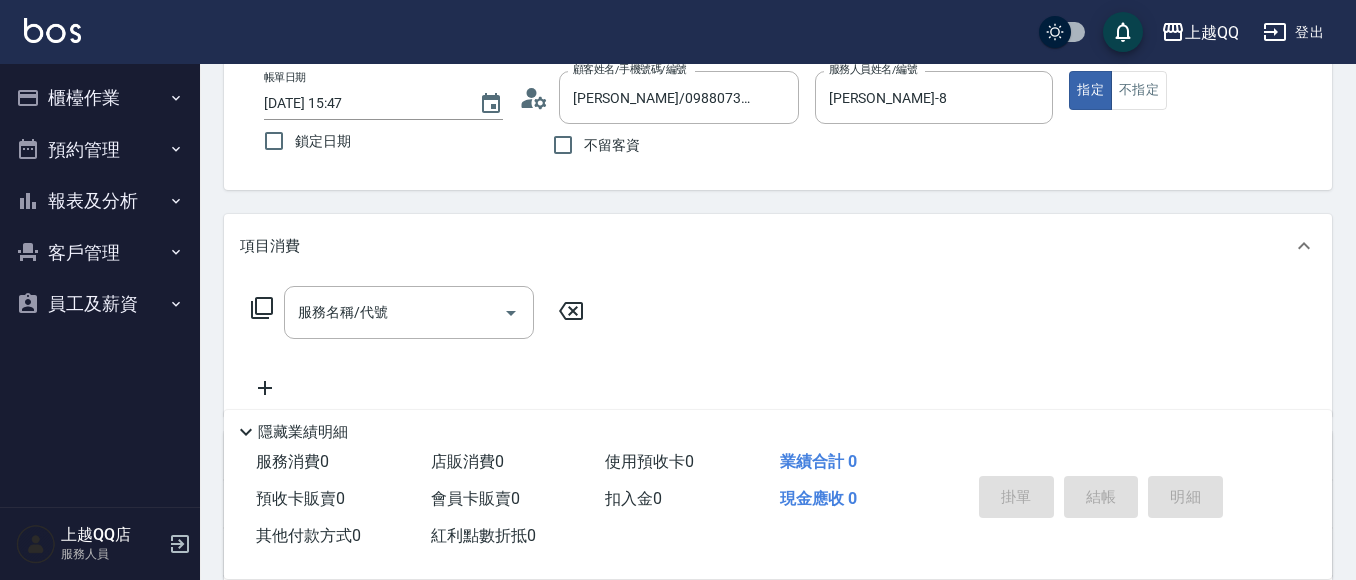 click on "客戶管理" at bounding box center (100, 253) 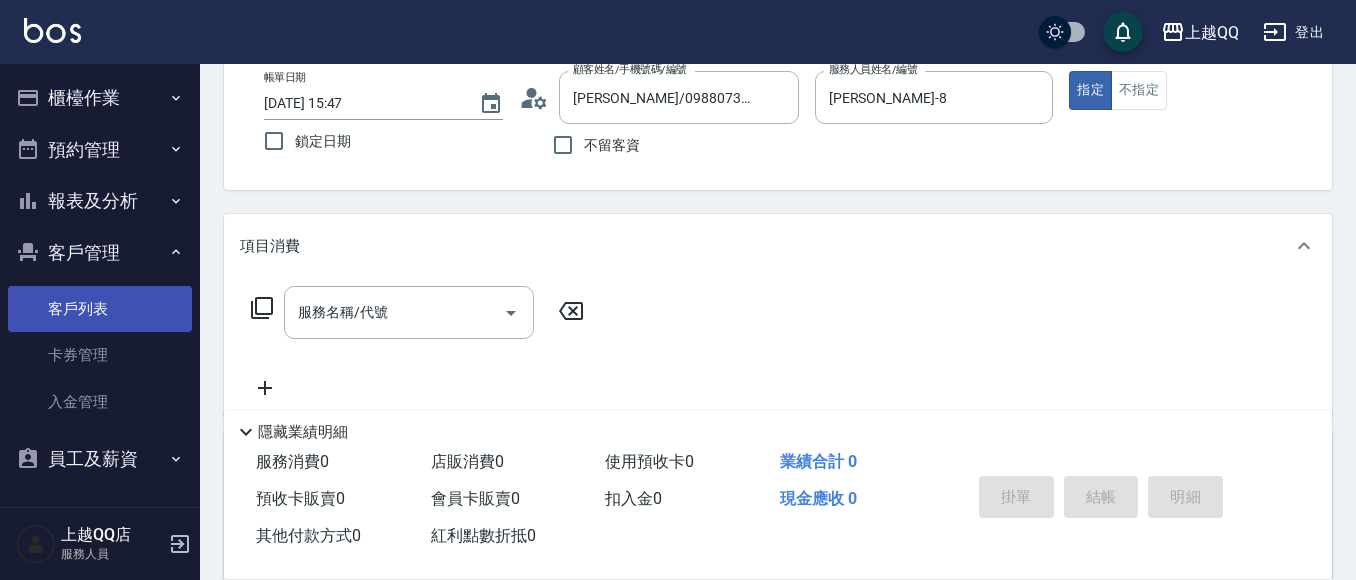 click on "客戶列表" at bounding box center (100, 309) 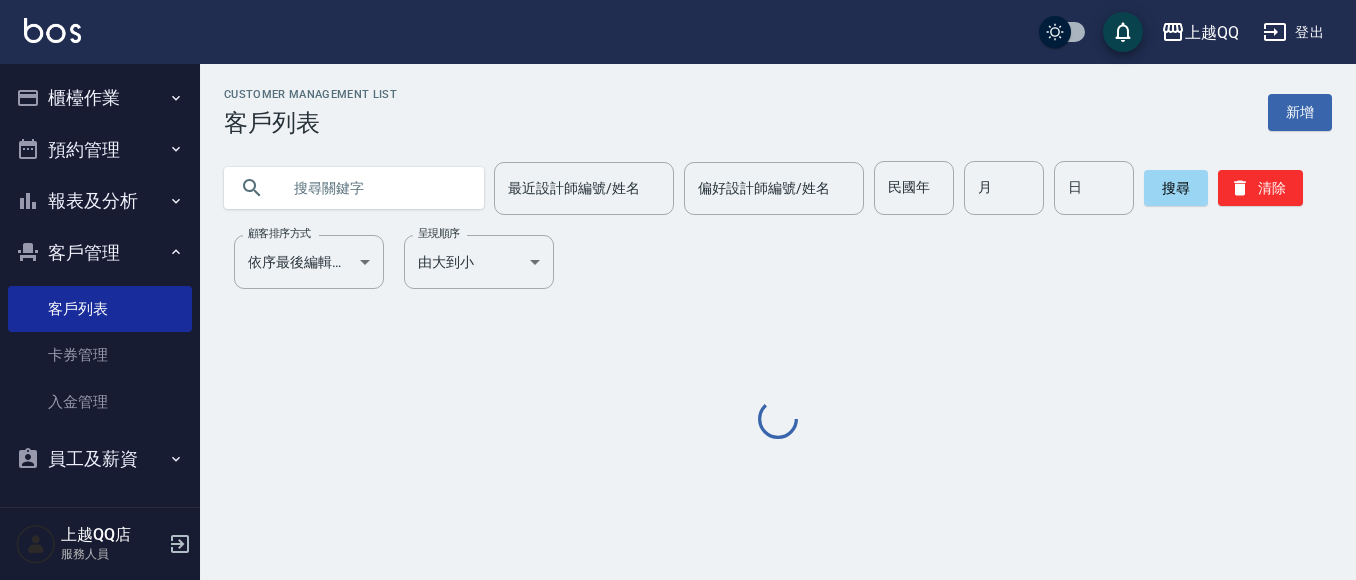 scroll, scrollTop: 0, scrollLeft: 0, axis: both 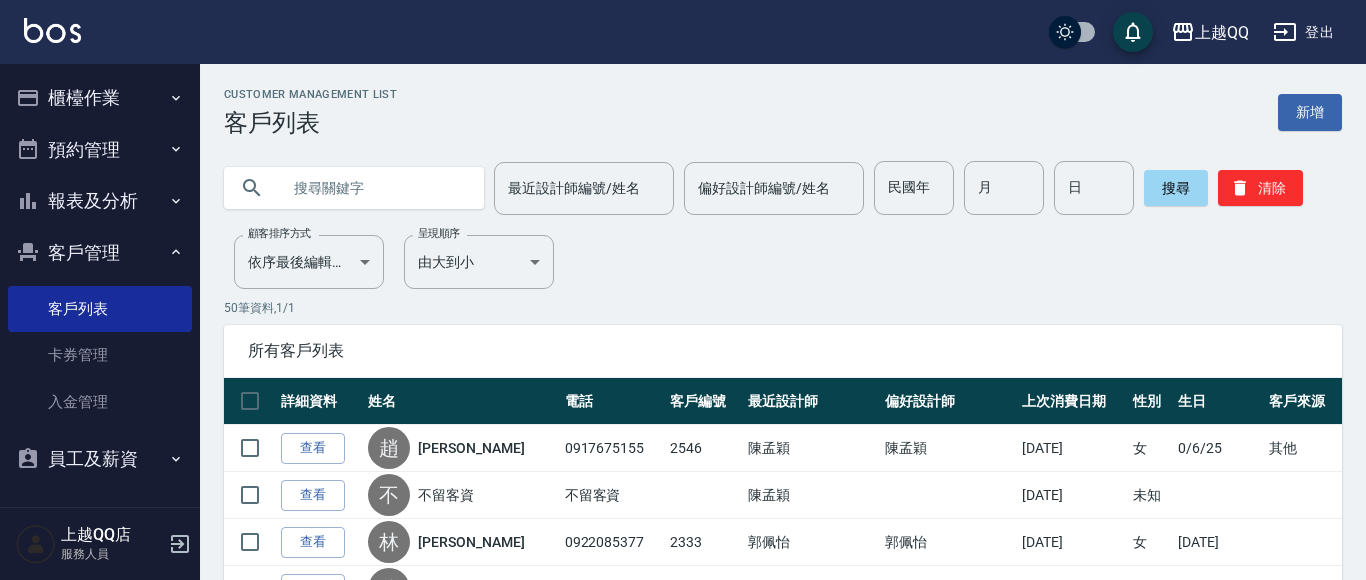 click at bounding box center [374, 188] 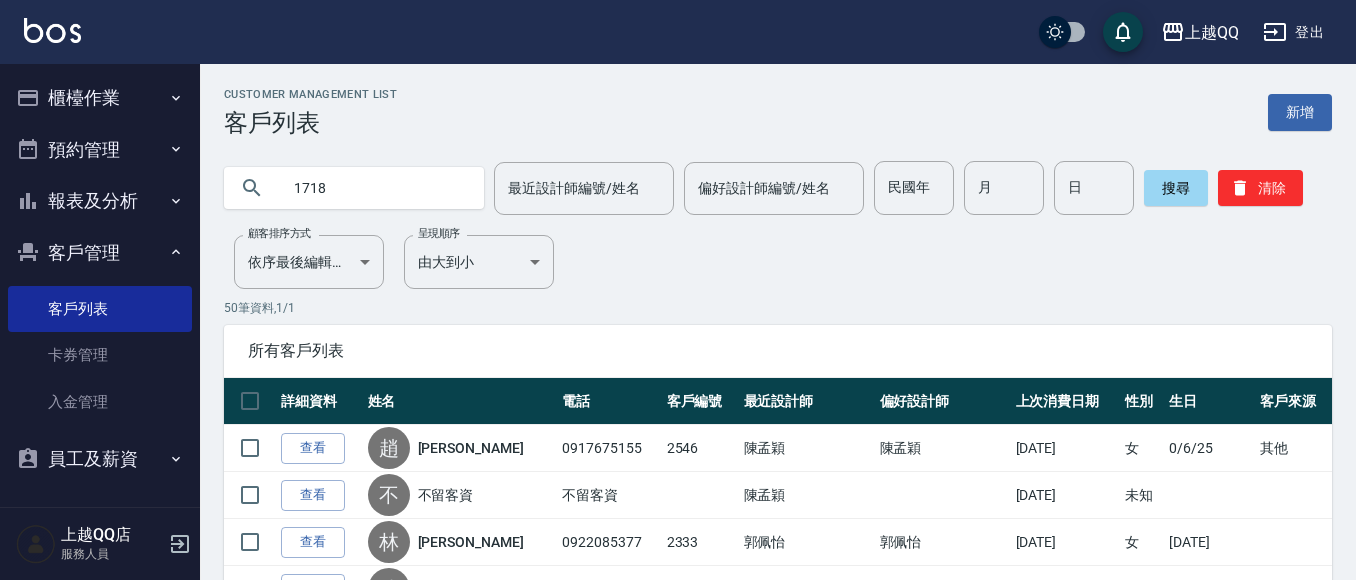 type on "1718" 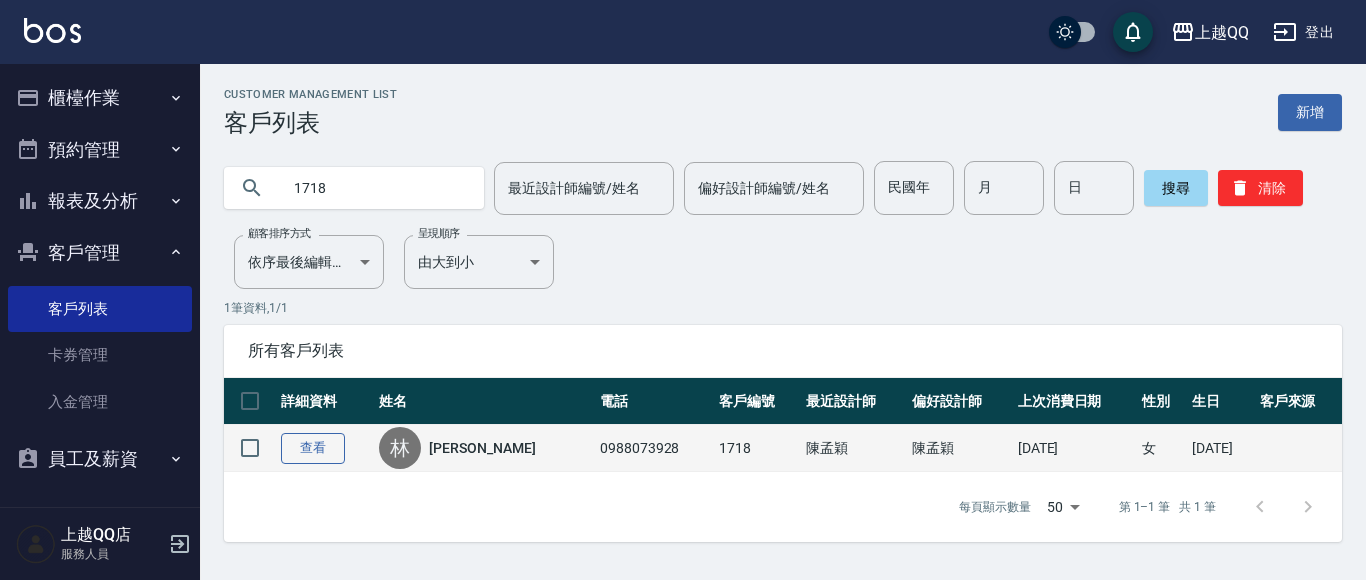 click on "查看" at bounding box center [313, 448] 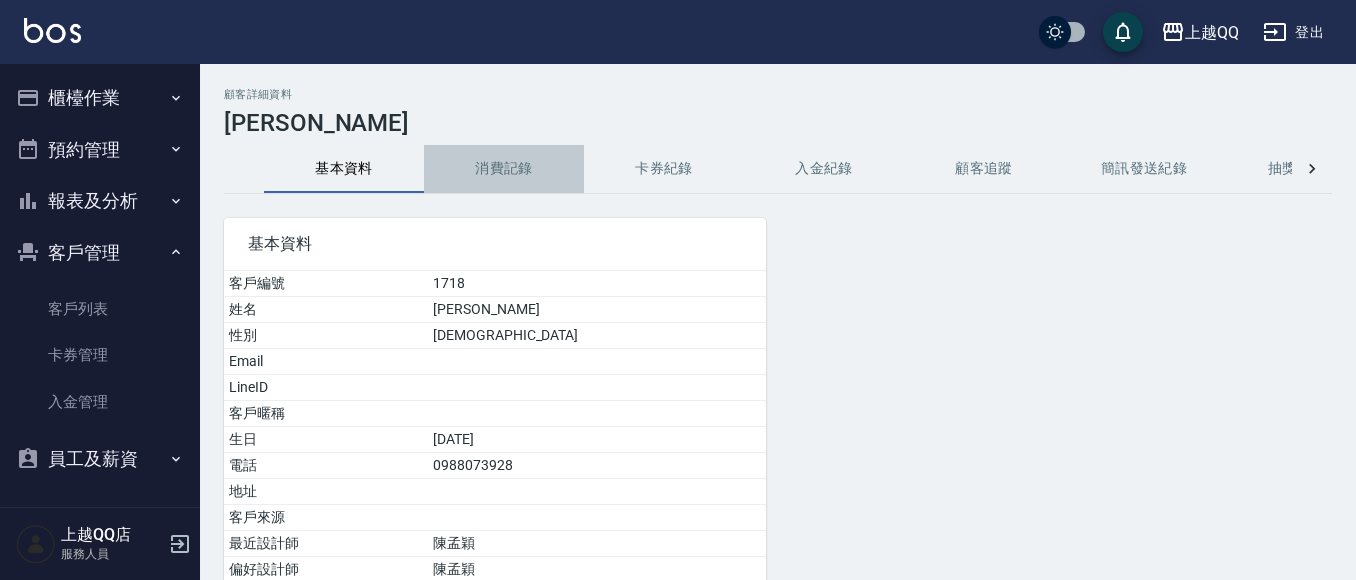 click on "消費記錄" at bounding box center (504, 169) 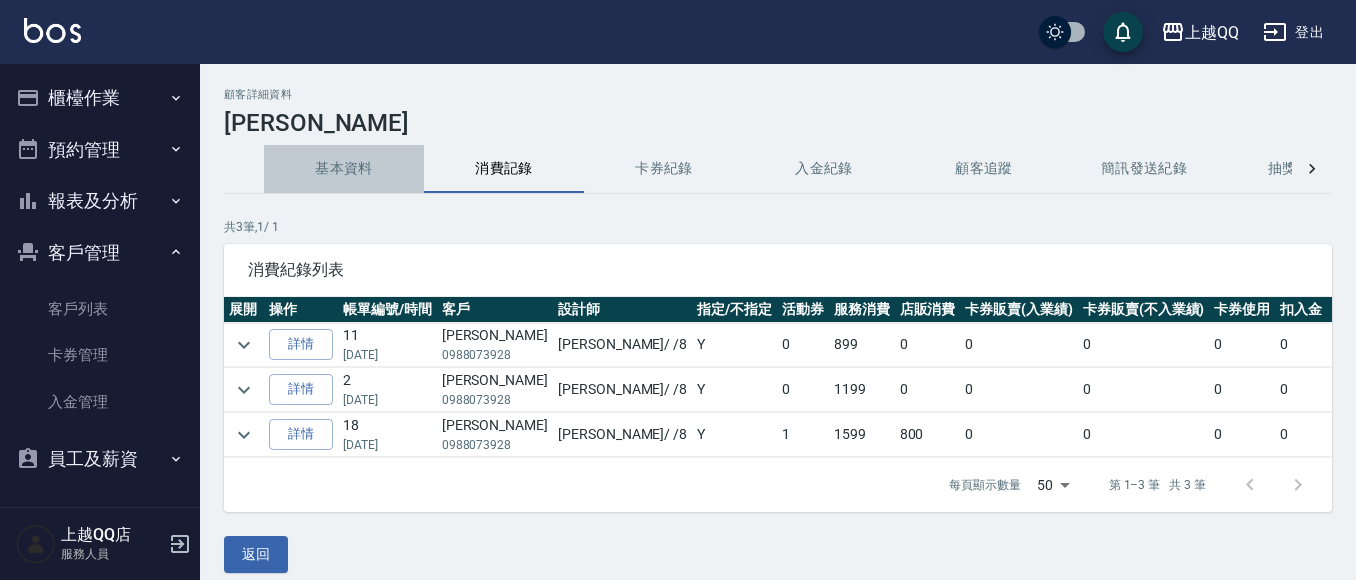 click on "基本資料" at bounding box center (344, 169) 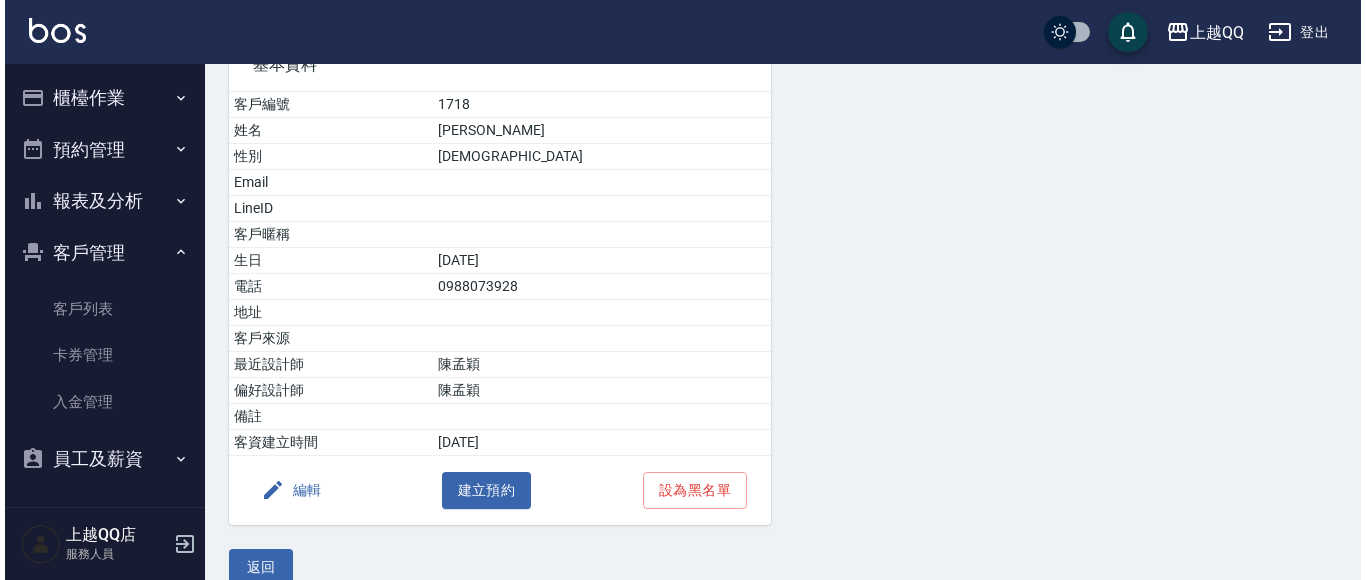 scroll, scrollTop: 191, scrollLeft: 0, axis: vertical 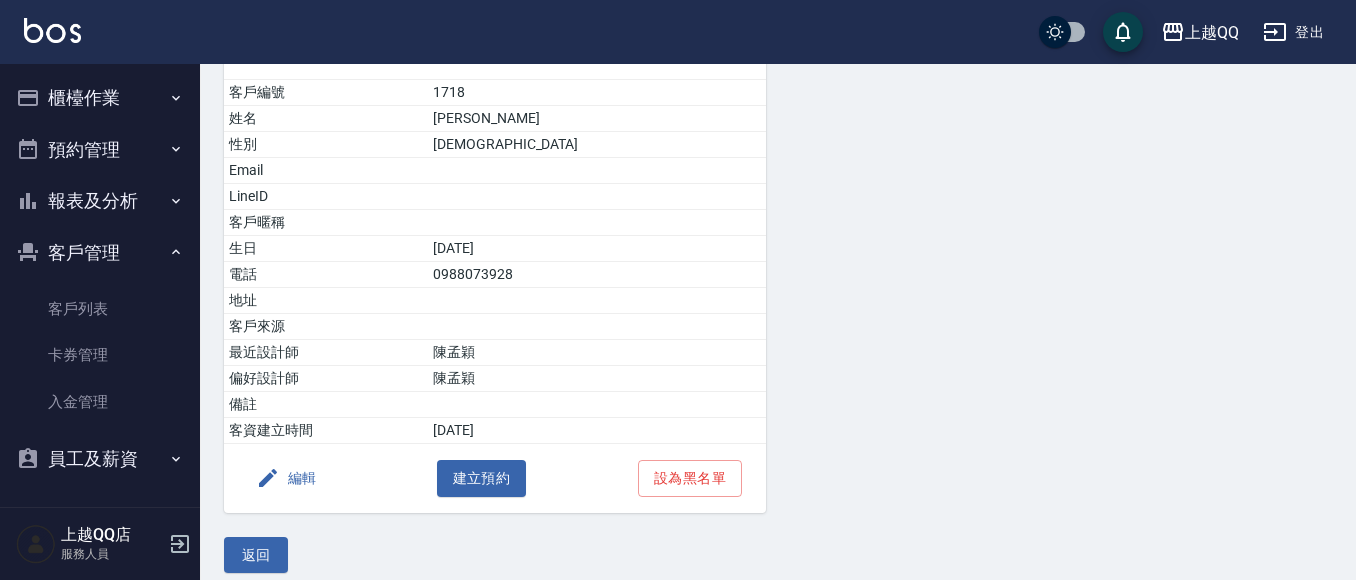 click on "編輯" at bounding box center (286, 478) 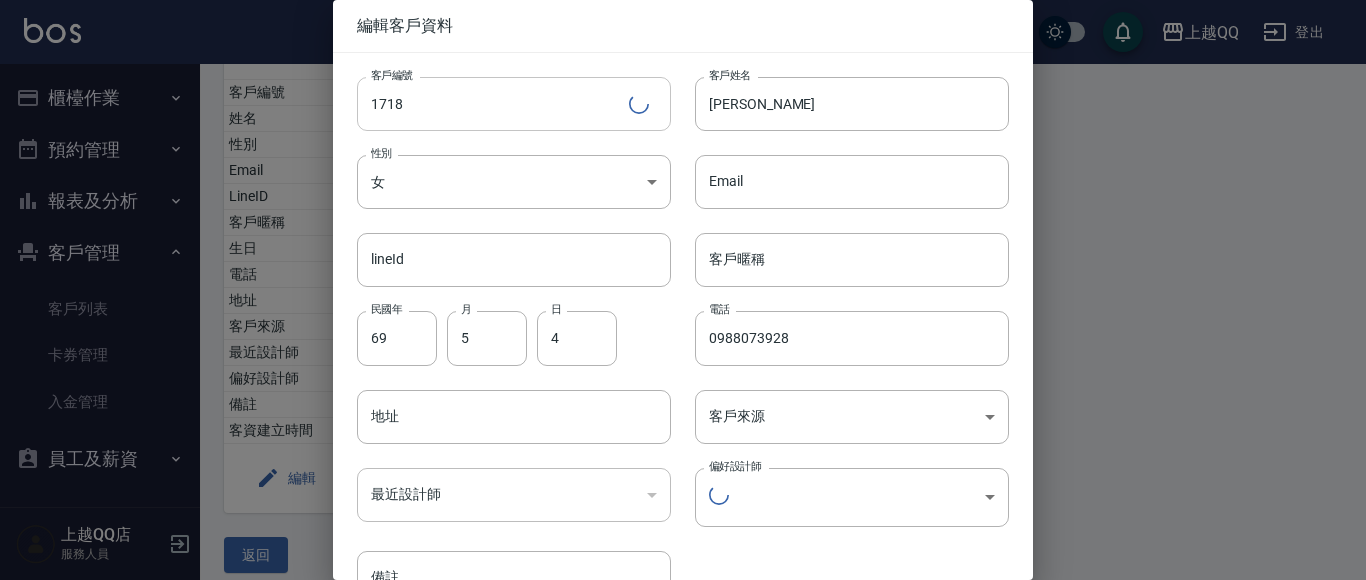 type 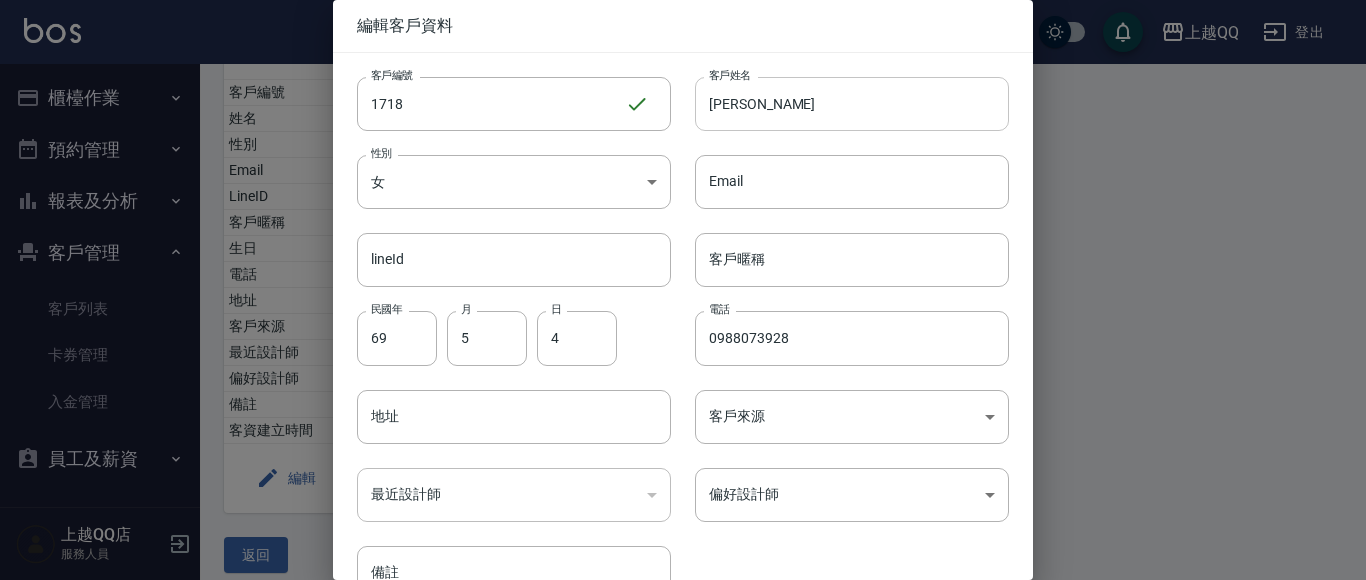 click on "[PERSON_NAME]" at bounding box center (852, 104) 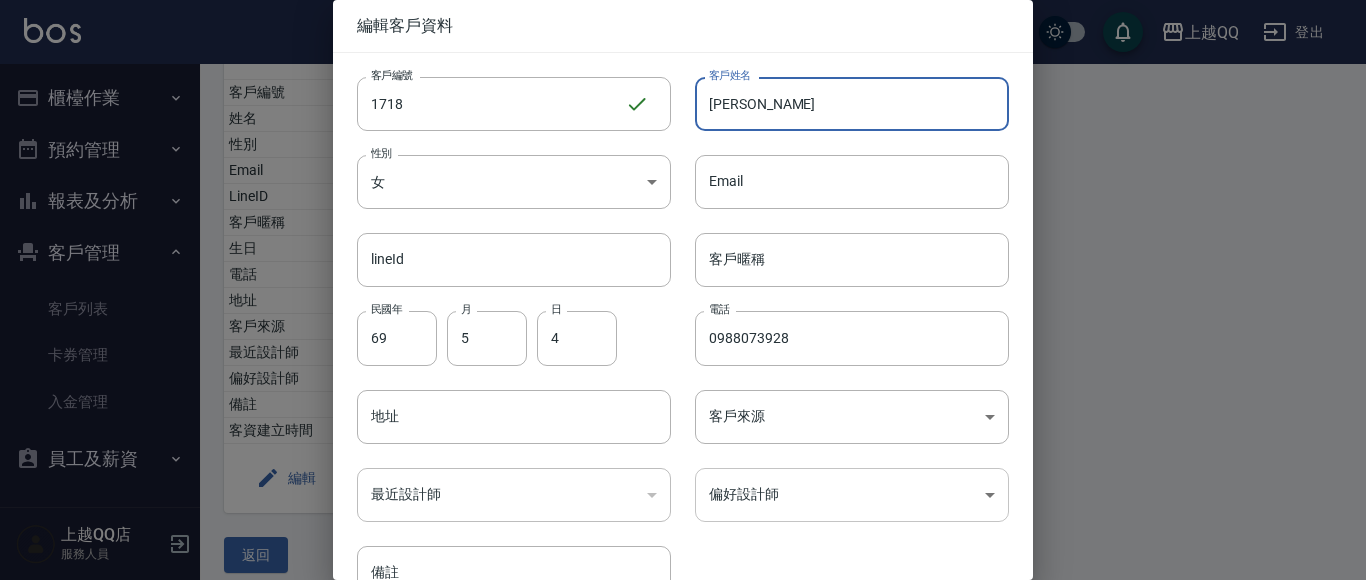 type on "[PERSON_NAME]" 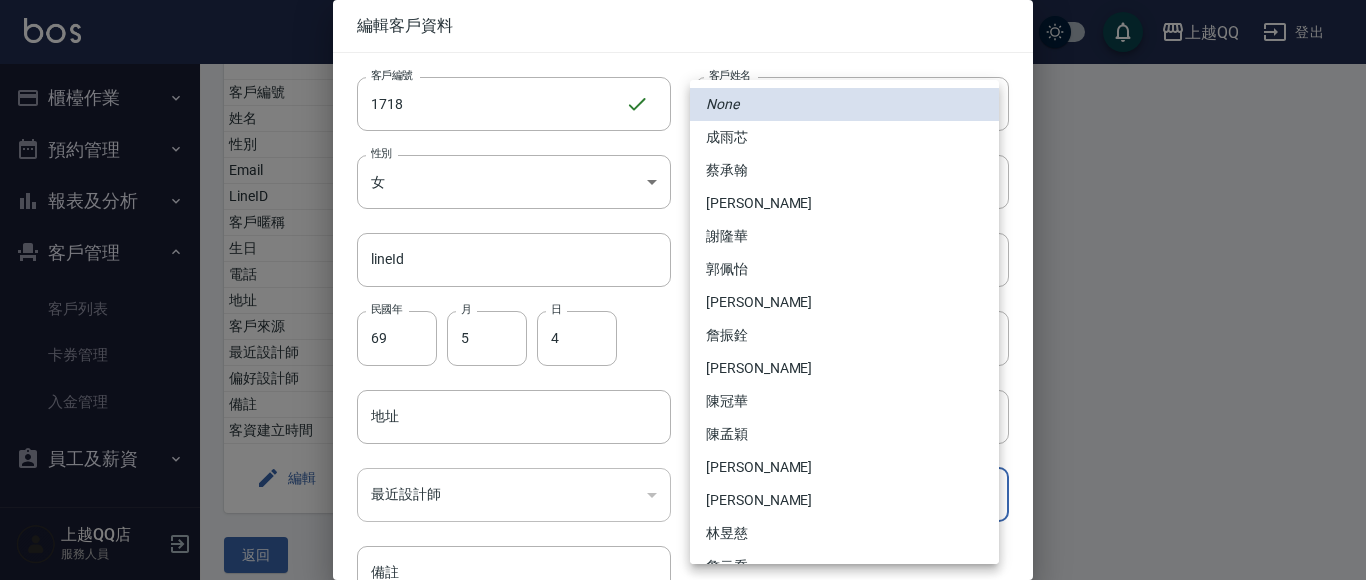 click on "上越QQ 登出 櫃檯作業 打帳單 帳單列表 掛單列表 營業儀表板 現金收支登錄 高階收支登錄 材料自購登錄 每日結帳 排班表 現場電腦打卡 預約管理 預約管理 單日預約紀錄 單週預約紀錄 報表及分析 報表目錄 店家日報表 互助日報表 互助排行榜 互助點數明細 互助業績報表 全店業績分析表 設計師日報表 設計師業績分析表 設計師業績月報表 設計師排行榜 商品銷售排行榜 商品消耗明細 店販抽成明細 顧客入金餘額表 每日非現金明細 每日收支明細 收支分類明細表 客戶管理 客戶列表 卡券管理 入金管理 員工及薪資 員工列表 全店打卡記錄 上越QQ店 服務人員 顧客詳細資料 [PERSON_NAME]資料 消費記錄 卡券紀錄 入金紀錄 顧客追蹤 簡訊發送紀錄 抽獎券紀錄 基本資料 客戶編號 1718 姓名 [PERSON_NAME] 性別 [DEMOGRAPHIC_DATA] Email LineID 客戶暱稱 生日 [DEMOGRAPHIC_DATA] 電話 [PHONE_NUMBER] 地址 客戶來源 最近設計師" at bounding box center [683, 203] 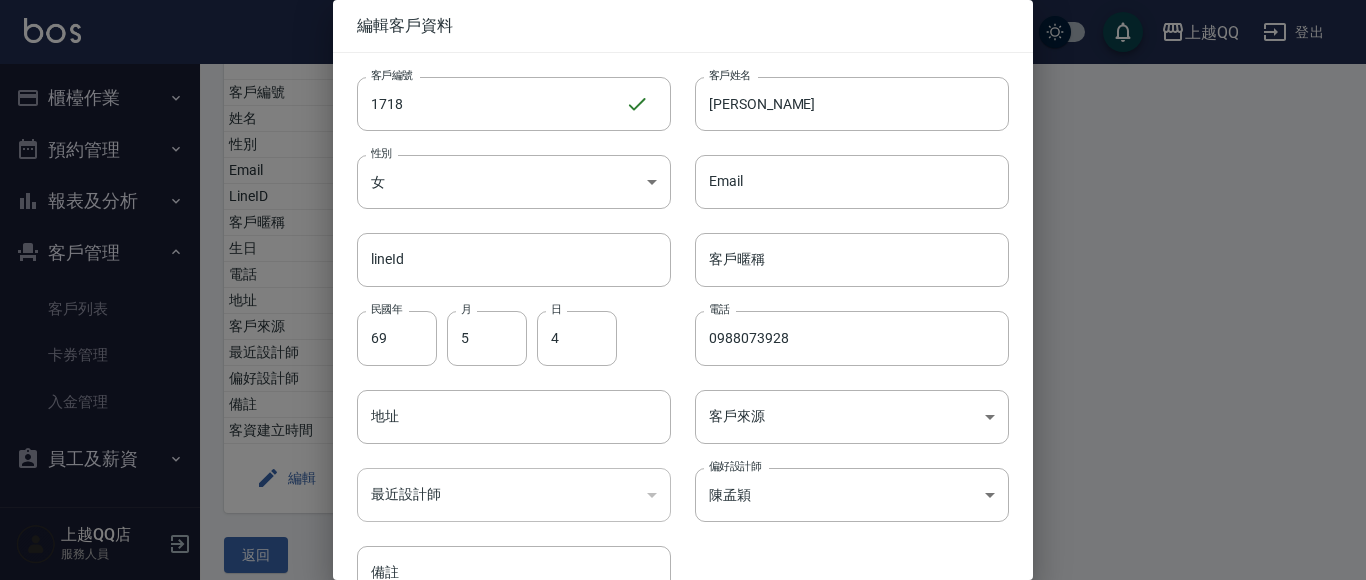 scroll, scrollTop: 113, scrollLeft: 0, axis: vertical 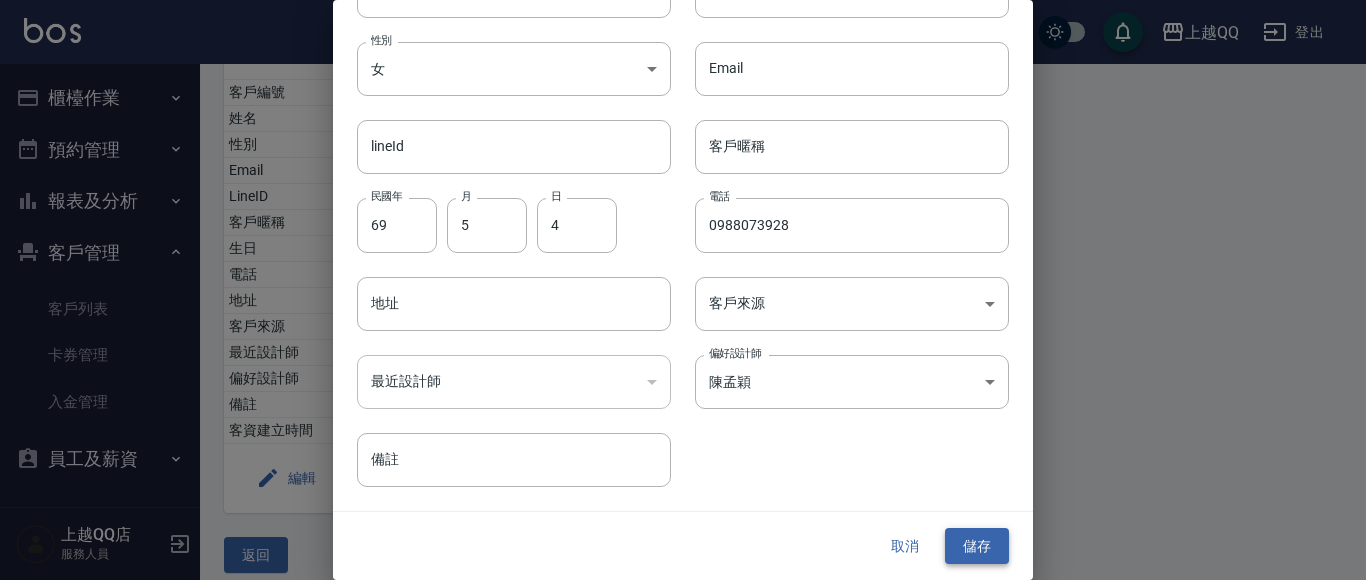 click on "儲存" at bounding box center [977, 546] 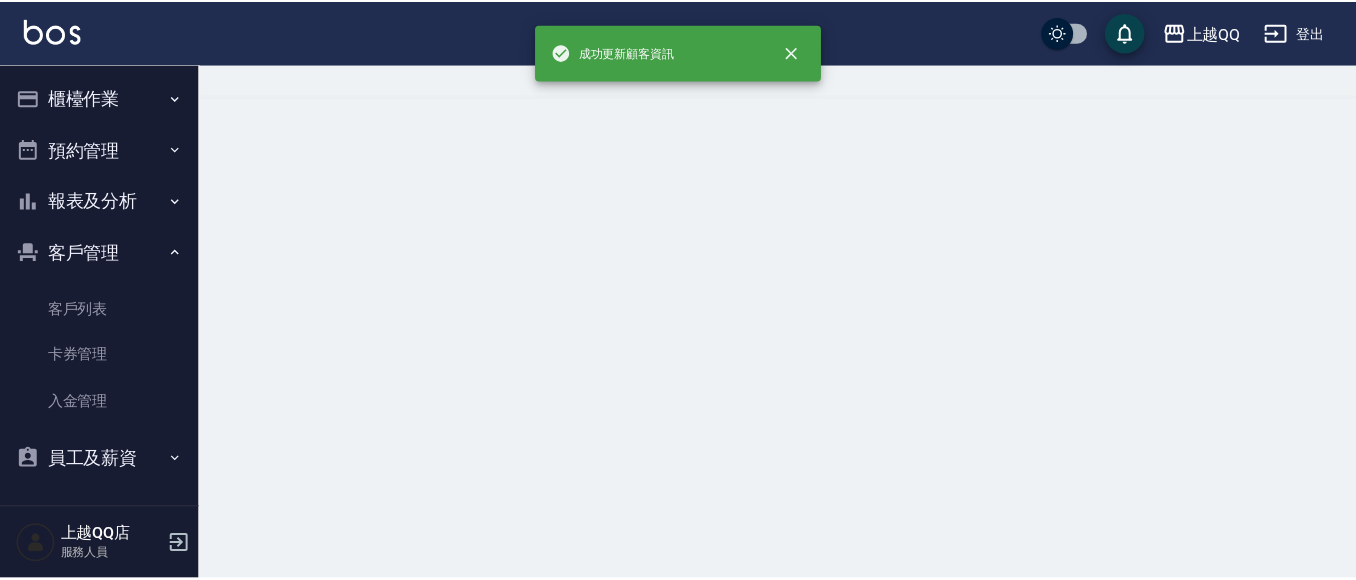 scroll, scrollTop: 0, scrollLeft: 0, axis: both 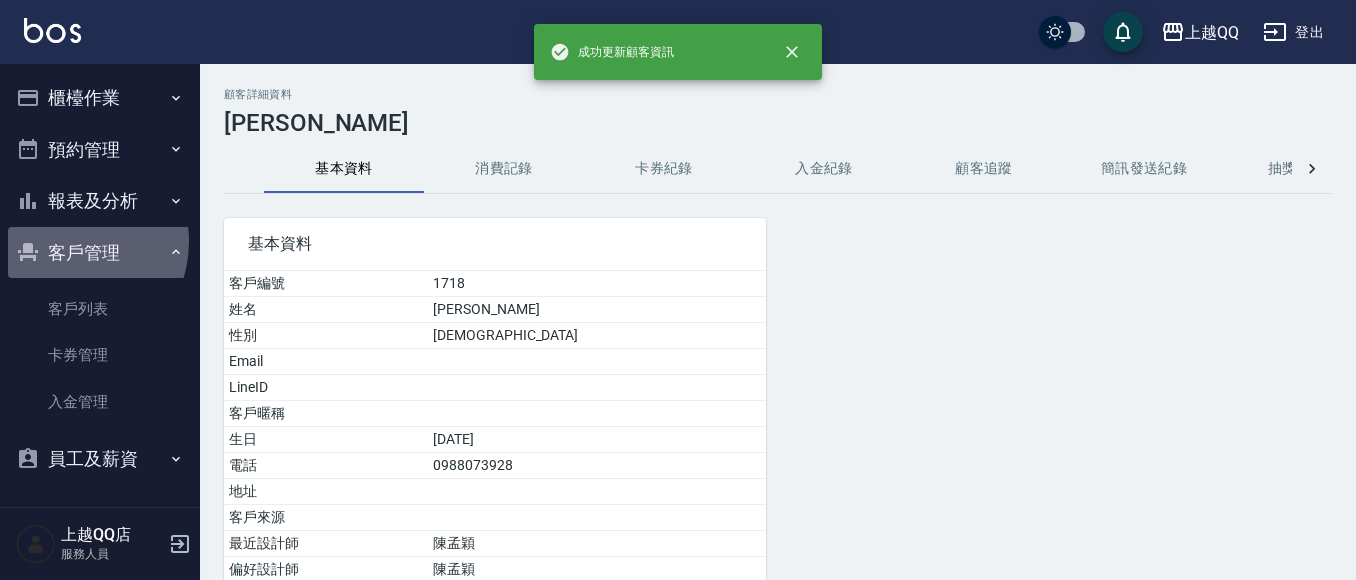 click on "客戶管理" at bounding box center (100, 253) 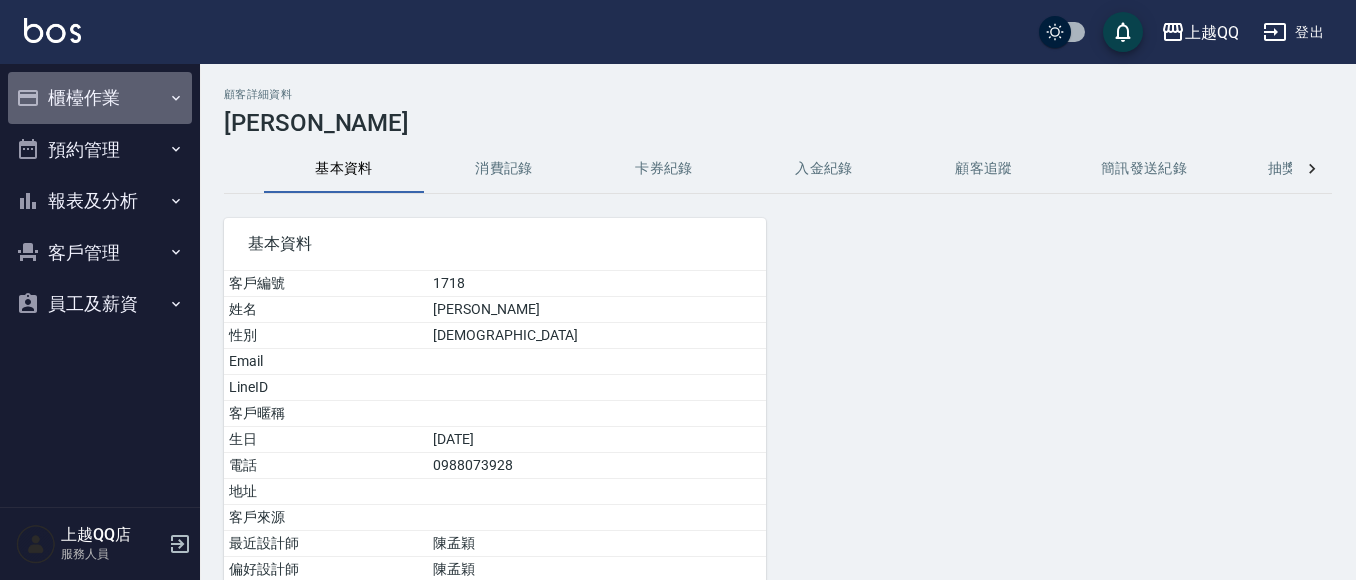 click on "櫃檯作業" at bounding box center [100, 98] 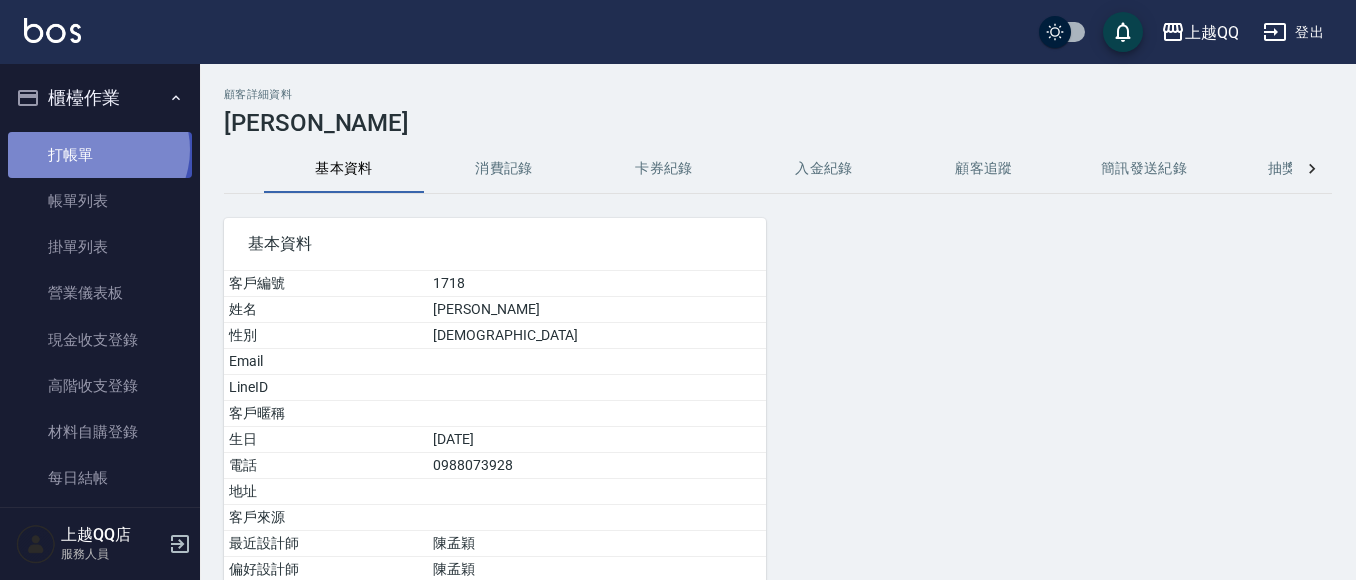 click on "打帳單" at bounding box center [100, 155] 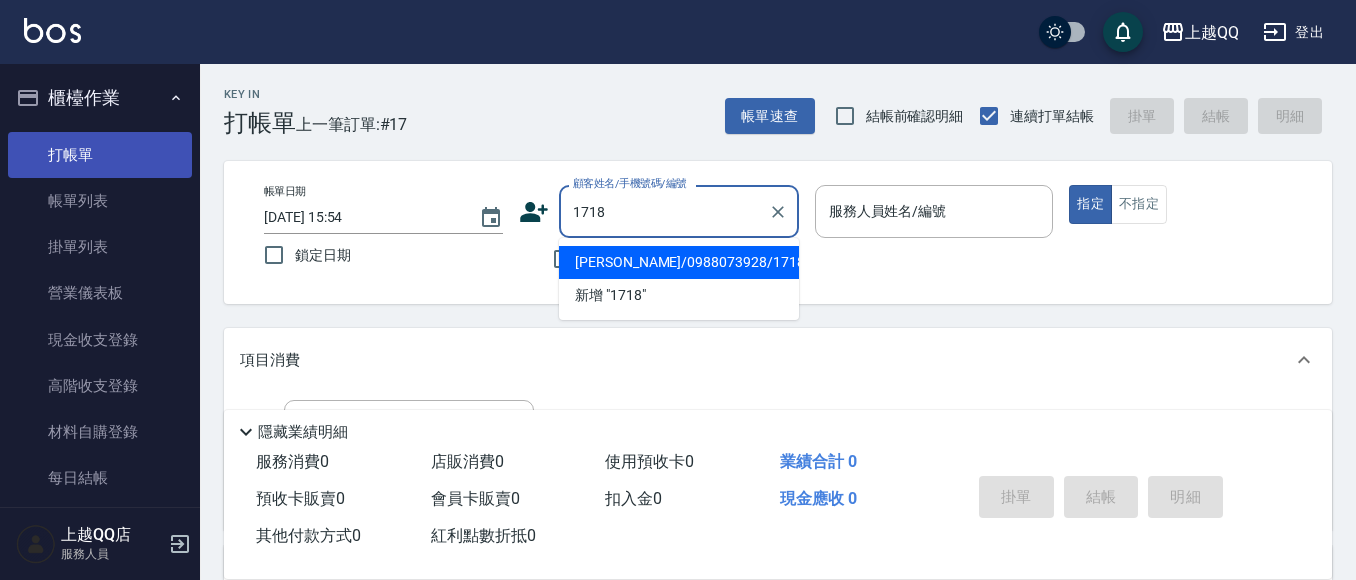 type on "[PERSON_NAME]/0988073928/1718" 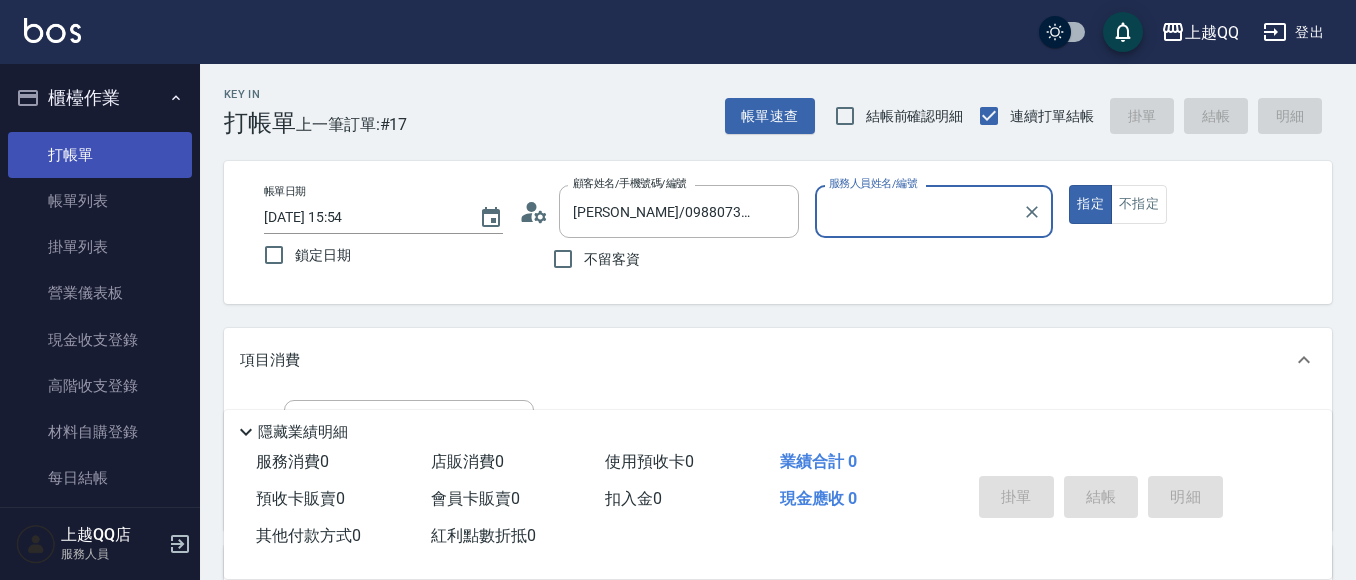 type on "[PERSON_NAME]-8" 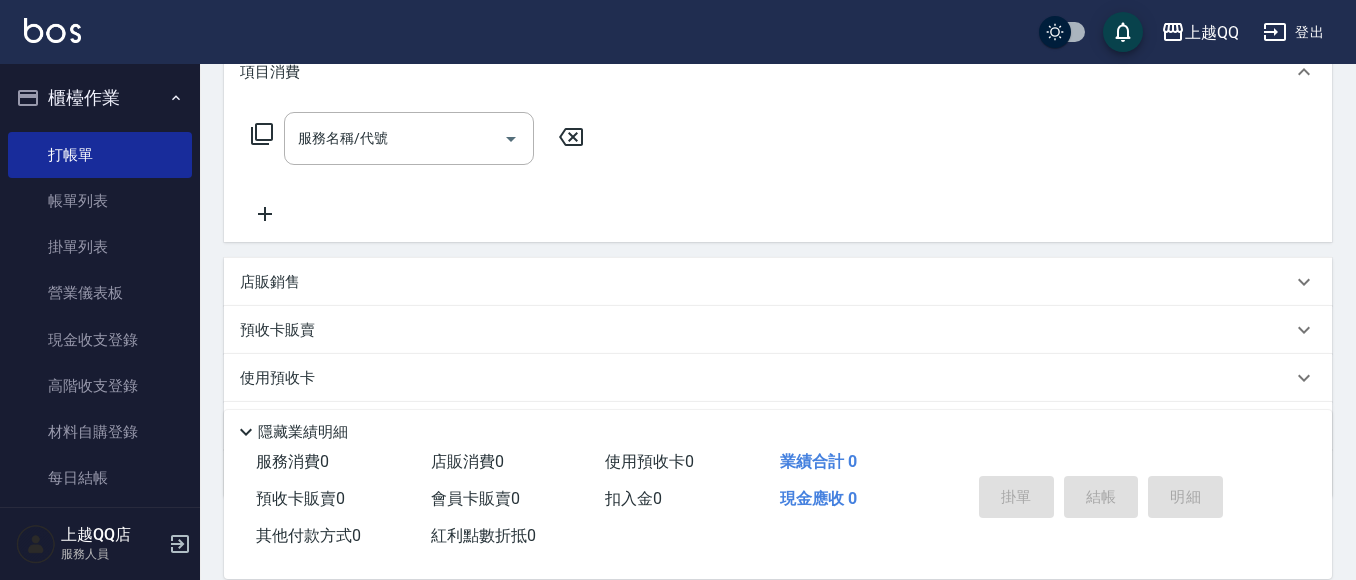 scroll, scrollTop: 289, scrollLeft: 0, axis: vertical 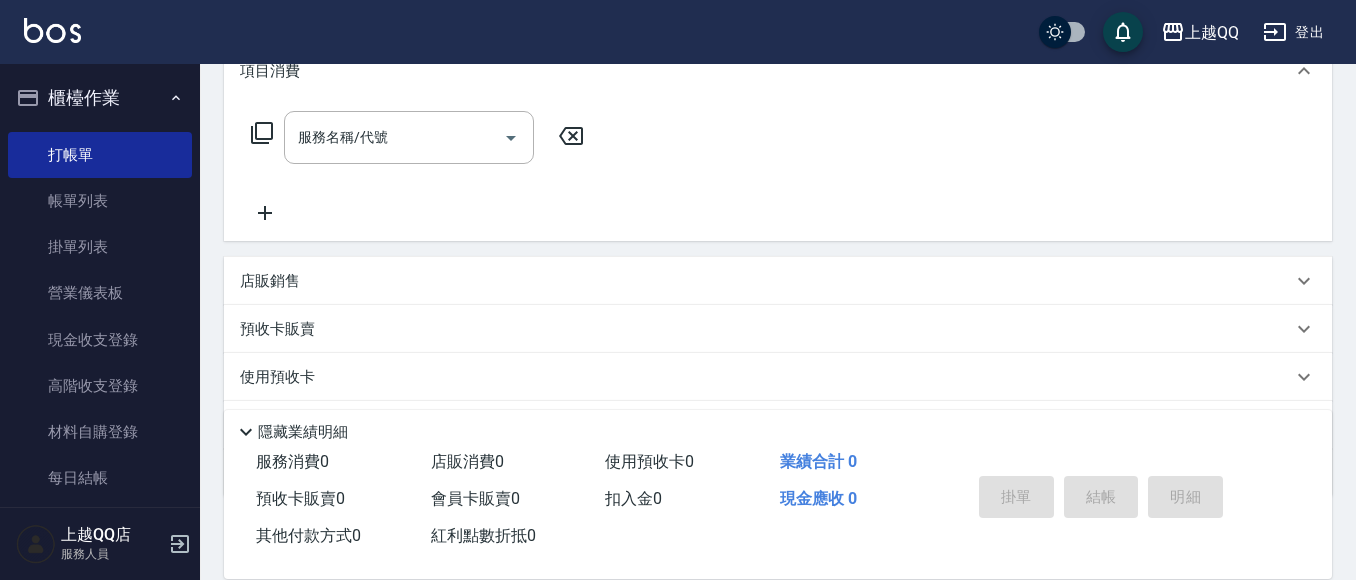 click 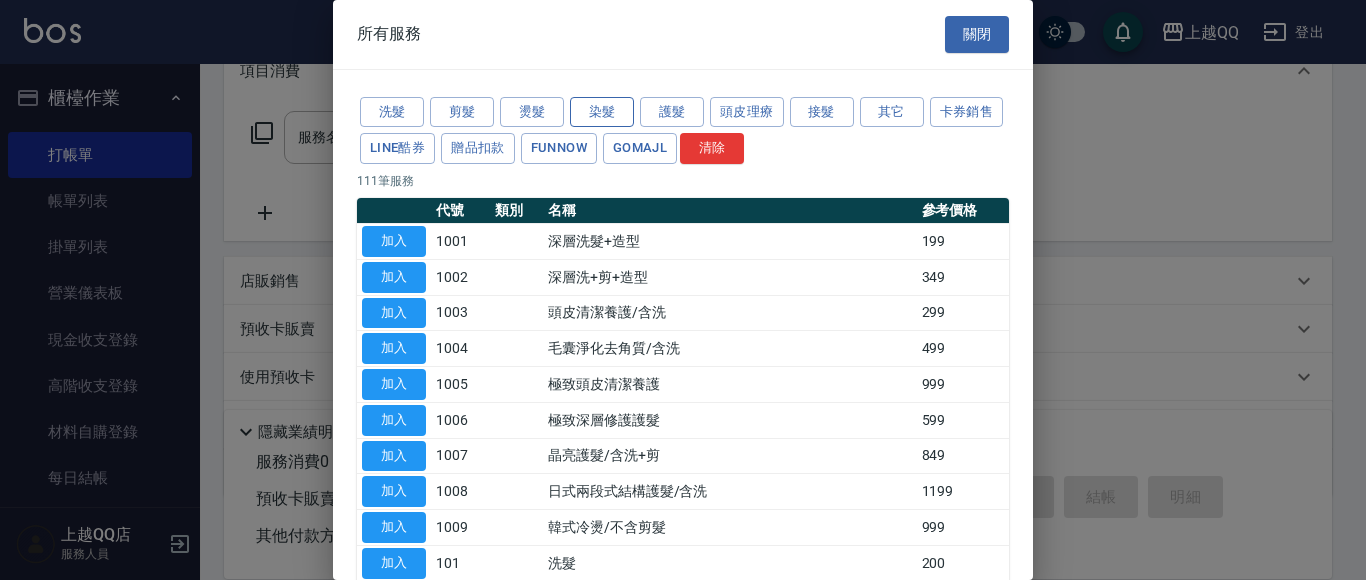 click on "染髮" at bounding box center (602, 112) 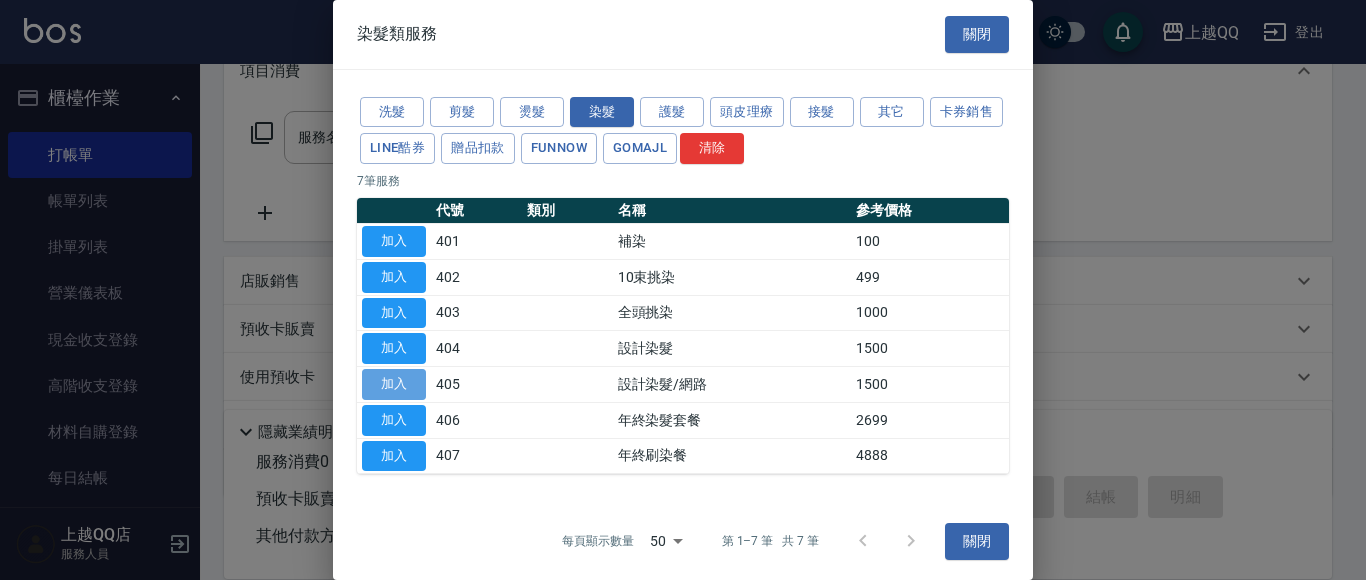 click on "加入" at bounding box center [394, 384] 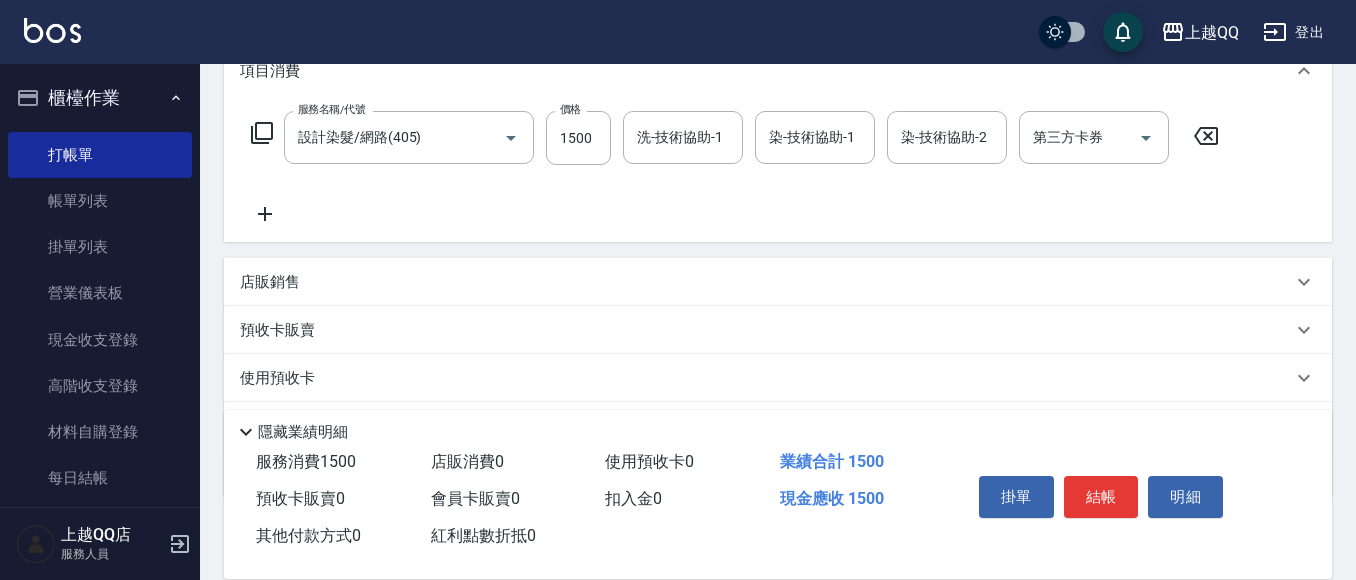 click 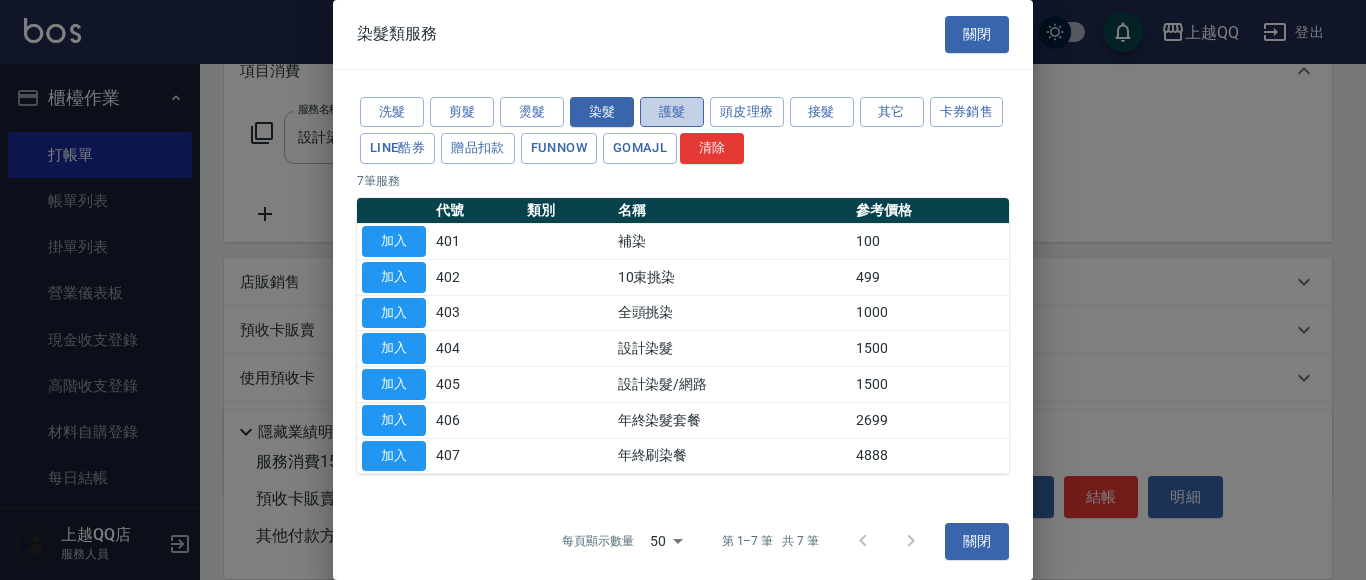 click on "護髮" at bounding box center [672, 112] 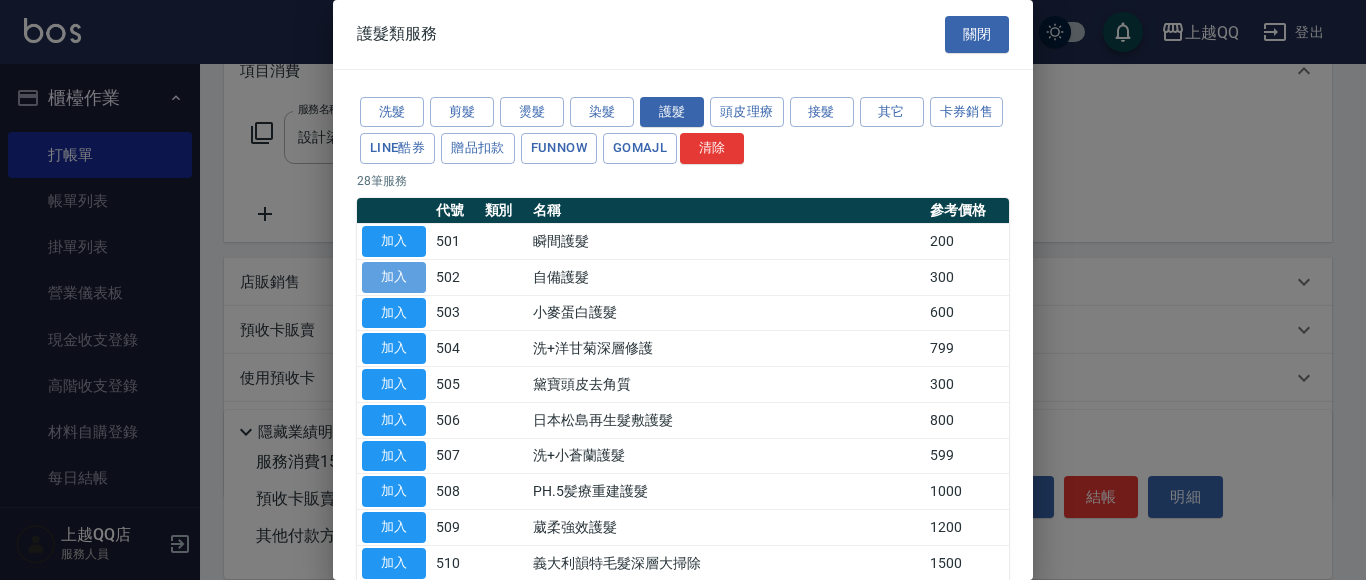 click on "加入" at bounding box center (394, 277) 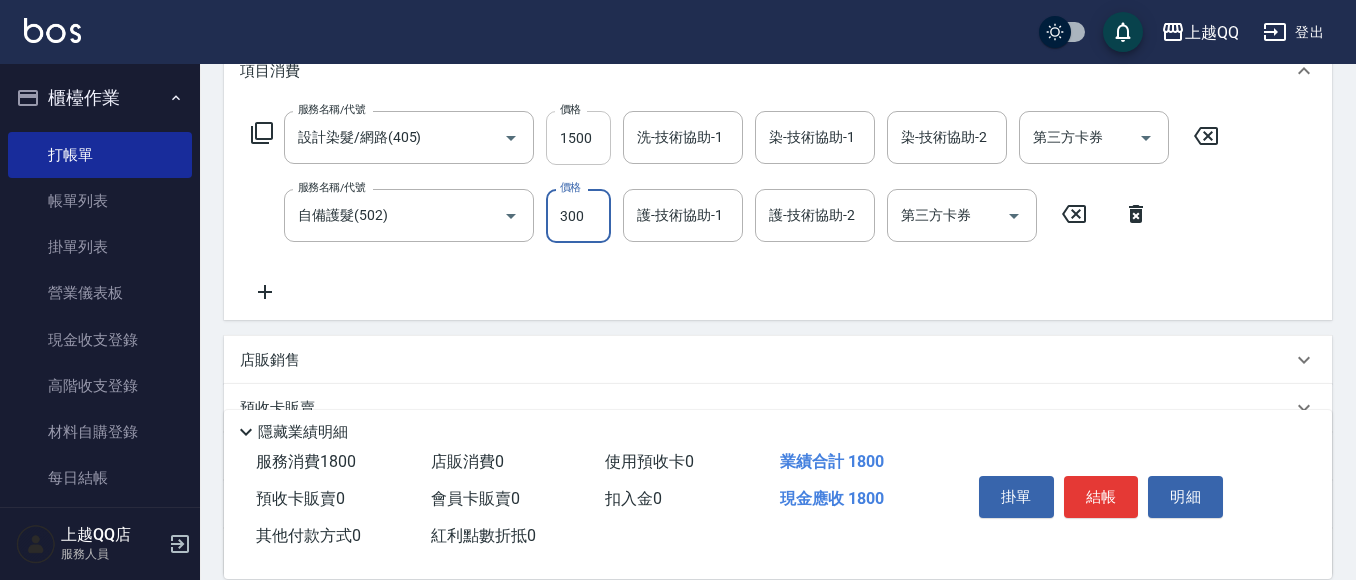 click on "1500" at bounding box center [578, 138] 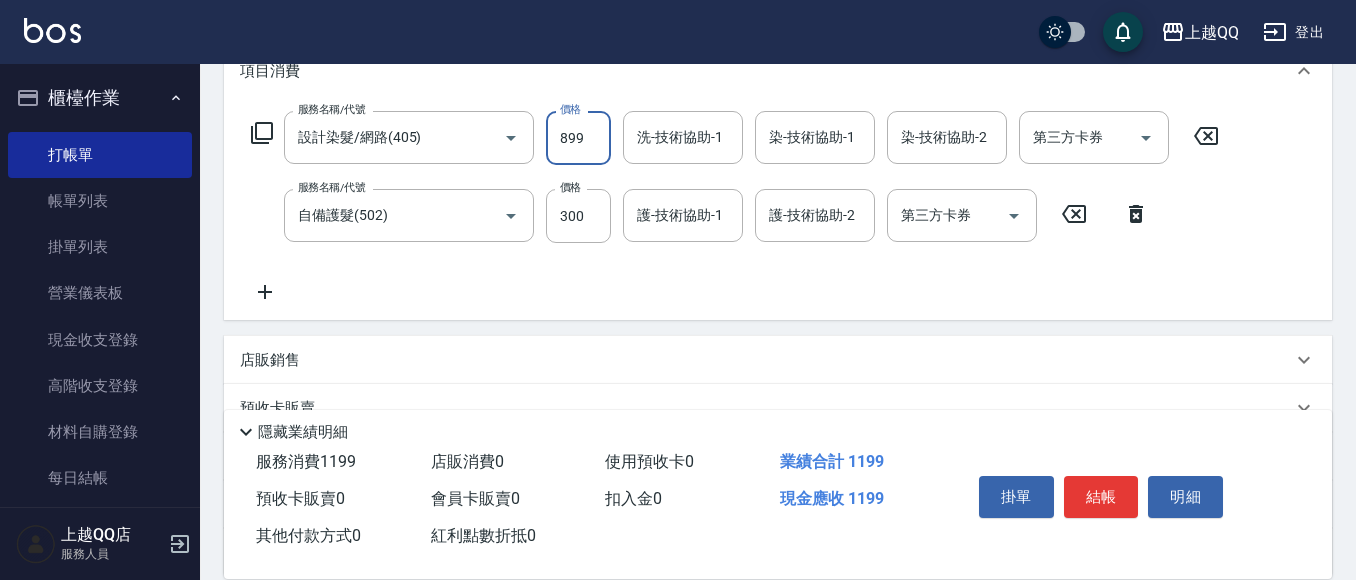 type on "899" 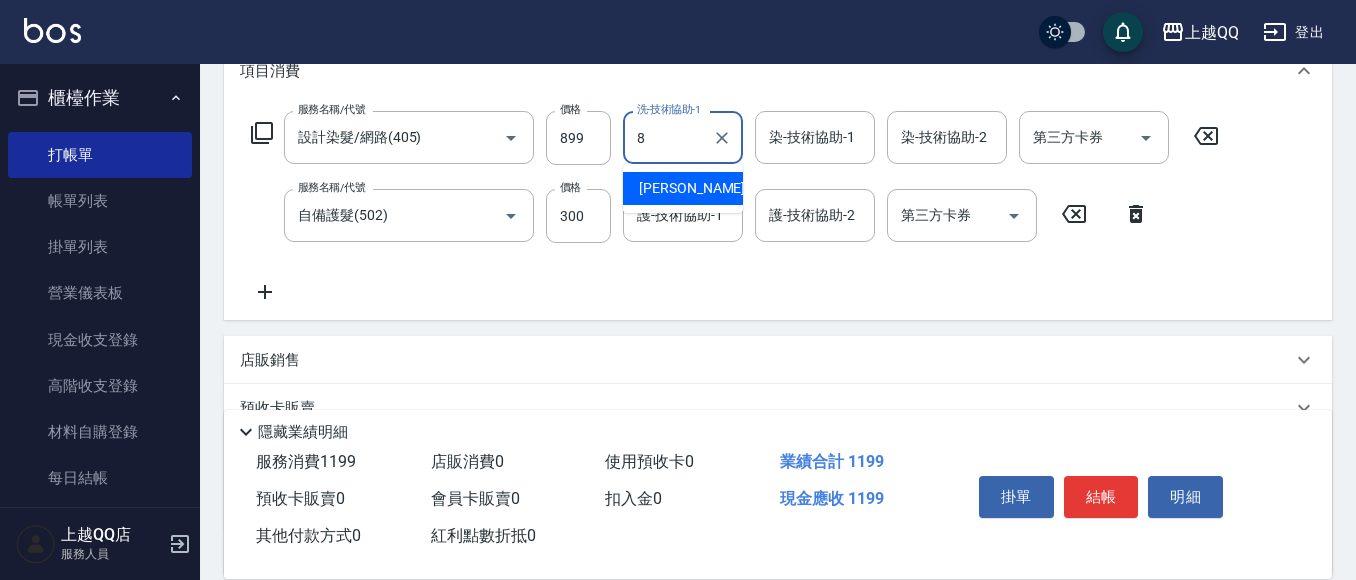 click on "[PERSON_NAME] -8" at bounding box center [683, 188] 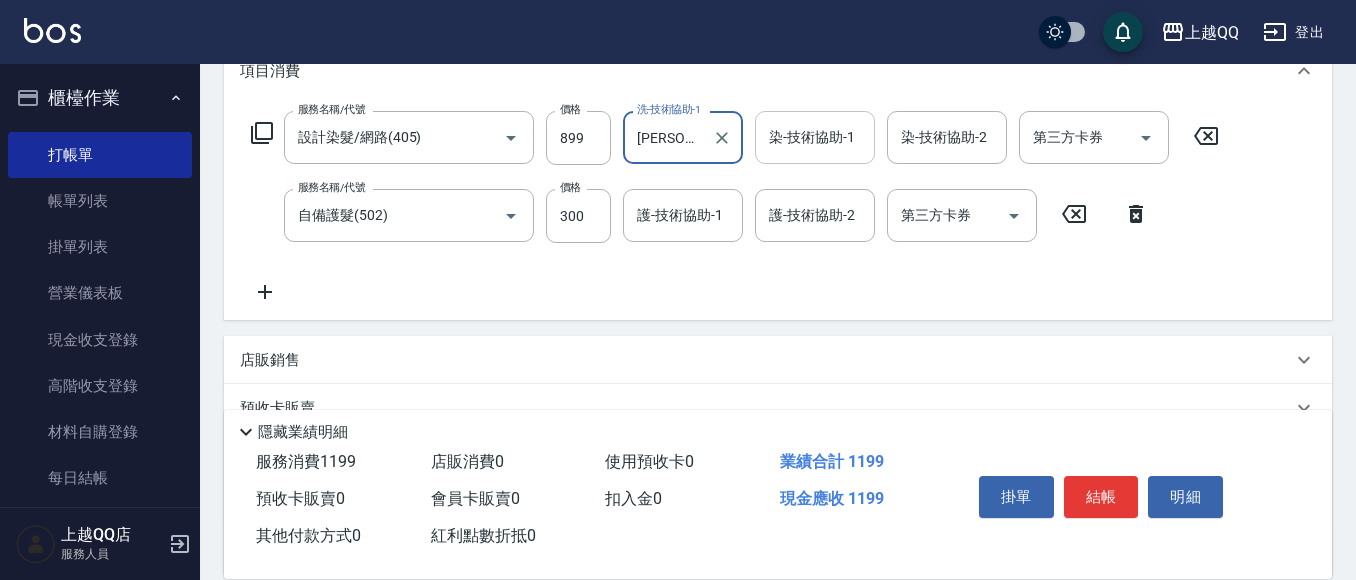 type on "[PERSON_NAME]-8" 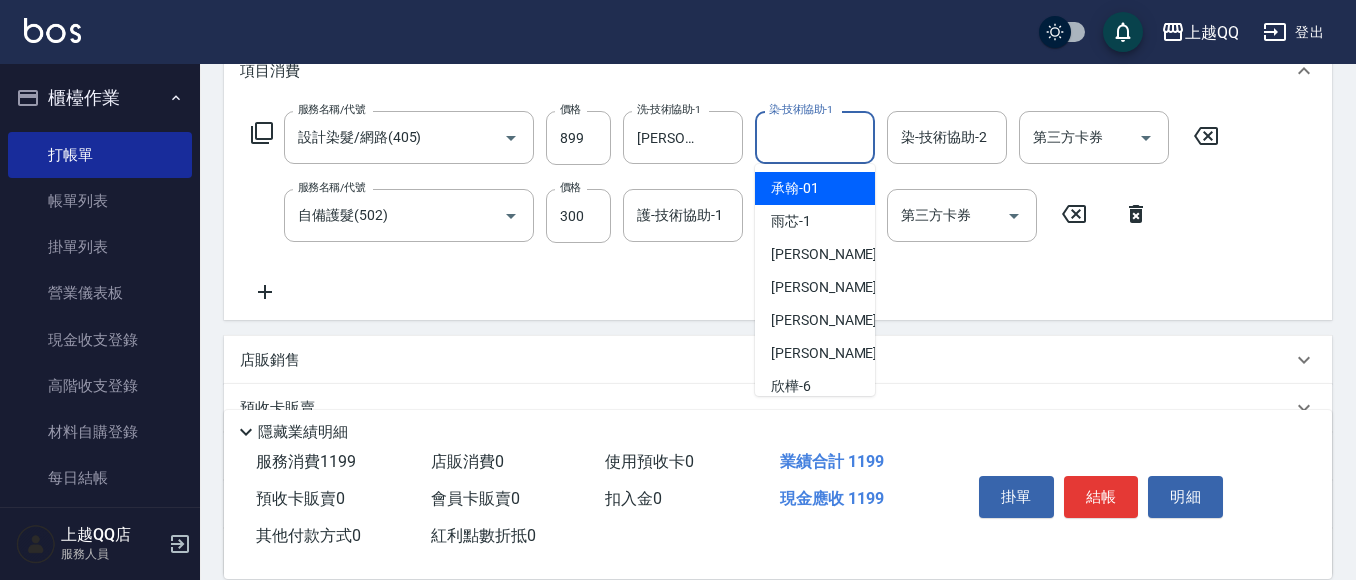 click on "染-技術協助-1 染-技術協助-1" at bounding box center (815, 137) 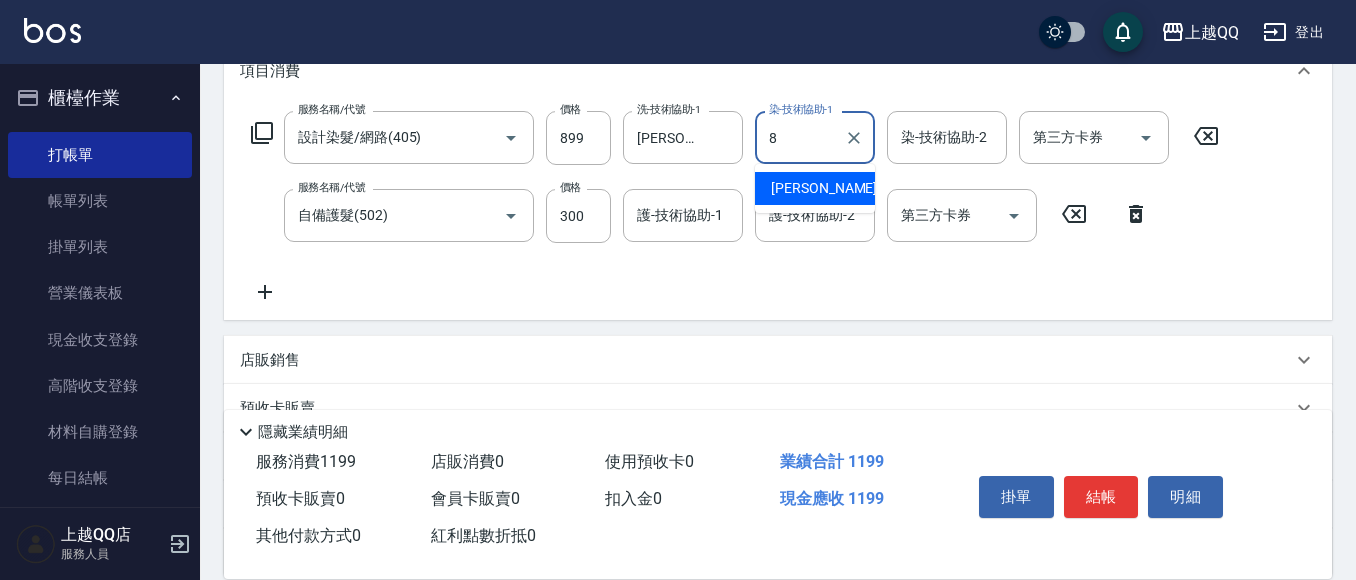 click on "[PERSON_NAME] -8" at bounding box center [815, 188] 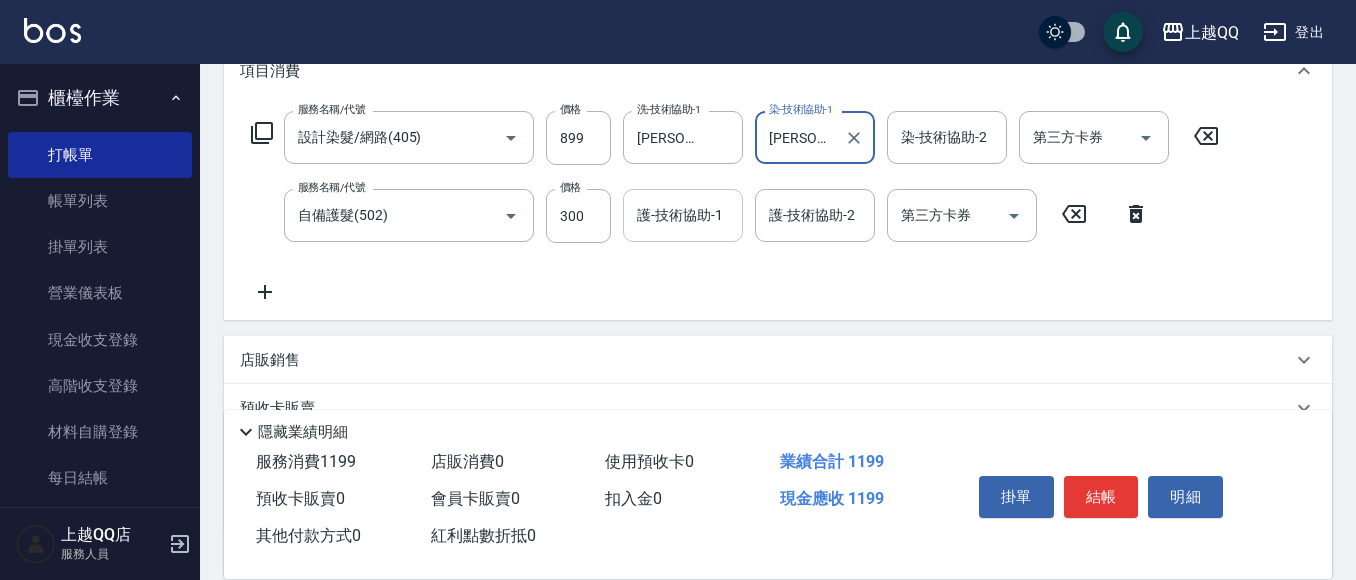 type on "[PERSON_NAME]-8" 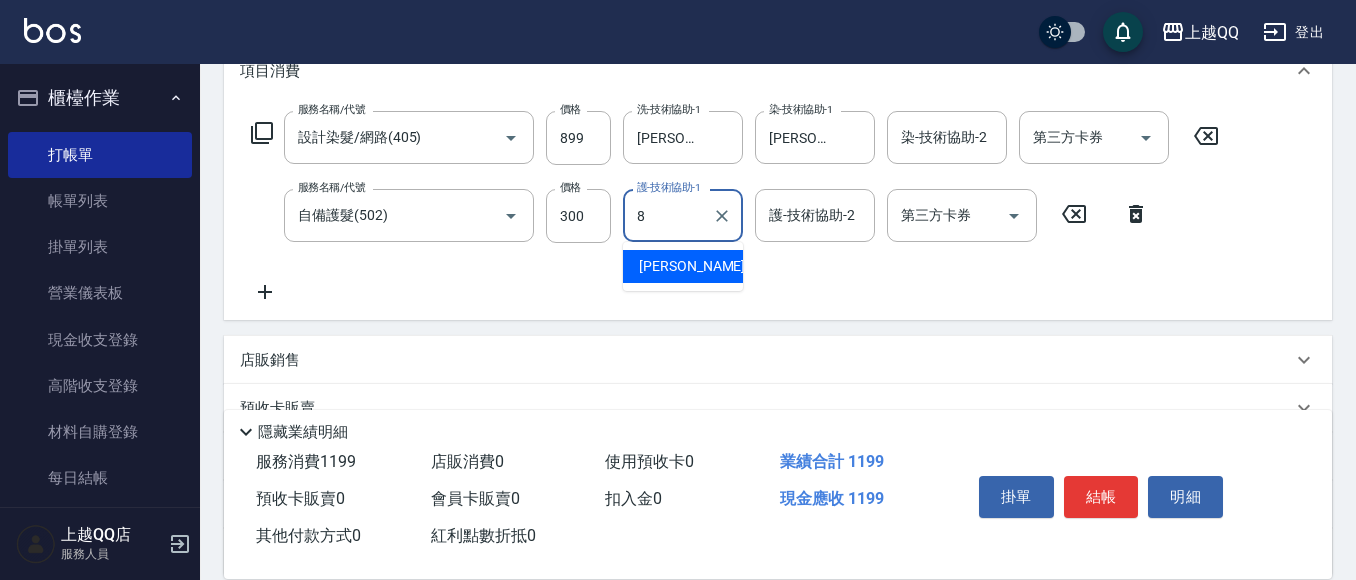click on "[PERSON_NAME] -8" at bounding box center (698, 266) 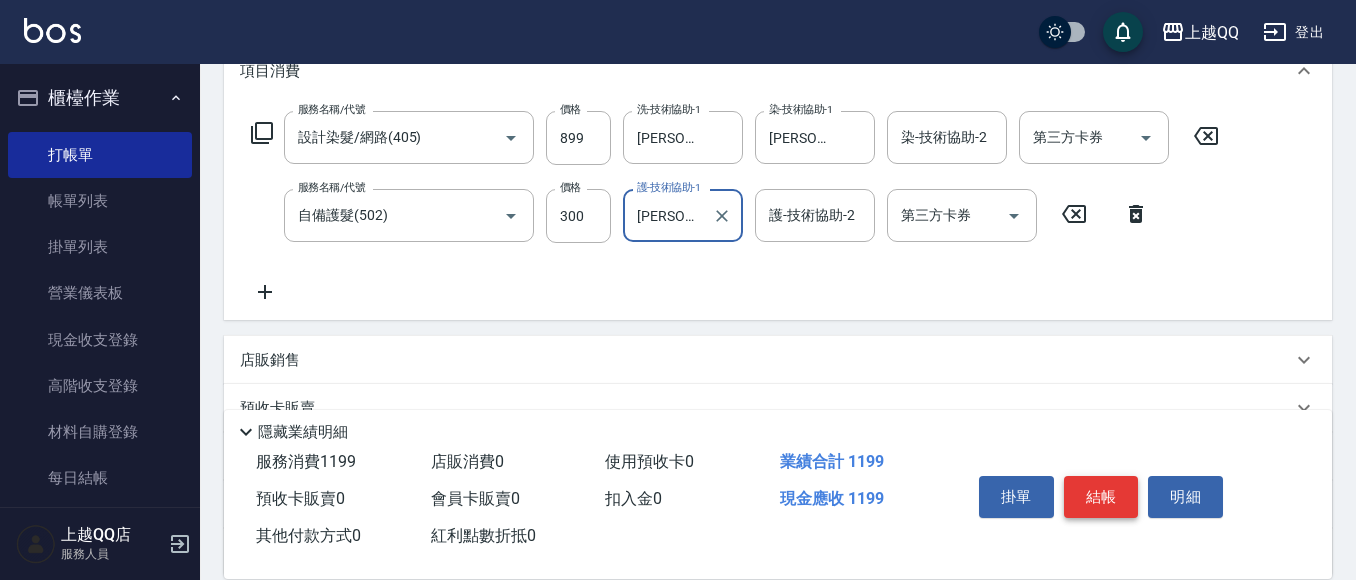 type on "[PERSON_NAME]-8" 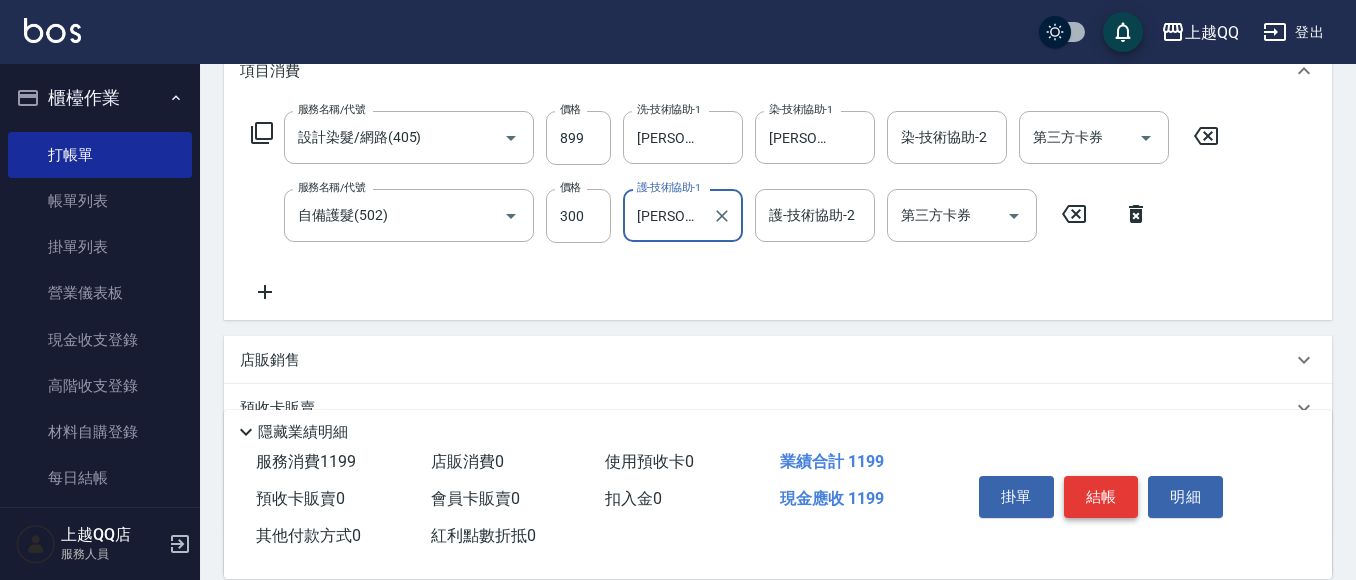 click on "結帳" at bounding box center [1101, 497] 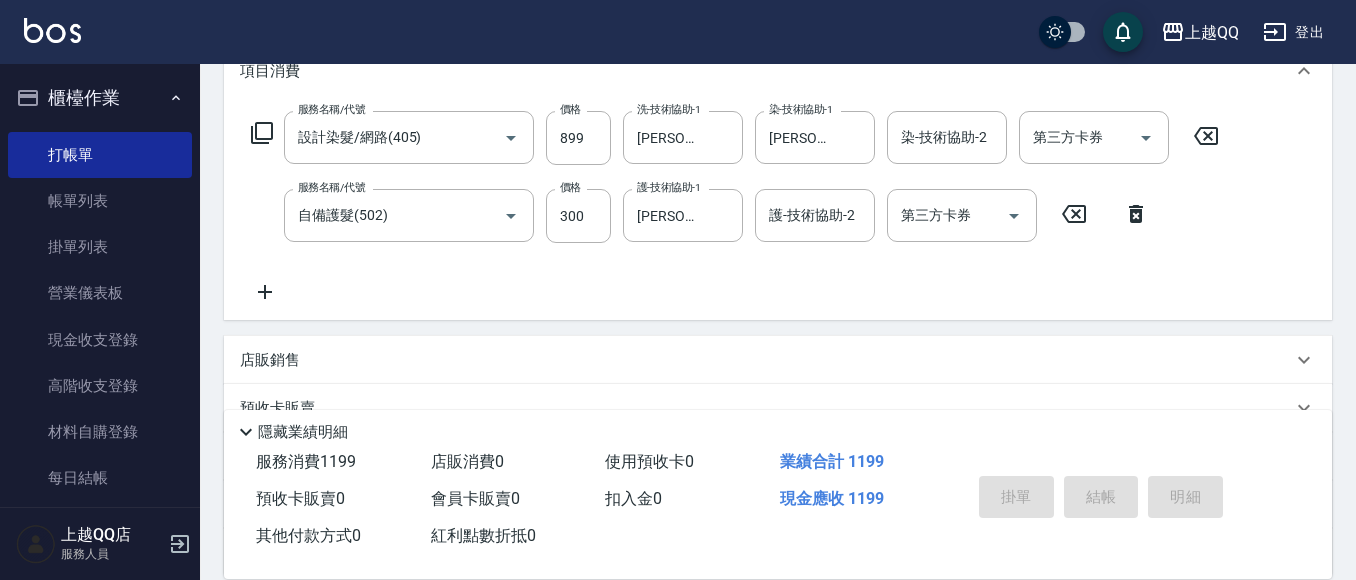 type 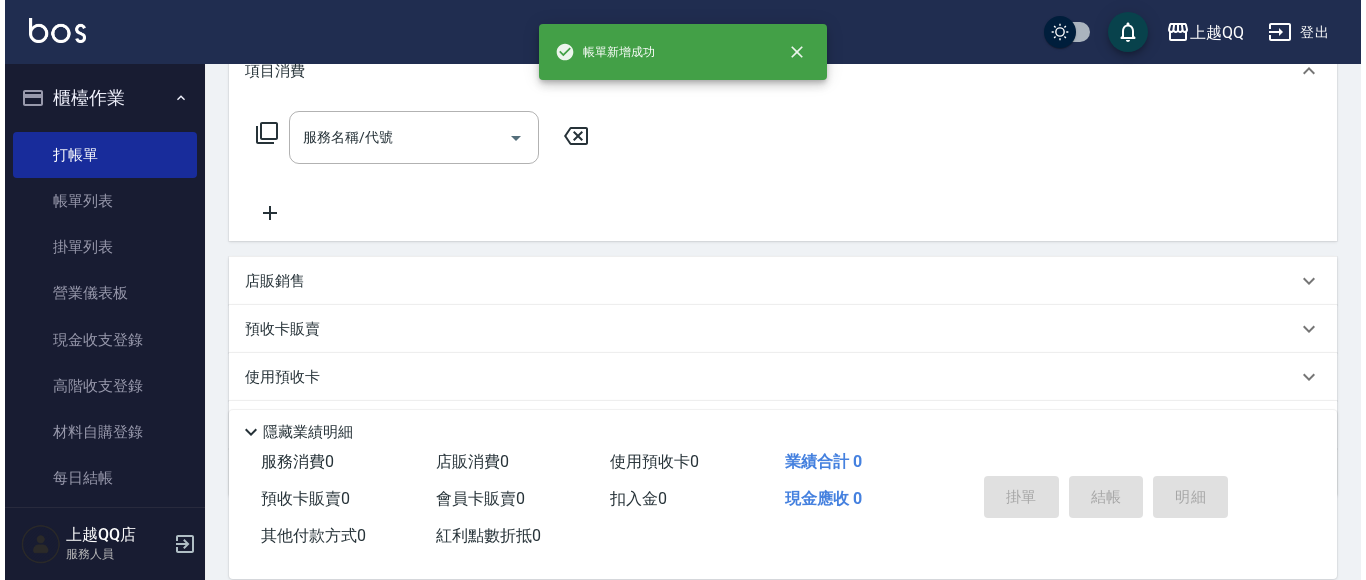 scroll, scrollTop: 0, scrollLeft: 0, axis: both 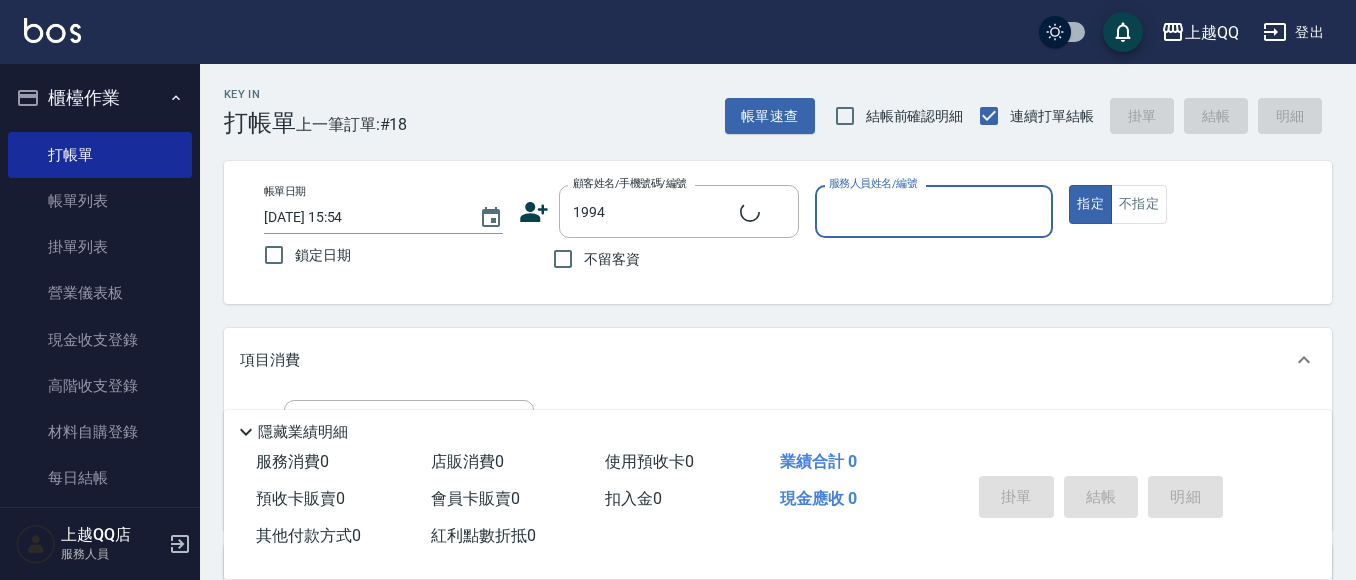 type on "[PERSON_NAME]/0939566917/1994" 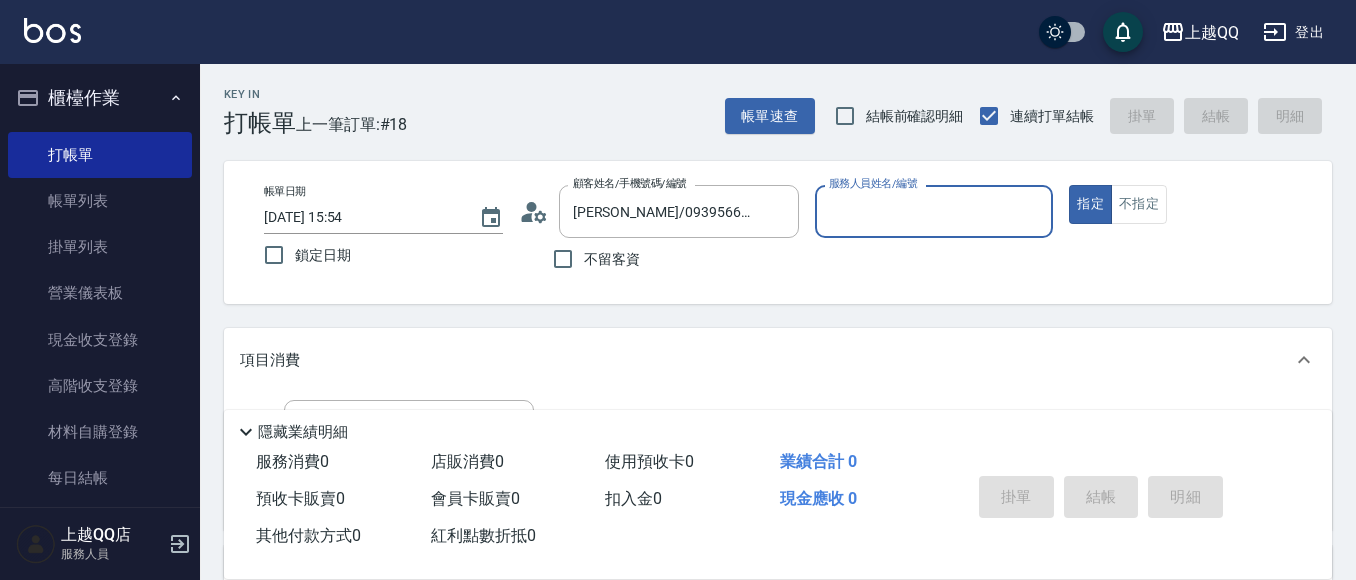 type on "欣樺-6" 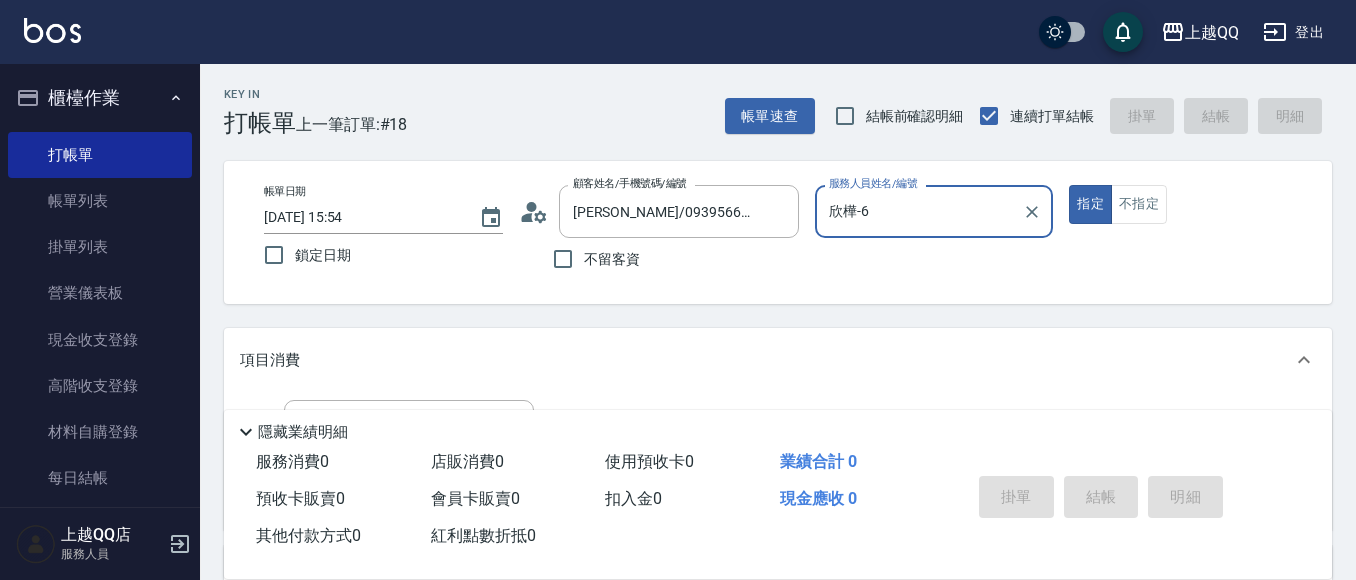 click 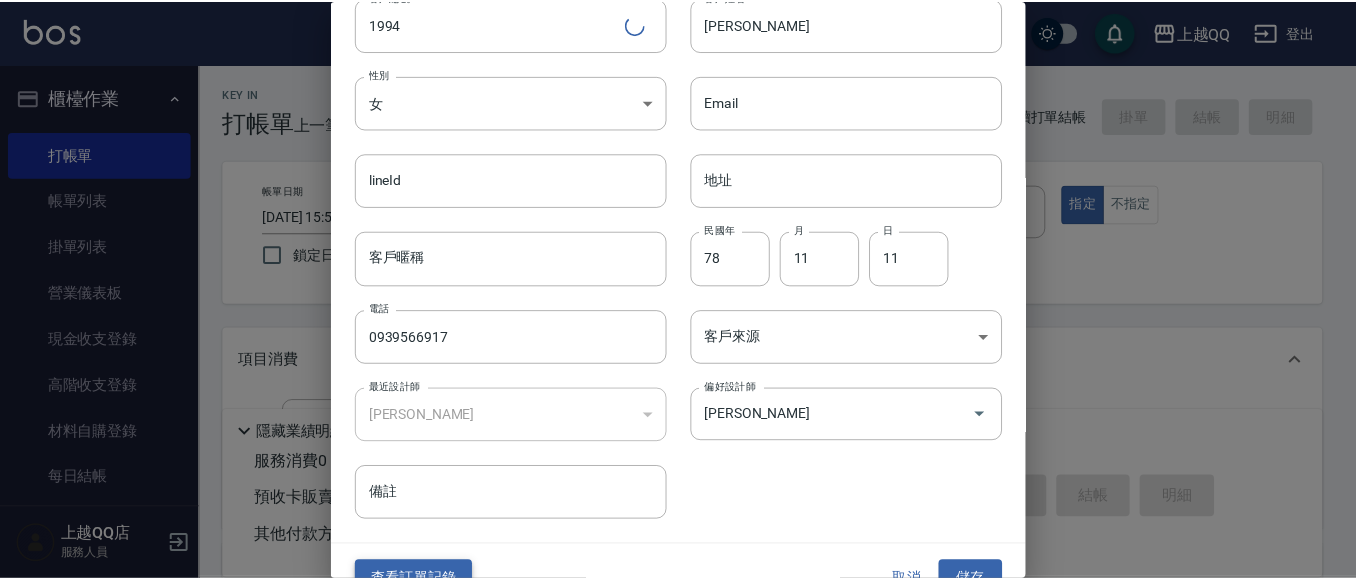scroll, scrollTop: 113, scrollLeft: 0, axis: vertical 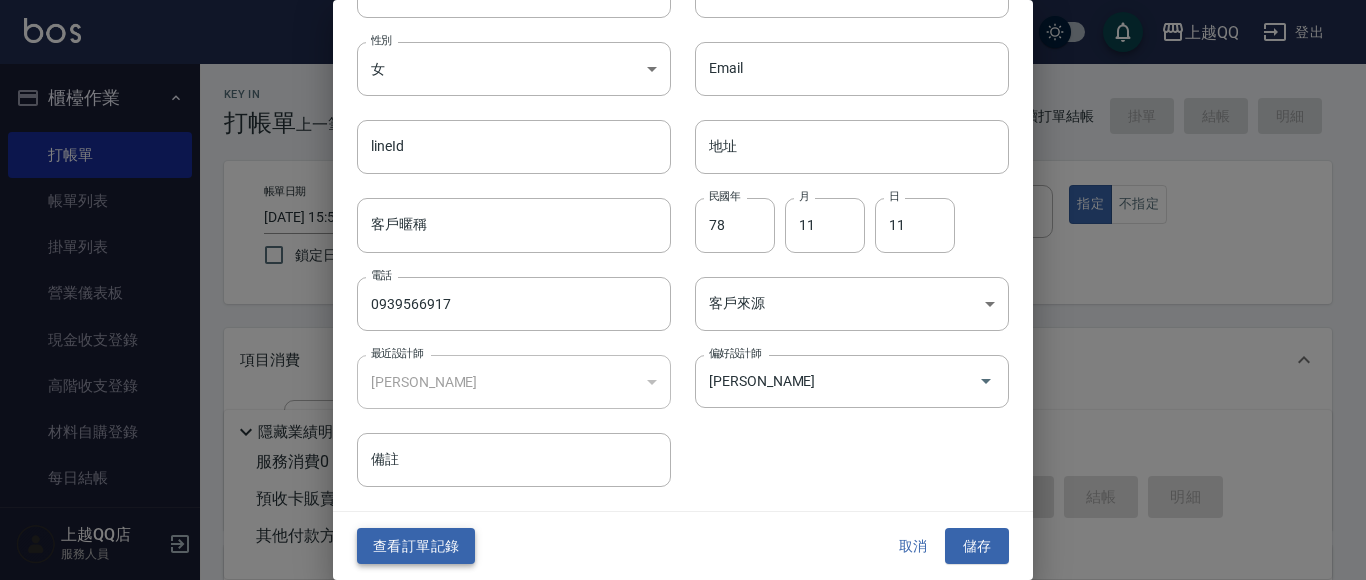 drag, startPoint x: 380, startPoint y: 571, endPoint x: 433, endPoint y: 544, distance: 59.48109 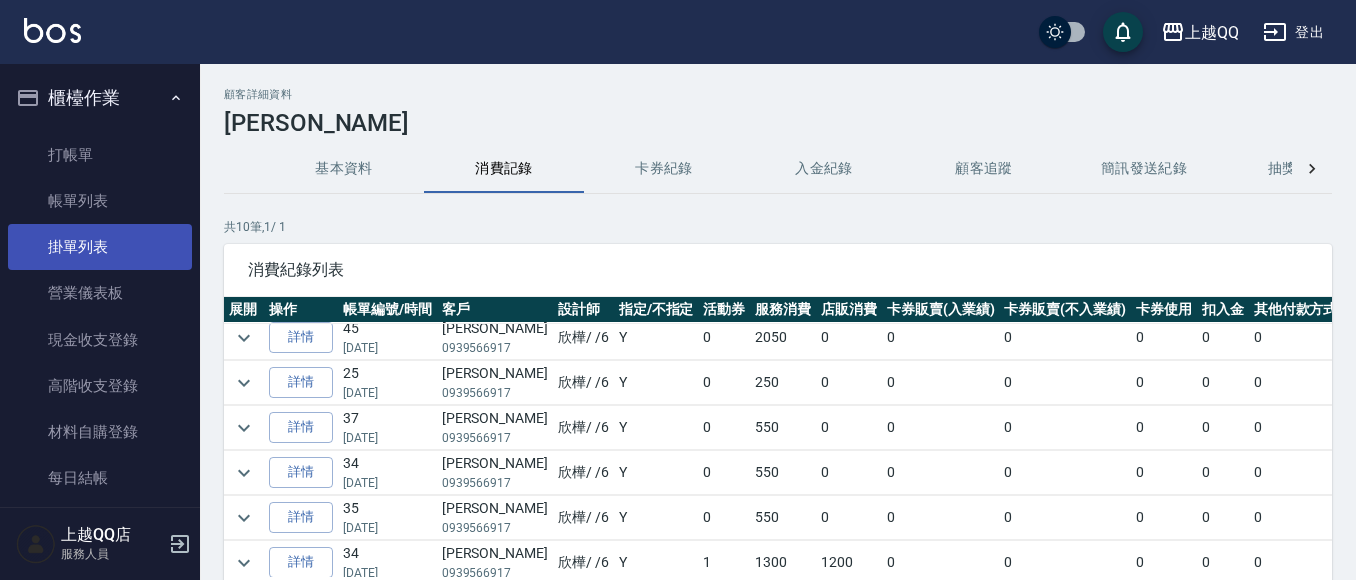 scroll, scrollTop: 0, scrollLeft: 0, axis: both 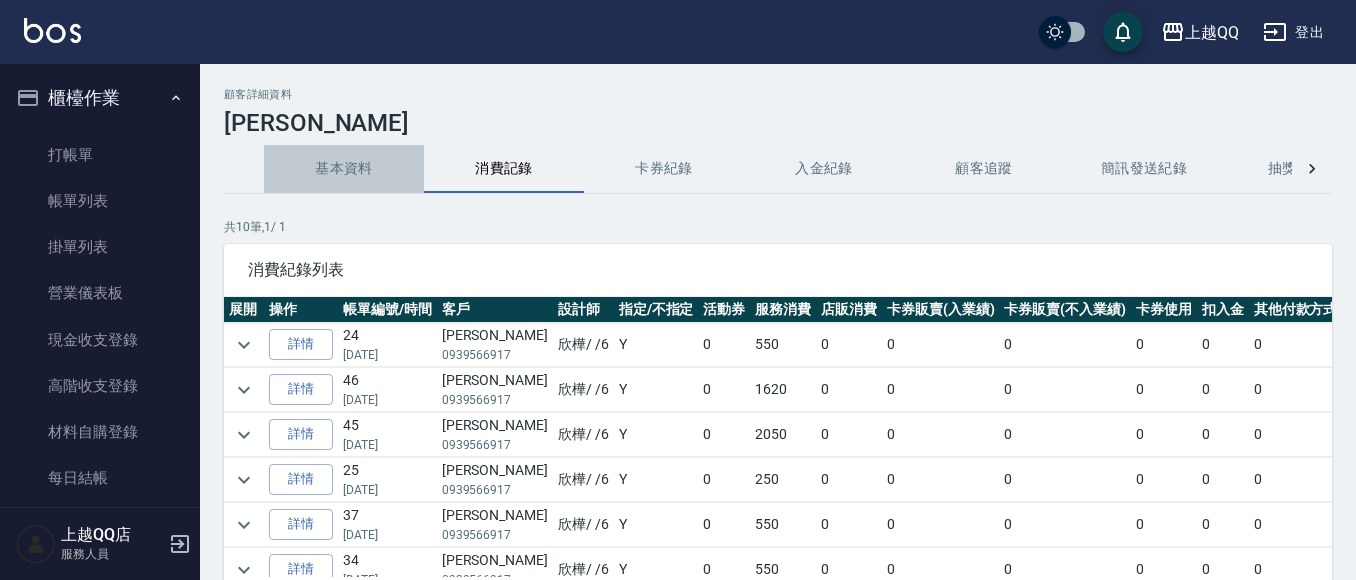 click on "基本資料" at bounding box center [344, 169] 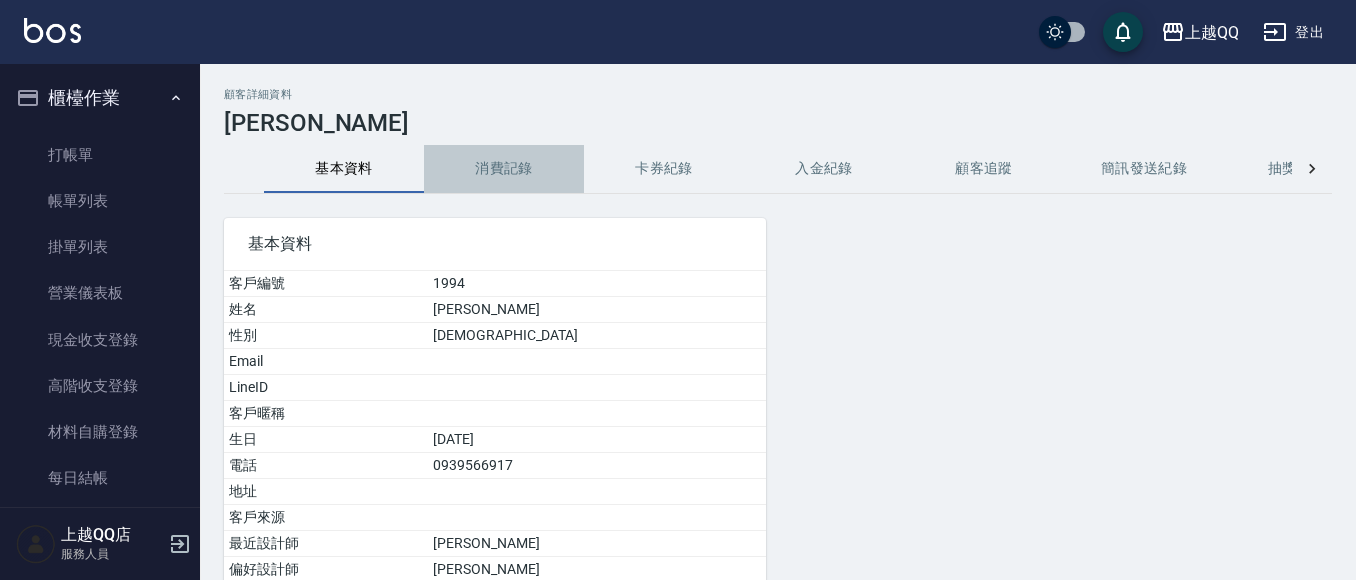 drag, startPoint x: 533, startPoint y: 163, endPoint x: 498, endPoint y: 206, distance: 55.443665 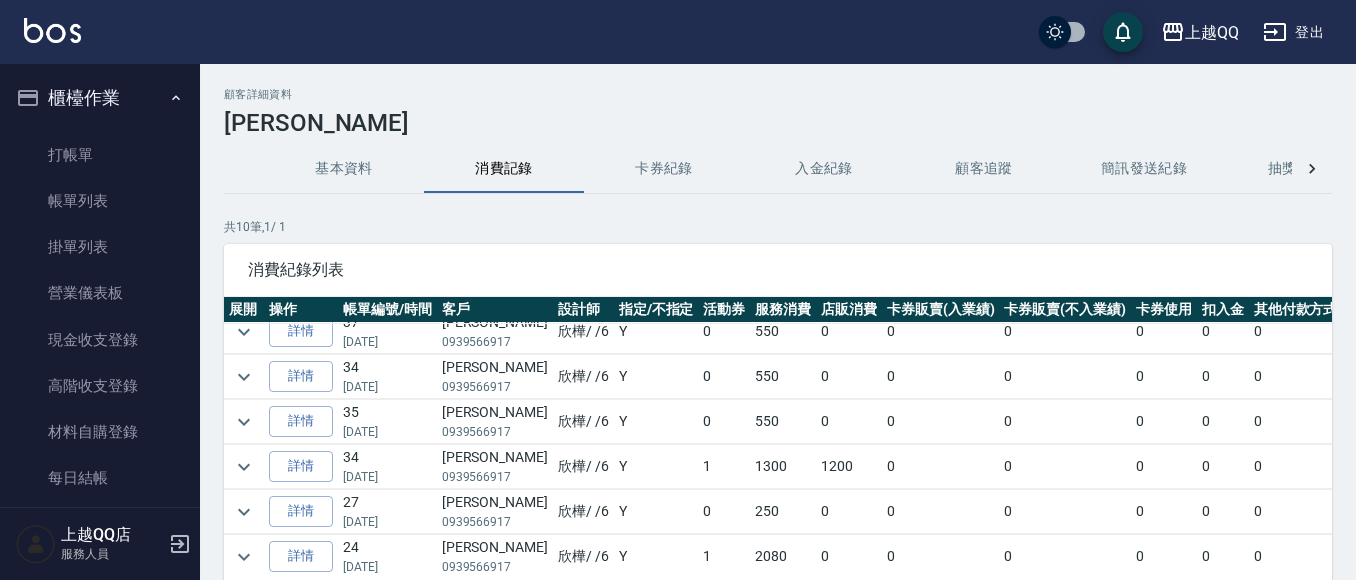 scroll, scrollTop: 200, scrollLeft: 0, axis: vertical 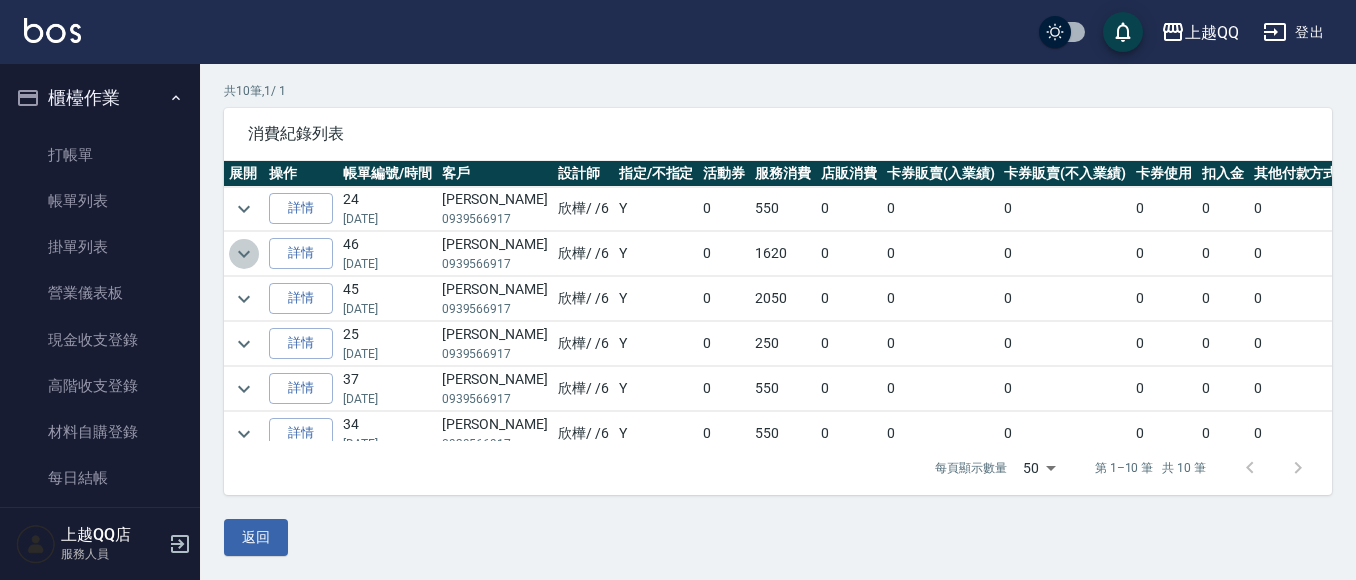 click 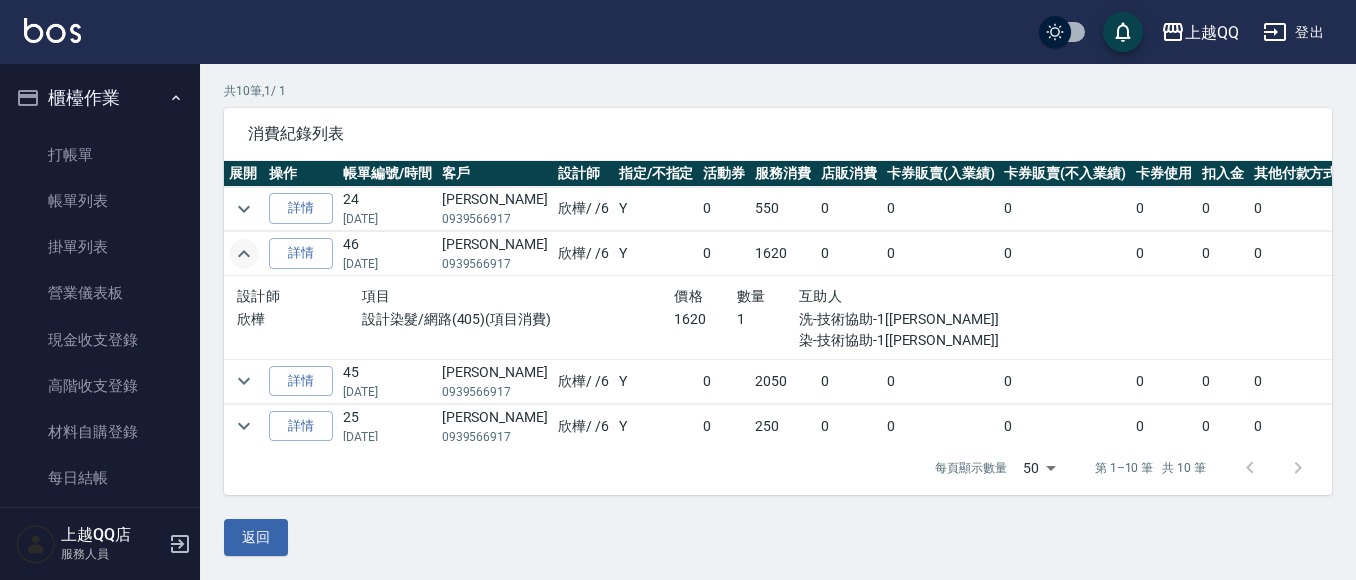 click 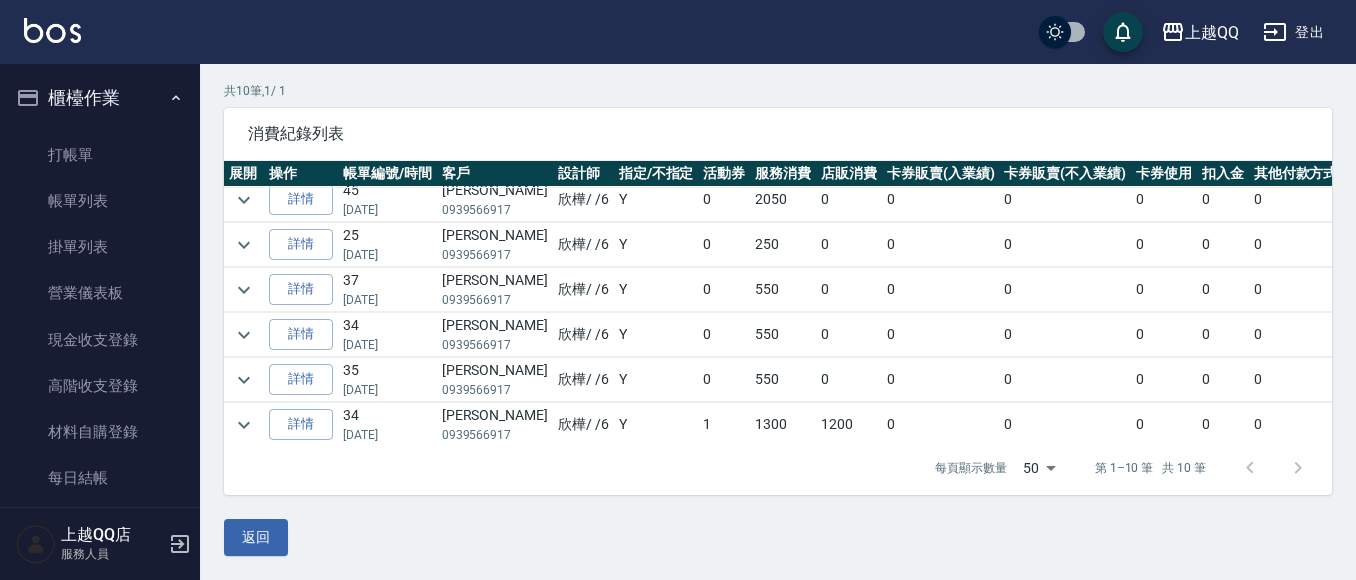 scroll, scrollTop: 100, scrollLeft: 0, axis: vertical 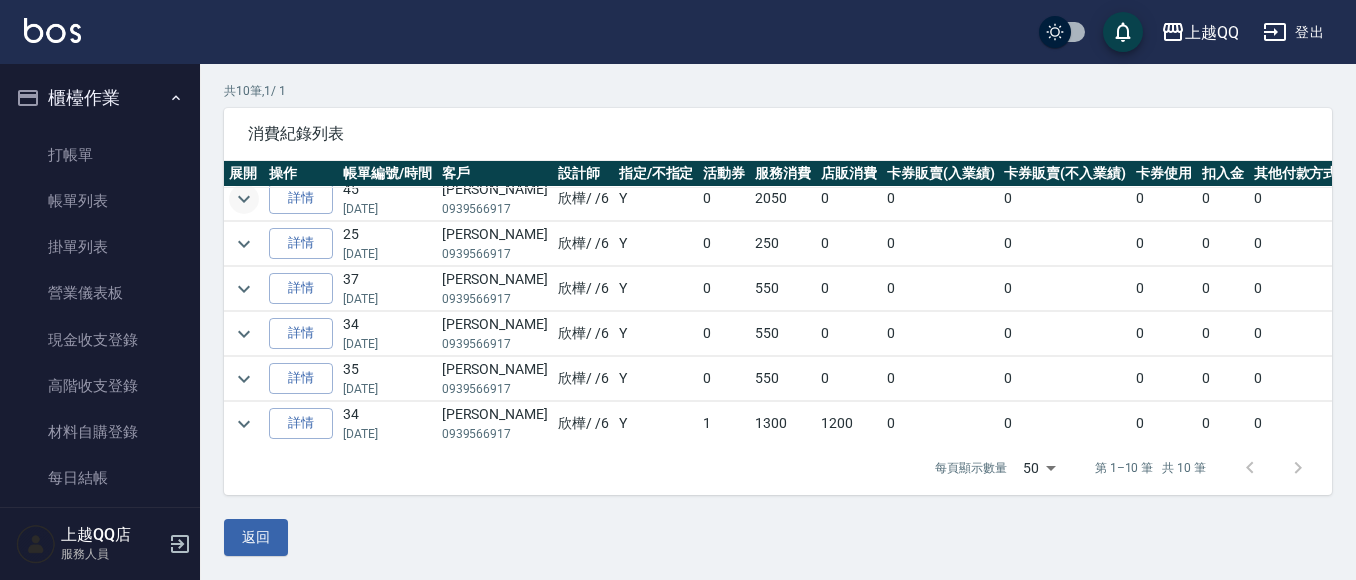 click 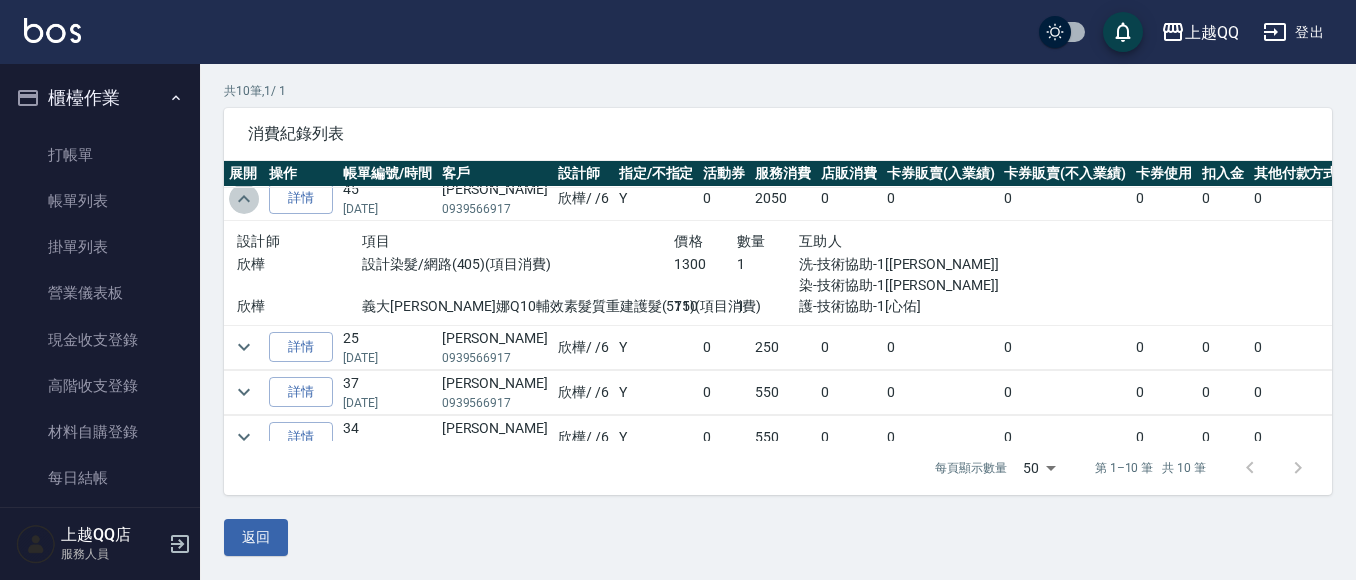 click 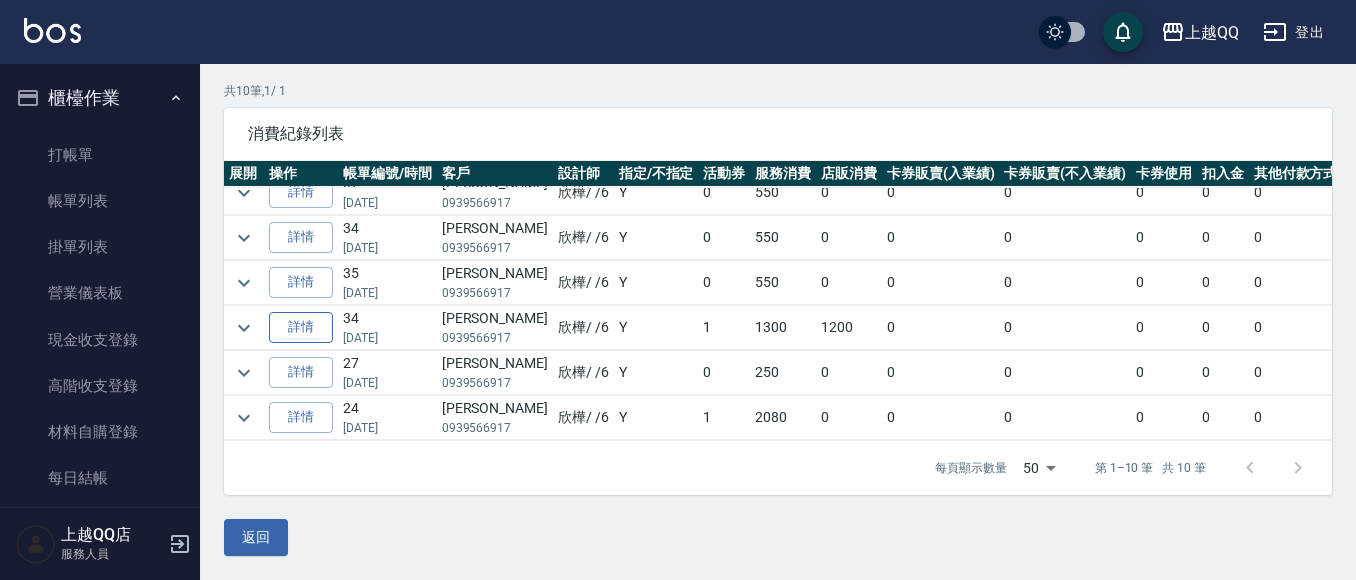 scroll, scrollTop: 213, scrollLeft: 0, axis: vertical 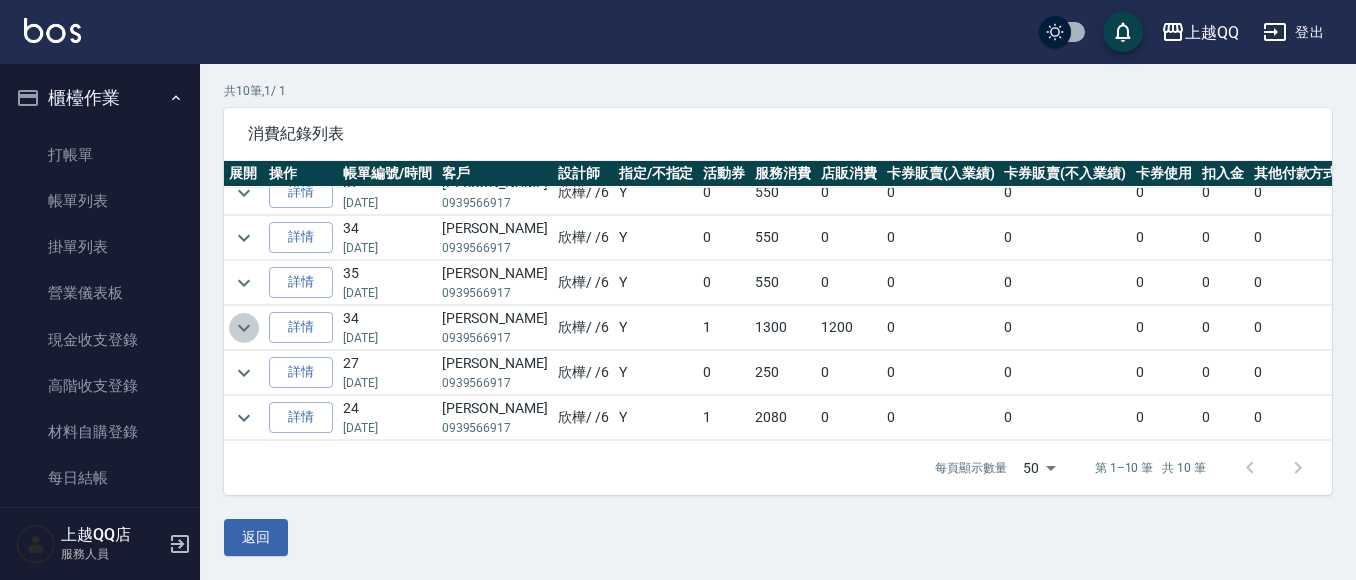 click 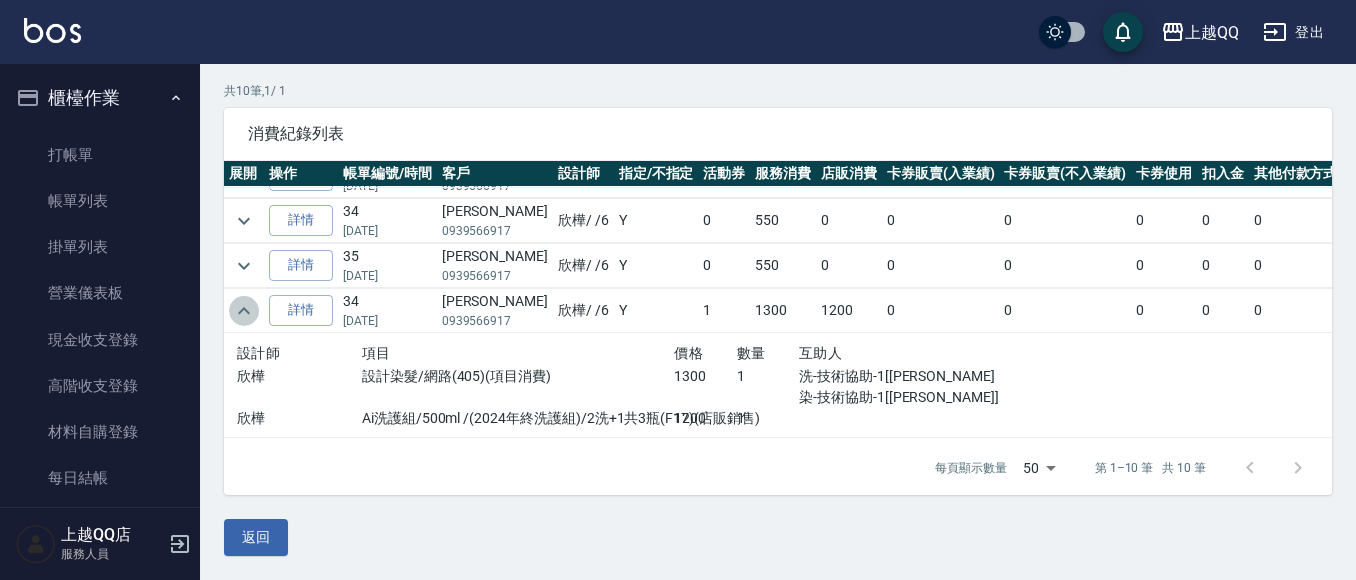 click 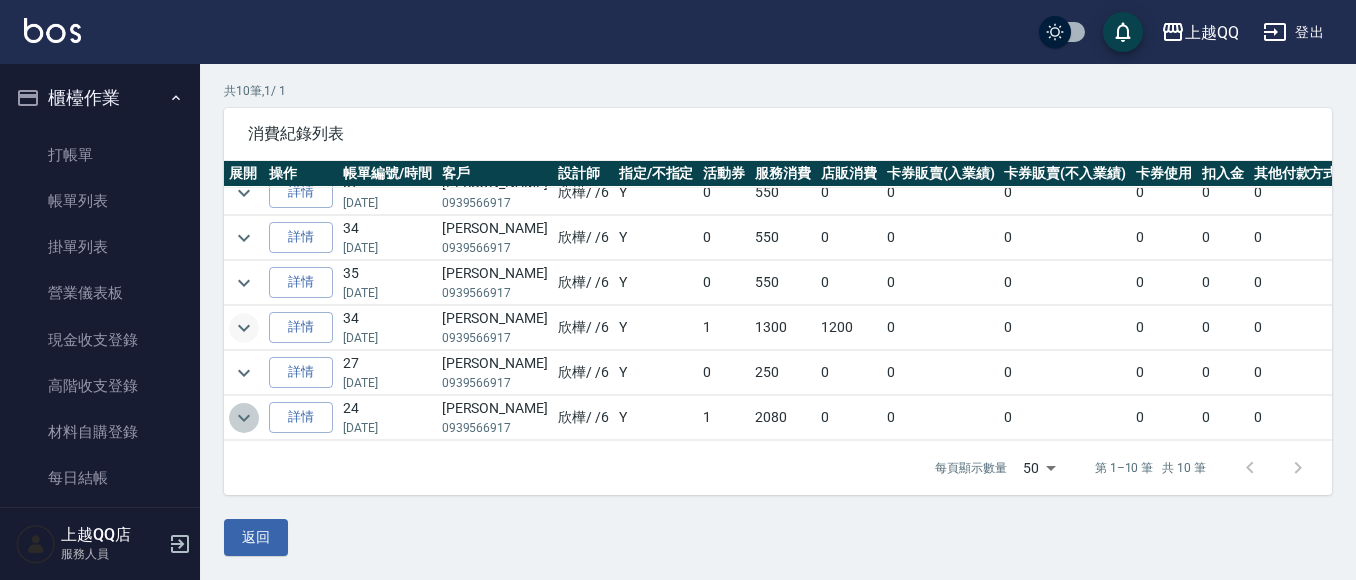 click 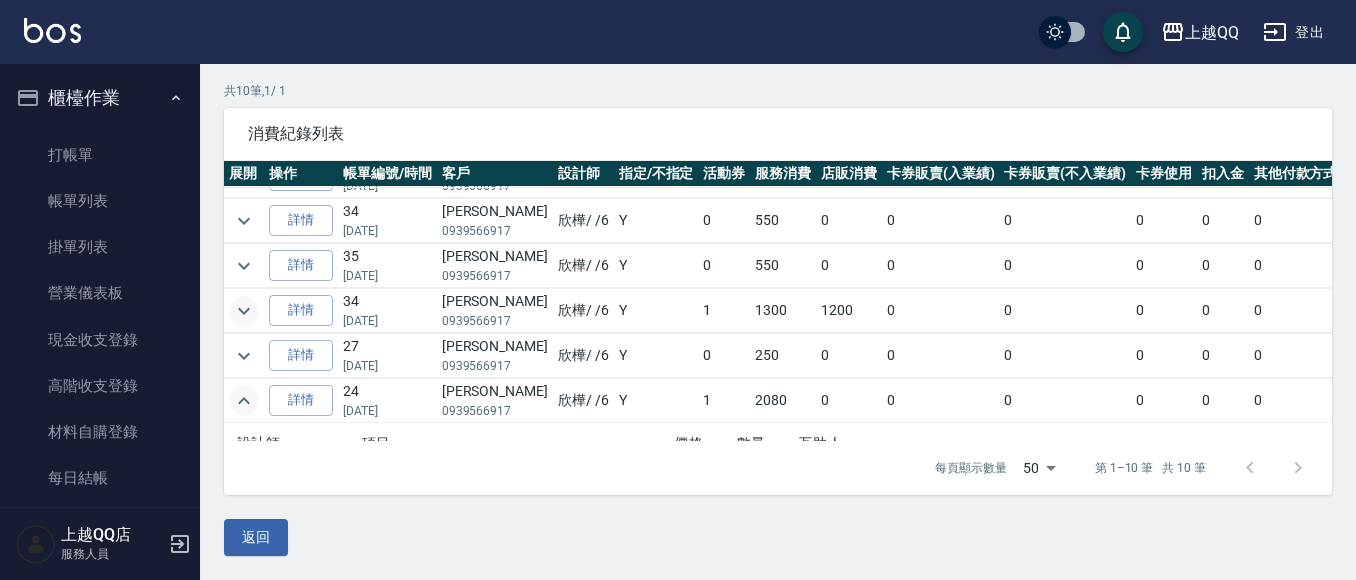 scroll, scrollTop: 338, scrollLeft: 0, axis: vertical 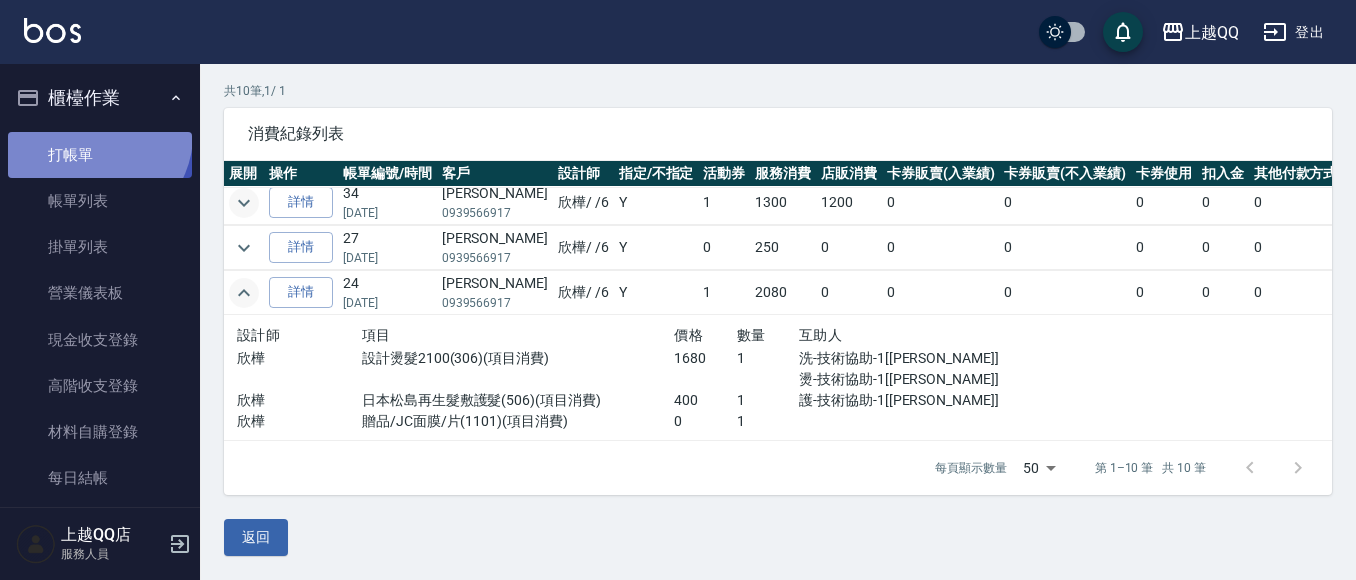click on "打帳單" at bounding box center [100, 155] 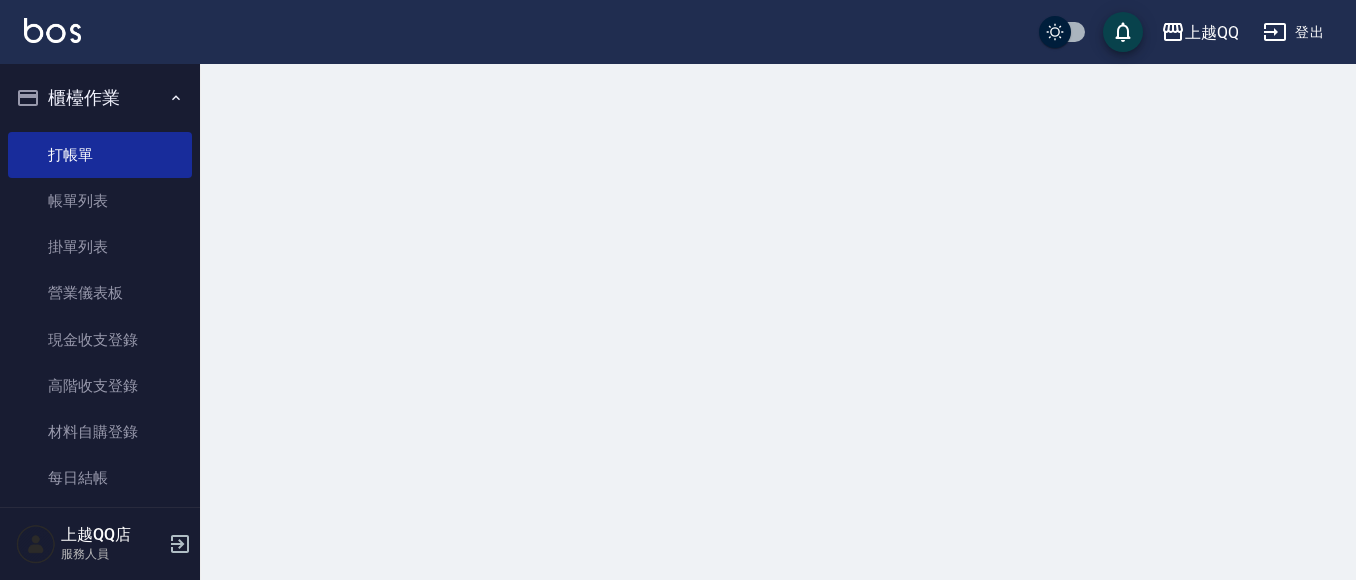 scroll, scrollTop: 0, scrollLeft: 0, axis: both 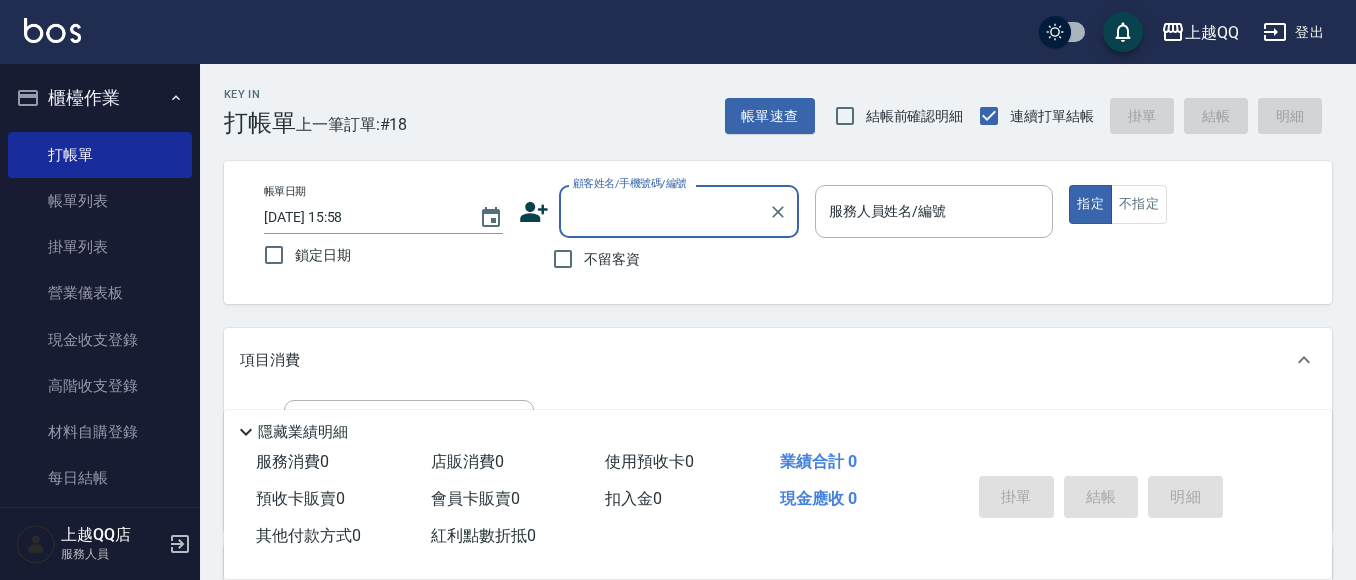 drag, startPoint x: 683, startPoint y: 85, endPoint x: 673, endPoint y: 107, distance: 24.166092 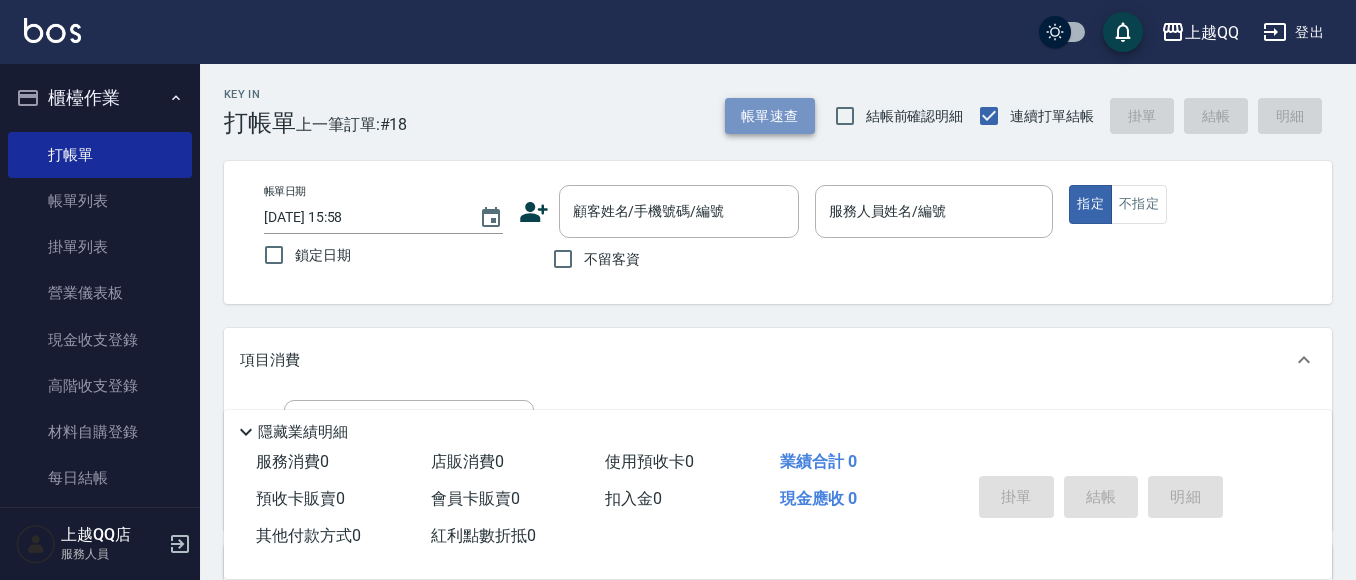 click on "帳單速查" at bounding box center [770, 116] 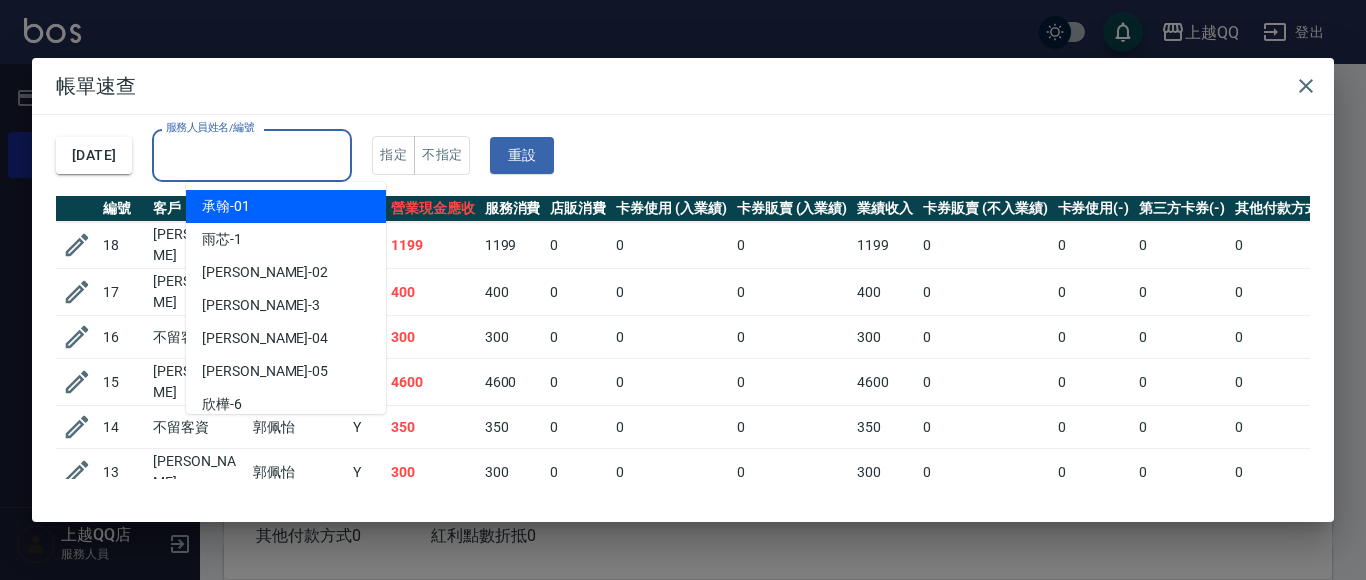 click on "服務人員姓名/編號" at bounding box center [252, 155] 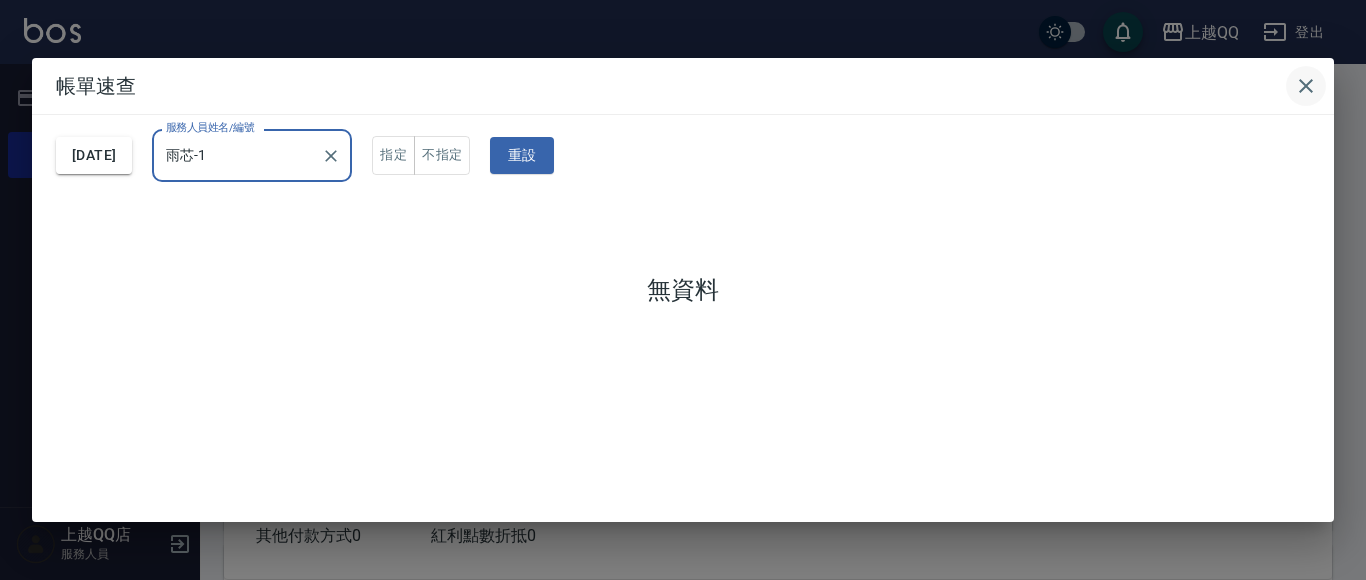type on "雨芯-1" 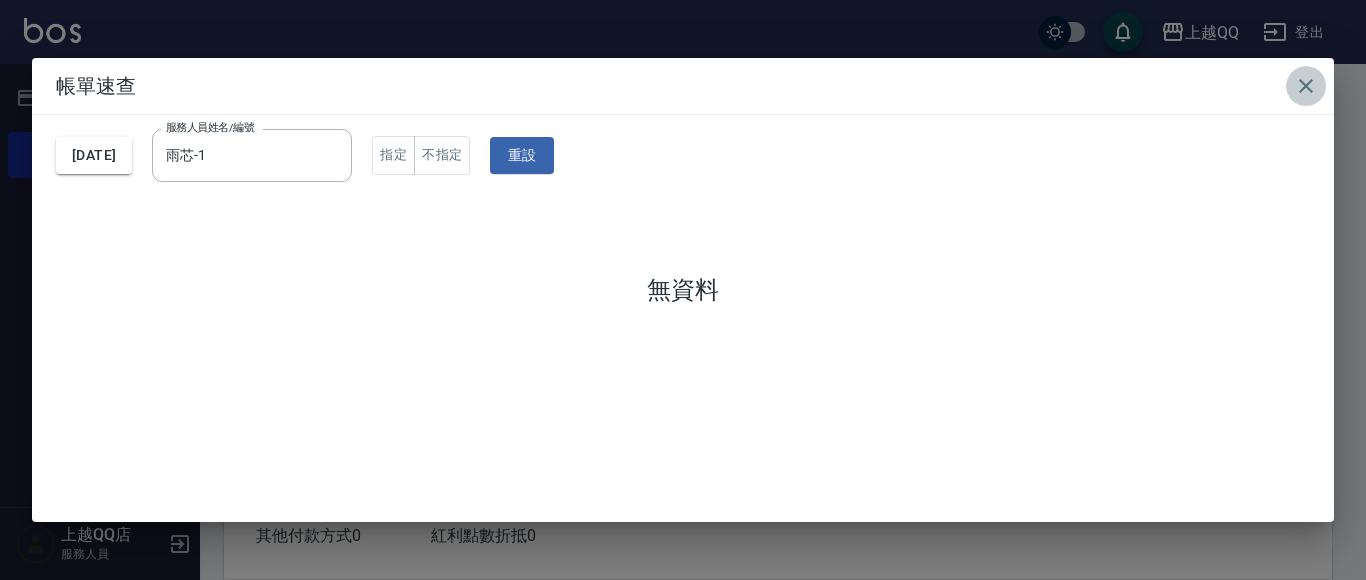 click 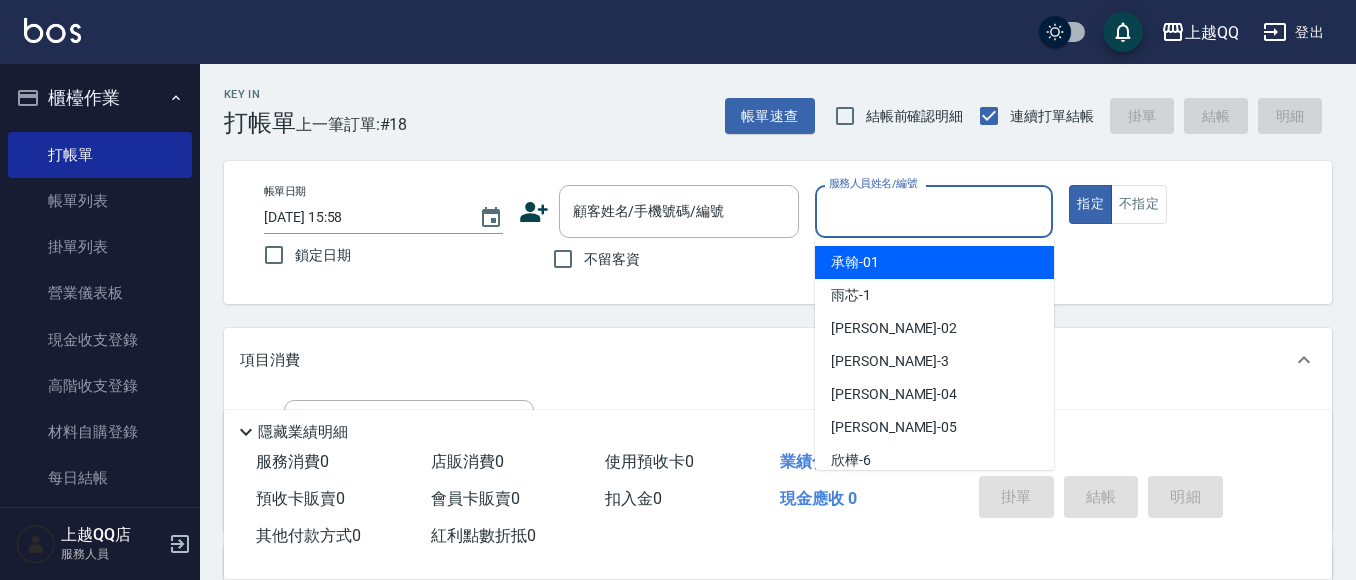 click on "服務人員姓名/編號" at bounding box center (934, 211) 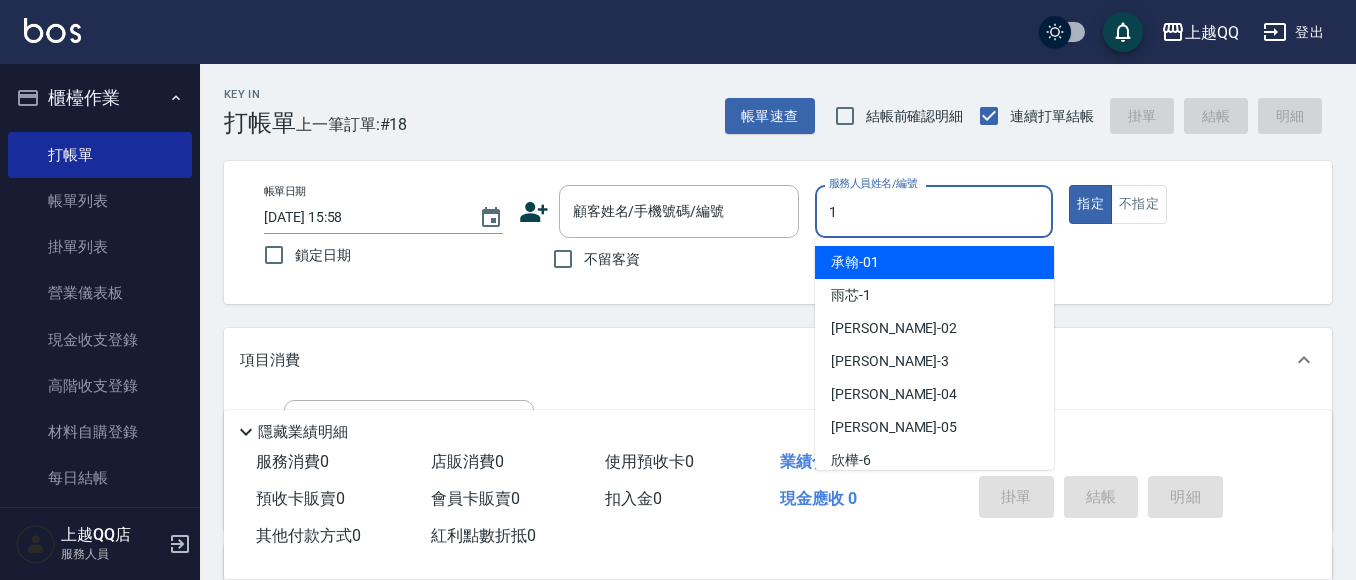 type on "1" 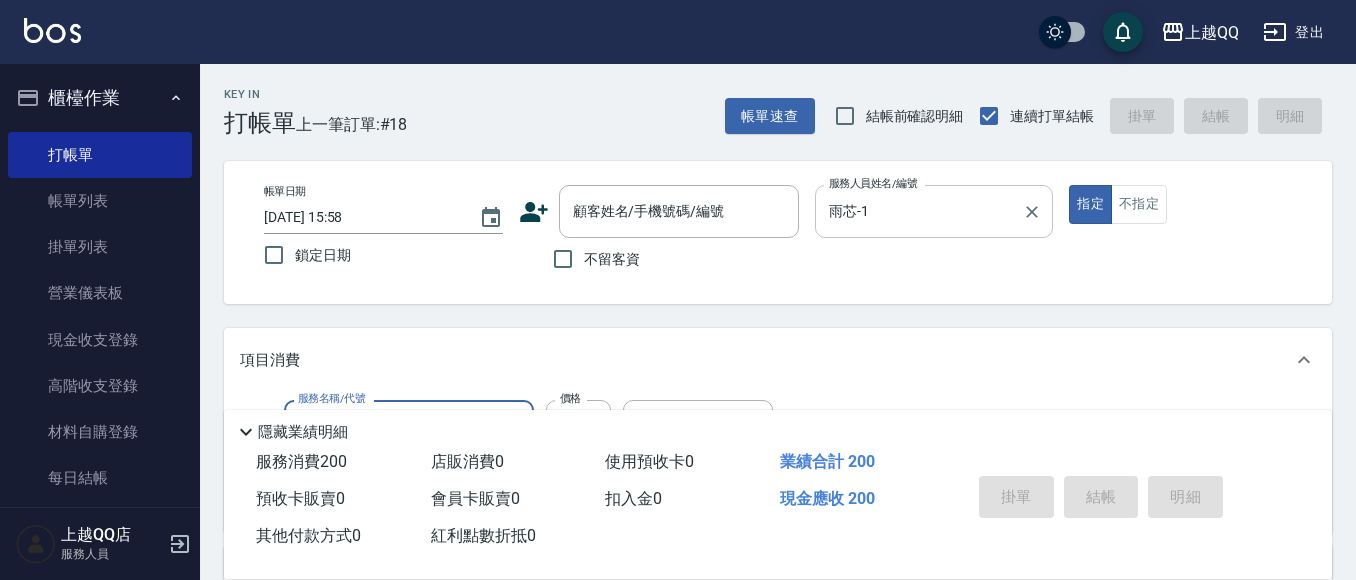 type on "洗髮(101)" 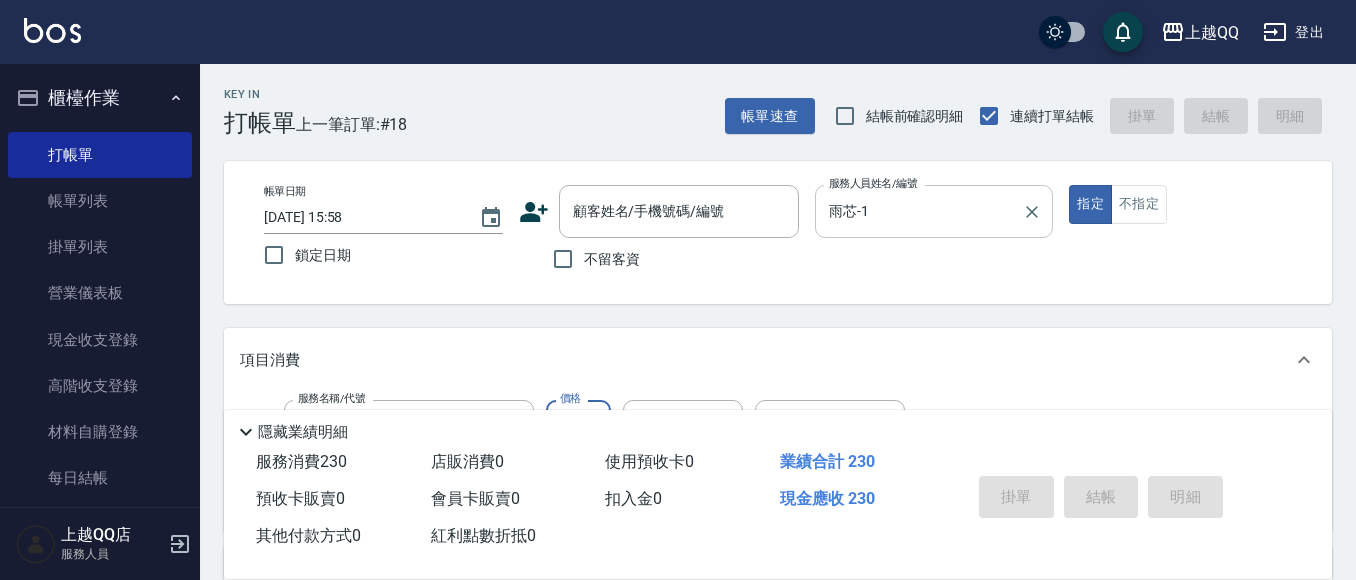 type on "230" 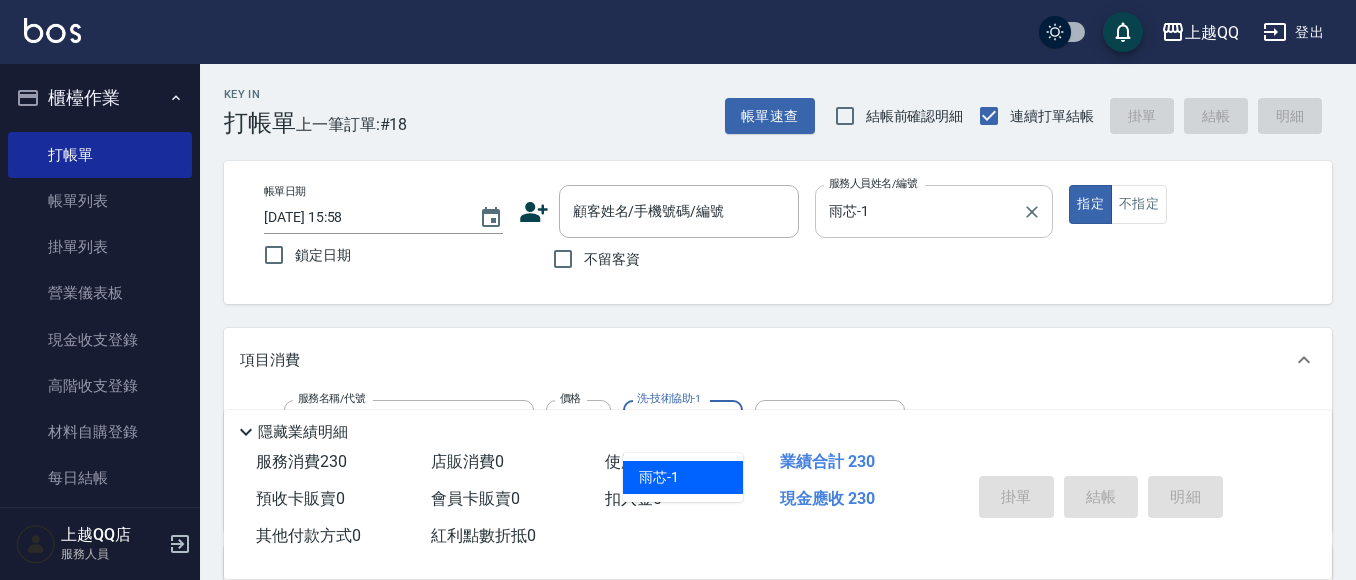 type on "雨芯-1" 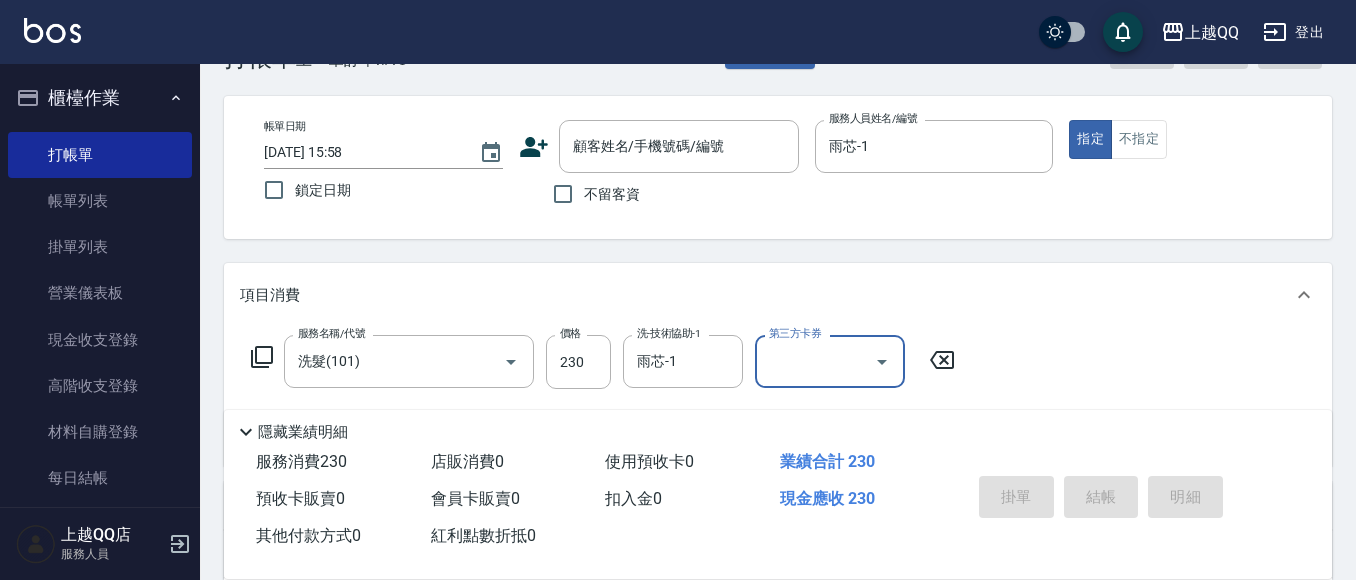 scroll, scrollTop: 100, scrollLeft: 0, axis: vertical 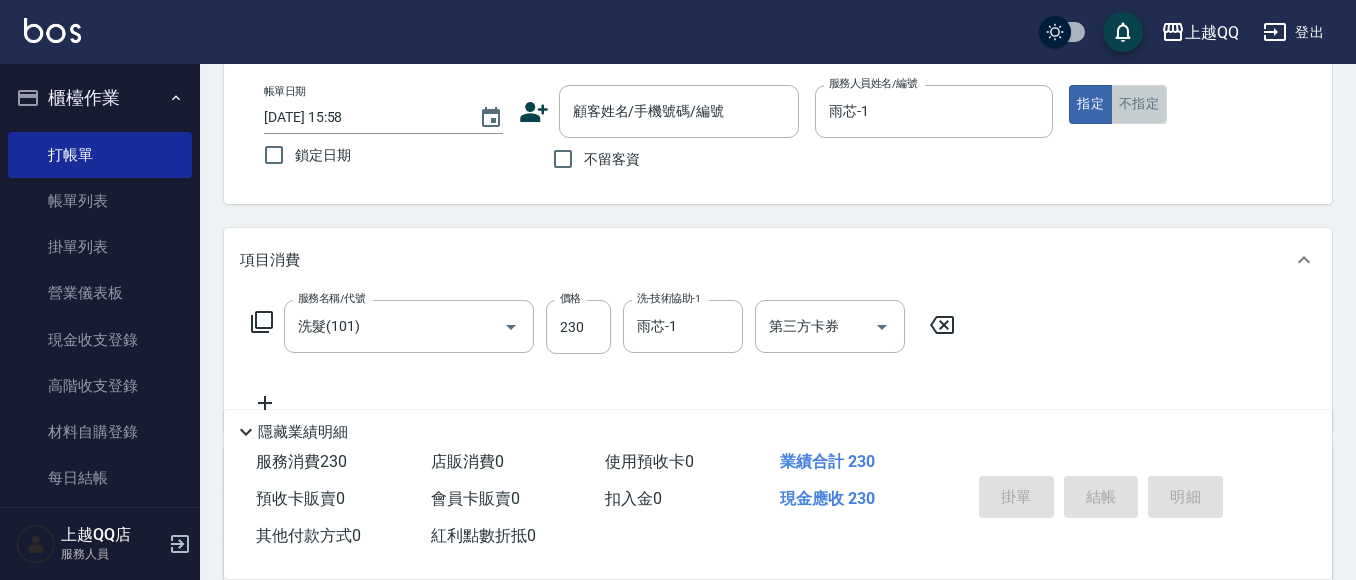 click on "不指定" at bounding box center (1139, 104) 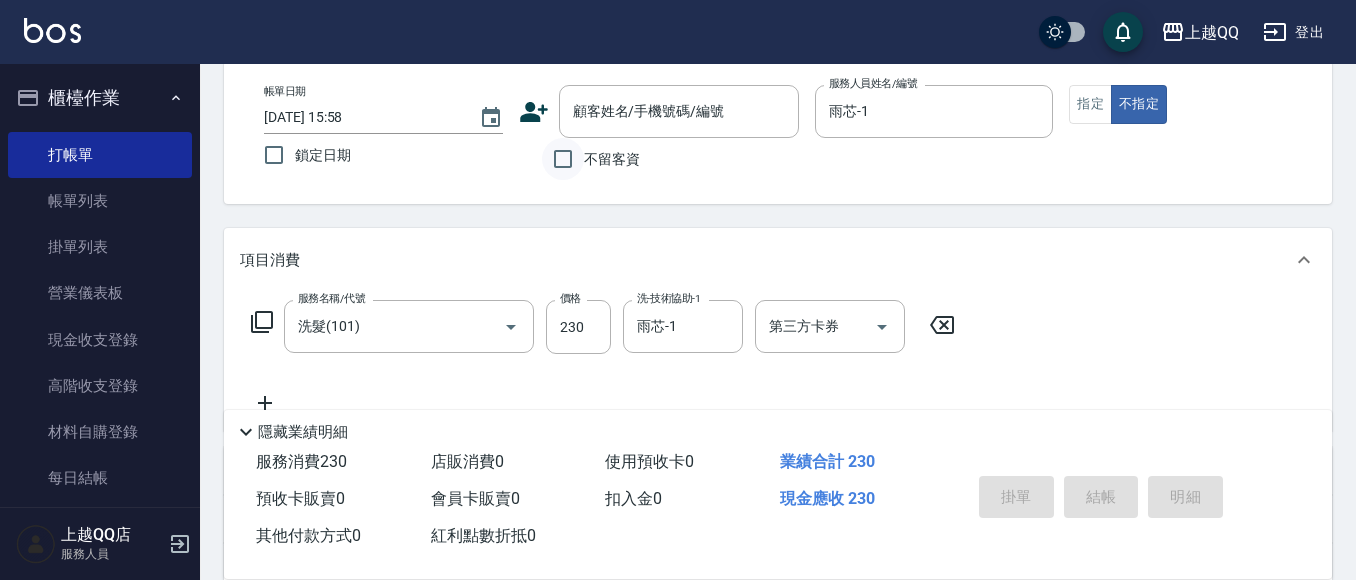 click on "不留客資" at bounding box center [563, 159] 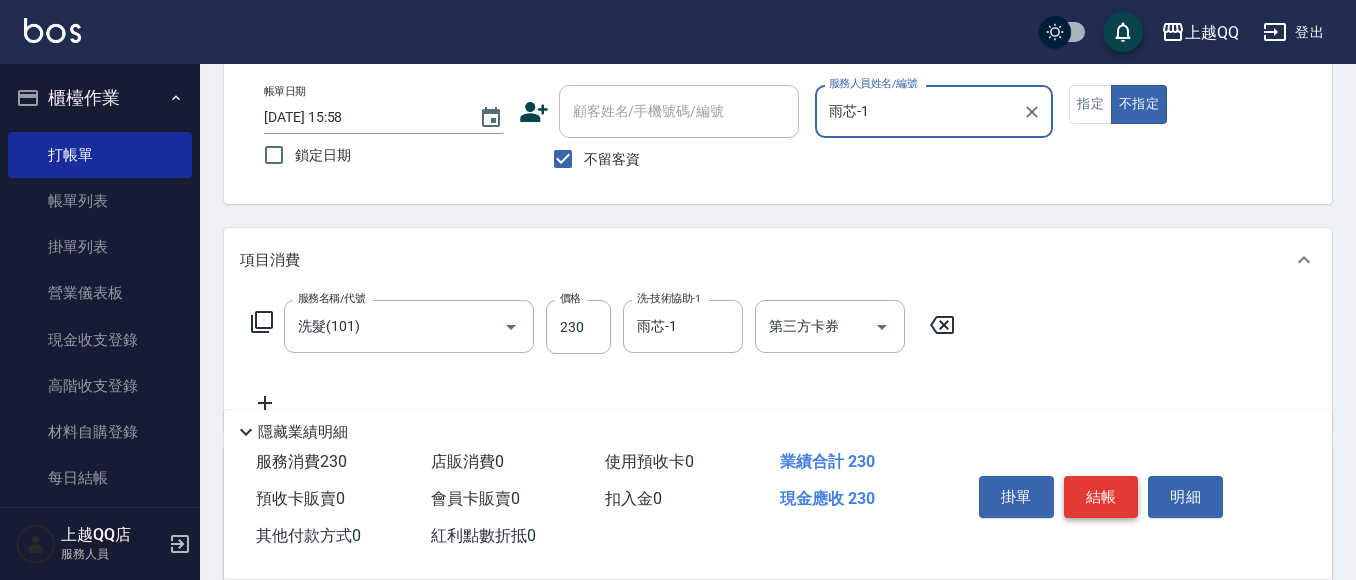 click on "結帳" at bounding box center (1101, 497) 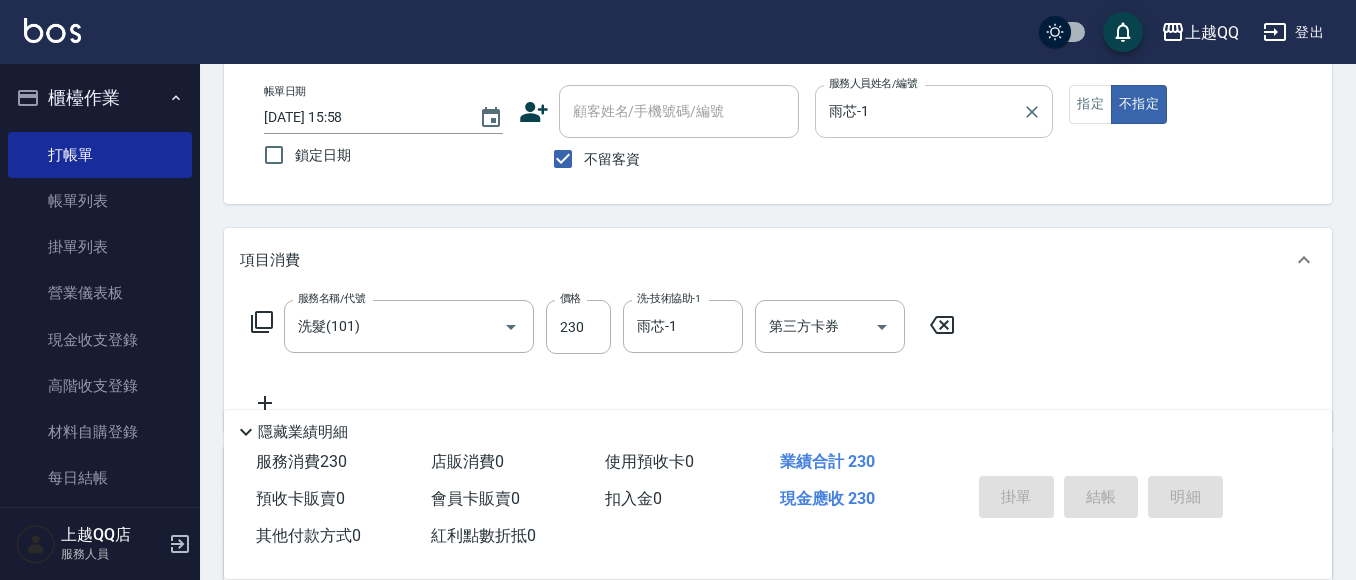 type on "[DATE] 16:24" 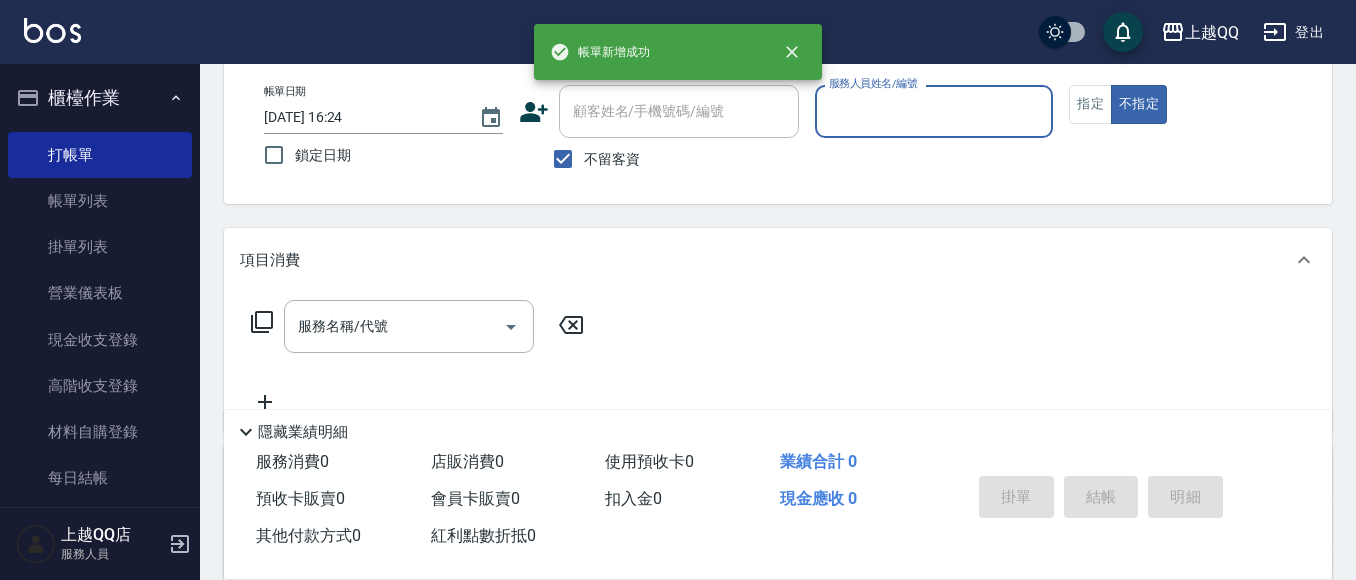 click on "服務人員姓名/編號" at bounding box center [934, 111] 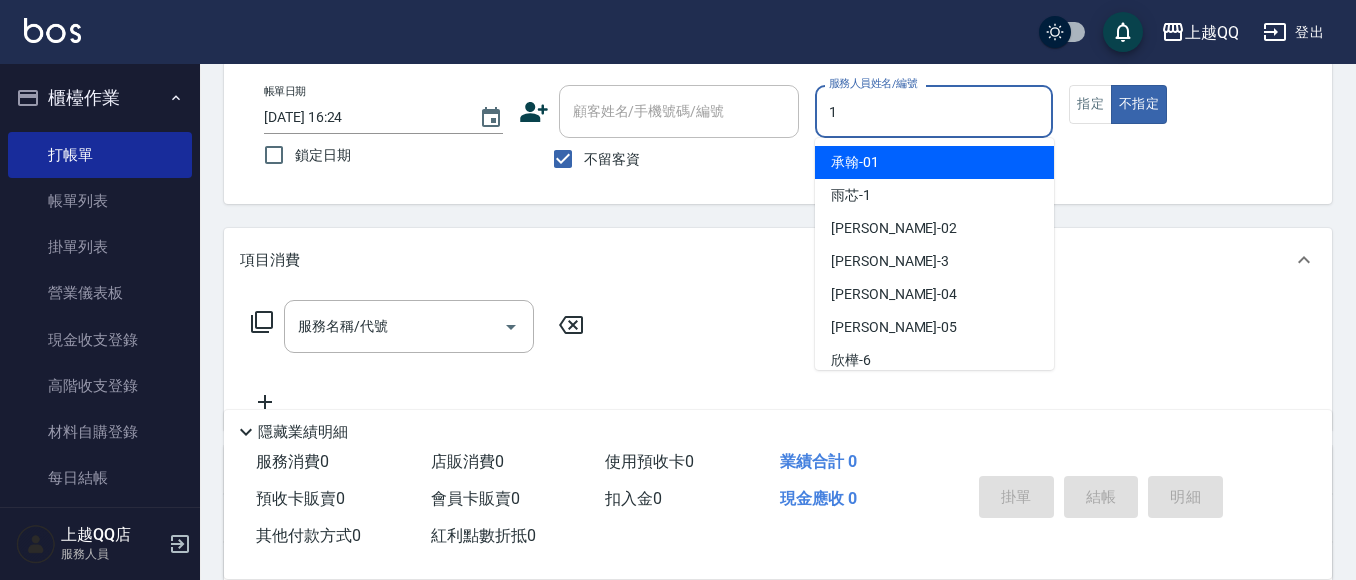 type on "雨芯-1" 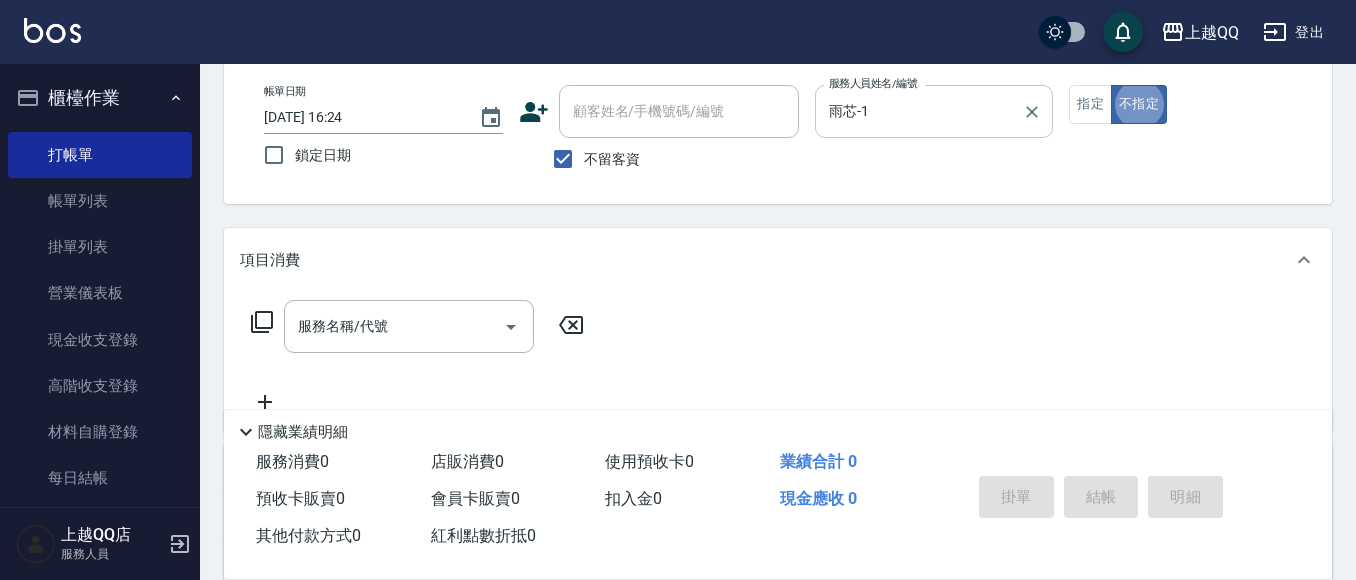 type on "false" 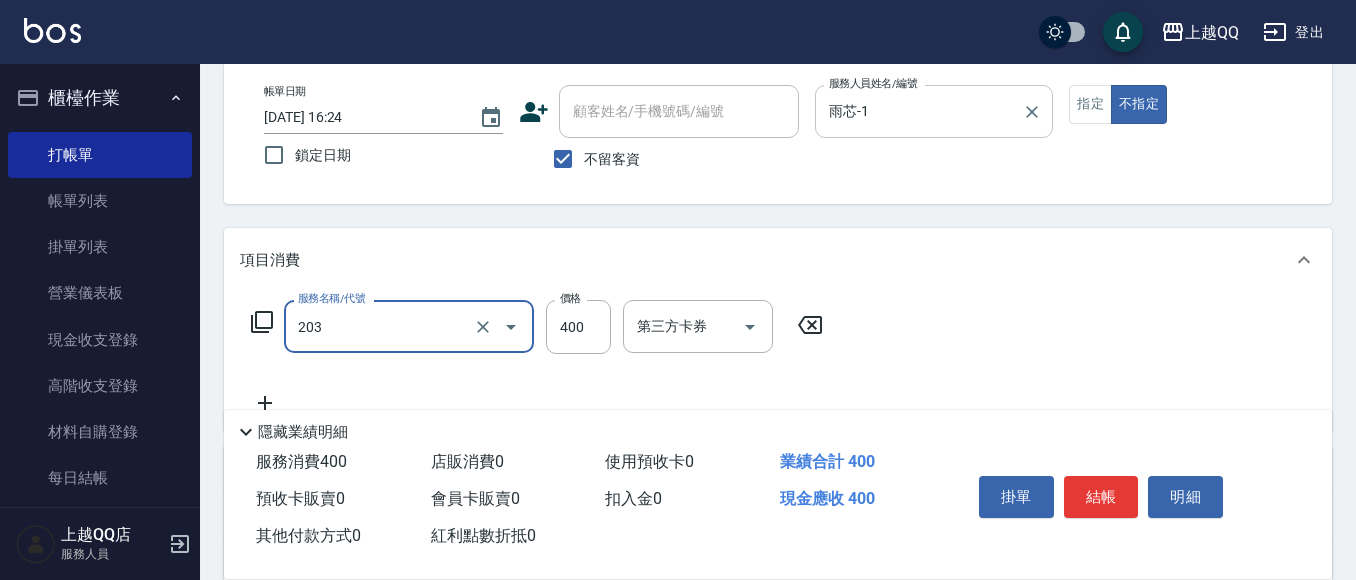 type on "指定單剪(203)" 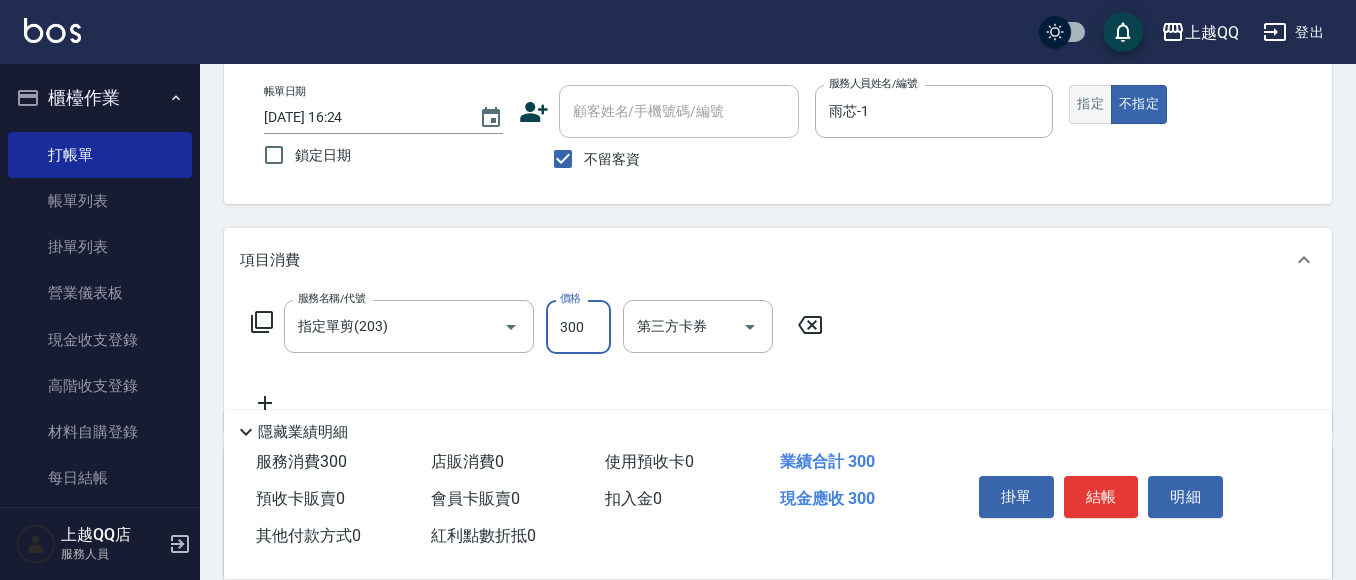 type on "300" 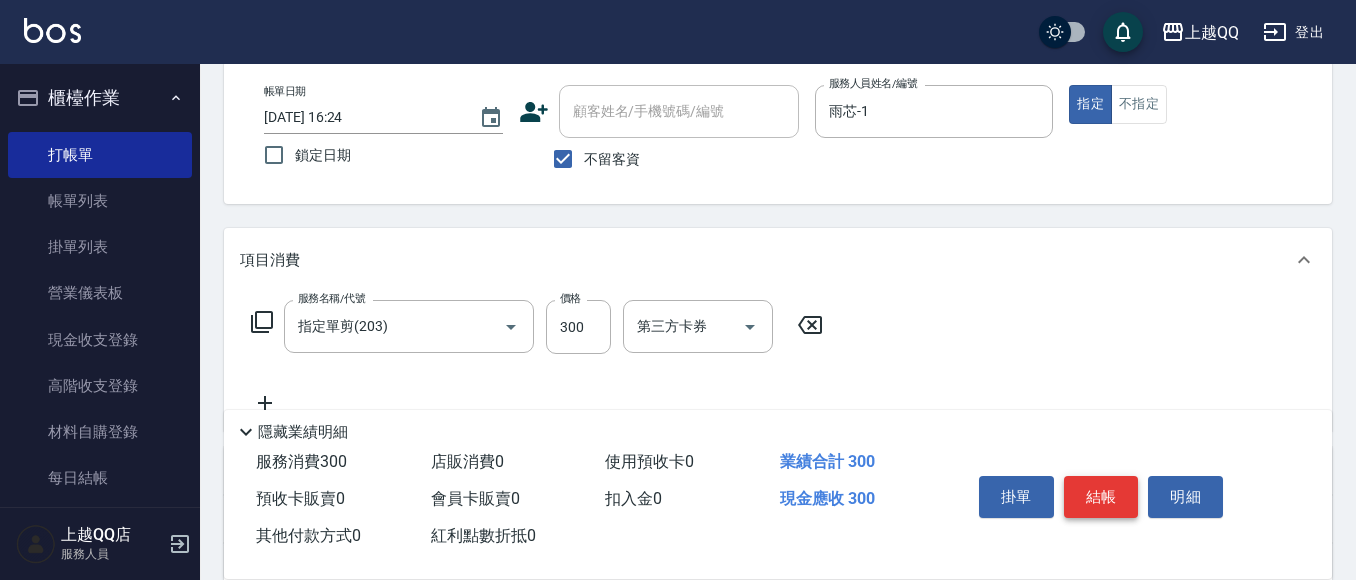 click on "結帳" at bounding box center (1101, 497) 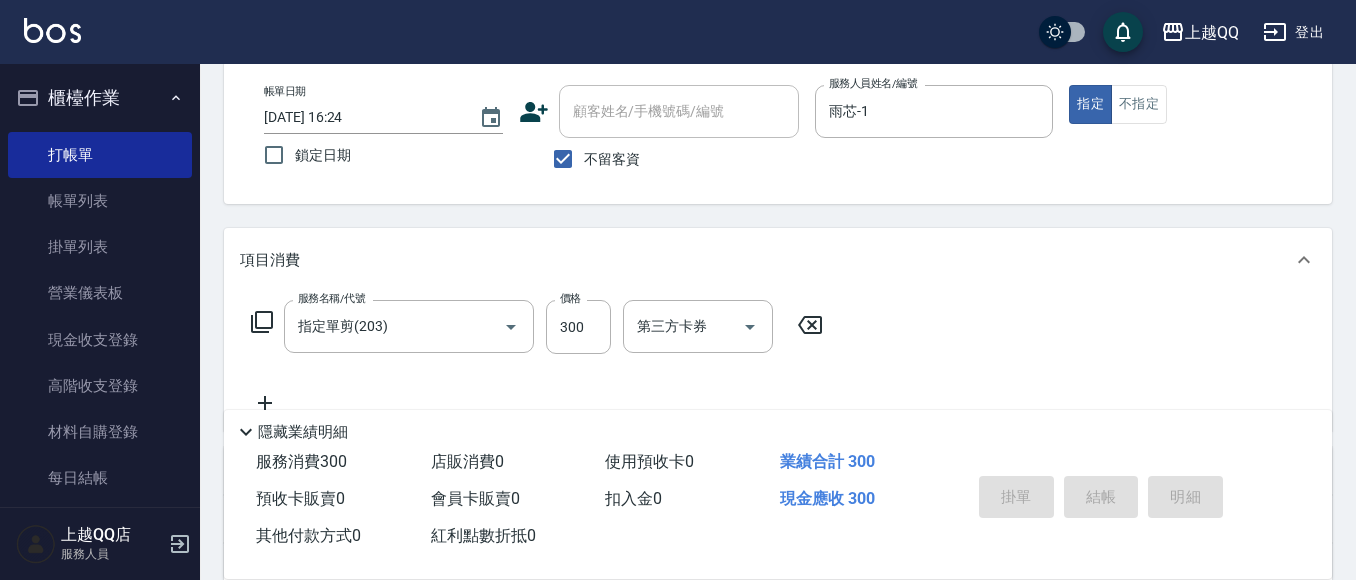 type 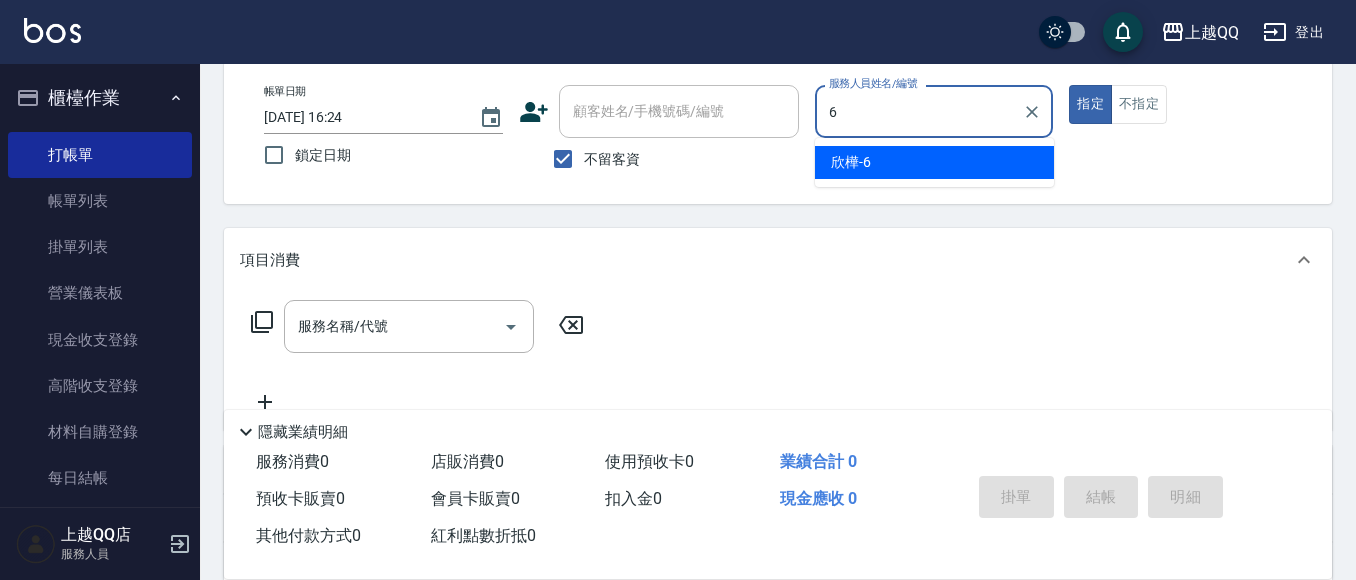 type on "欣樺-6" 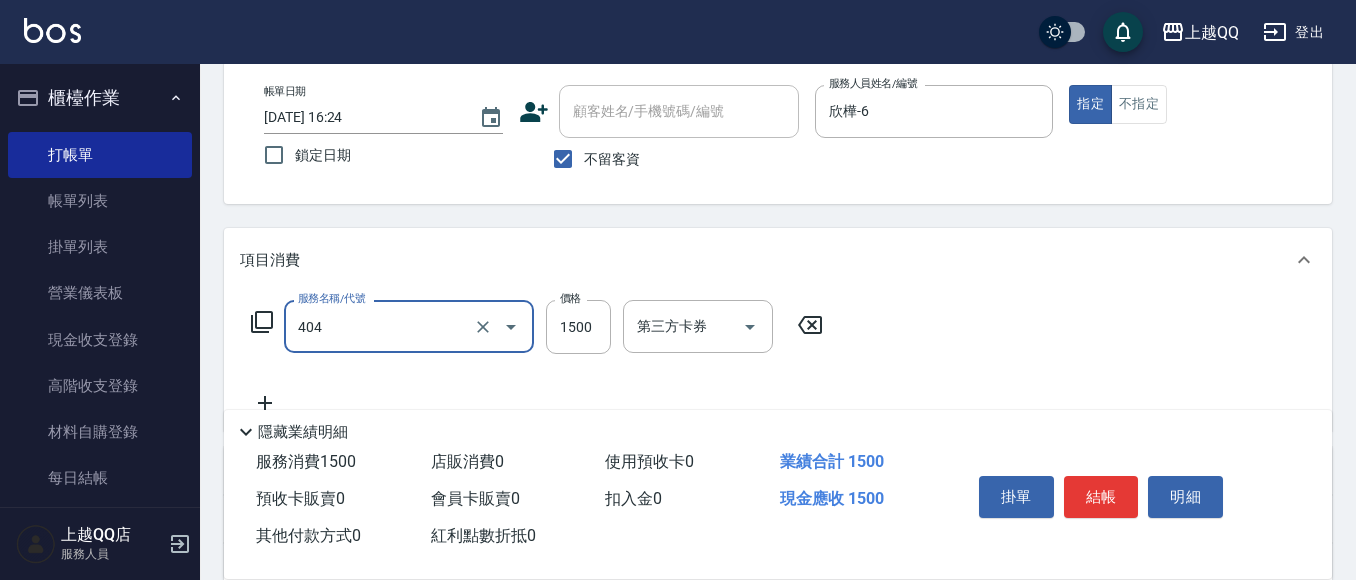type on "設計染髮(404)" 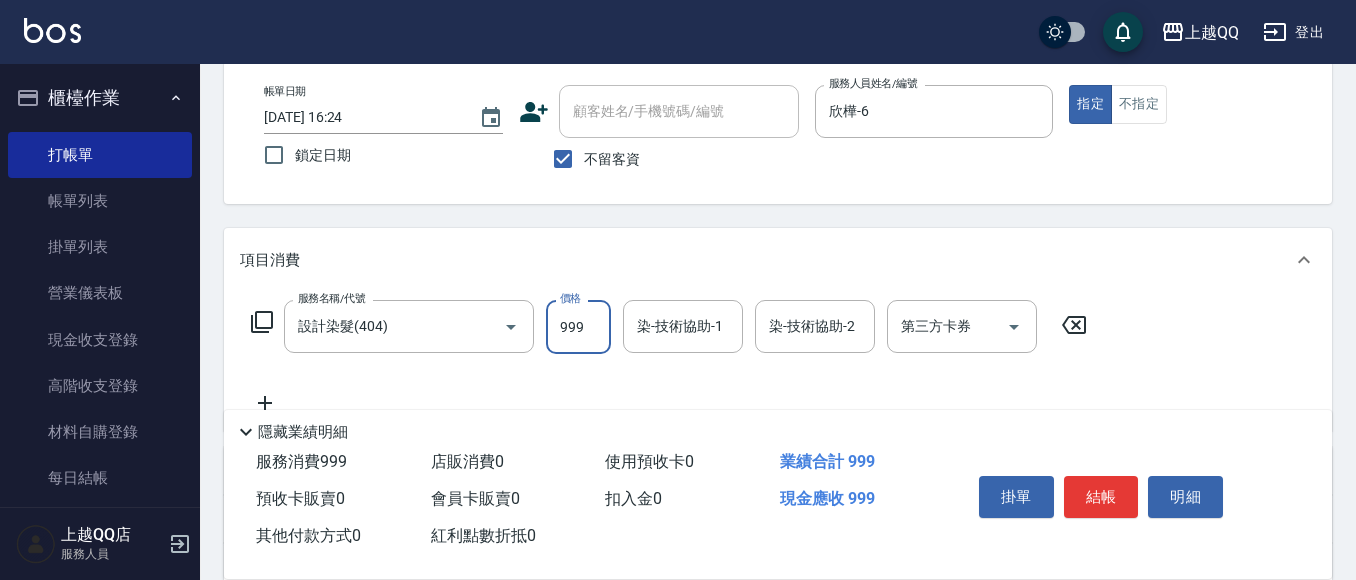 type on "999" 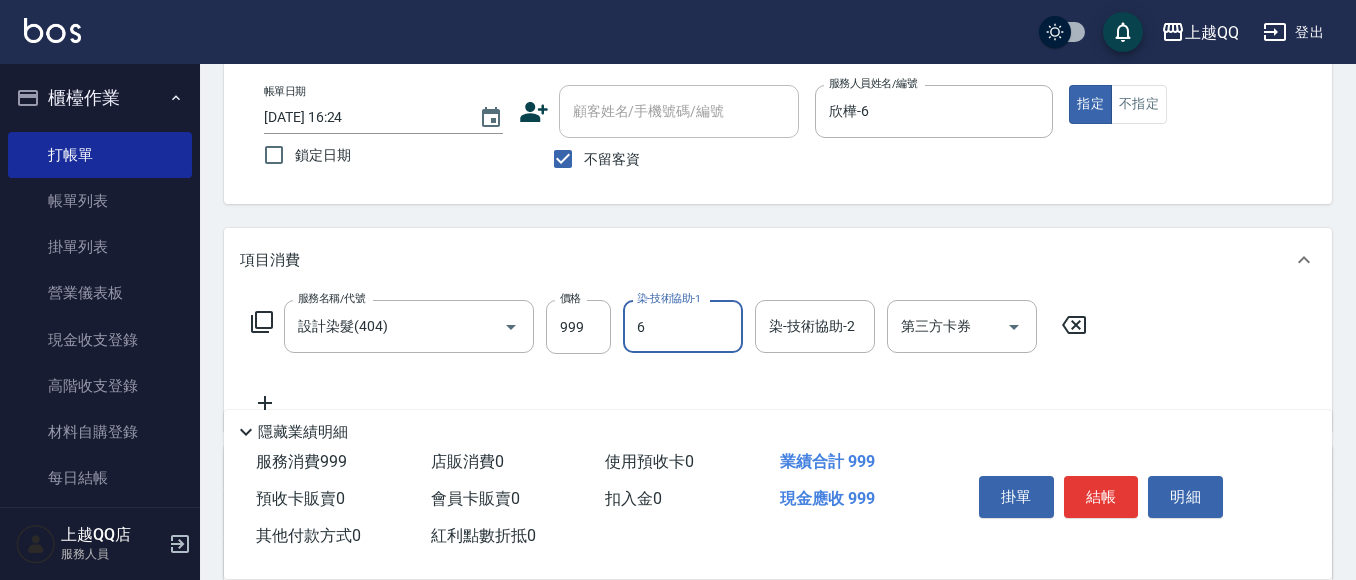 type on "欣樺-6" 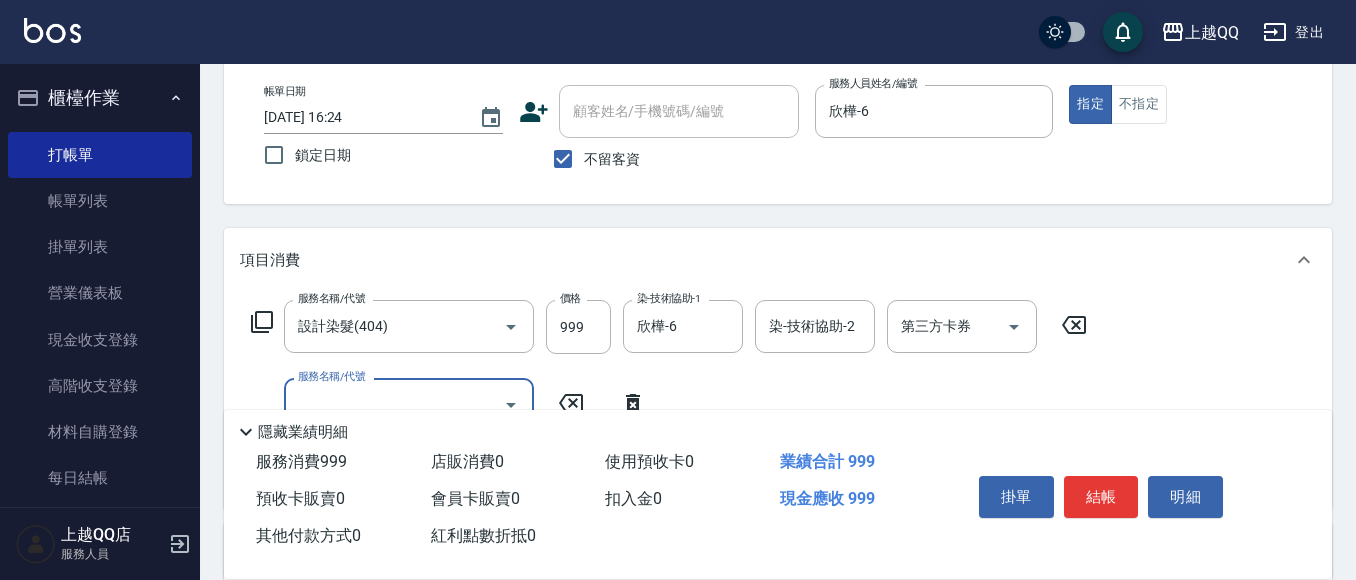 scroll, scrollTop: 200, scrollLeft: 0, axis: vertical 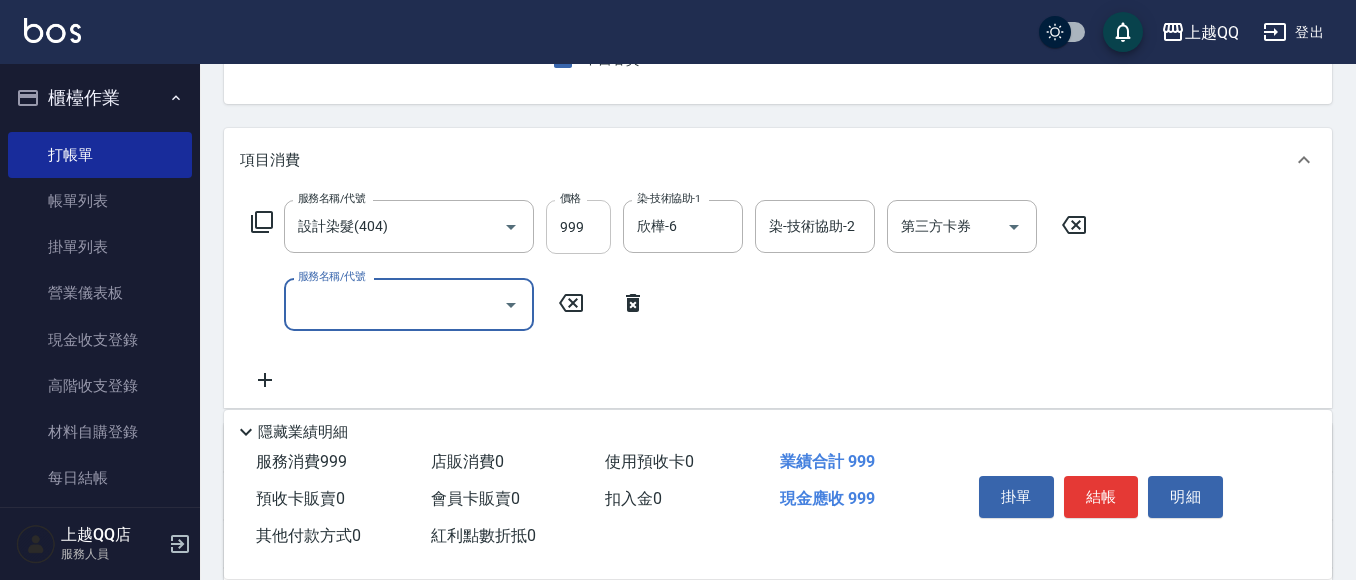 click on "999" at bounding box center (578, 227) 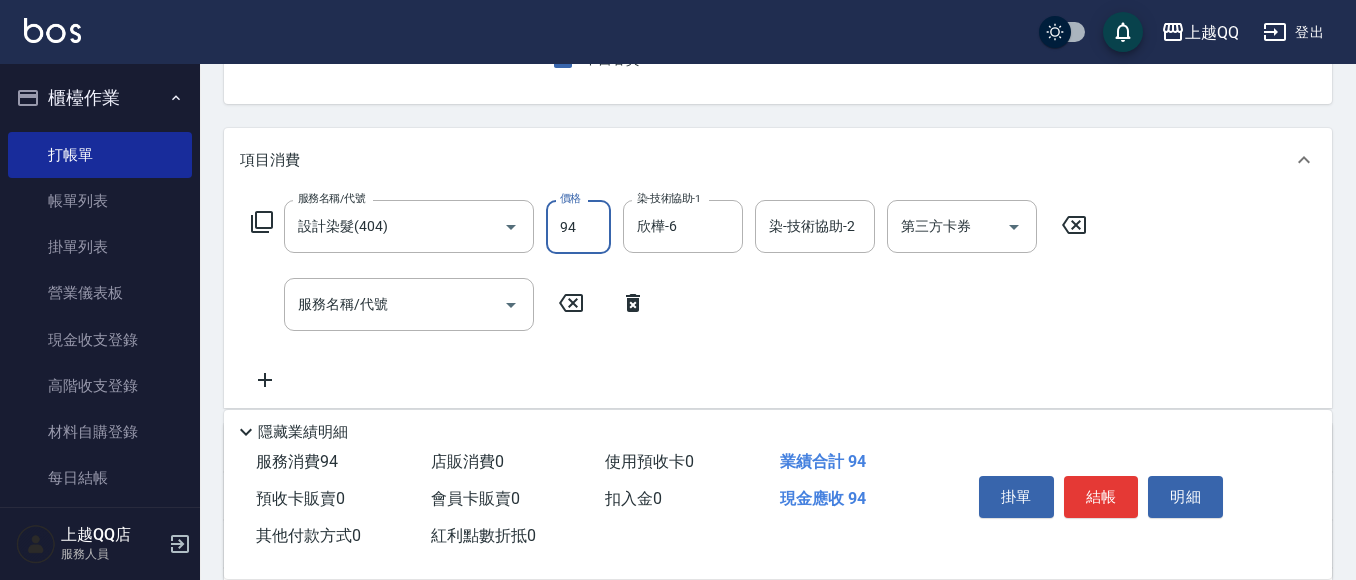 type on "949" 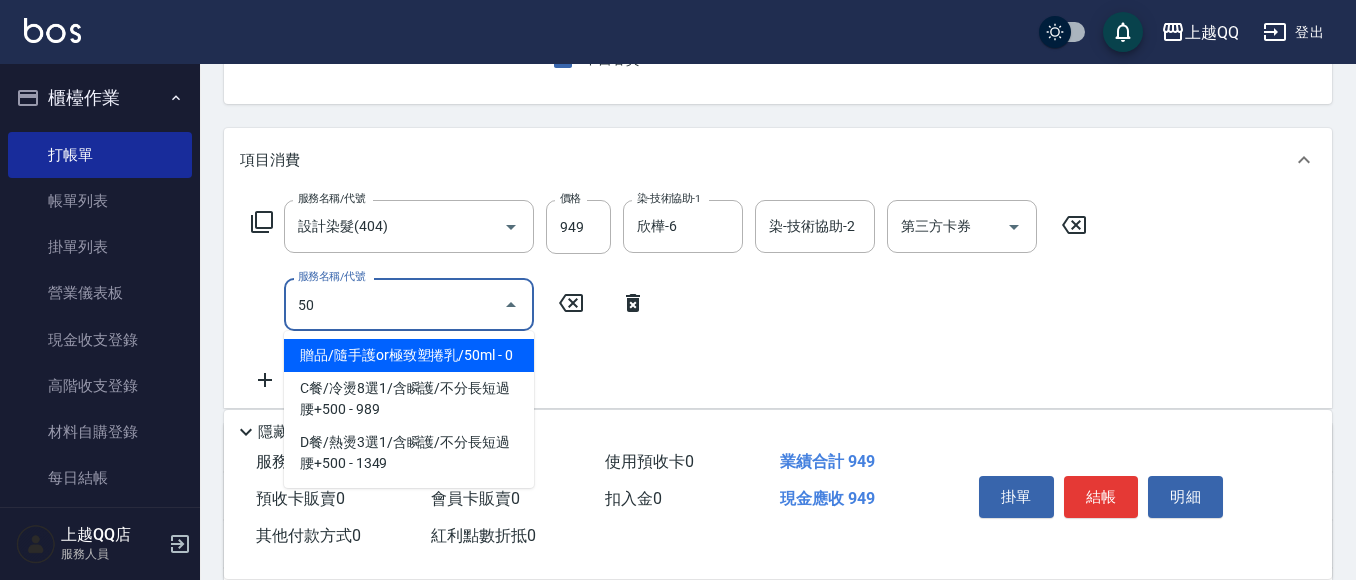 type on "5" 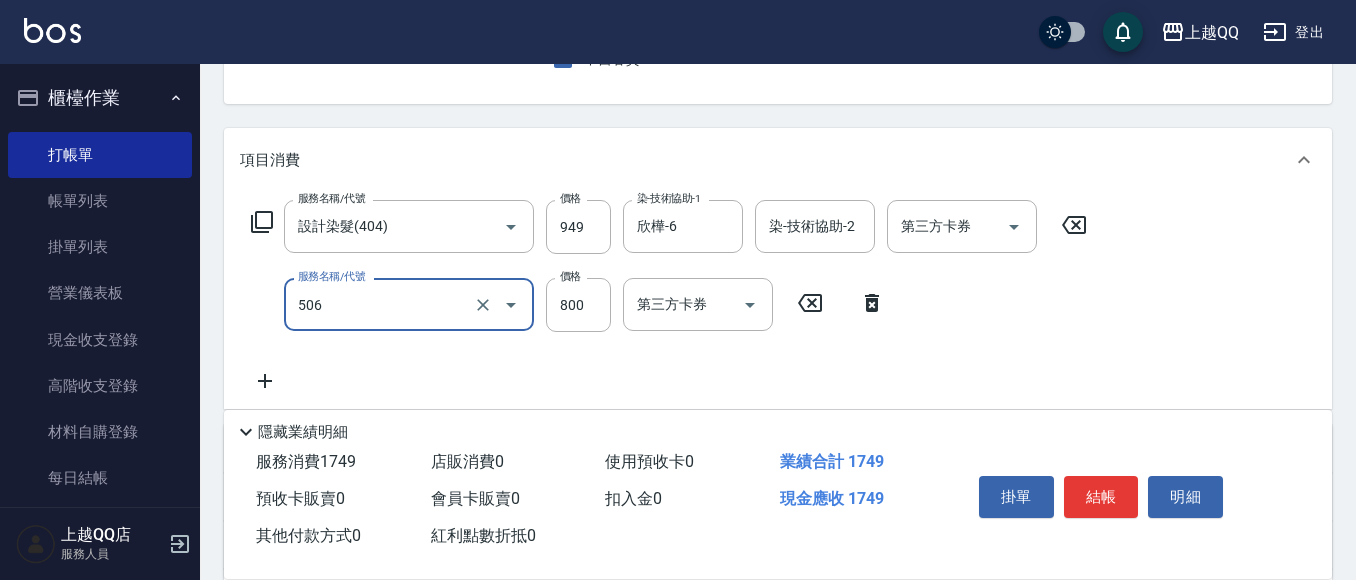 type on "日本松島再生髮敷護髮(506)" 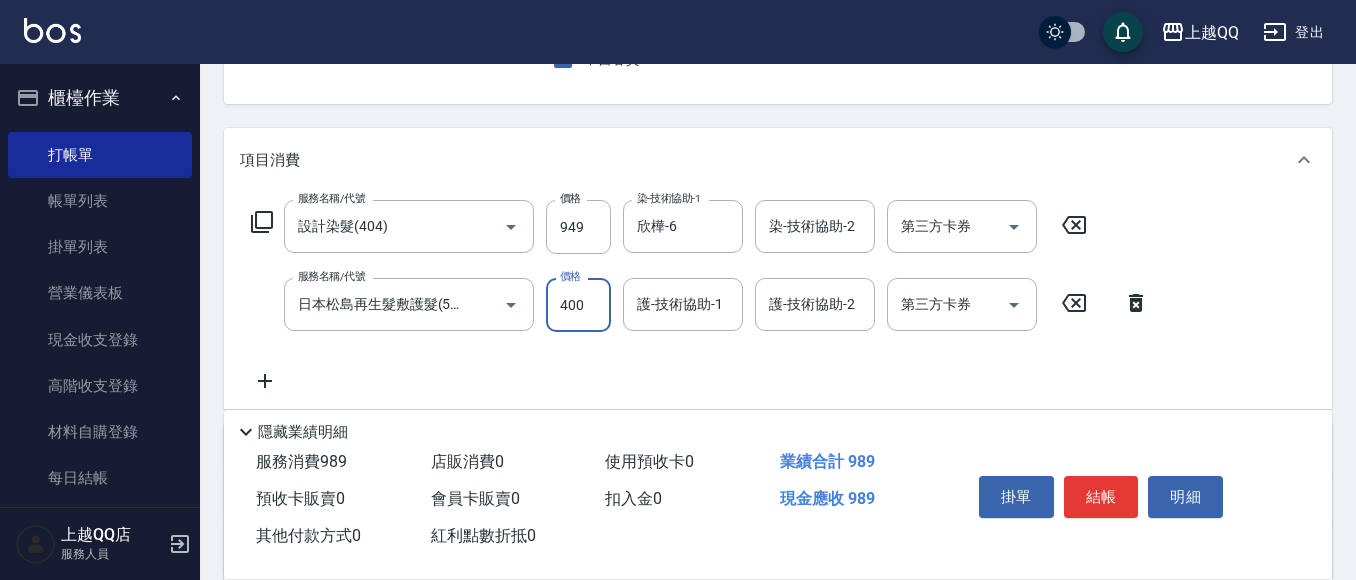 type on "400" 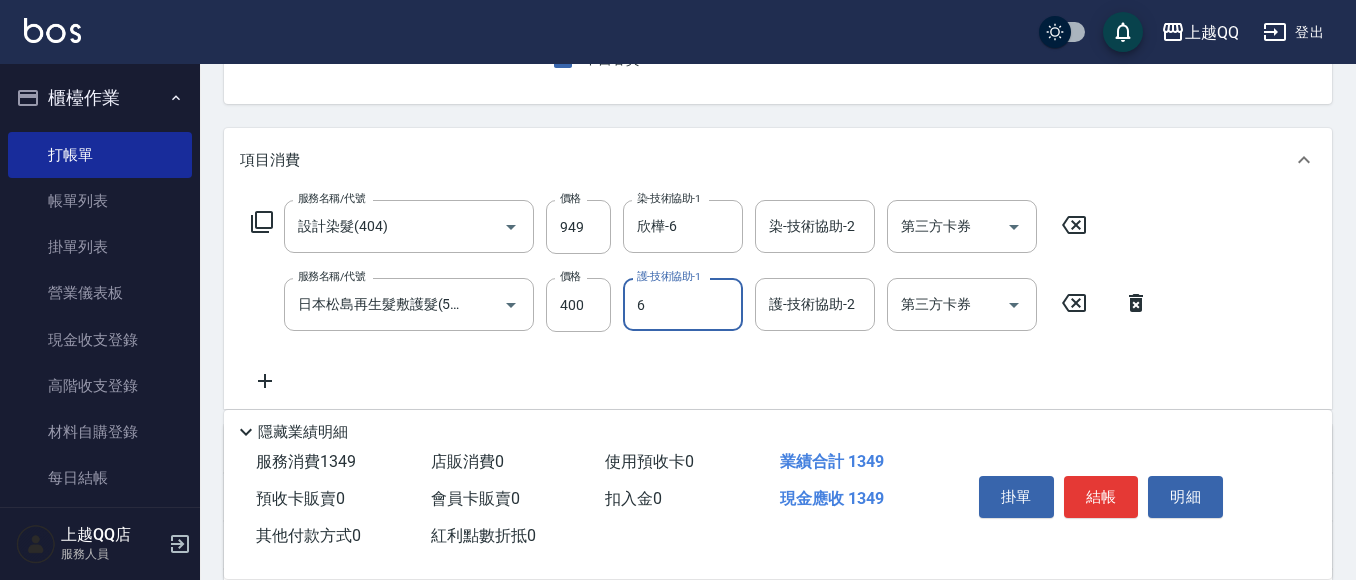 type on "欣樺-6" 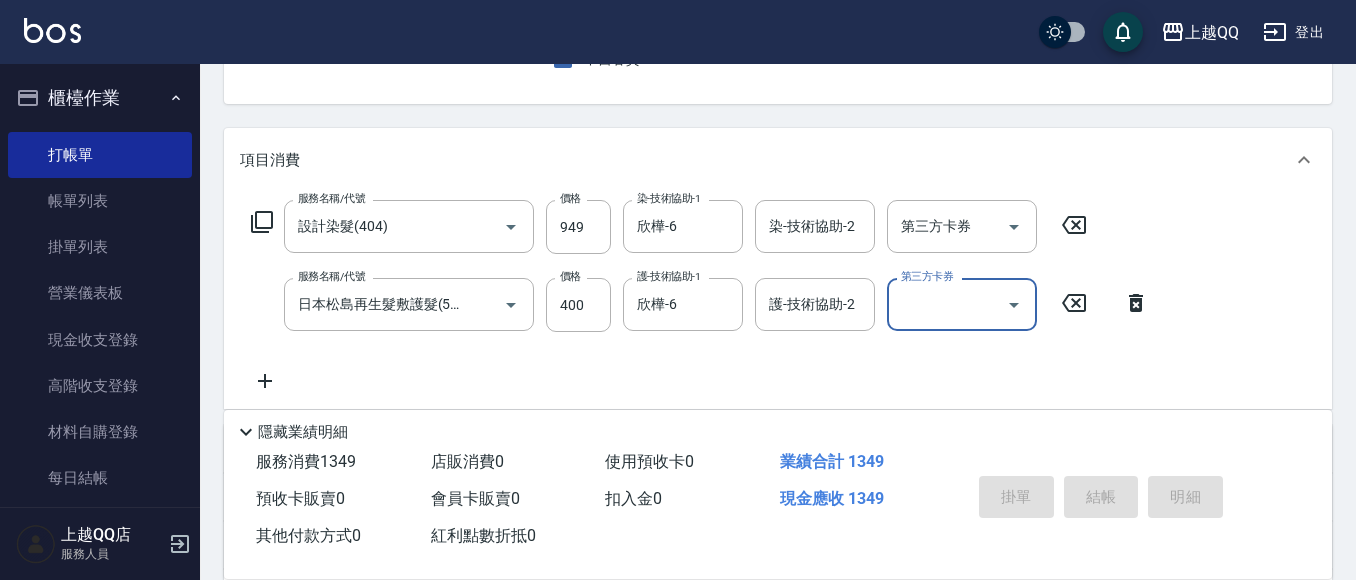 type on "[DATE] 16:30" 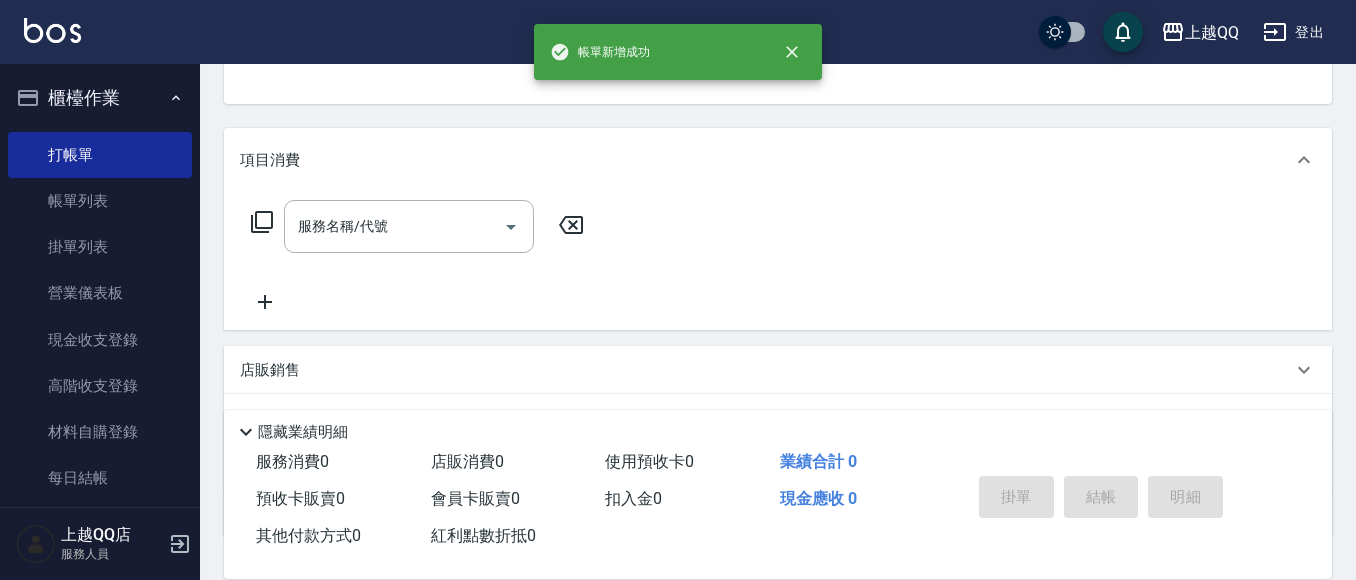 scroll, scrollTop: 194, scrollLeft: 0, axis: vertical 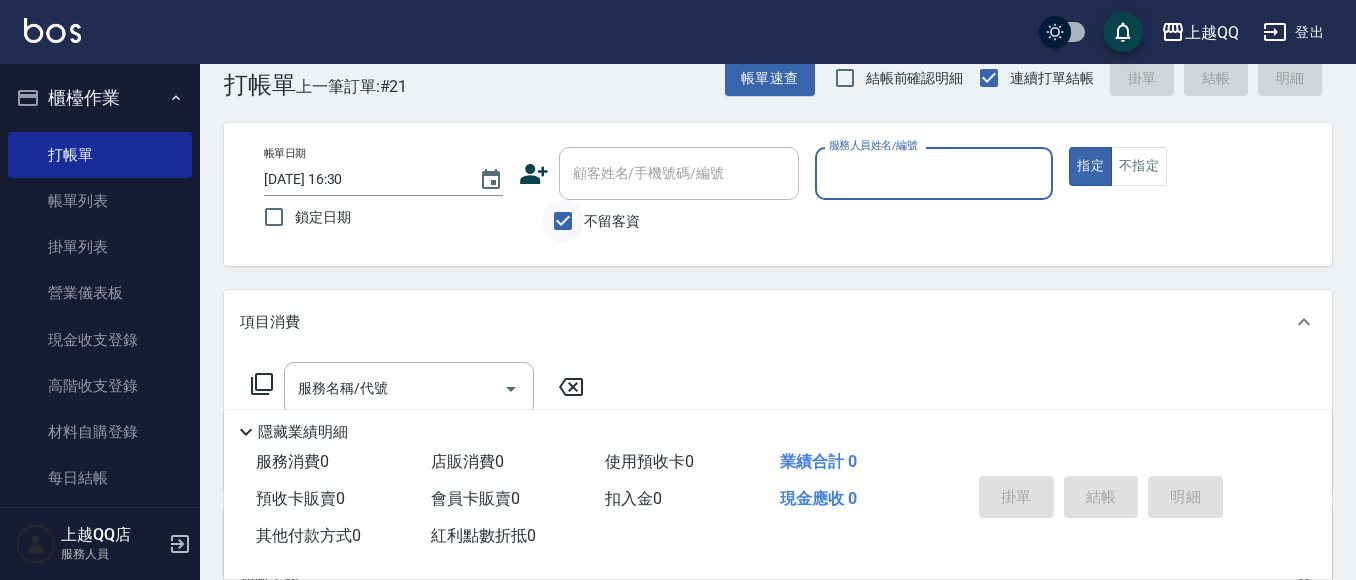 click on "不留客資" at bounding box center (563, 221) 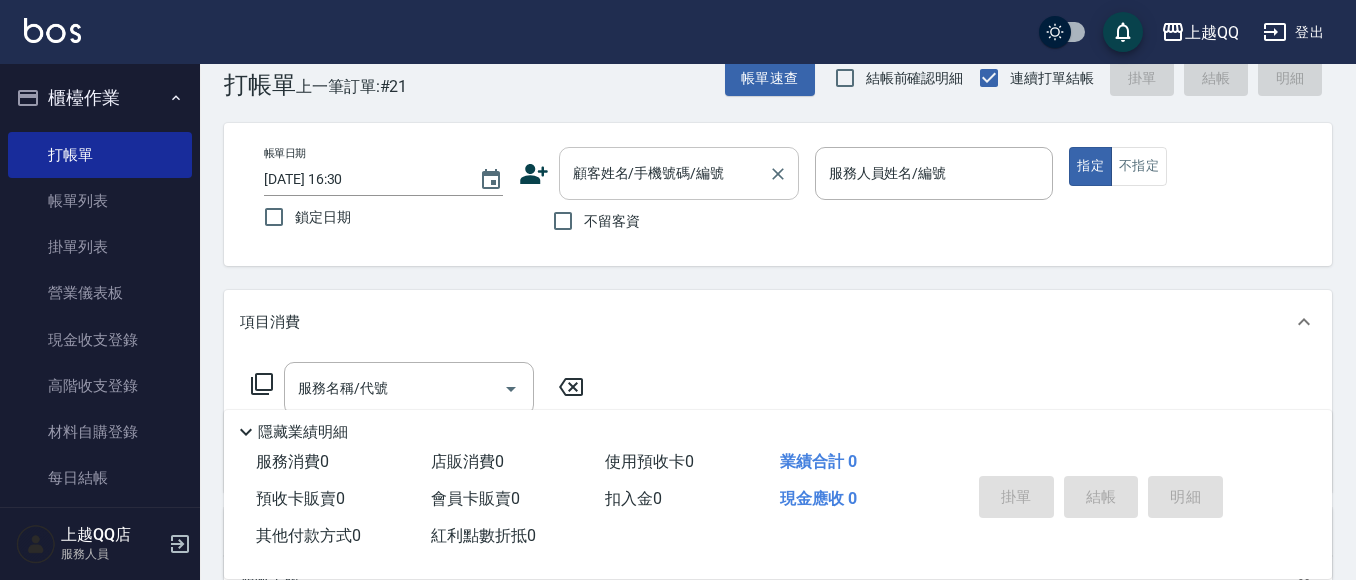drag, startPoint x: 577, startPoint y: 185, endPoint x: 602, endPoint y: 198, distance: 28.178005 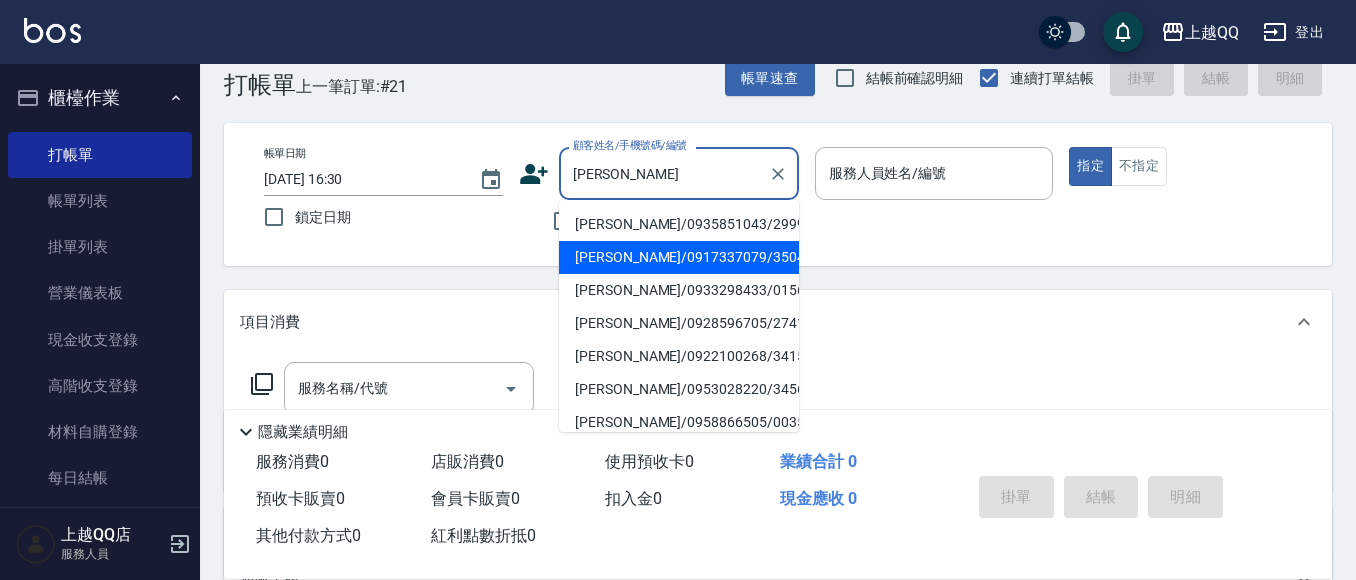 click on "[PERSON_NAME]/0917337079/3504" at bounding box center [679, 257] 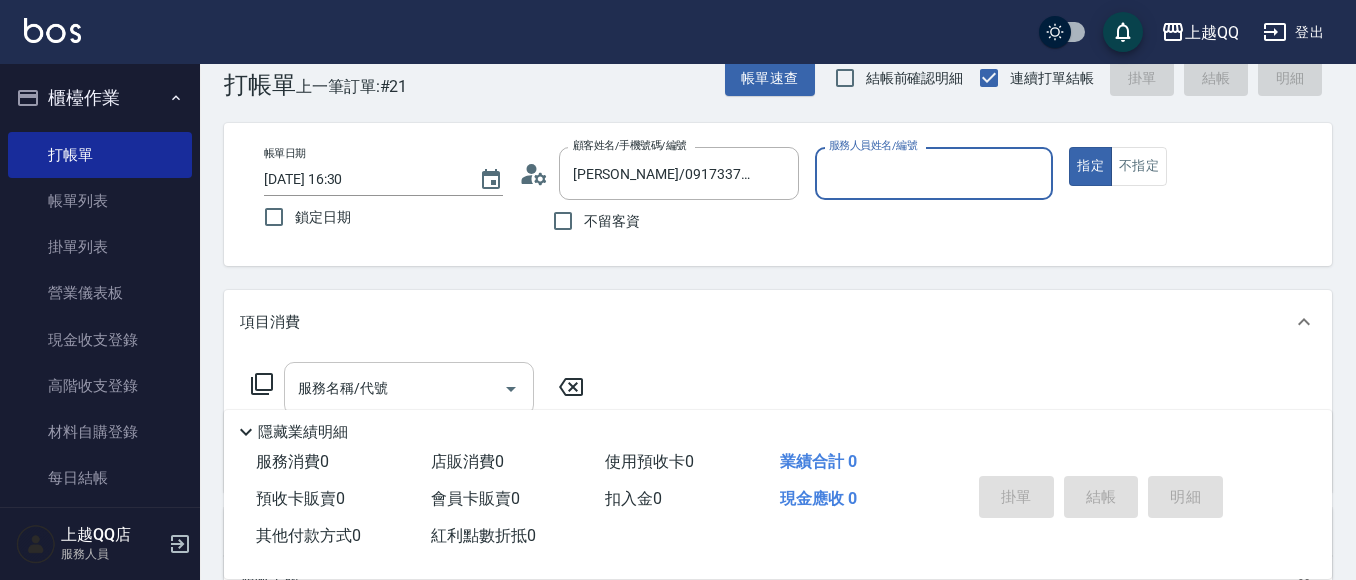 type on "佩怡-3" 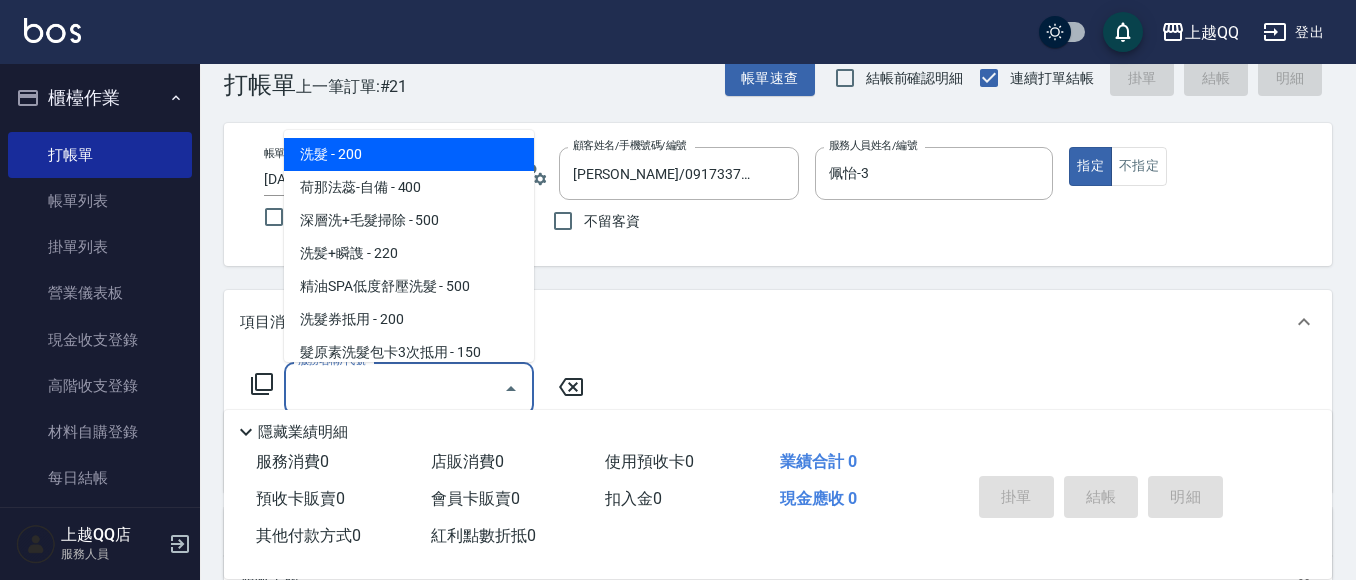click on "服務名稱/代號" at bounding box center [394, 388] 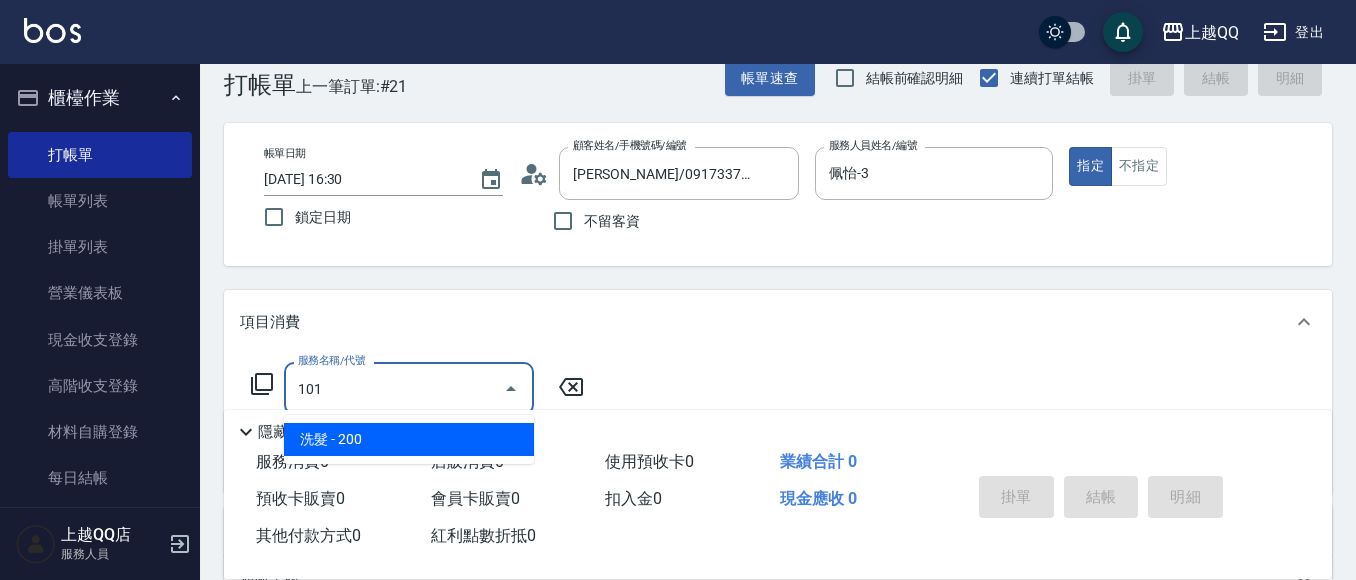 type on "洗髮(101)" 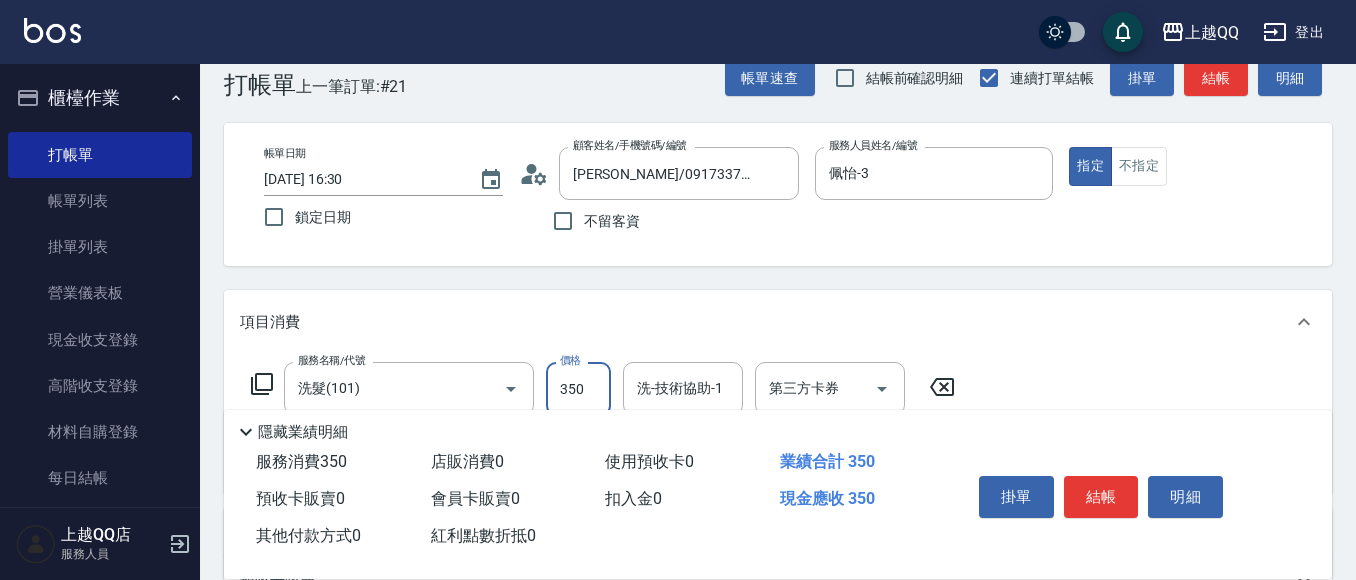 type on "350" 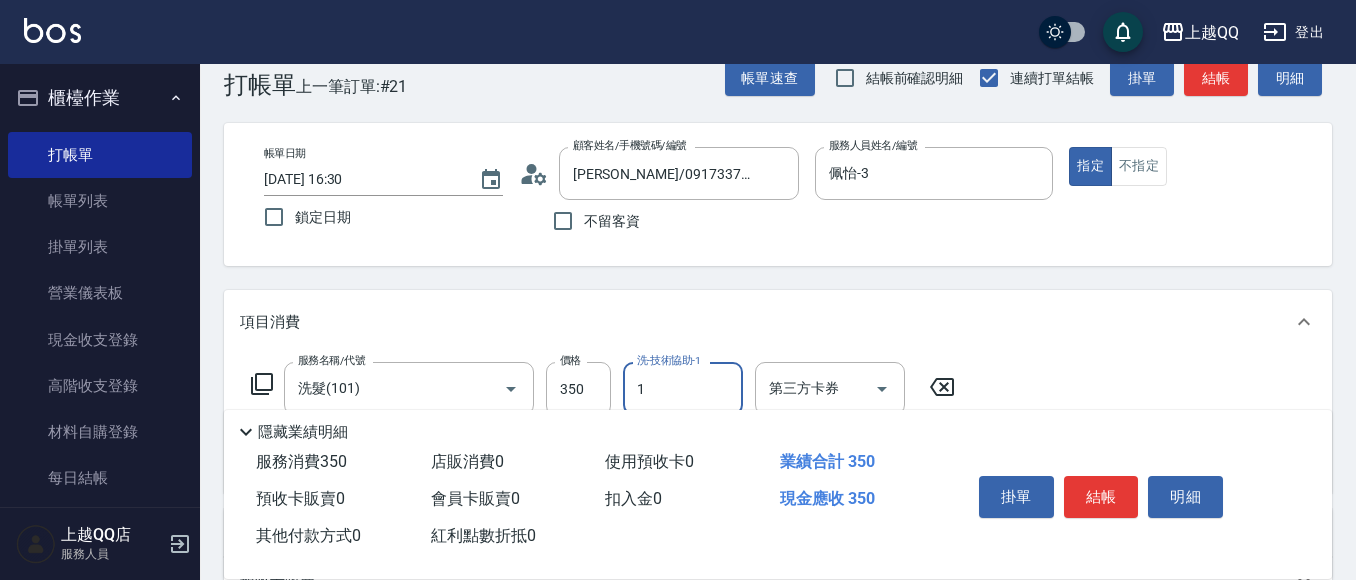 type on "雨芯-1" 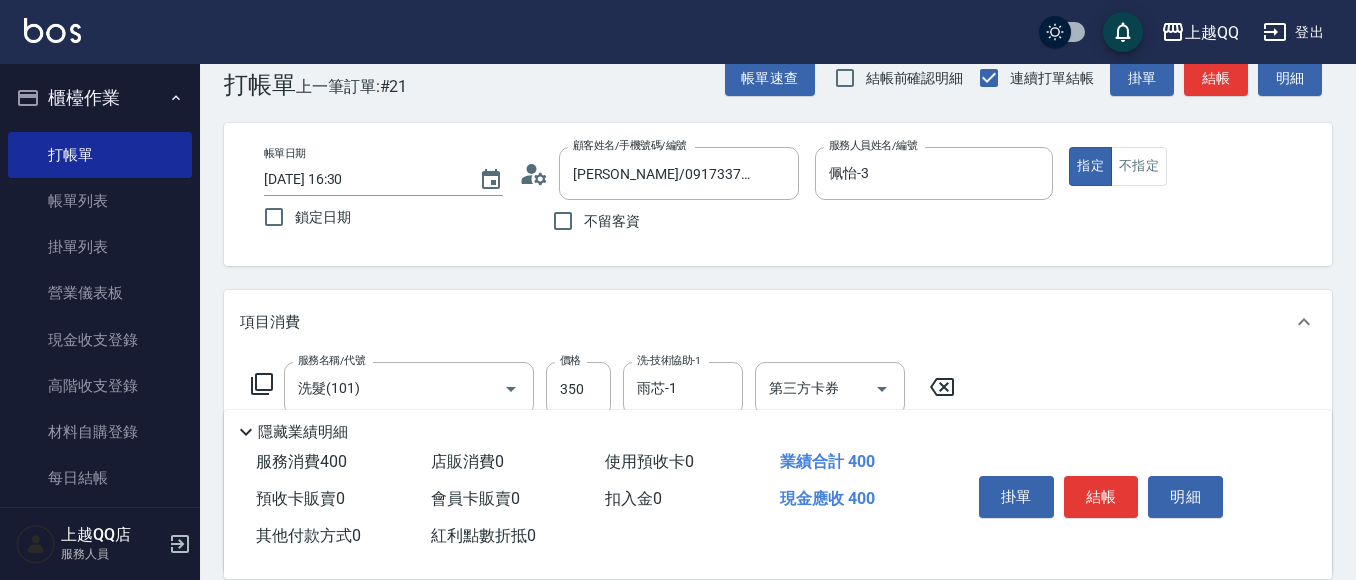 type on "剪瀏海(201)" 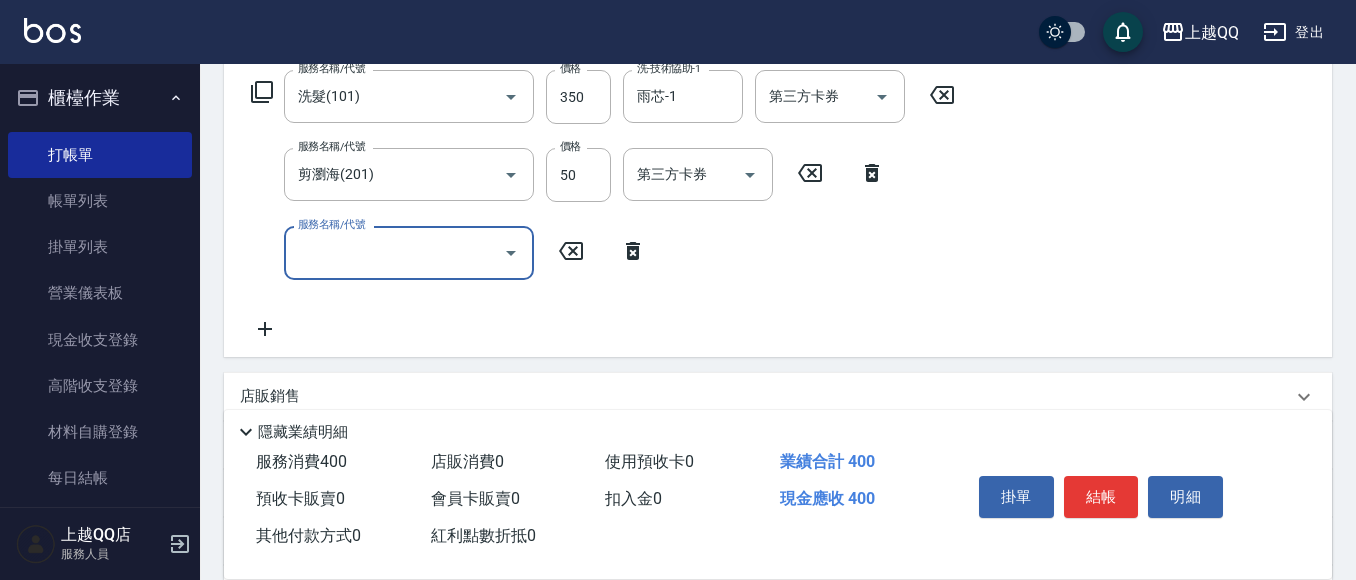 scroll, scrollTop: 338, scrollLeft: 0, axis: vertical 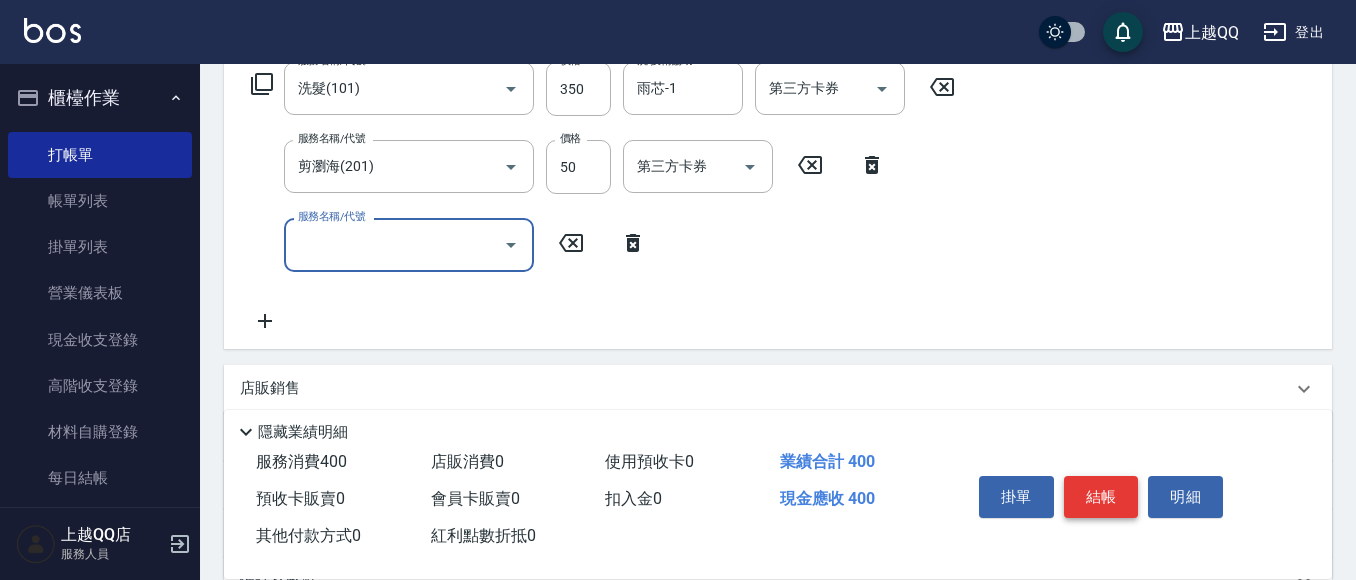 click on "結帳" at bounding box center [1101, 497] 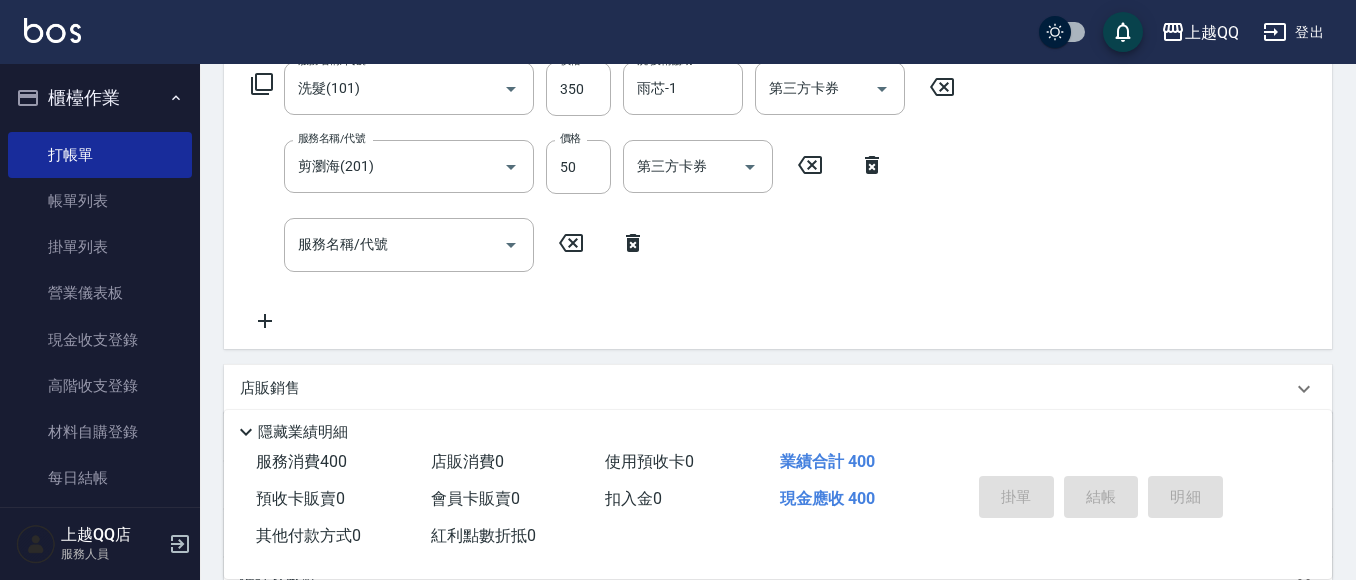 type on "[DATE] 16:40" 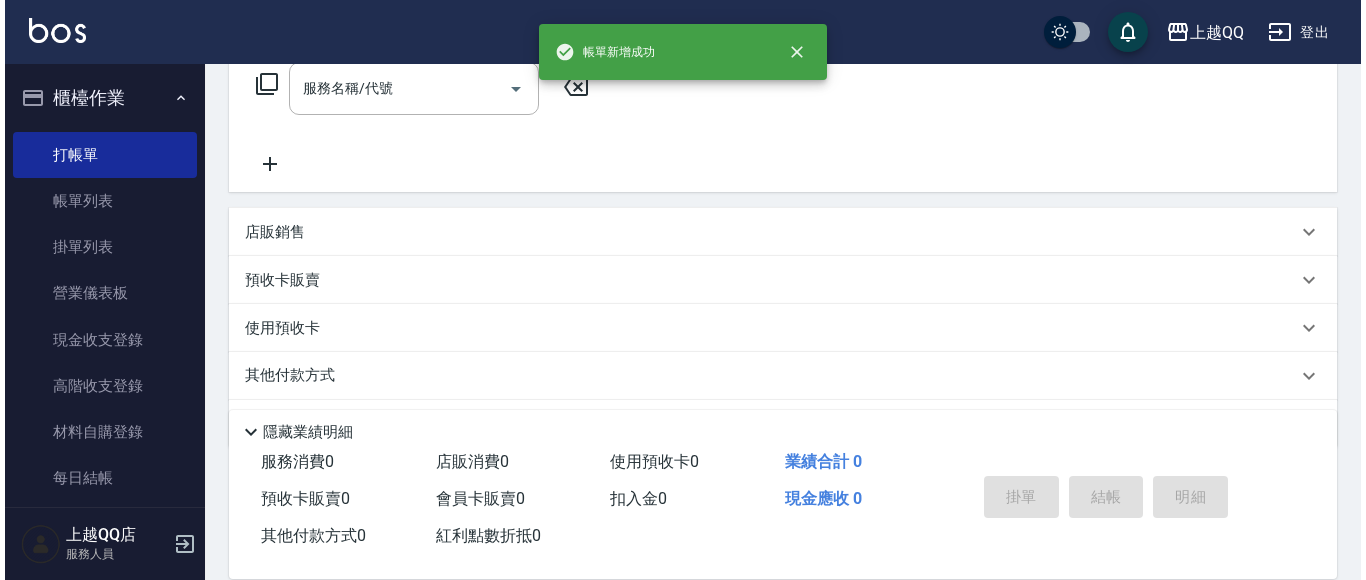 scroll, scrollTop: 0, scrollLeft: 0, axis: both 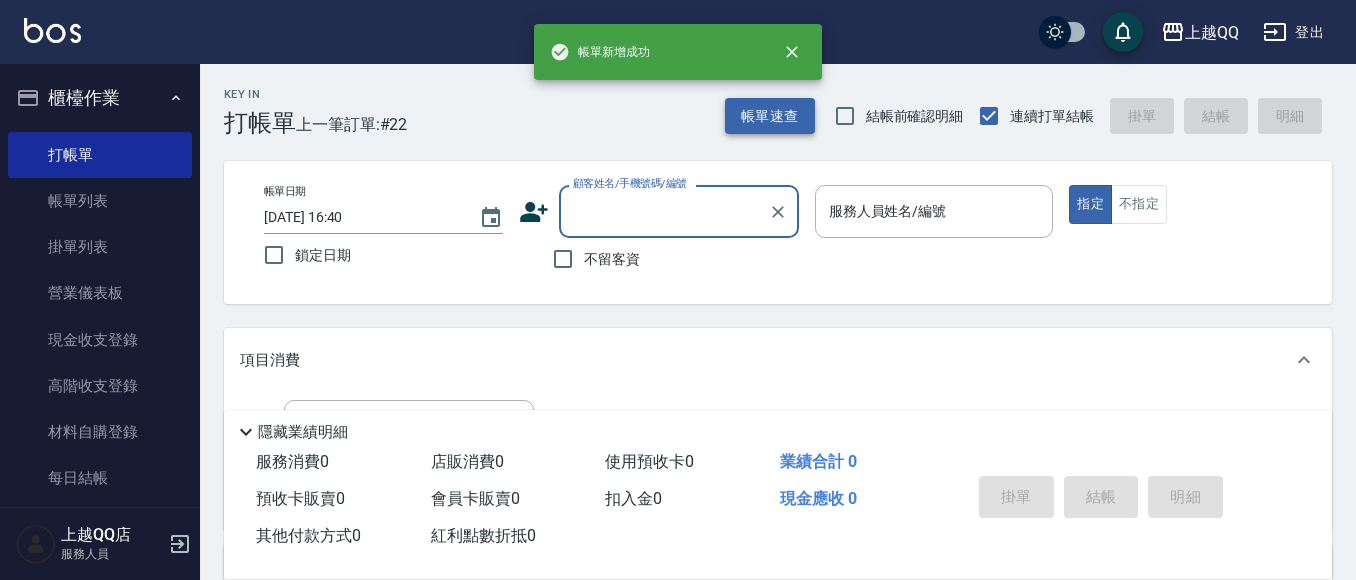 click on "帳單速查" at bounding box center (770, 116) 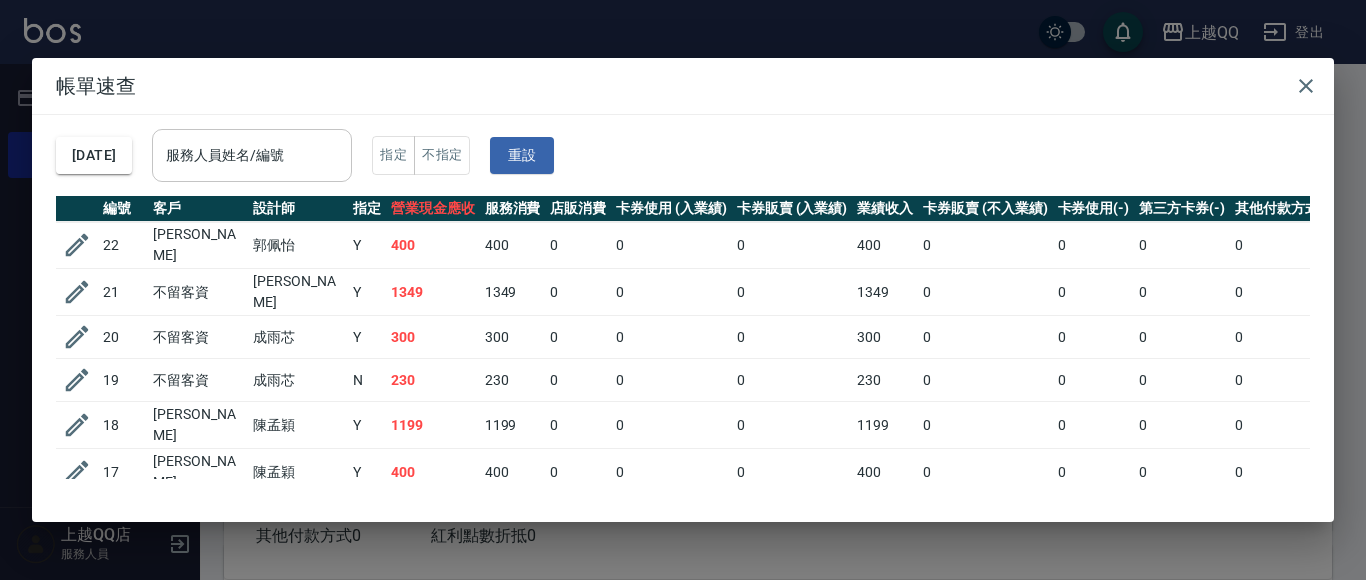 click on "服務人員姓名/編號" at bounding box center [252, 155] 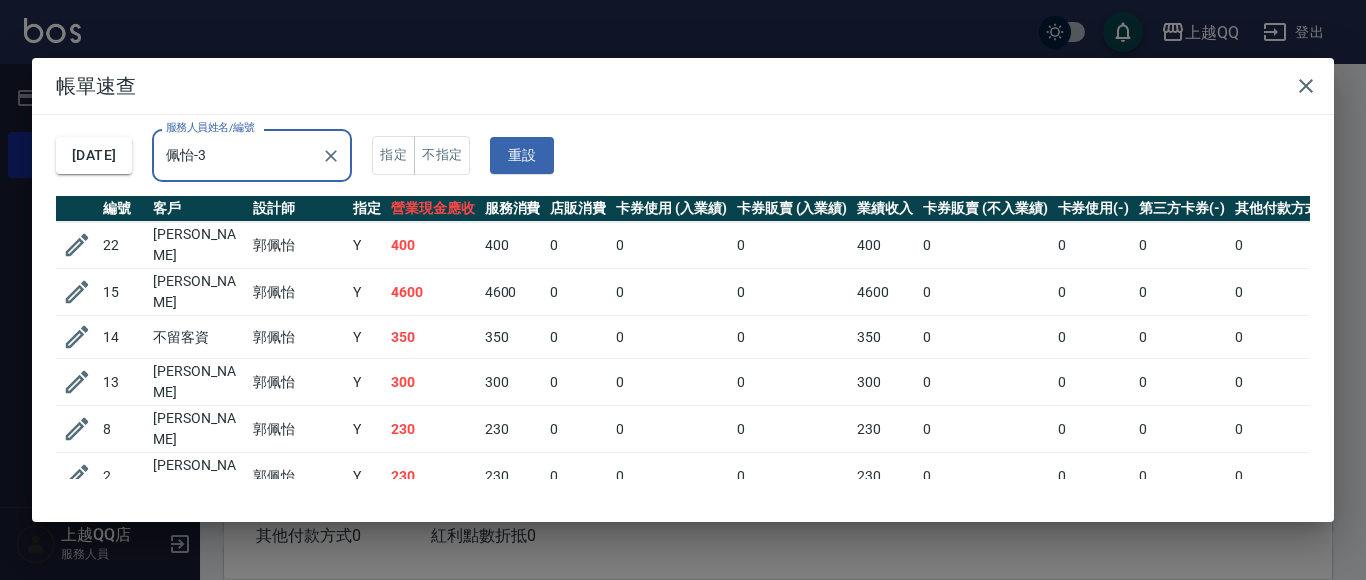 type on "佩怡-3" 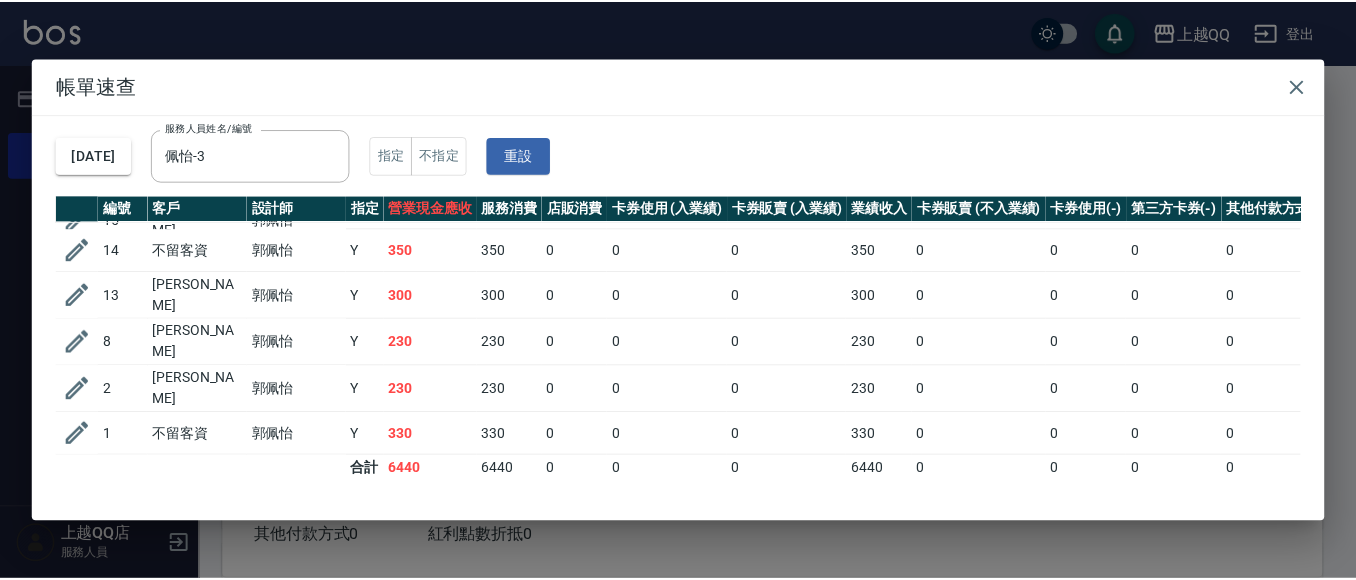 scroll, scrollTop: 0, scrollLeft: 0, axis: both 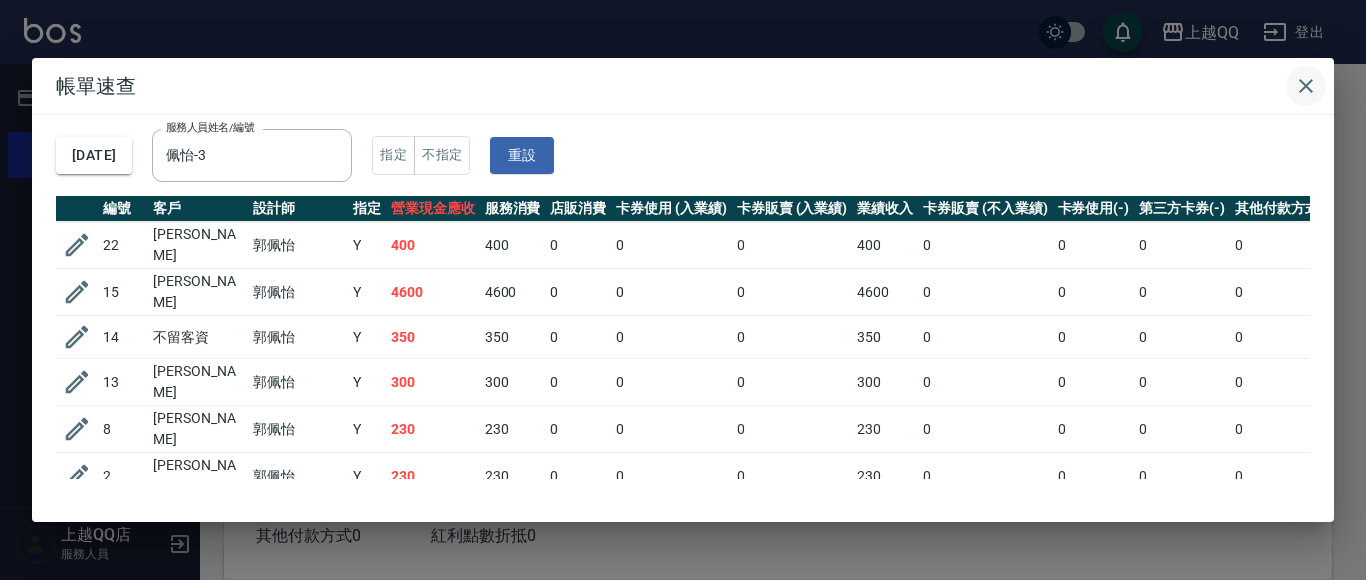 click 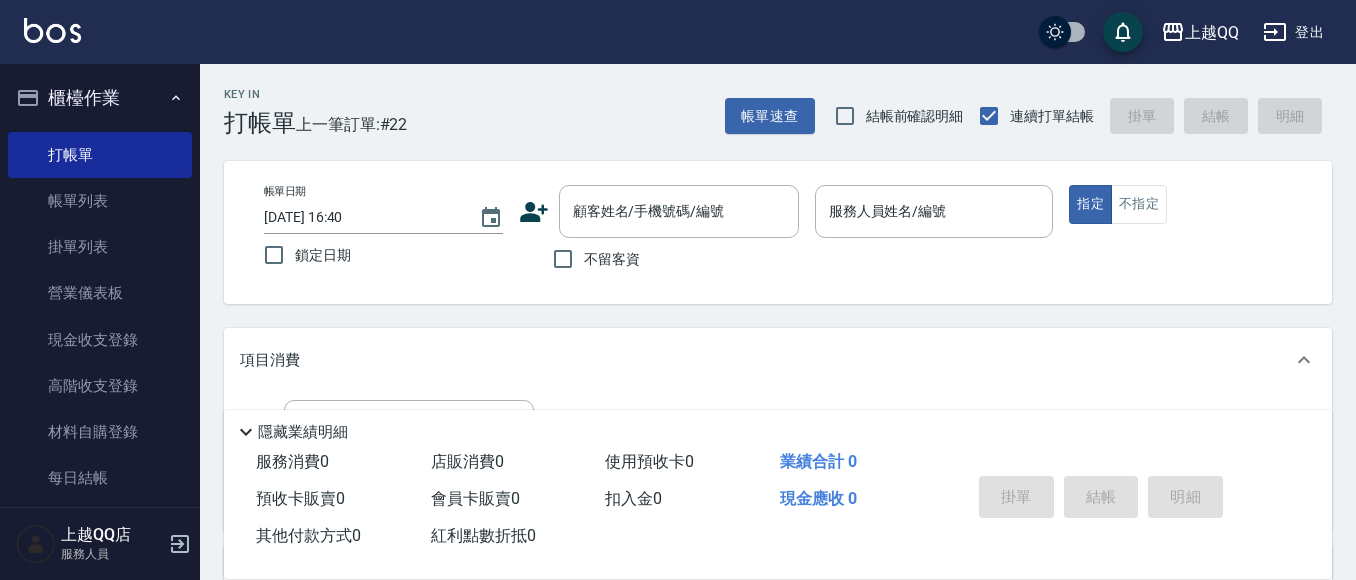 click on "不留客資" at bounding box center [612, 259] 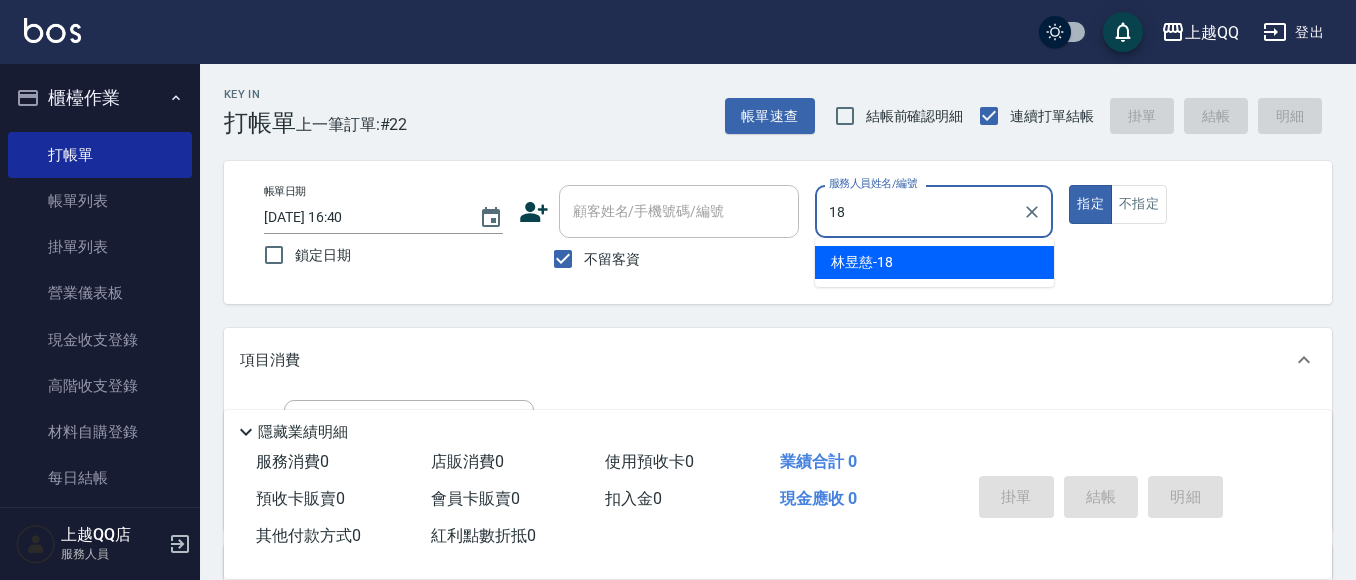 type on "[PERSON_NAME]-18" 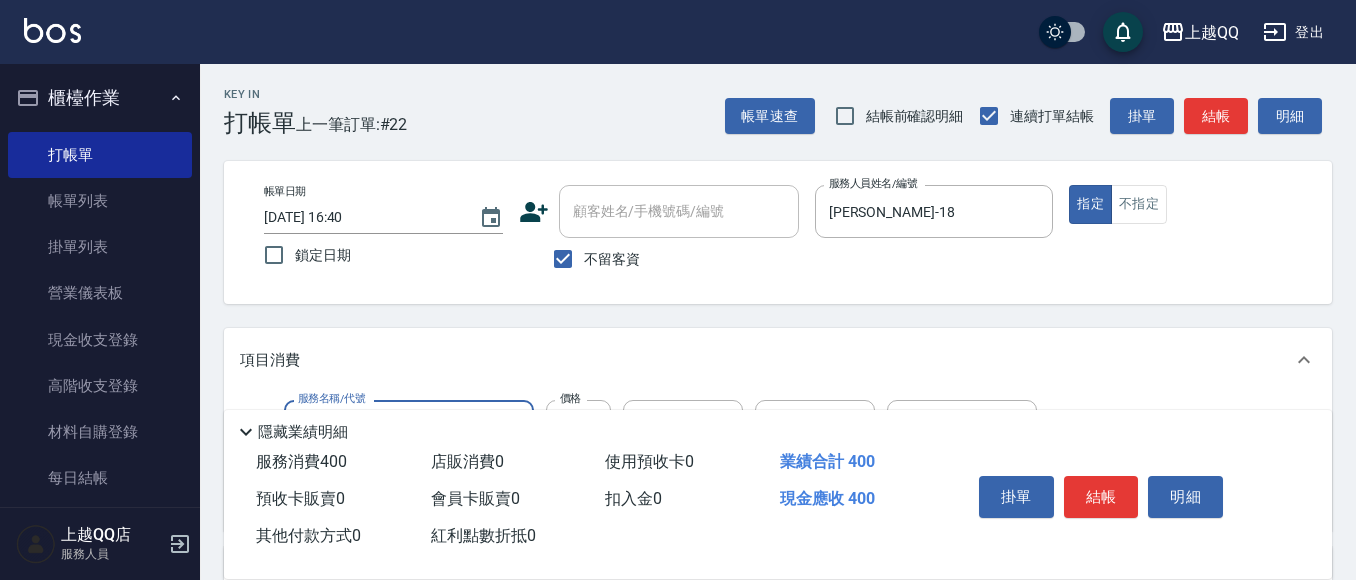 type on "髮原素活養健康洗(601)" 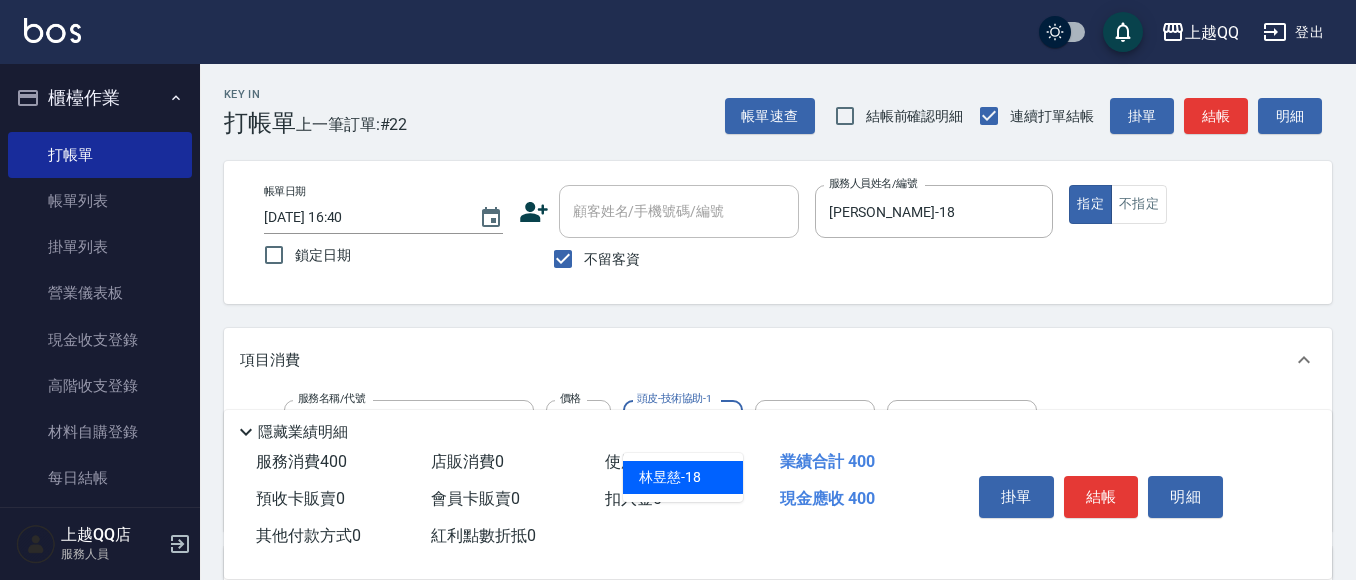 type on "[PERSON_NAME]-18" 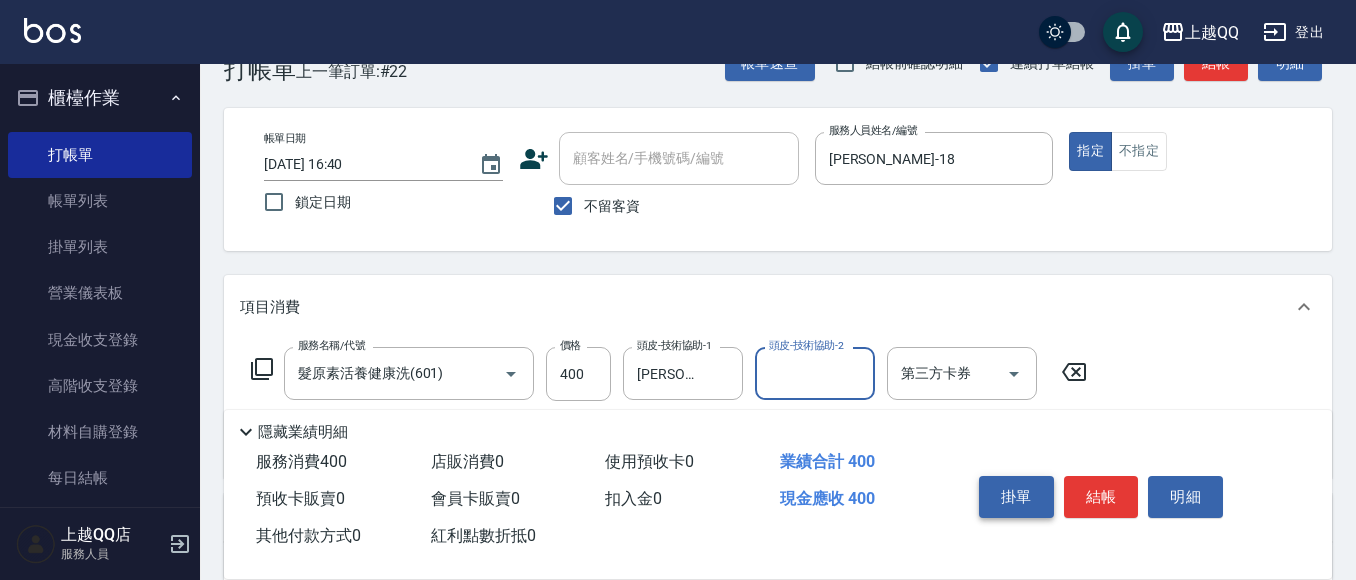 scroll, scrollTop: 100, scrollLeft: 0, axis: vertical 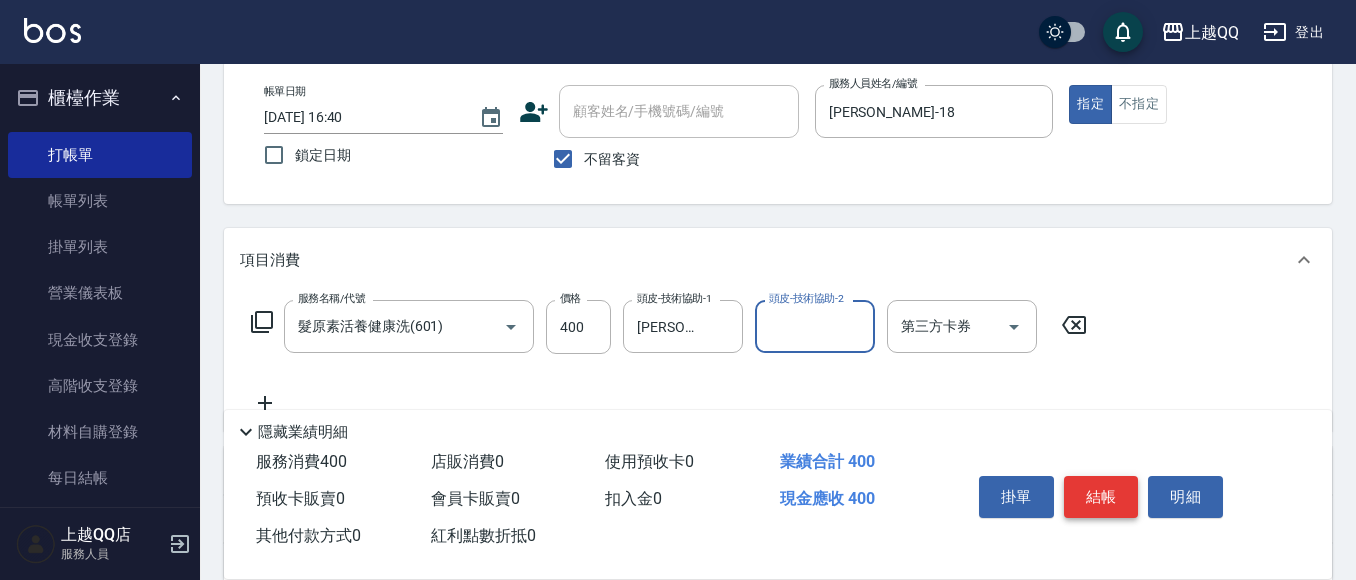 click on "結帳" at bounding box center (1101, 497) 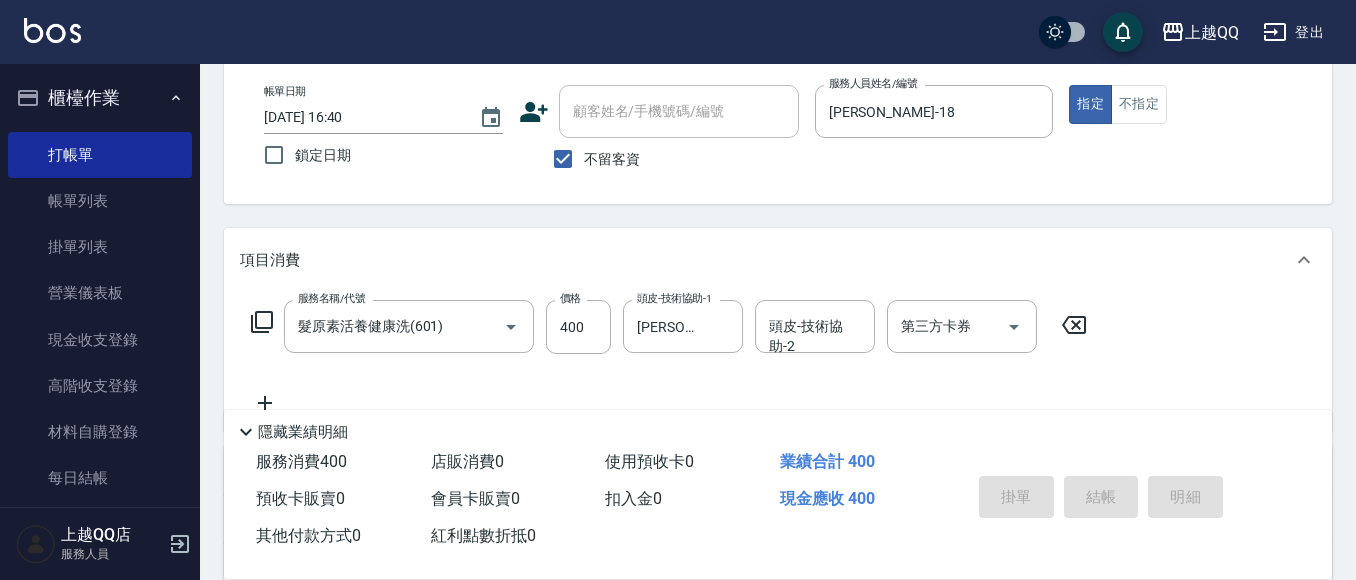 type on "[DATE] 17:08" 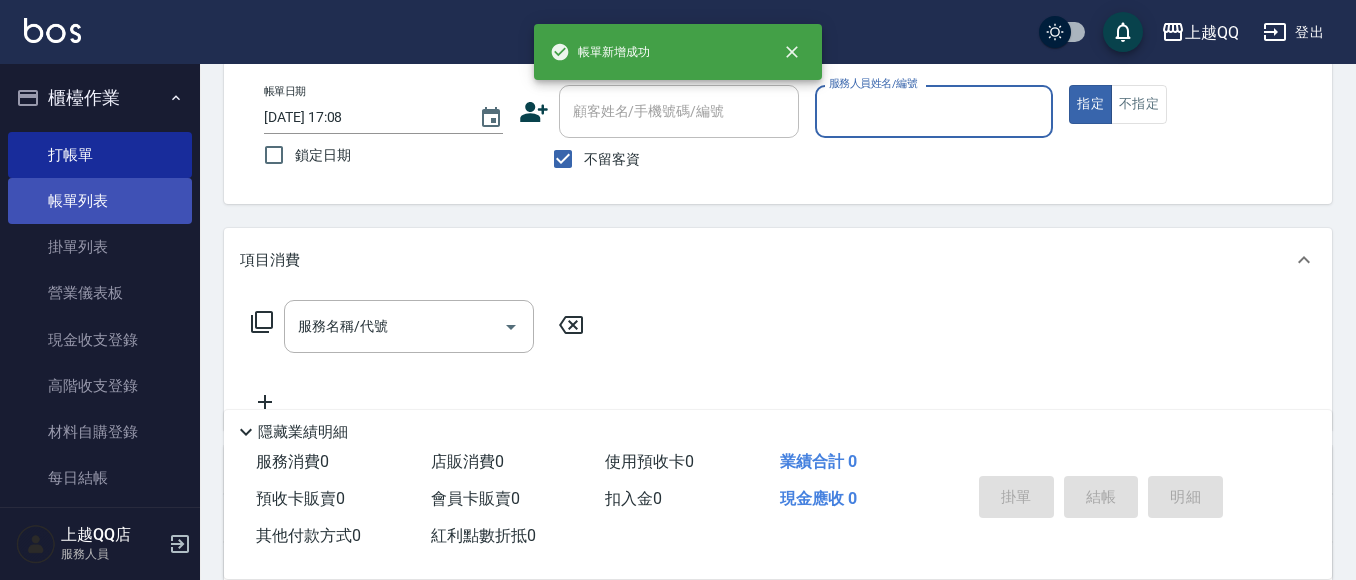 click on "帳單列表" at bounding box center (100, 201) 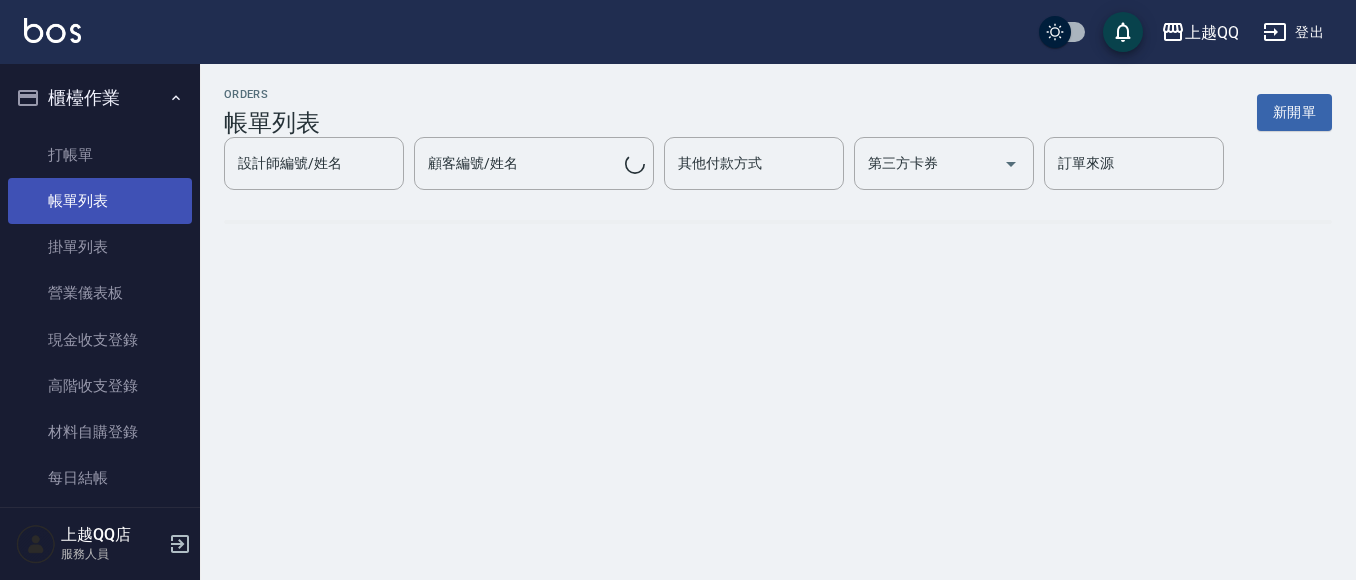 scroll, scrollTop: 0, scrollLeft: 0, axis: both 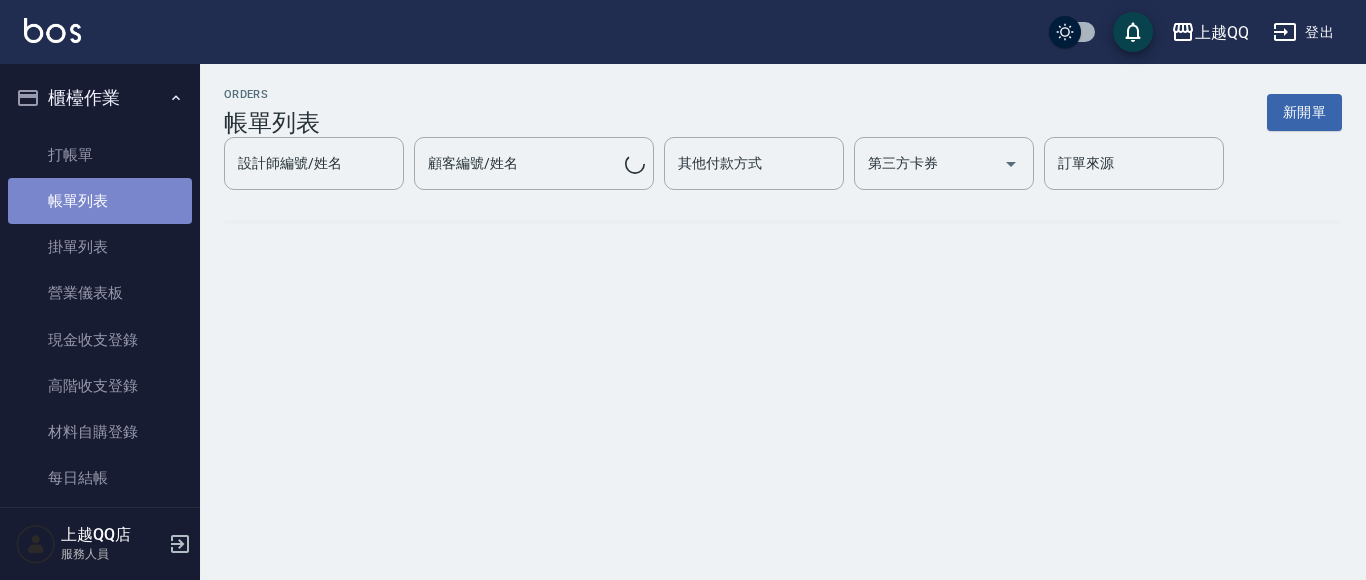 click on "帳單列表" at bounding box center [100, 201] 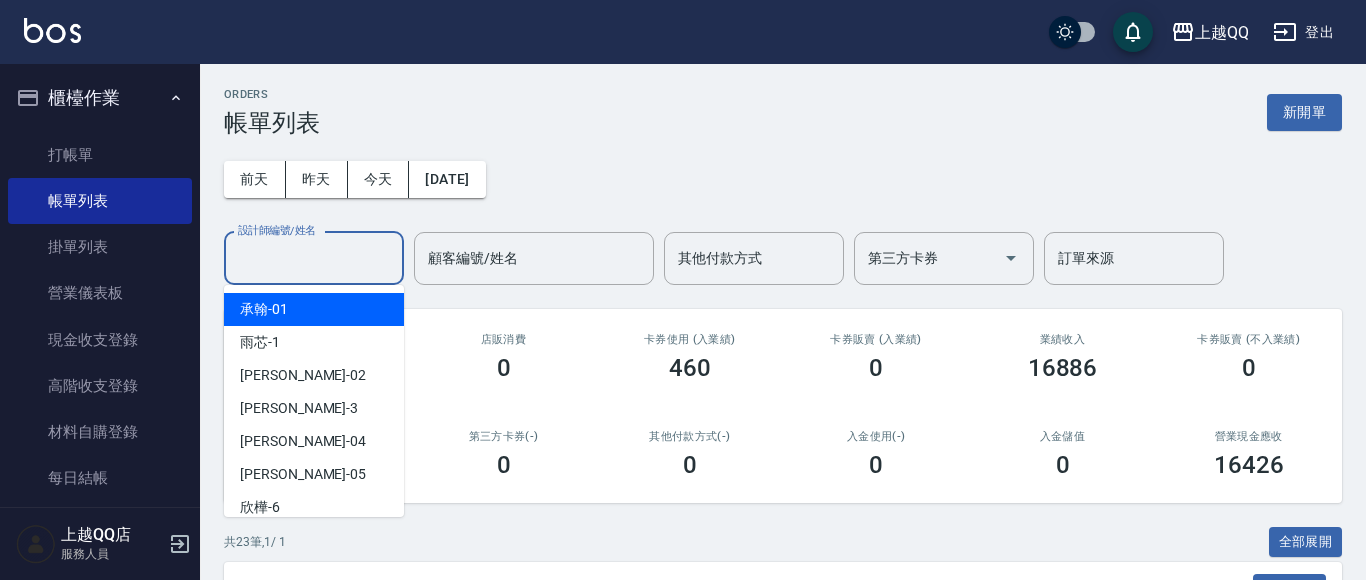 click on "設計師編號/姓名" at bounding box center (314, 258) 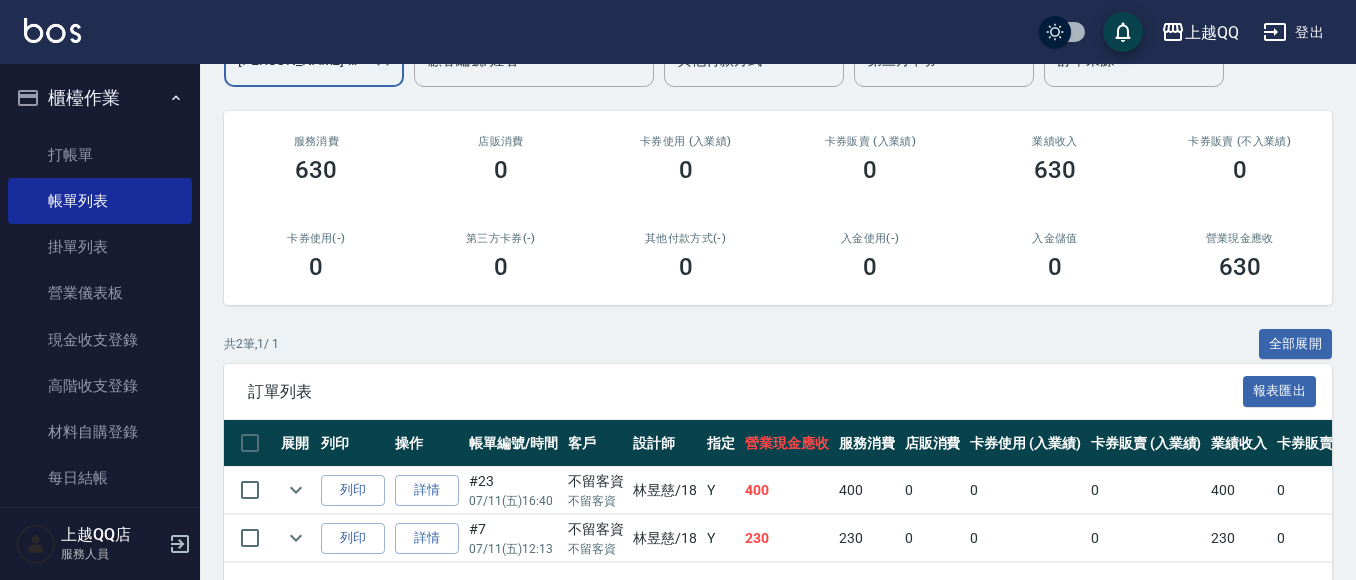 scroll, scrollTop: 0, scrollLeft: 0, axis: both 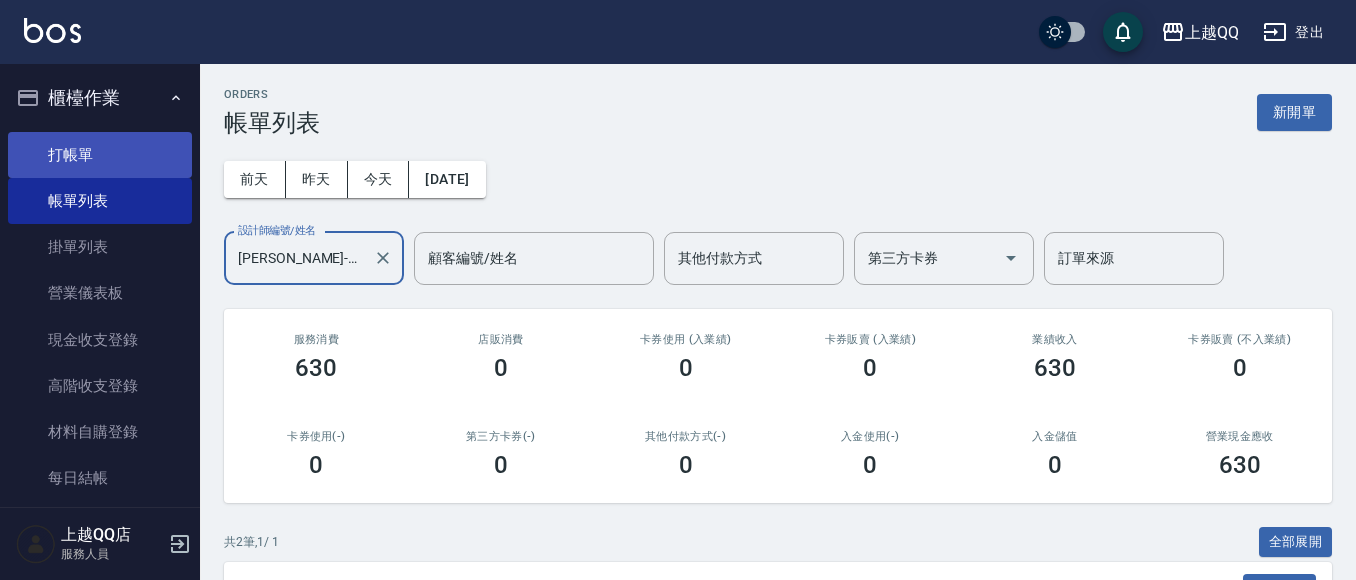 type on "[PERSON_NAME]-18" 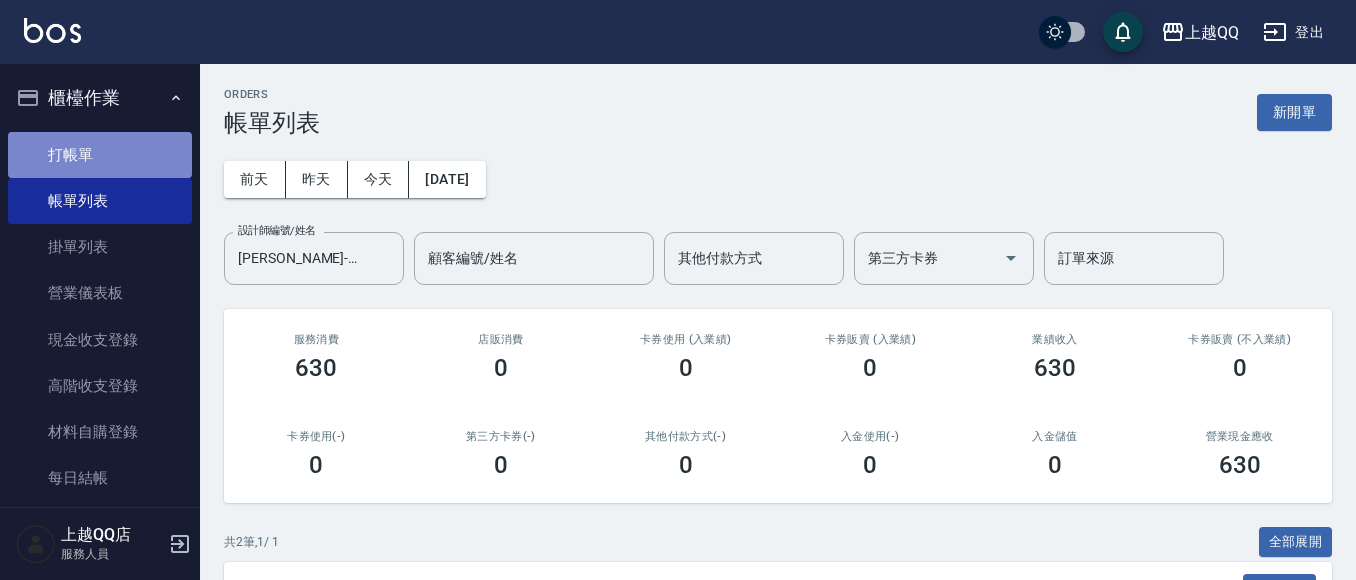 click on "打帳單" at bounding box center [100, 155] 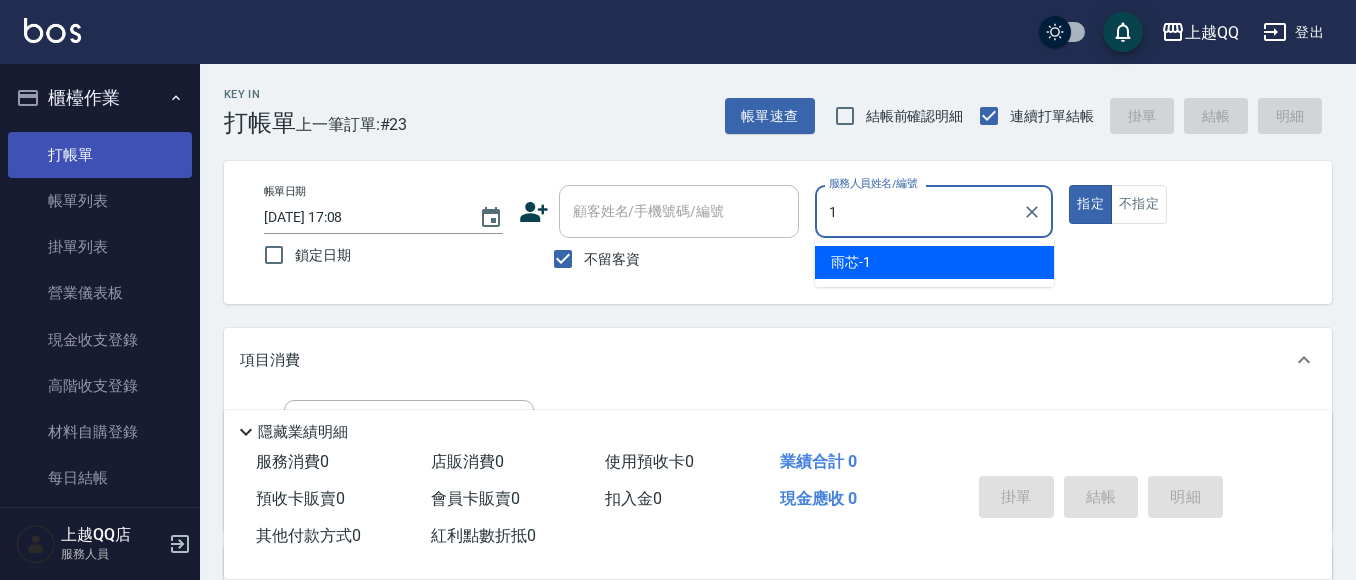 type on "雨芯-1" 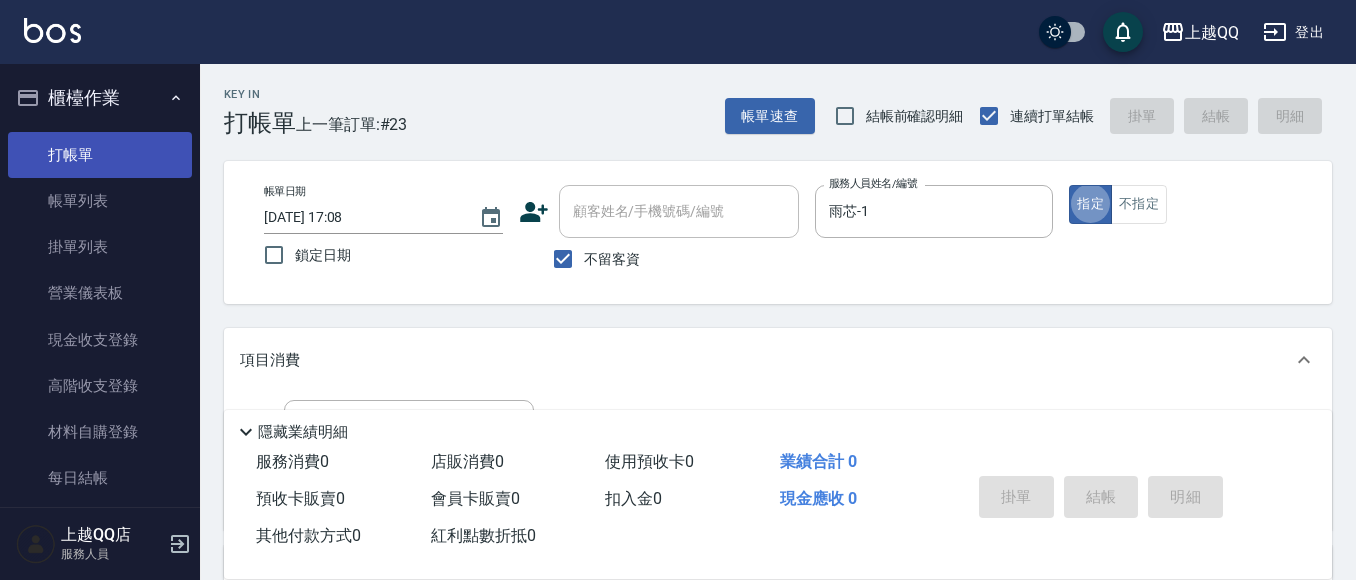 type on "true" 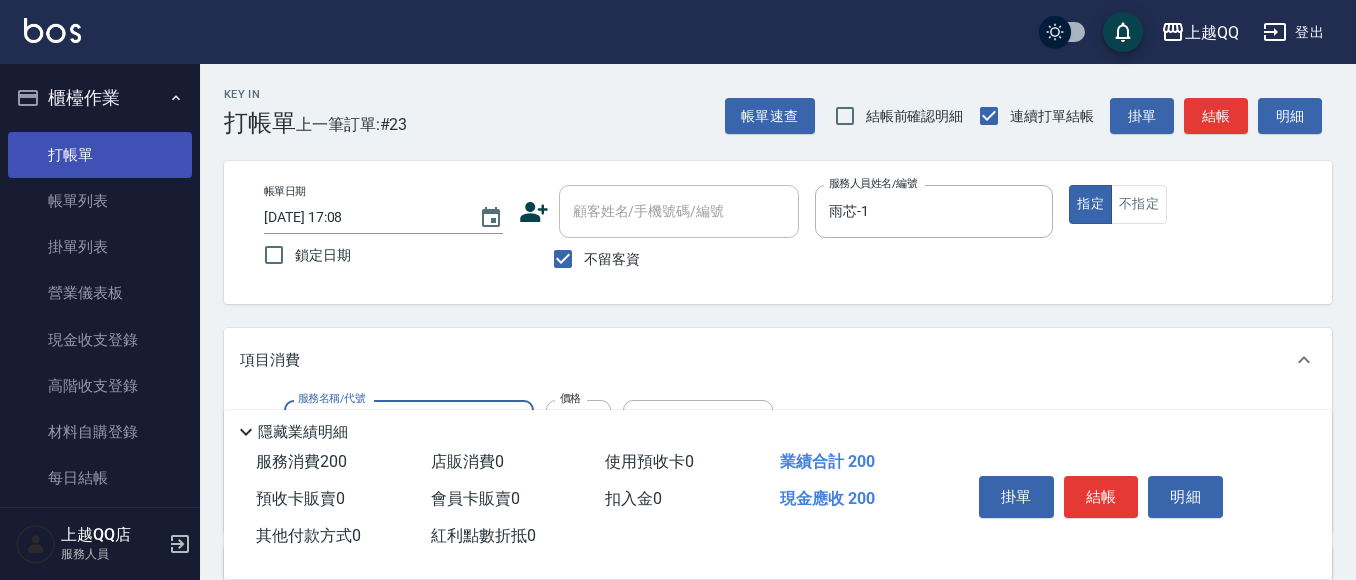 type on "洗髮(101)" 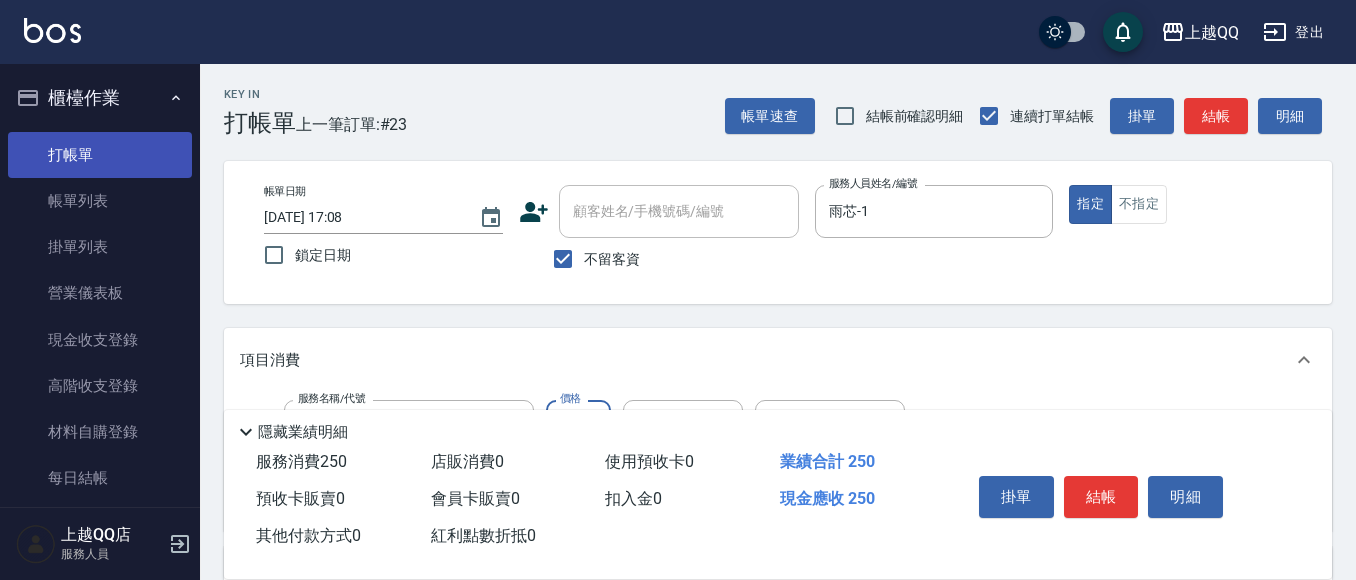 type on "250" 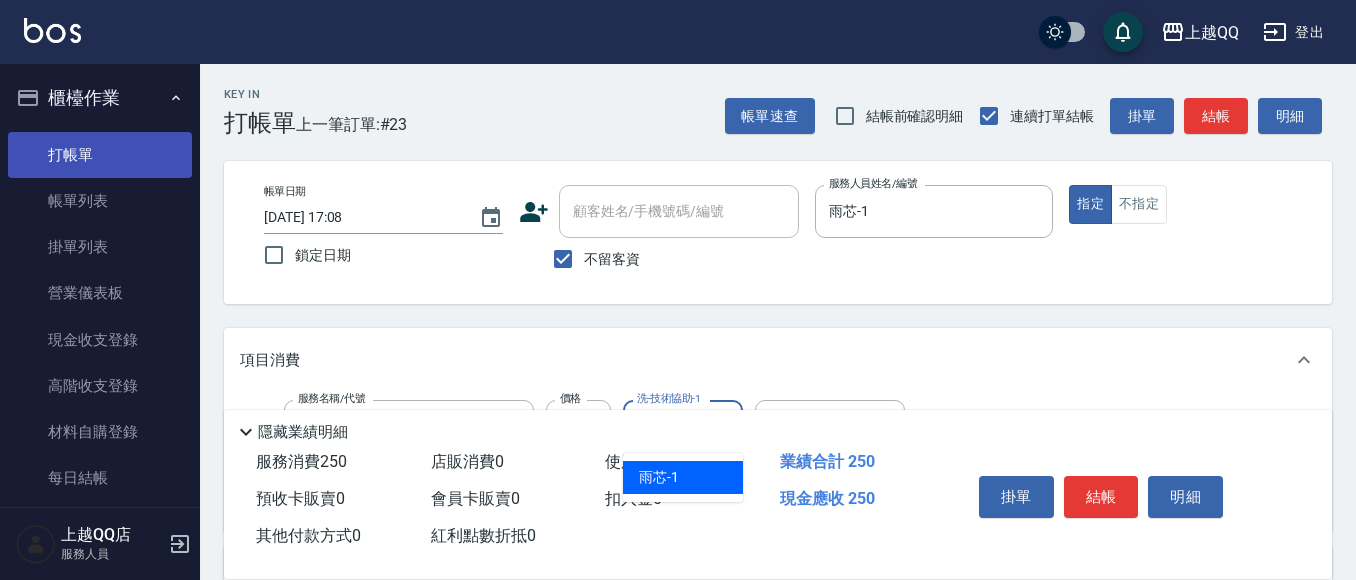 type on "雨芯-1" 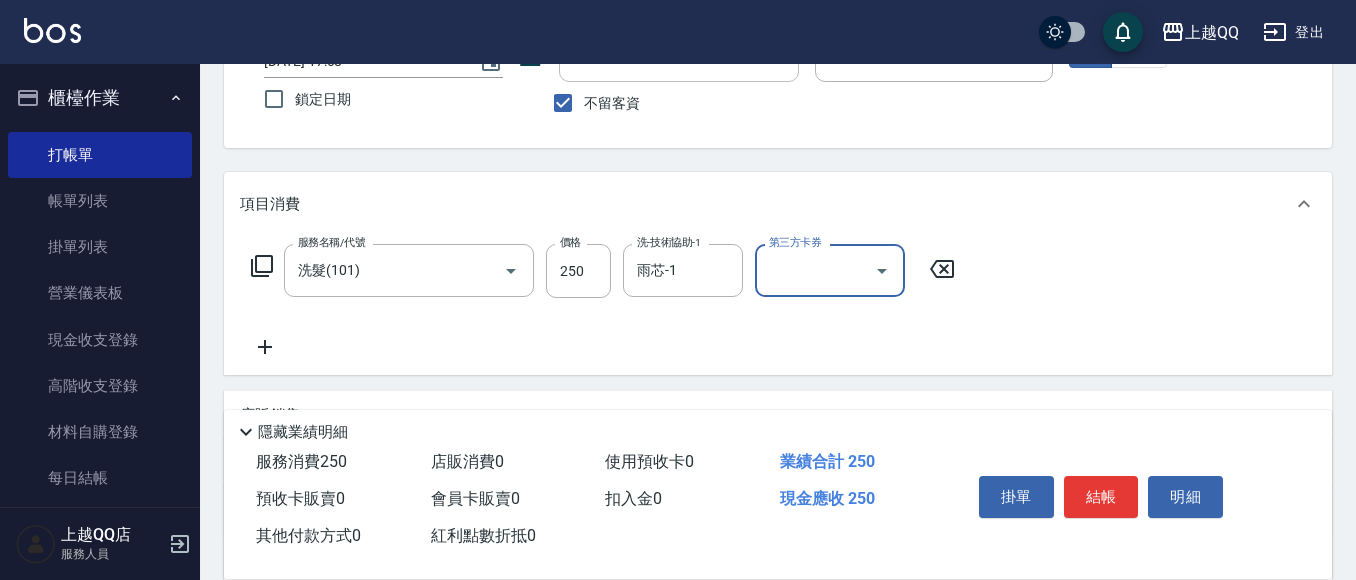 scroll, scrollTop: 0, scrollLeft: 0, axis: both 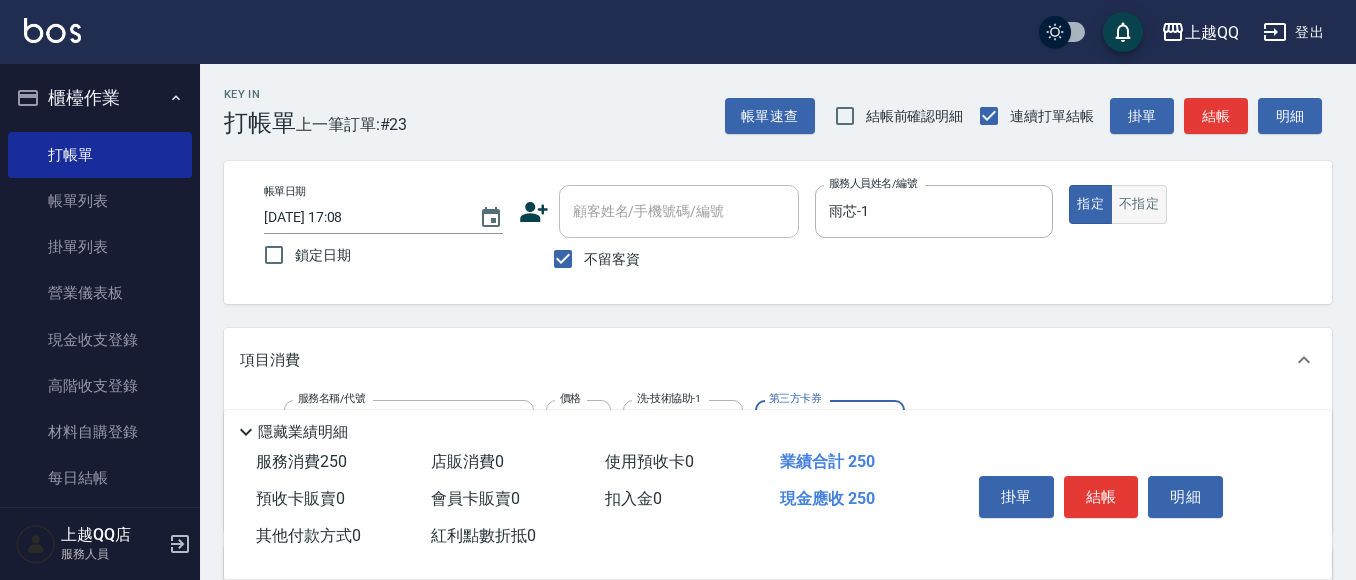 click on "不指定" at bounding box center [1139, 204] 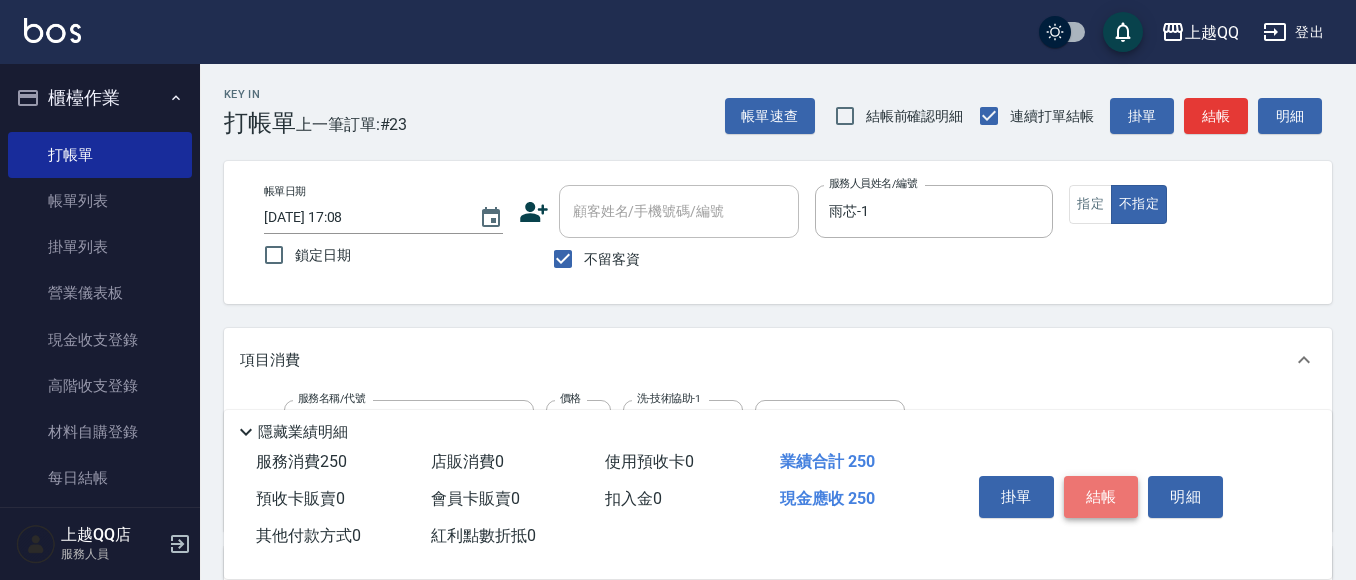 click on "結帳" at bounding box center (1101, 497) 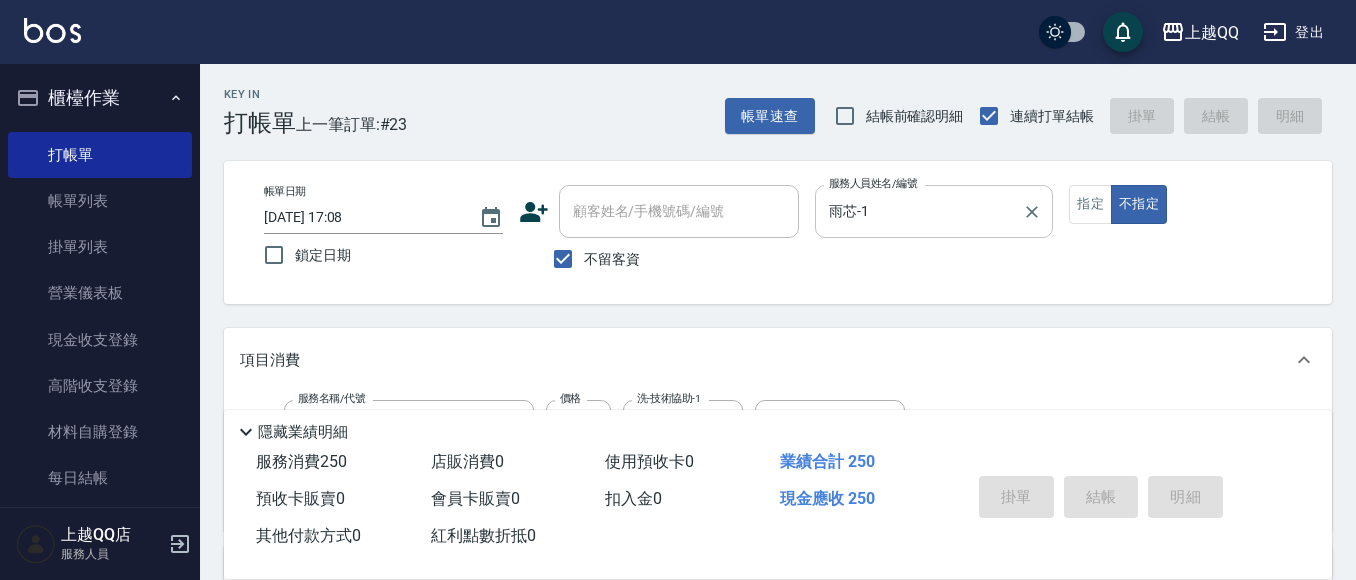 type on "[DATE] 17:11" 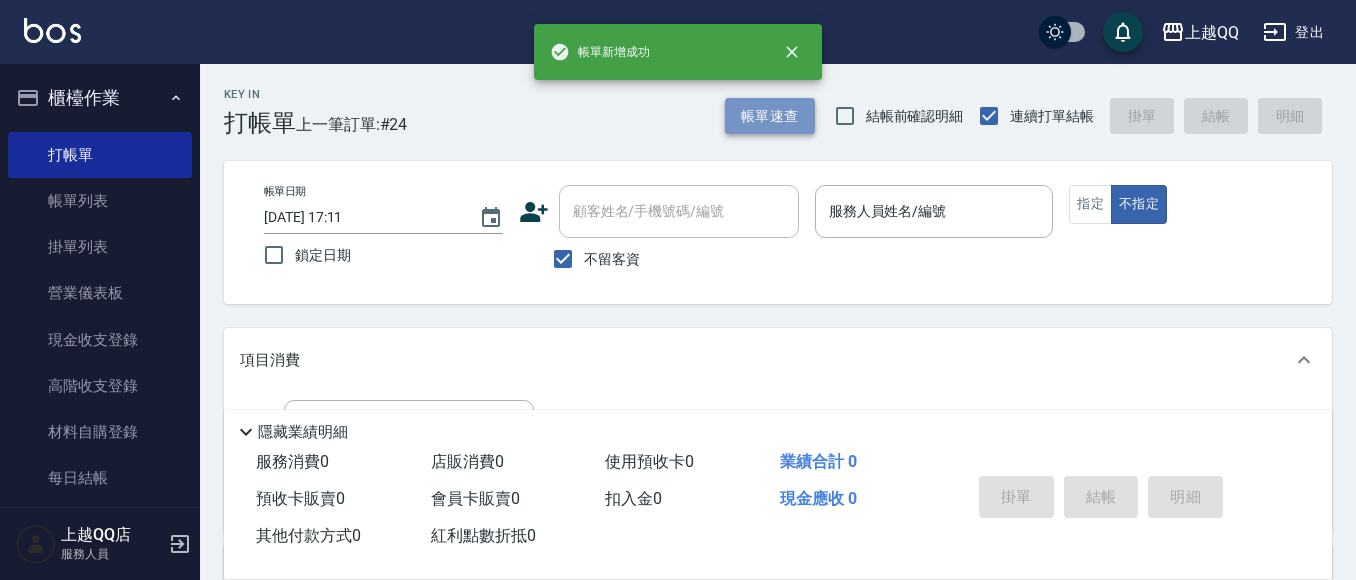 click on "帳單速查" at bounding box center (770, 116) 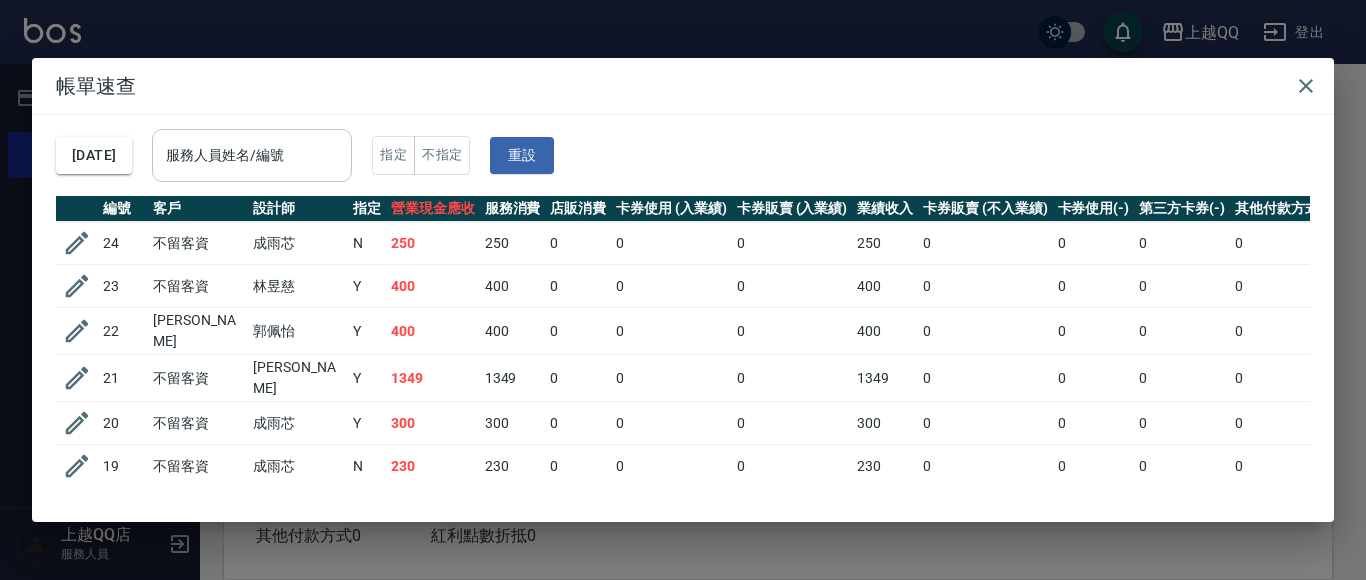 click on "服務人員姓名/編號" at bounding box center [252, 155] 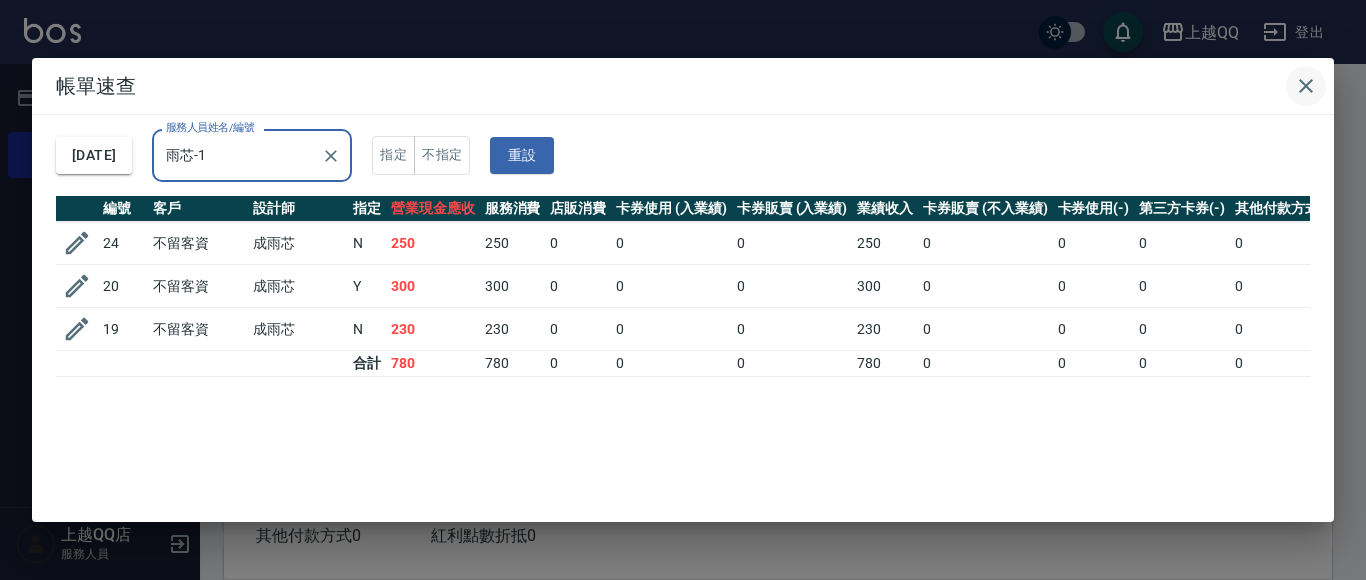 type on "雨芯-1" 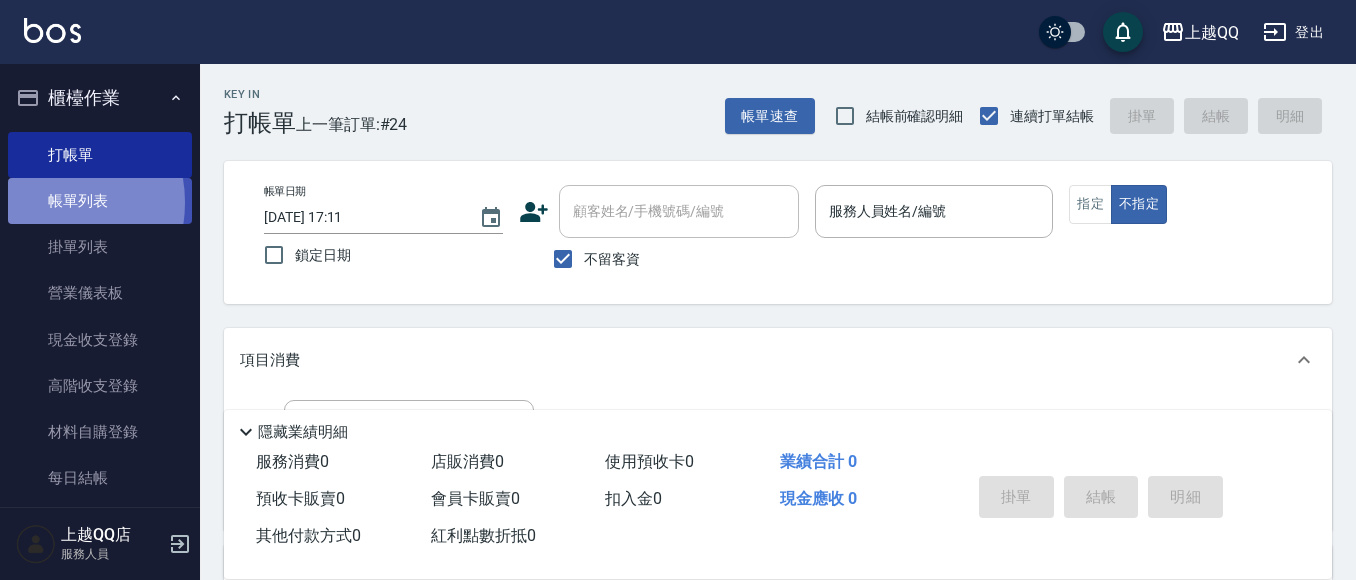 click on "帳單列表" at bounding box center [100, 201] 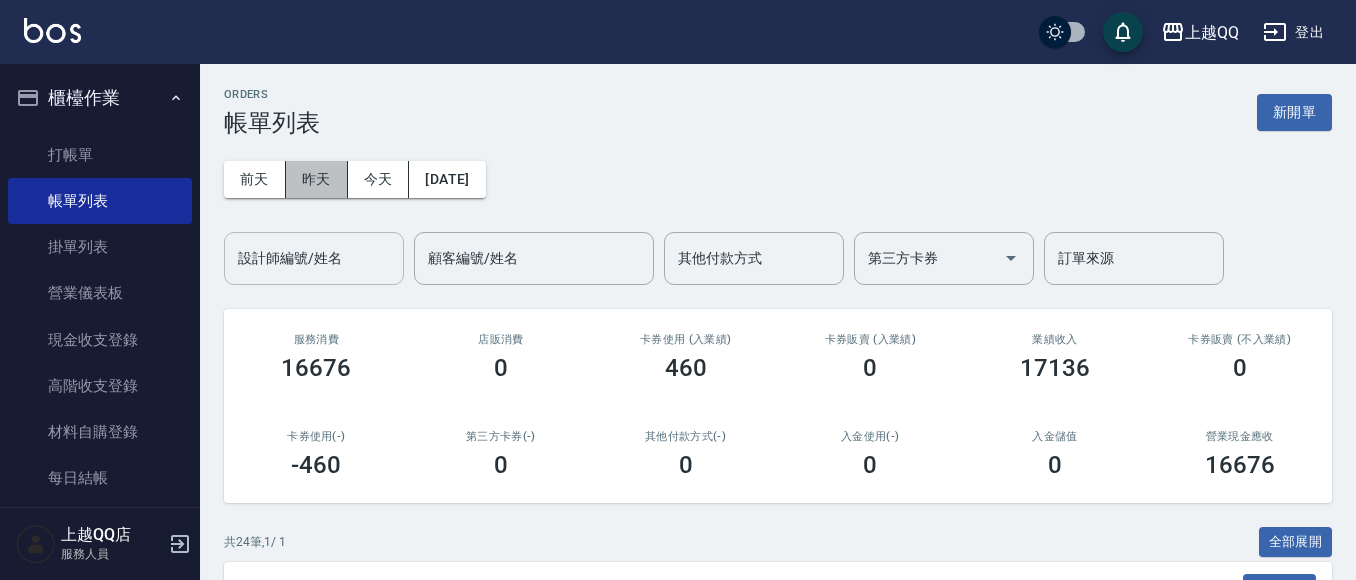click on "昨天" at bounding box center (317, 179) 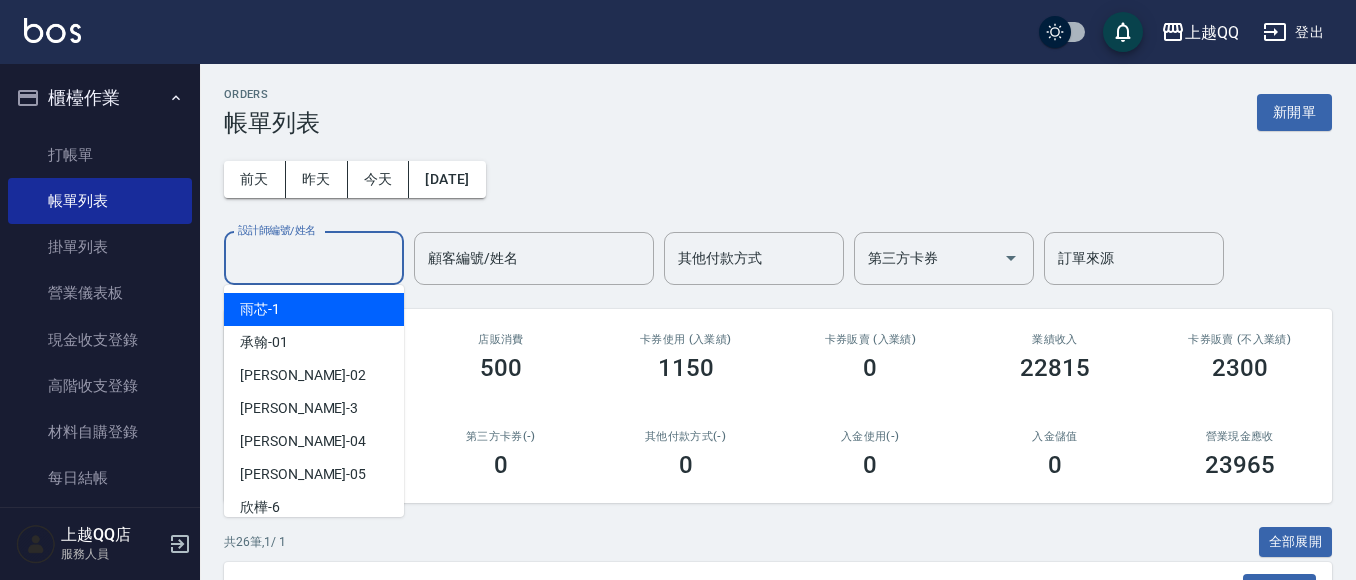 click on "設計師編號/姓名" at bounding box center [314, 258] 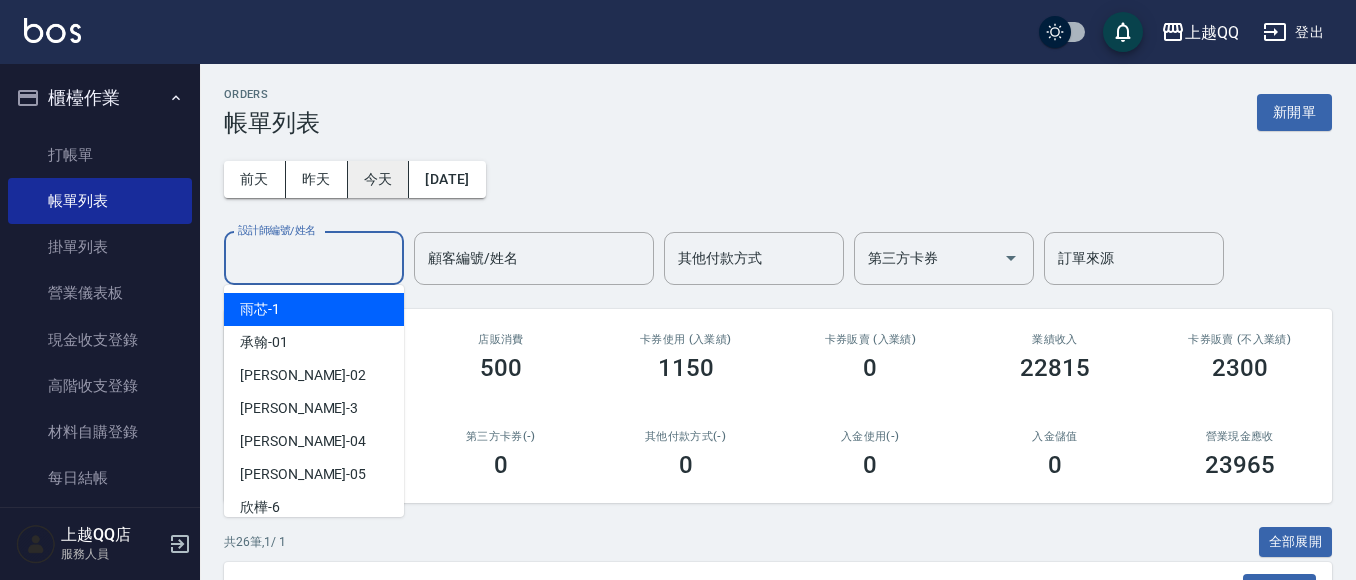 click on "今天" at bounding box center (379, 179) 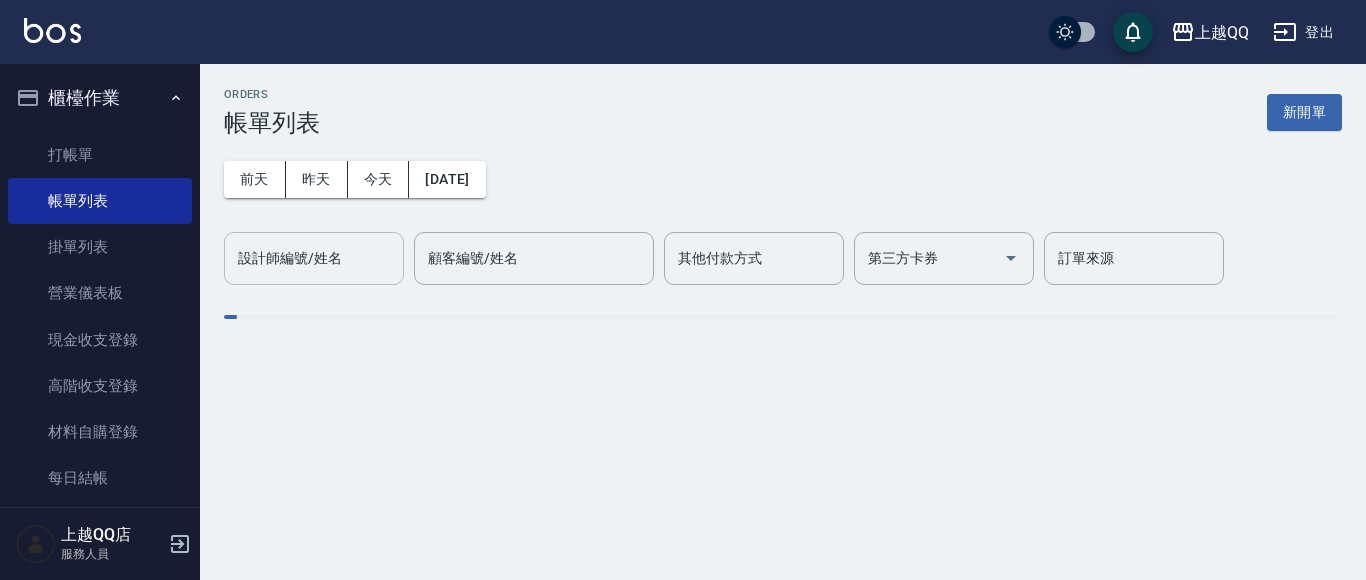 click on "設計師編號/姓名" at bounding box center (314, 258) 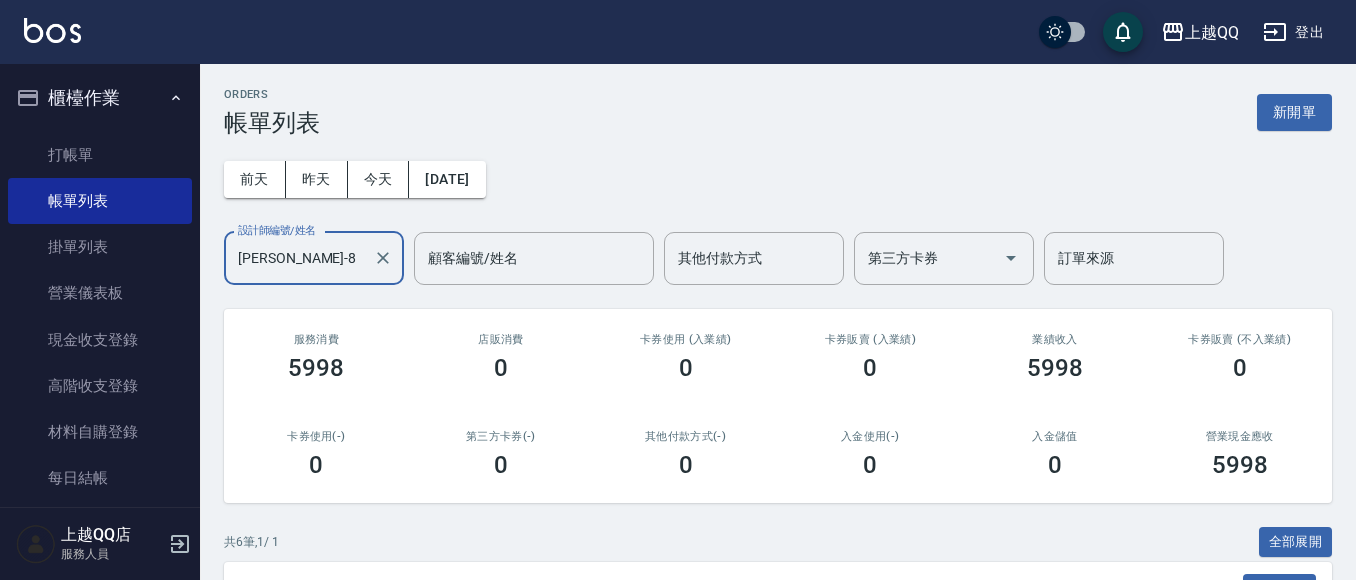 scroll, scrollTop: 468, scrollLeft: 0, axis: vertical 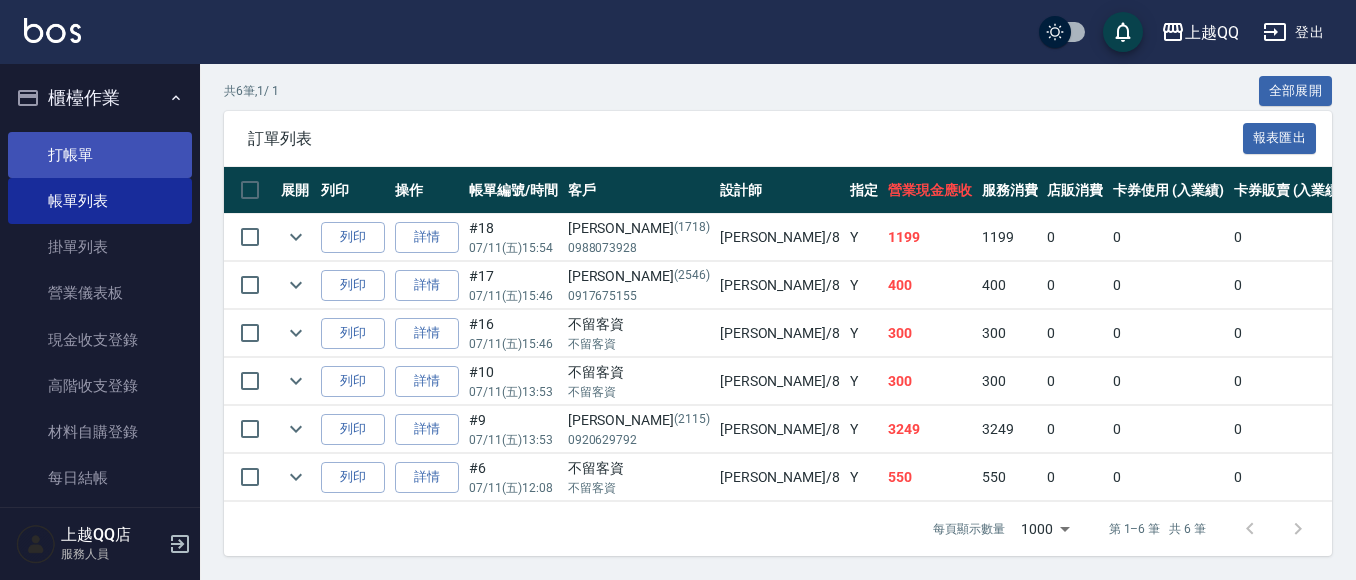 type on "[PERSON_NAME]-8" 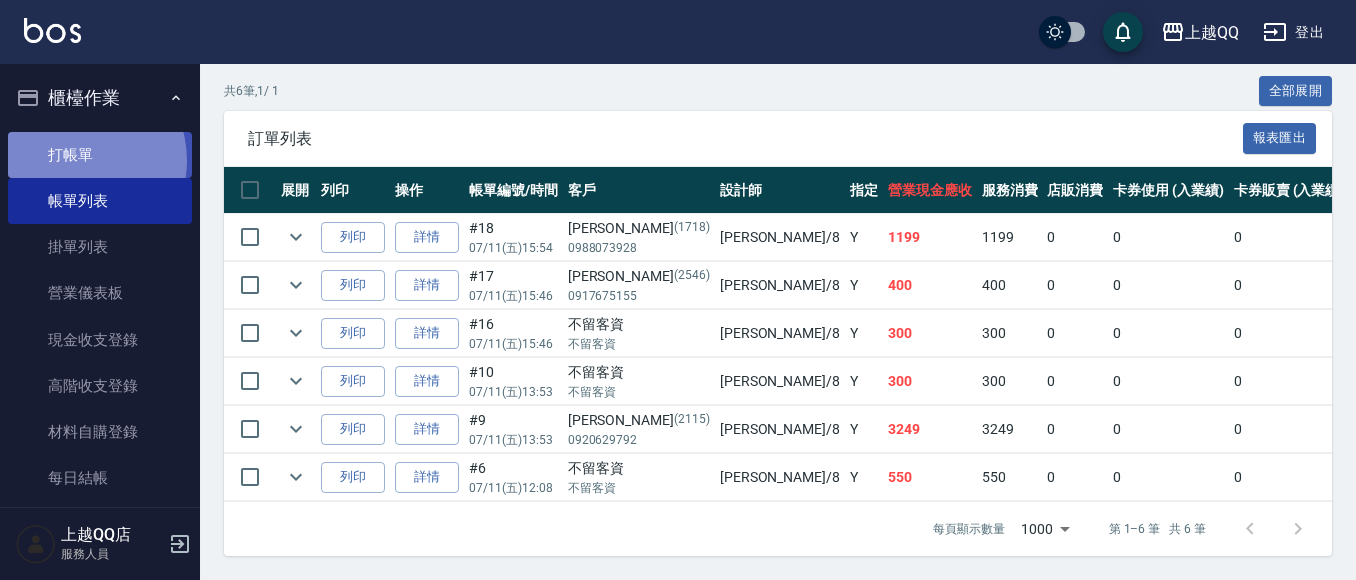 click on "打帳單" at bounding box center (100, 155) 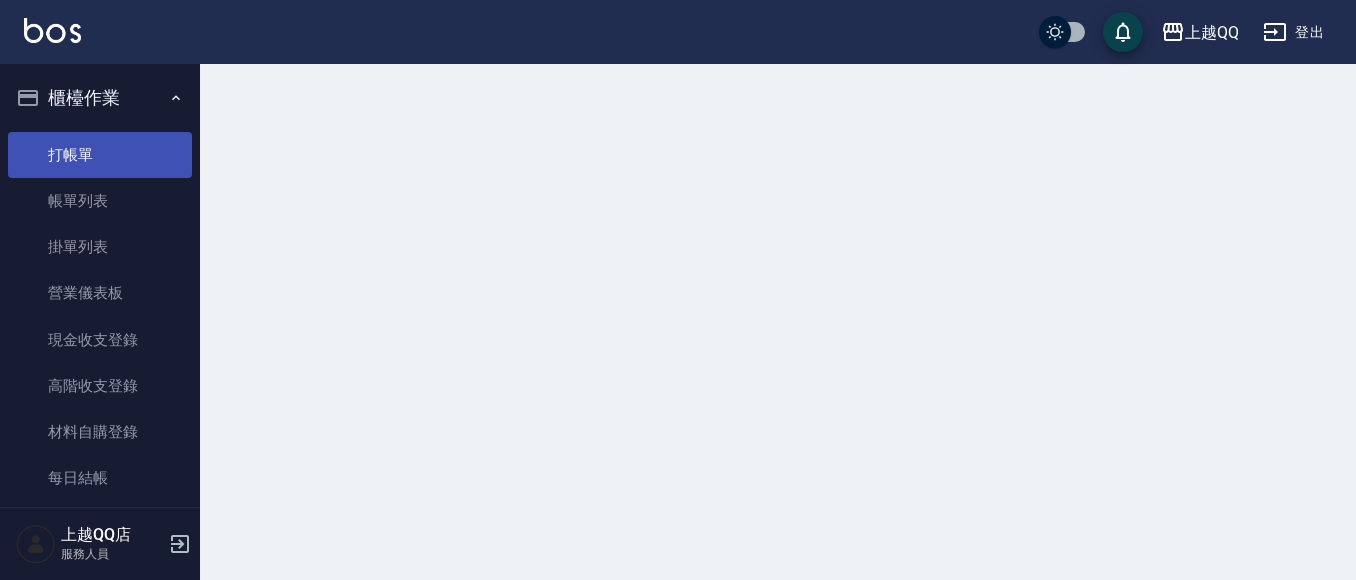 scroll, scrollTop: 0, scrollLeft: 0, axis: both 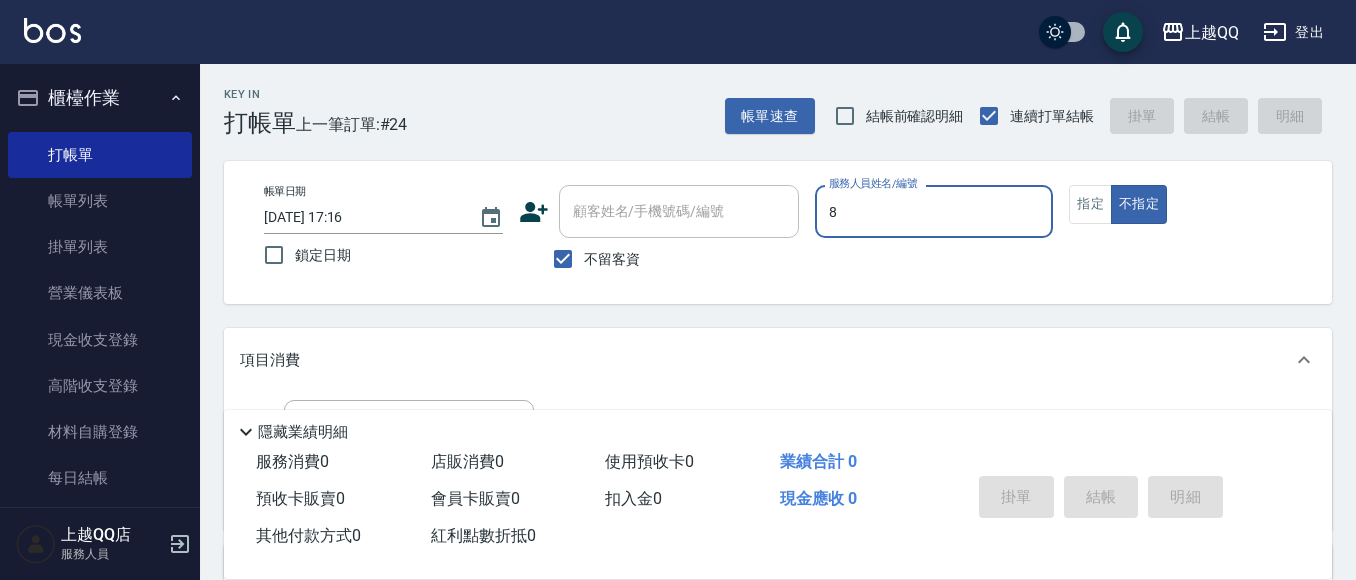 type on "[PERSON_NAME]-8" 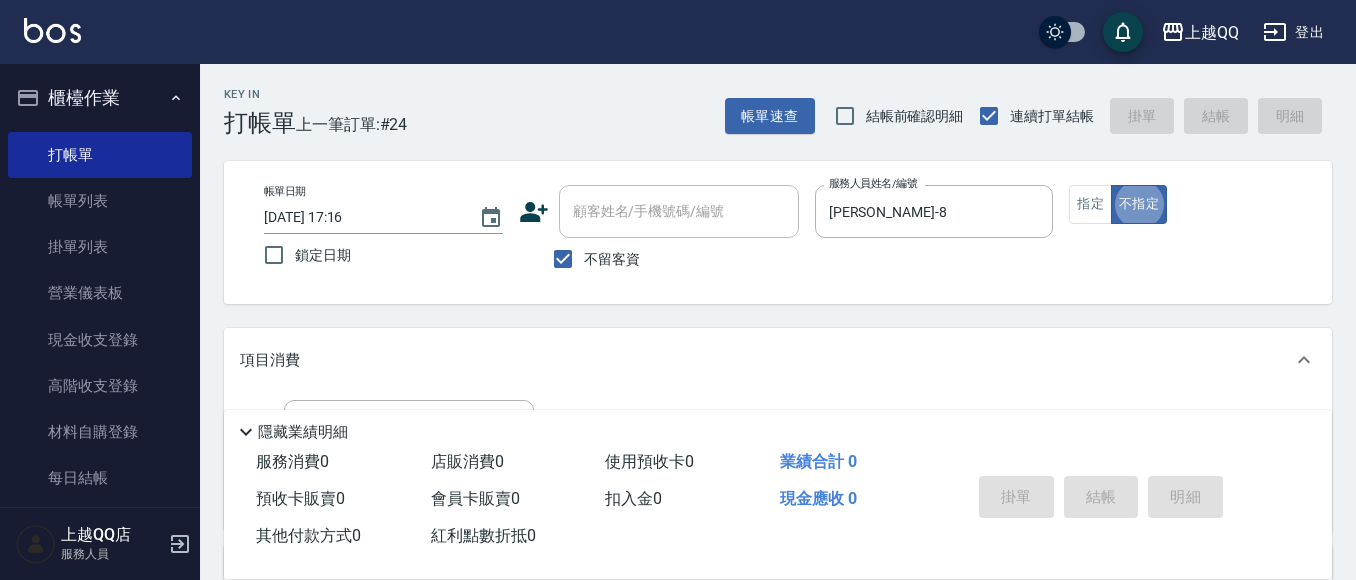 type on "false" 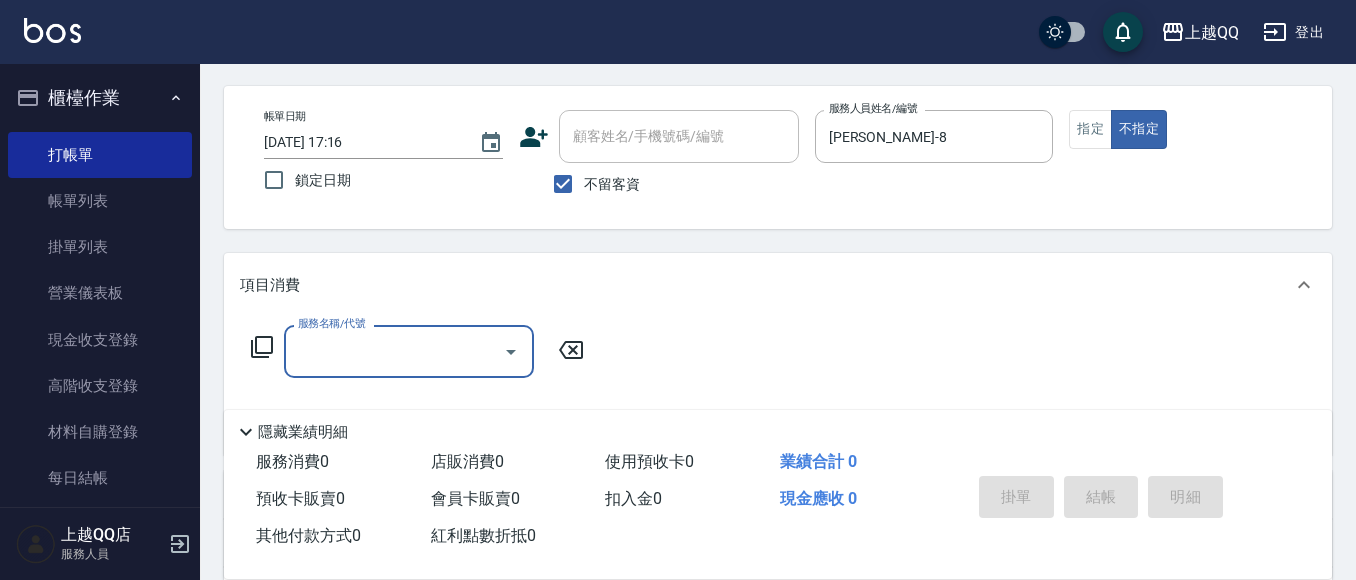 scroll, scrollTop: 112, scrollLeft: 0, axis: vertical 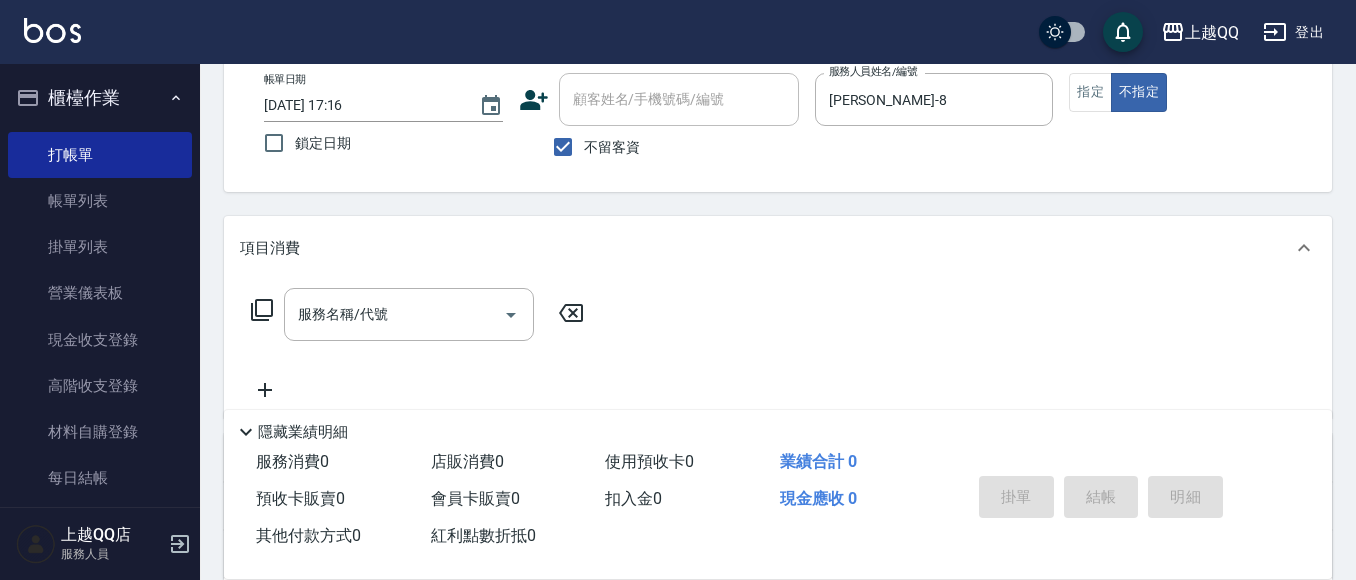 click 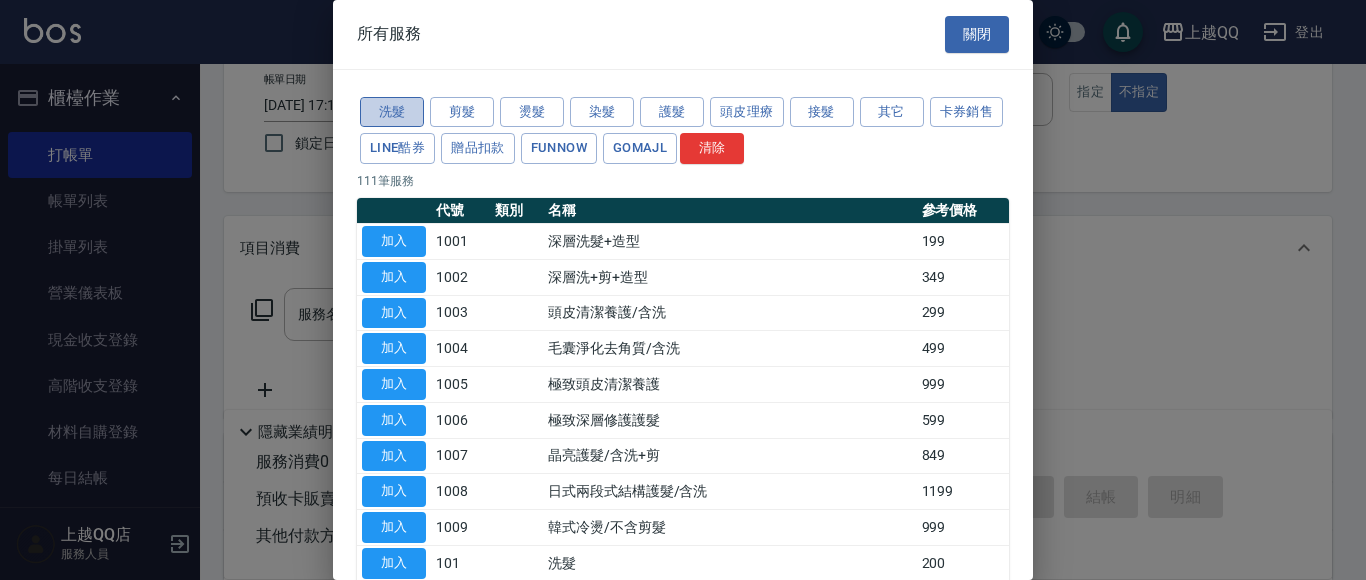 click on "洗髮" at bounding box center [392, 112] 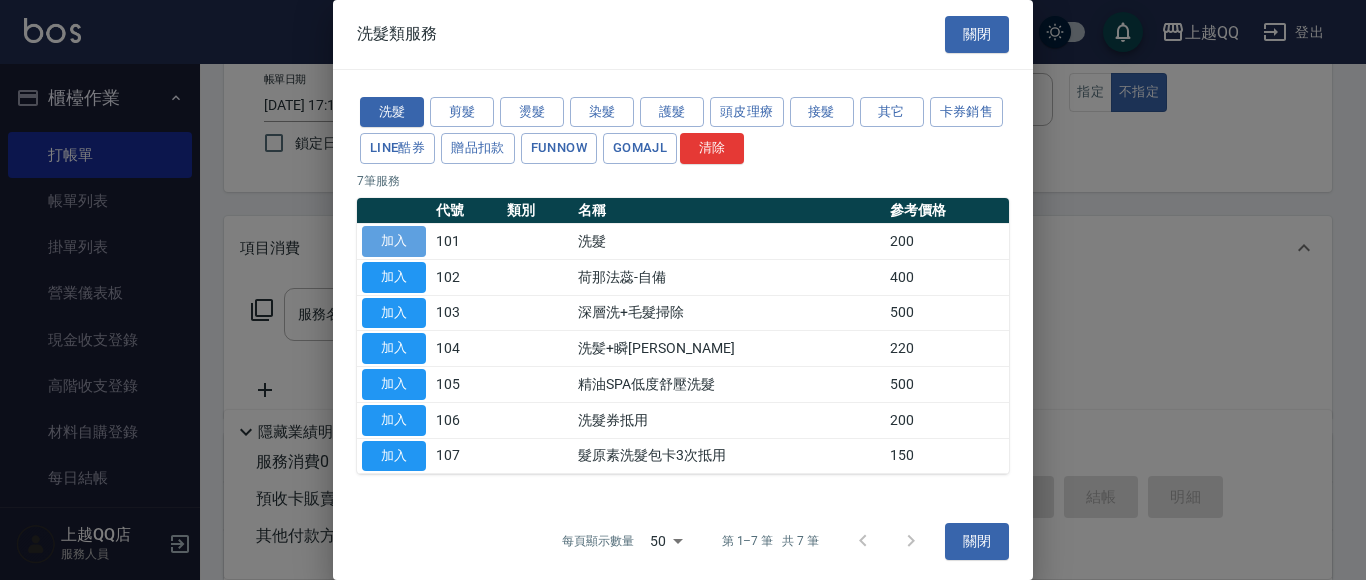 click on "加入" at bounding box center [394, 241] 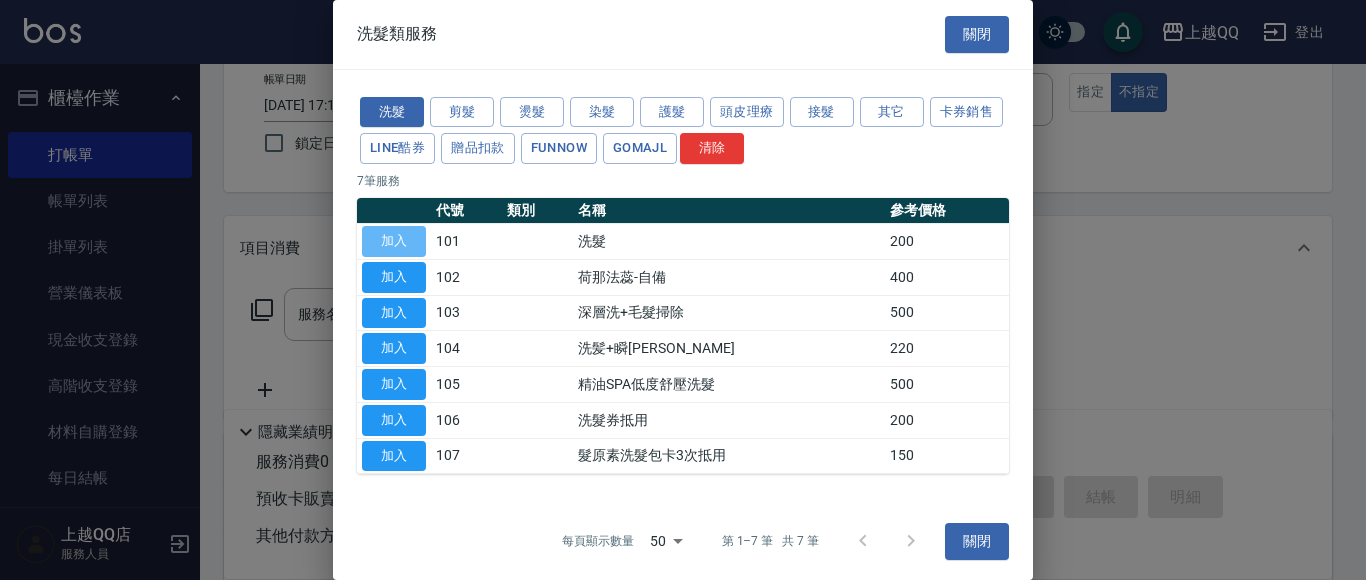 type on "洗髮(101)" 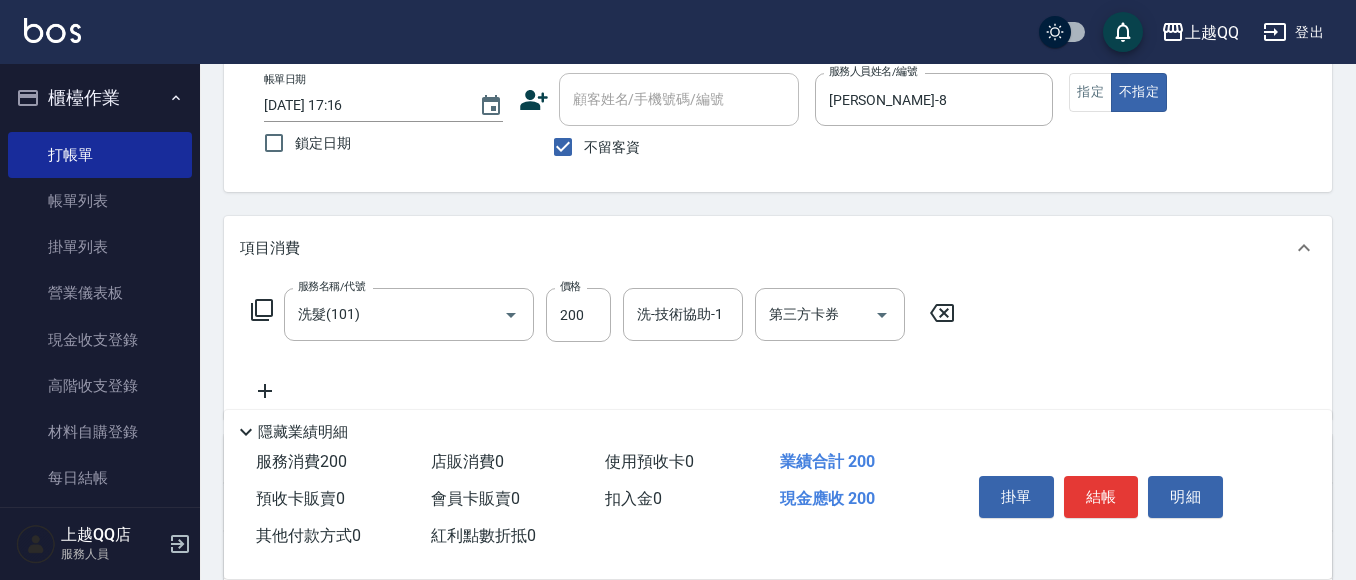 click 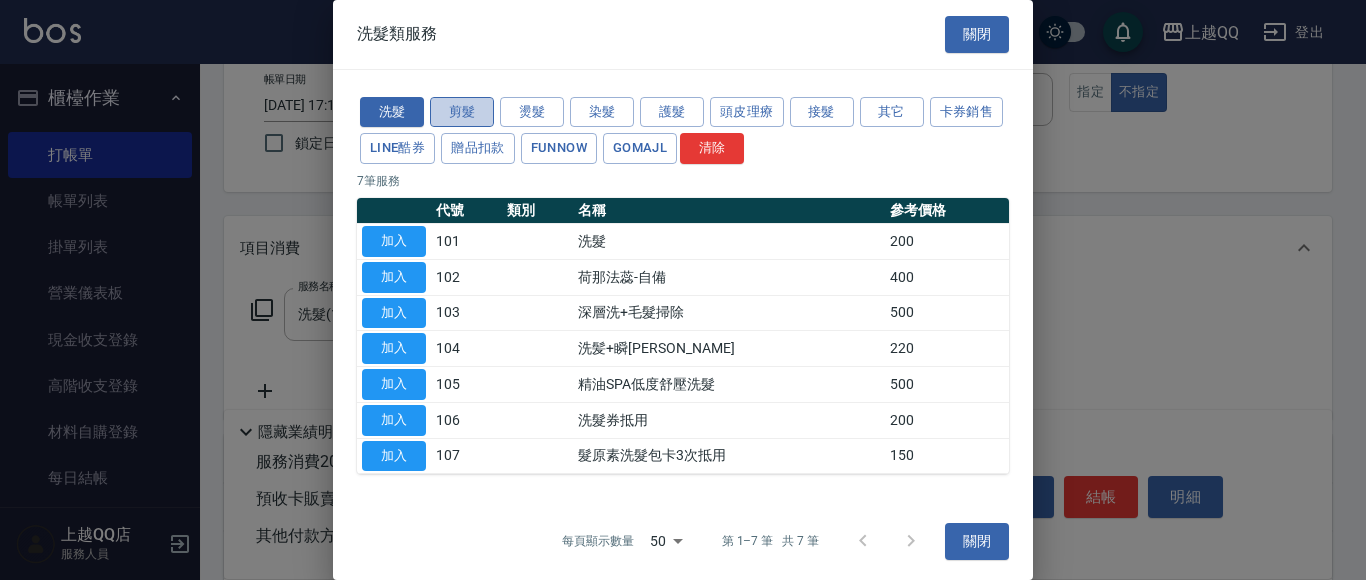 click on "剪髮" at bounding box center (462, 112) 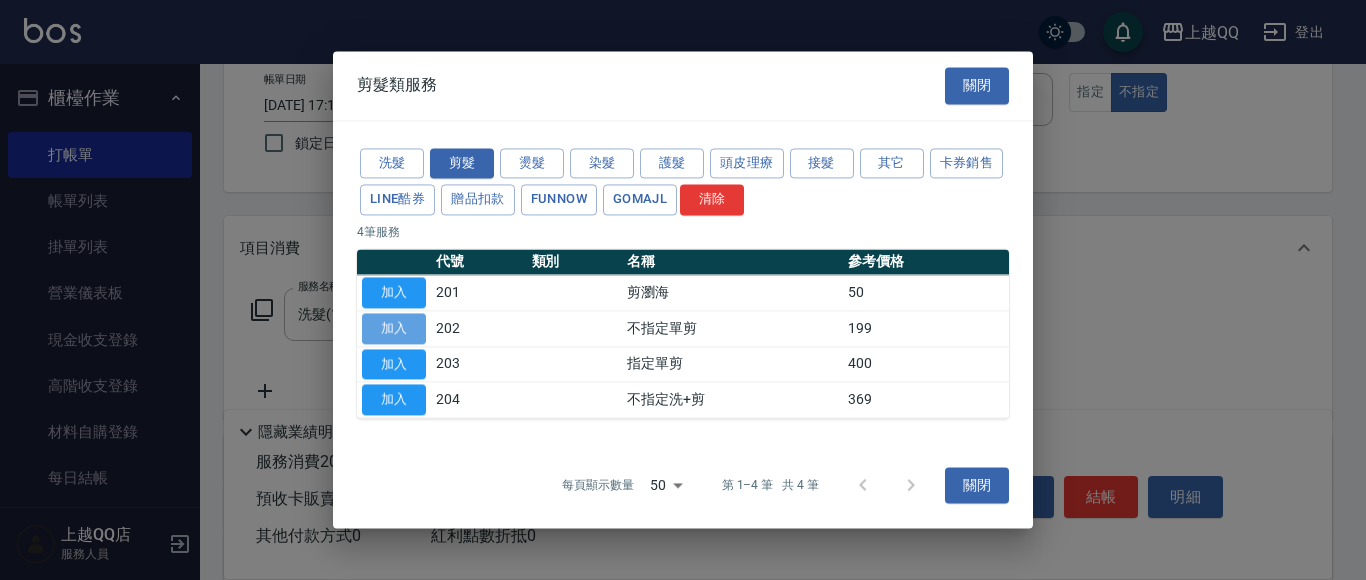 click on "加入" at bounding box center [394, 328] 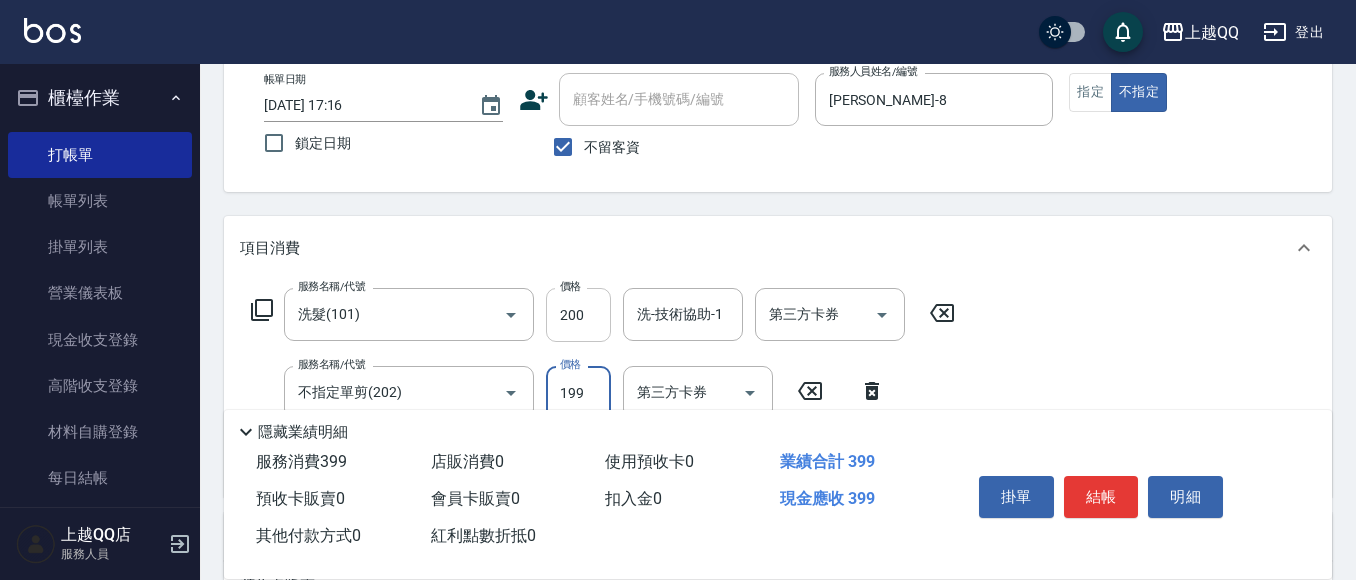 click on "200" at bounding box center (578, 315) 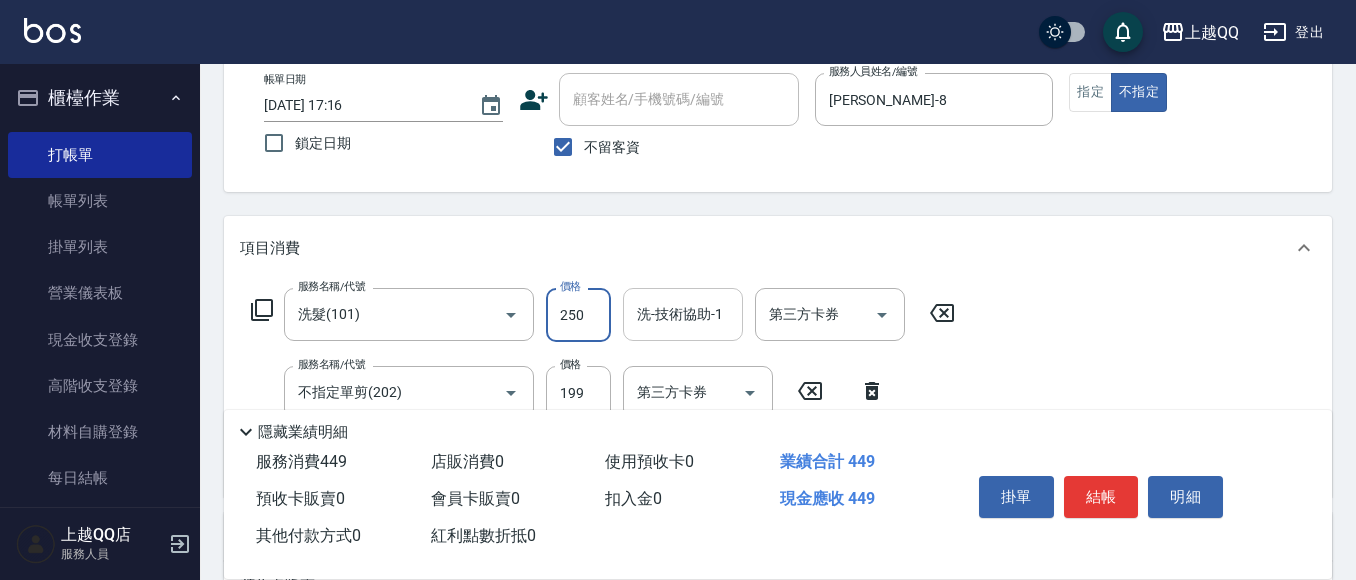 type on "250" 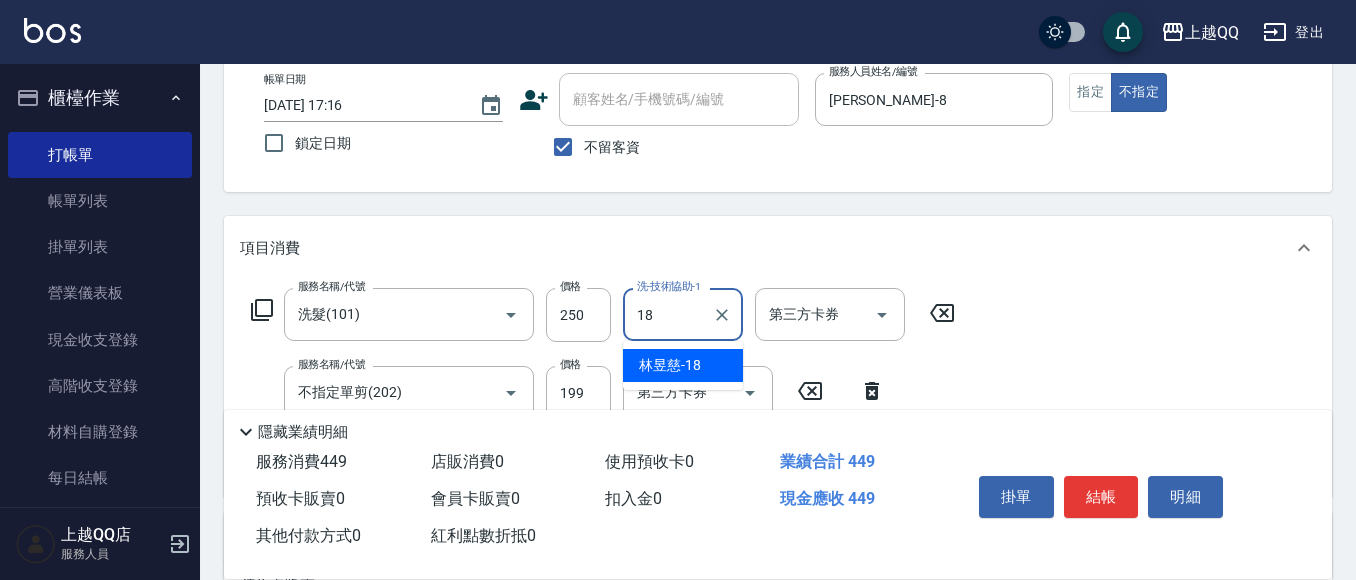 click on "[PERSON_NAME]18" at bounding box center [670, 365] 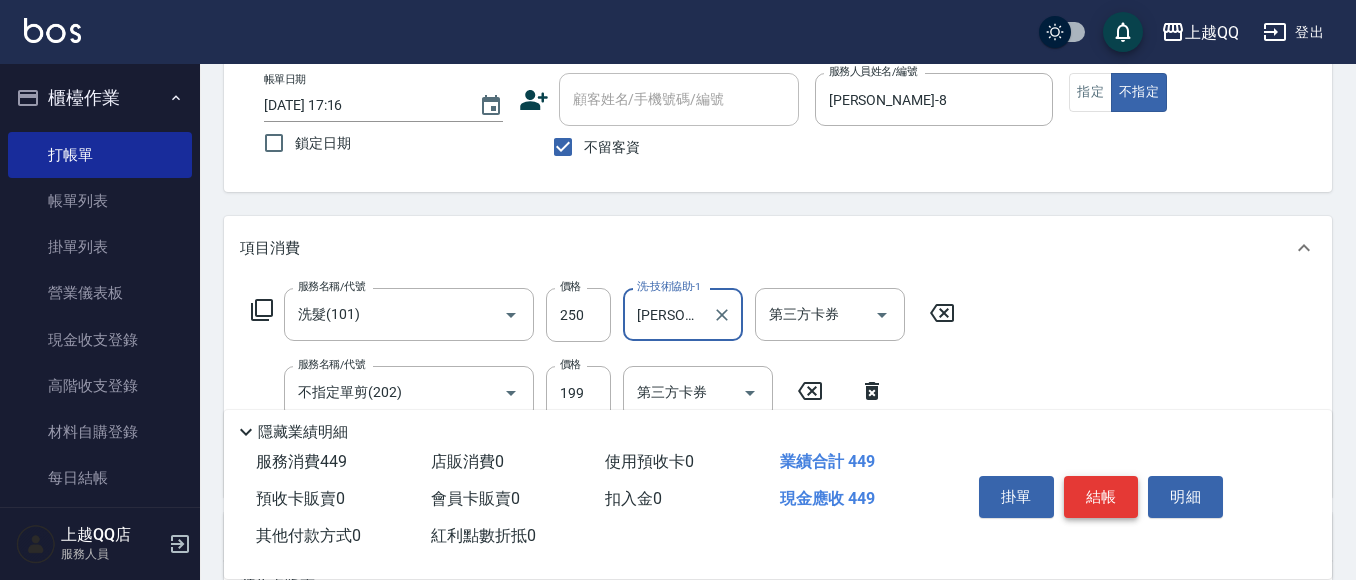 type on "[PERSON_NAME]-18" 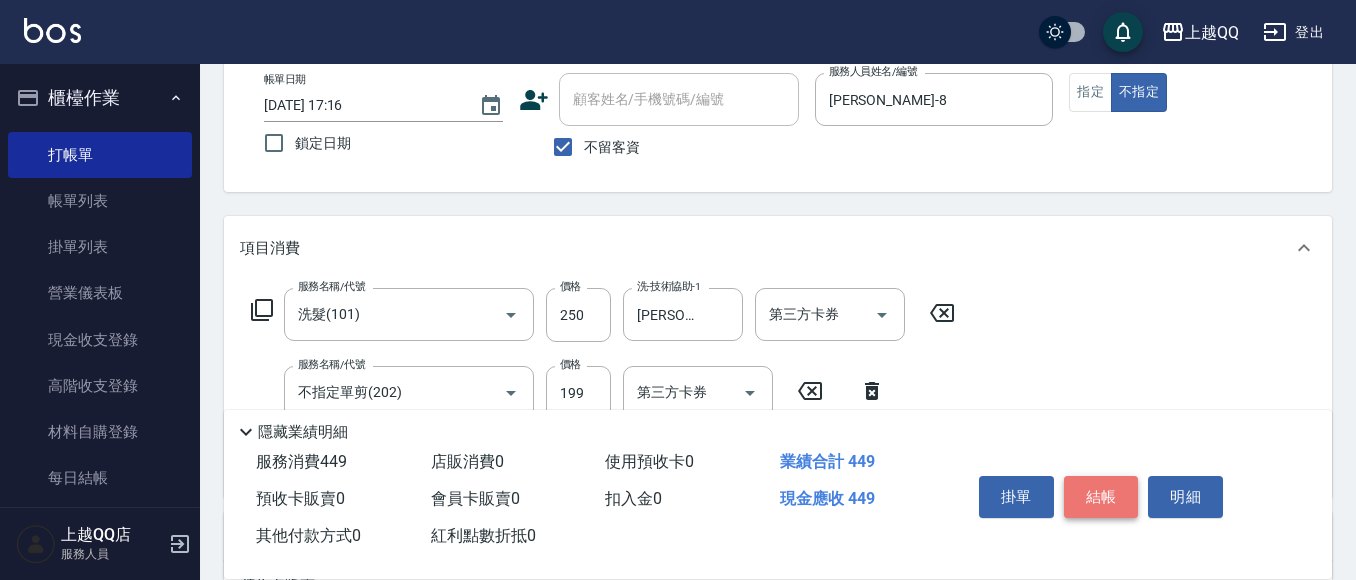 click on "結帳" at bounding box center (1101, 497) 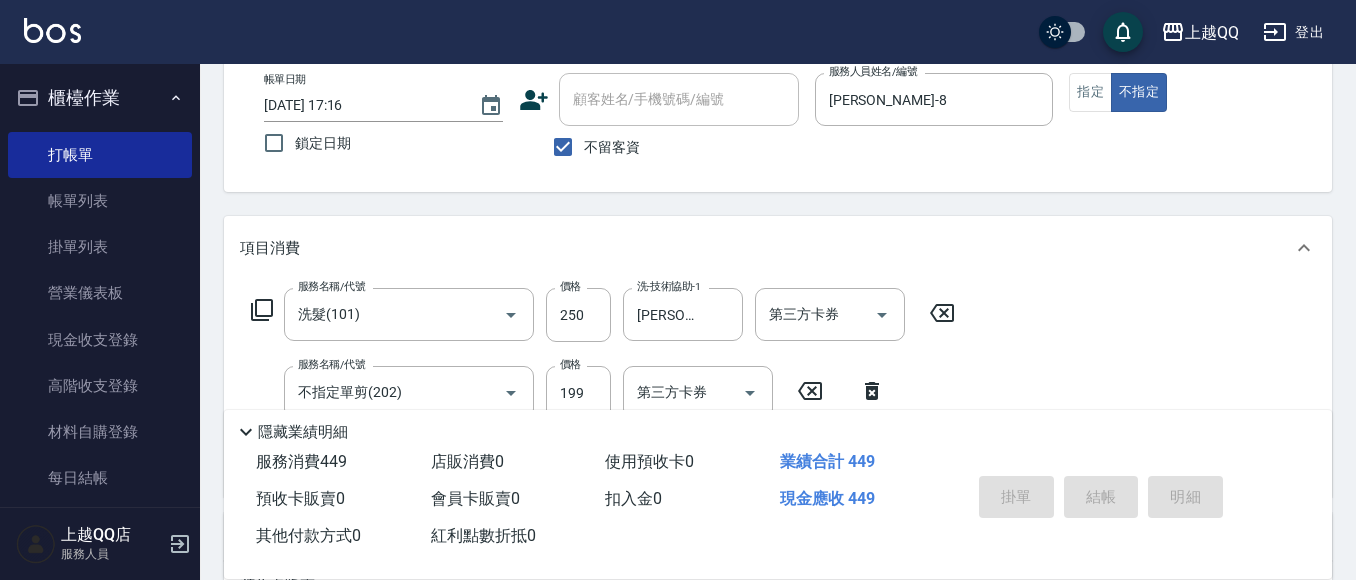 type 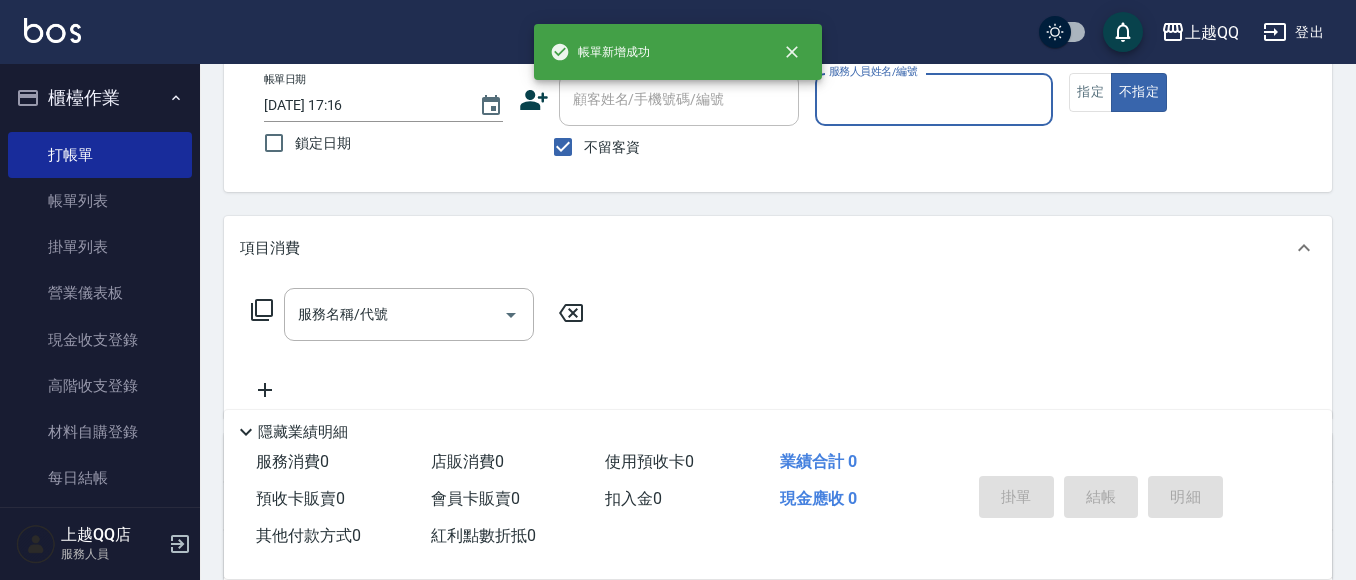 click on "櫃檯作業" at bounding box center (100, 98) 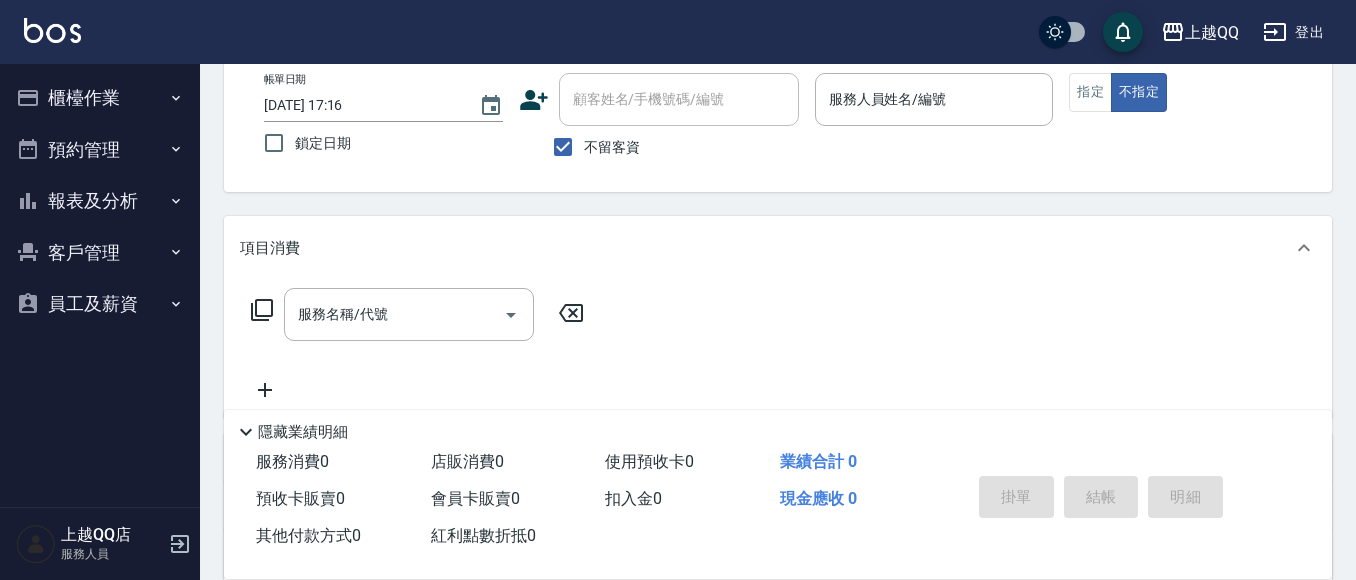 click on "櫃檯作業" at bounding box center [100, 98] 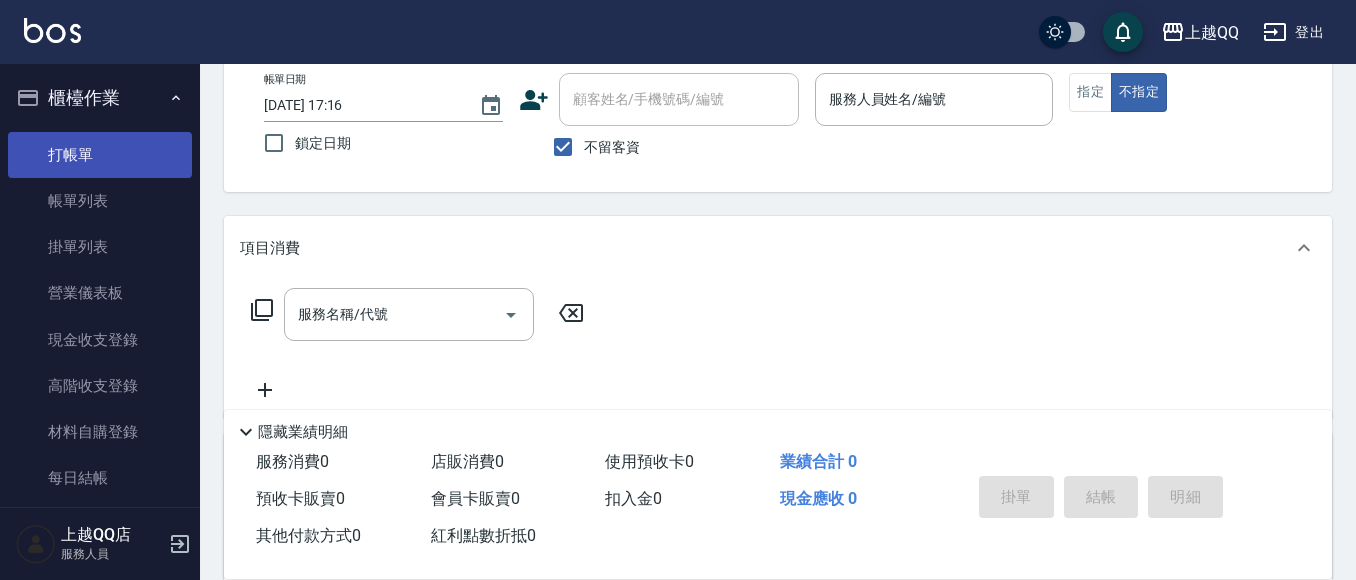 click on "打帳單" at bounding box center [100, 155] 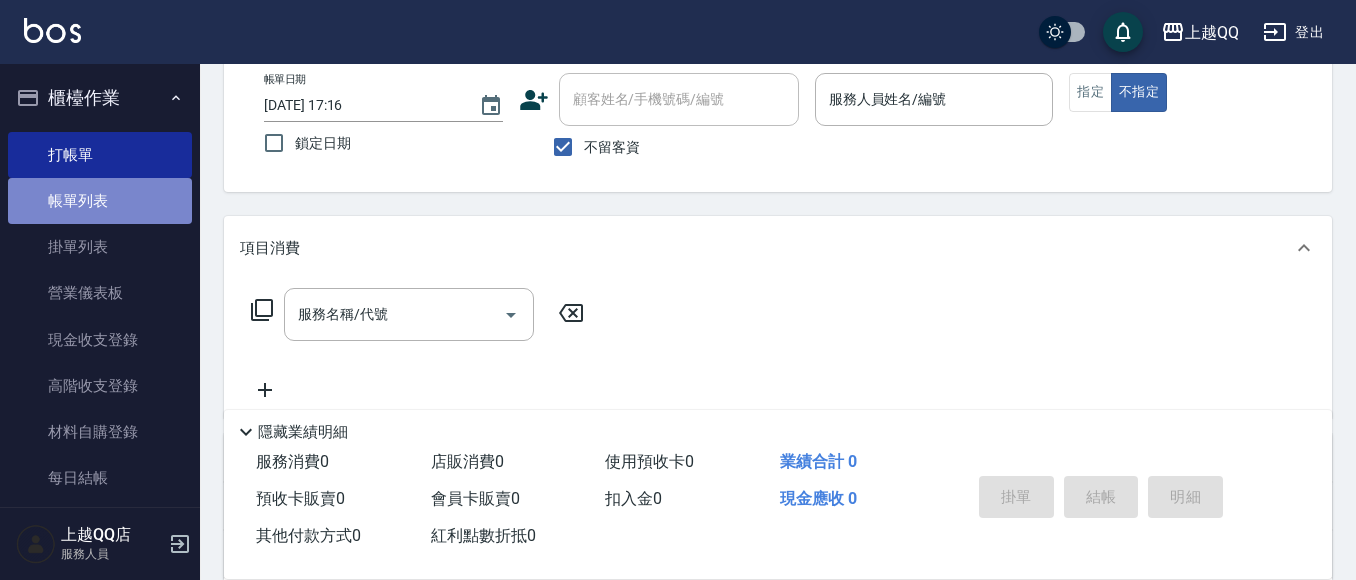click on "帳單列表" at bounding box center [100, 201] 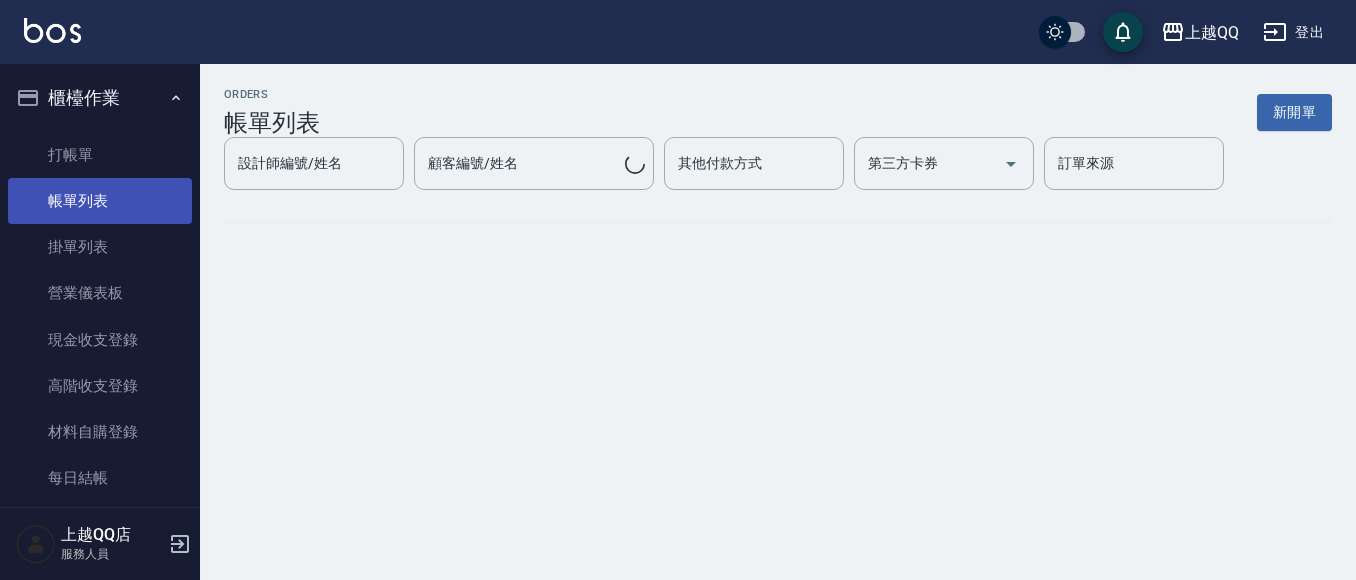 scroll, scrollTop: 0, scrollLeft: 0, axis: both 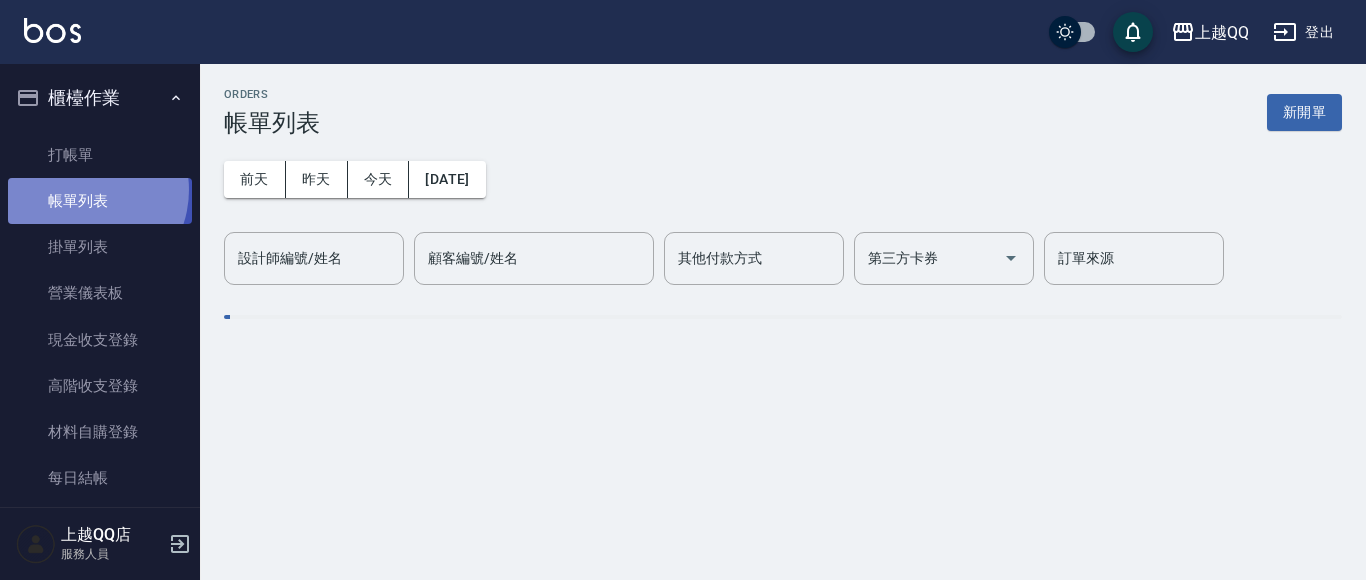 click on "帳單列表" at bounding box center [100, 201] 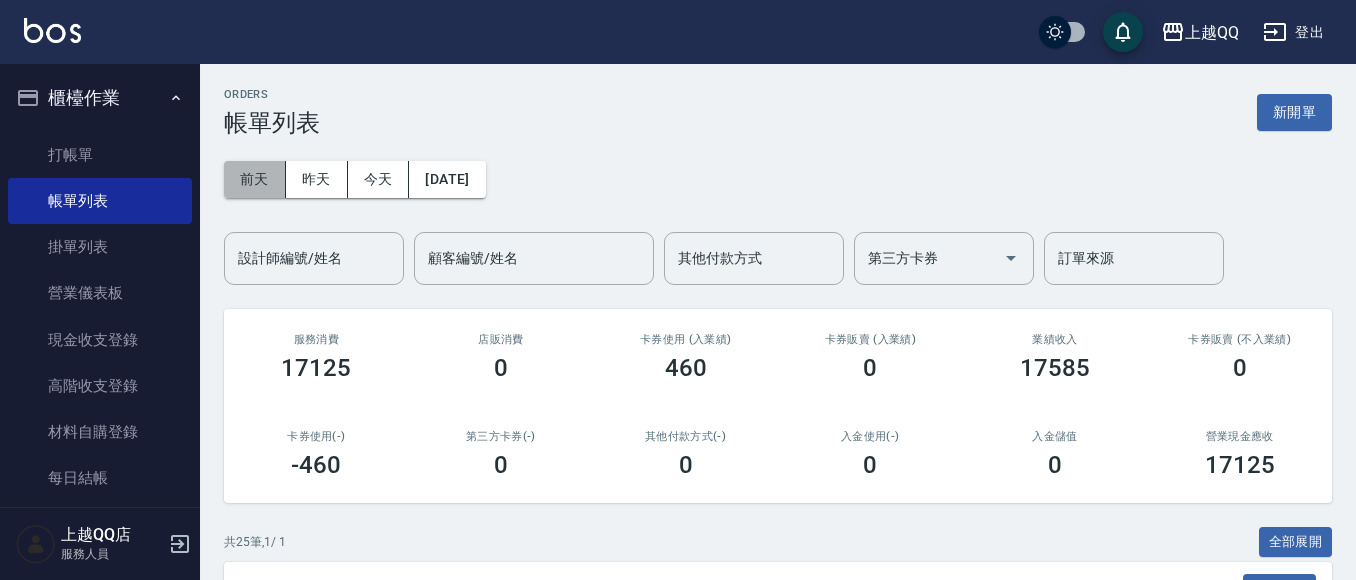 click on "前天" at bounding box center [255, 179] 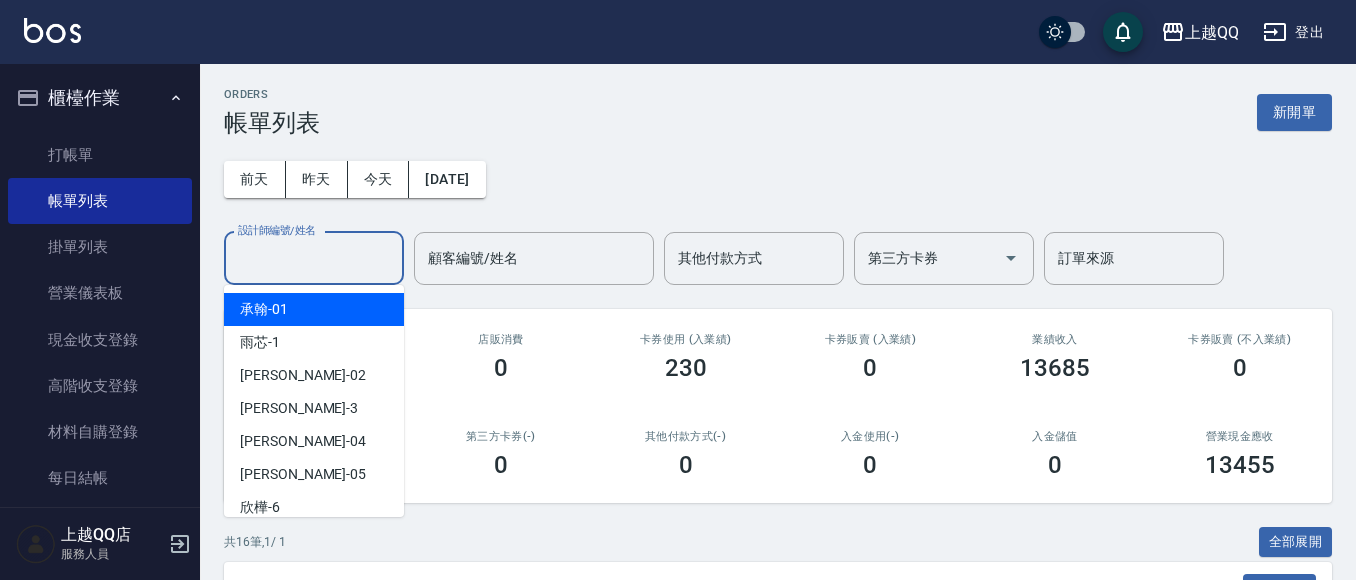 click on "設計師編號/姓名" at bounding box center [314, 258] 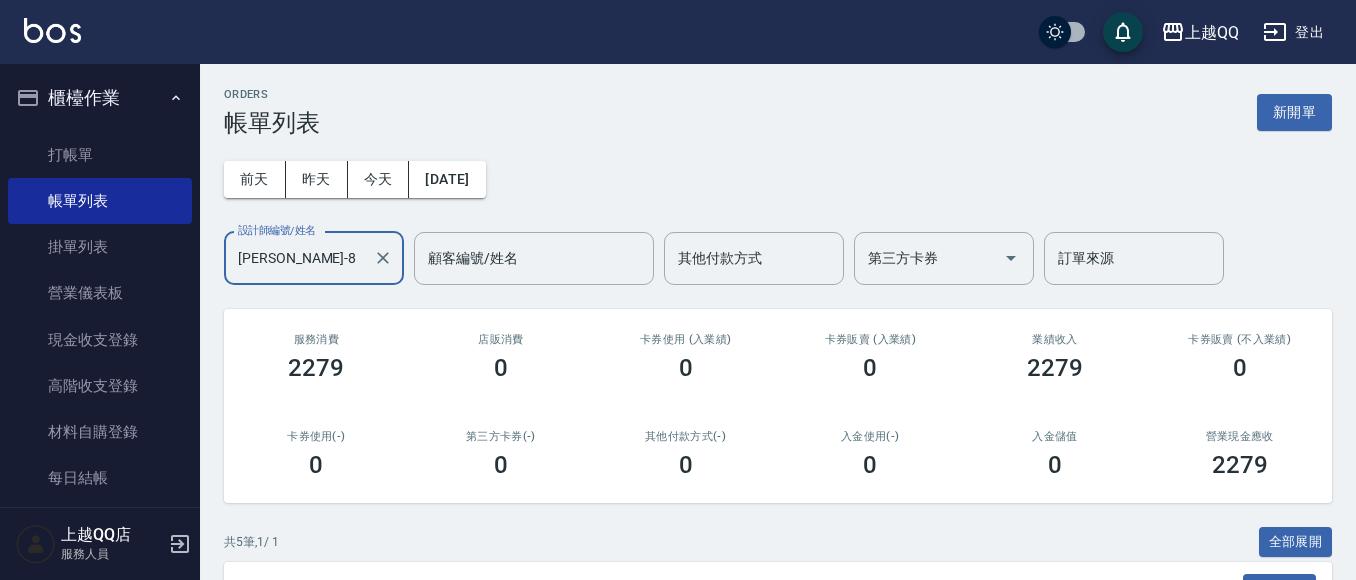 scroll, scrollTop: 420, scrollLeft: 0, axis: vertical 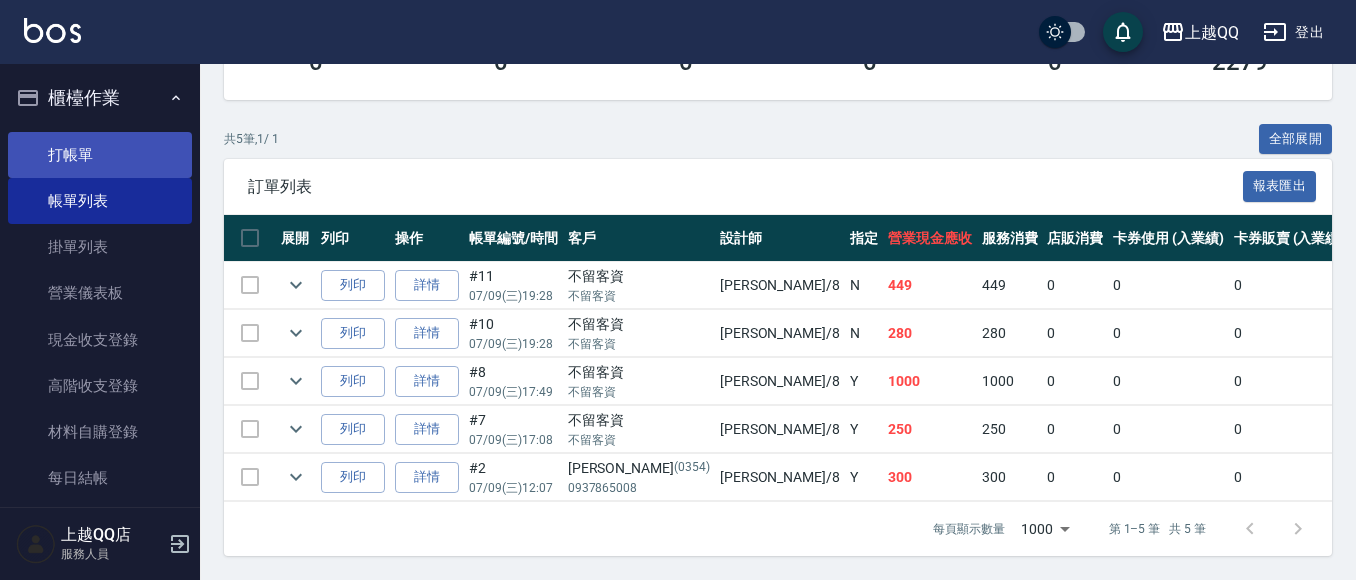 type on "[PERSON_NAME]-8" 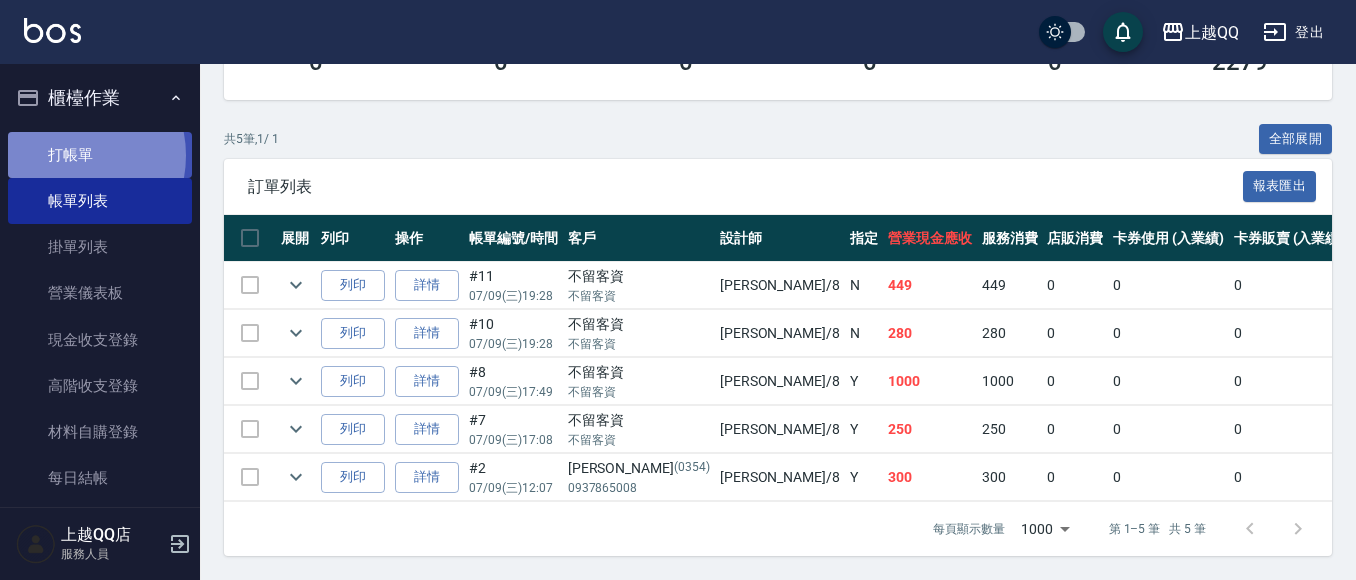 click on "打帳單" at bounding box center [100, 155] 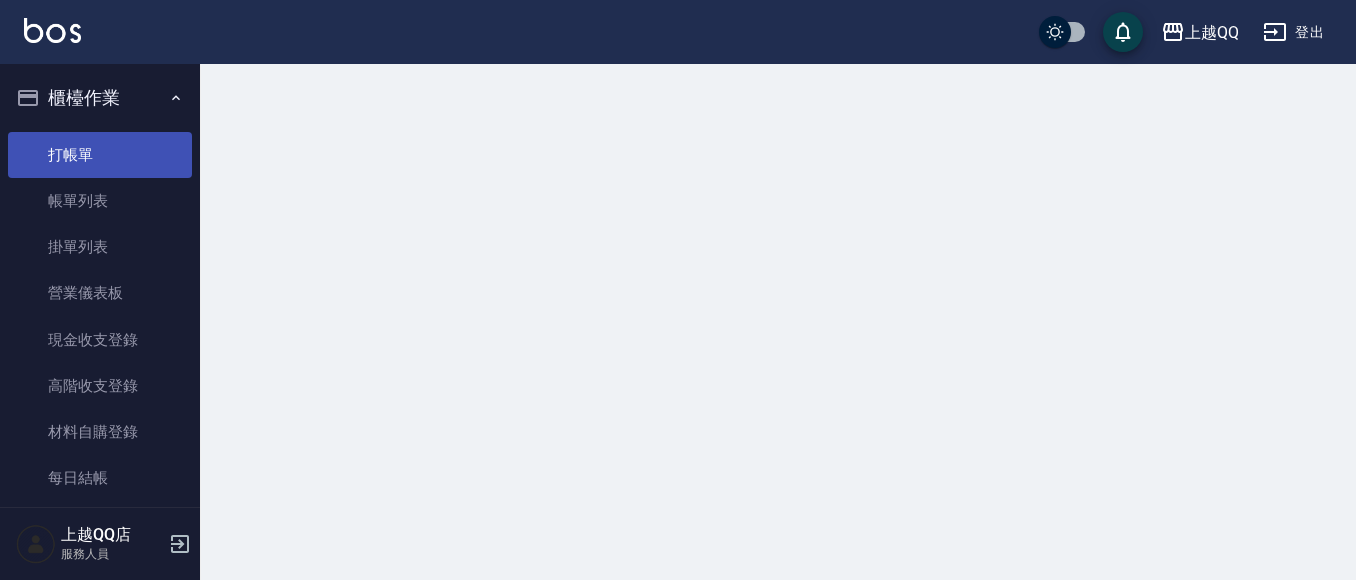 scroll, scrollTop: 0, scrollLeft: 0, axis: both 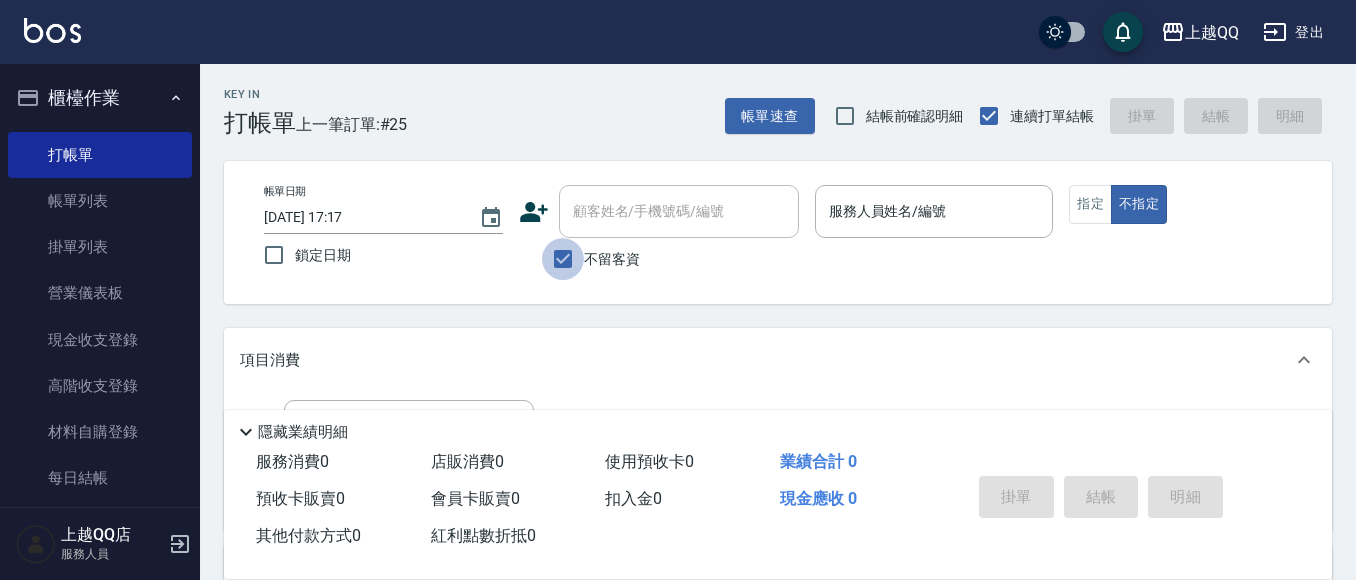 click on "不留客資" at bounding box center [563, 259] 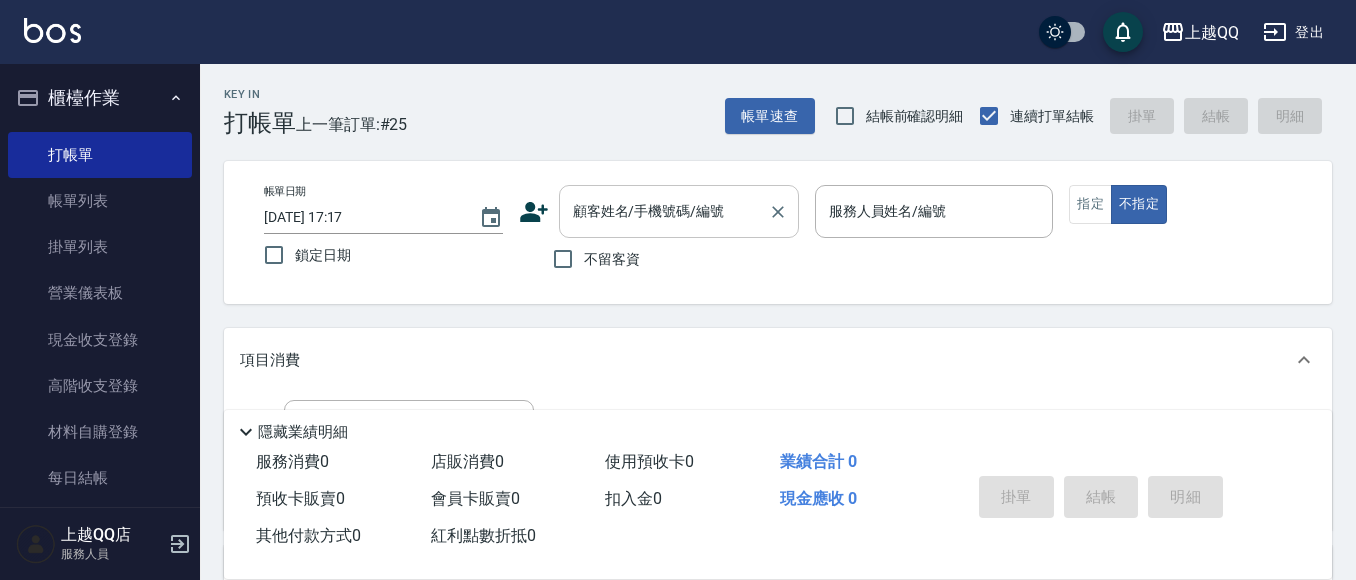 click on "顧客姓名/手機號碼/編號" at bounding box center (679, 211) 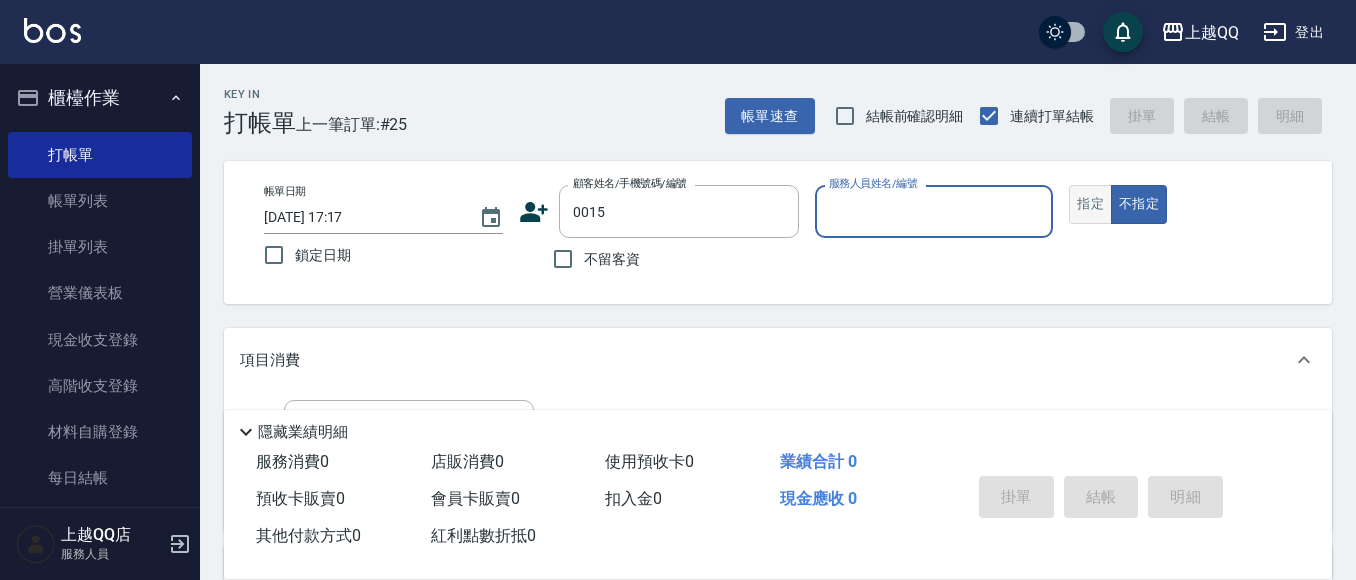 type on "[PERSON_NAME]/0955020415/0015" 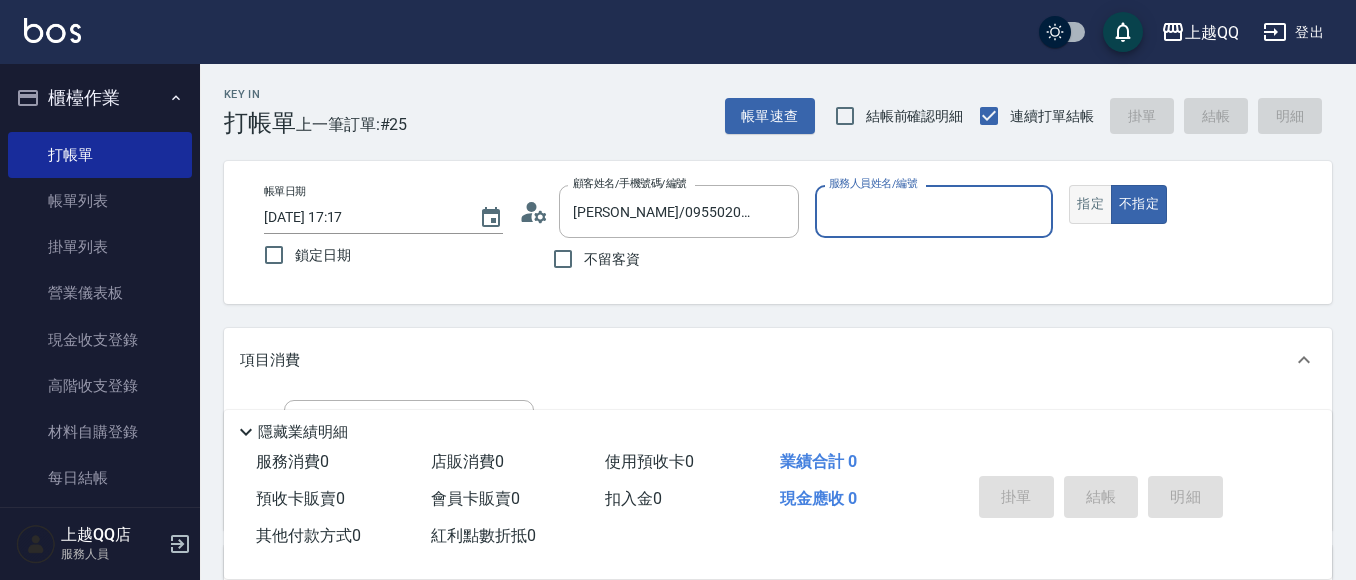 type on "佩怡-3" 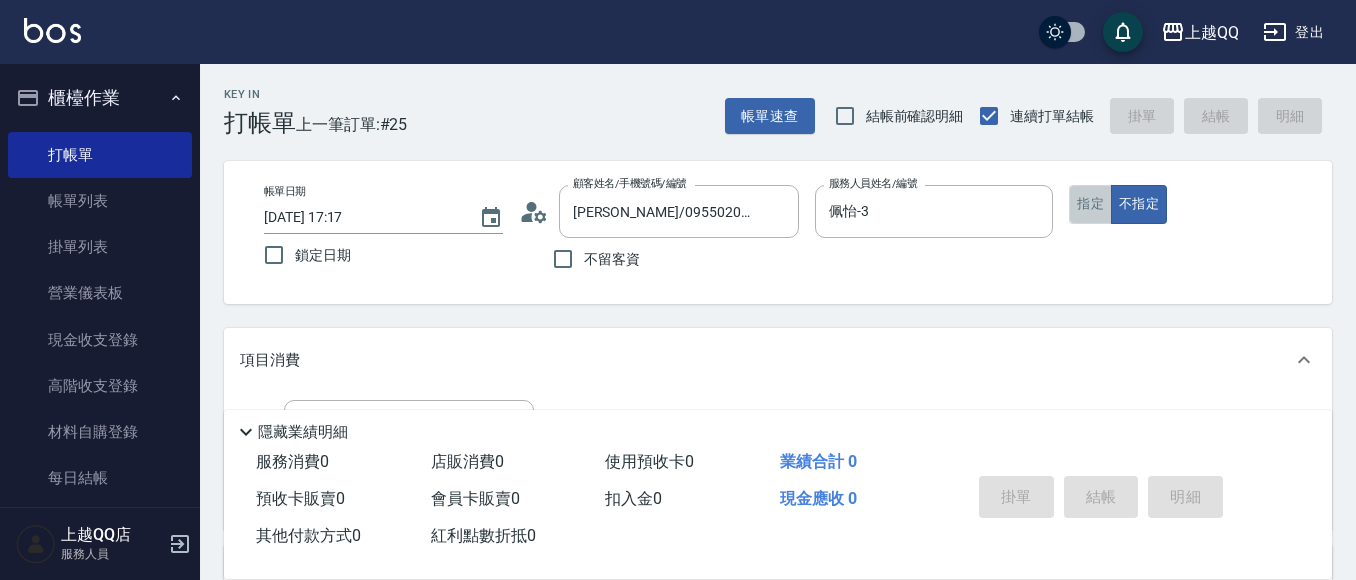 click on "指定" at bounding box center [1090, 204] 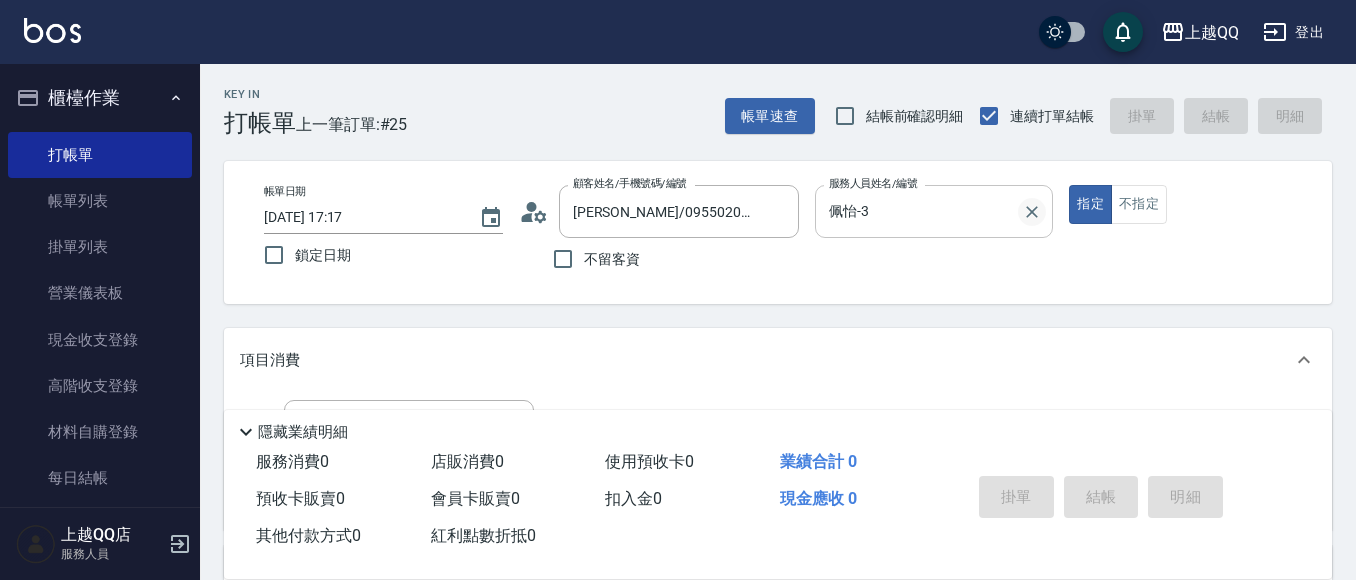 click 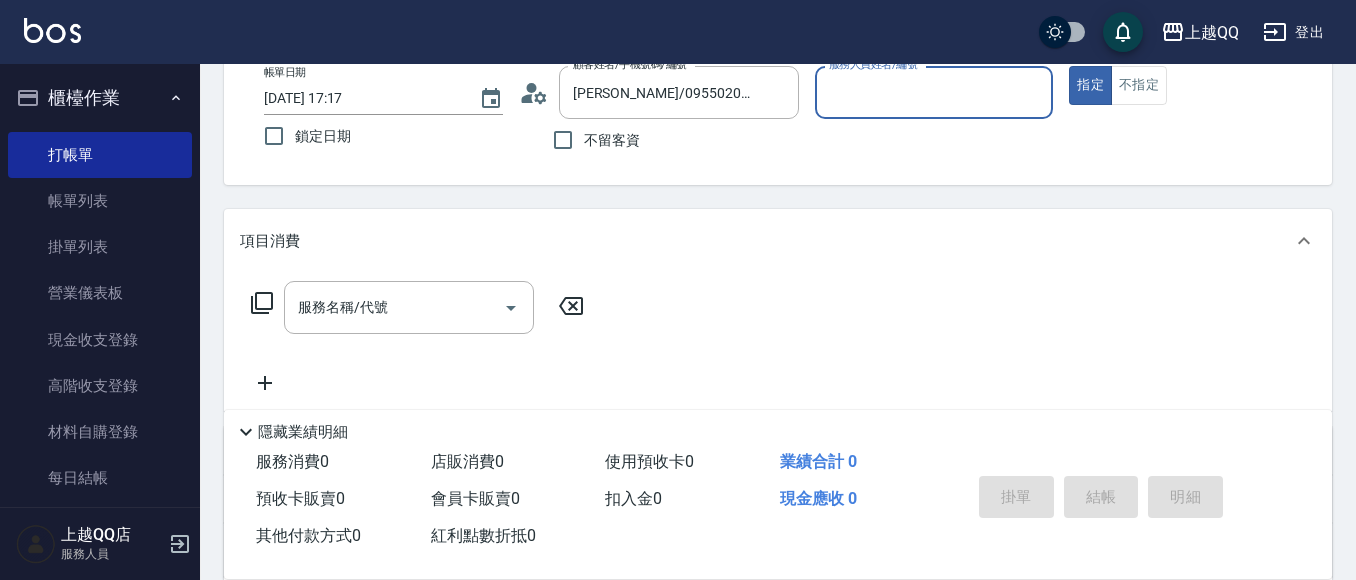 scroll, scrollTop: 137, scrollLeft: 0, axis: vertical 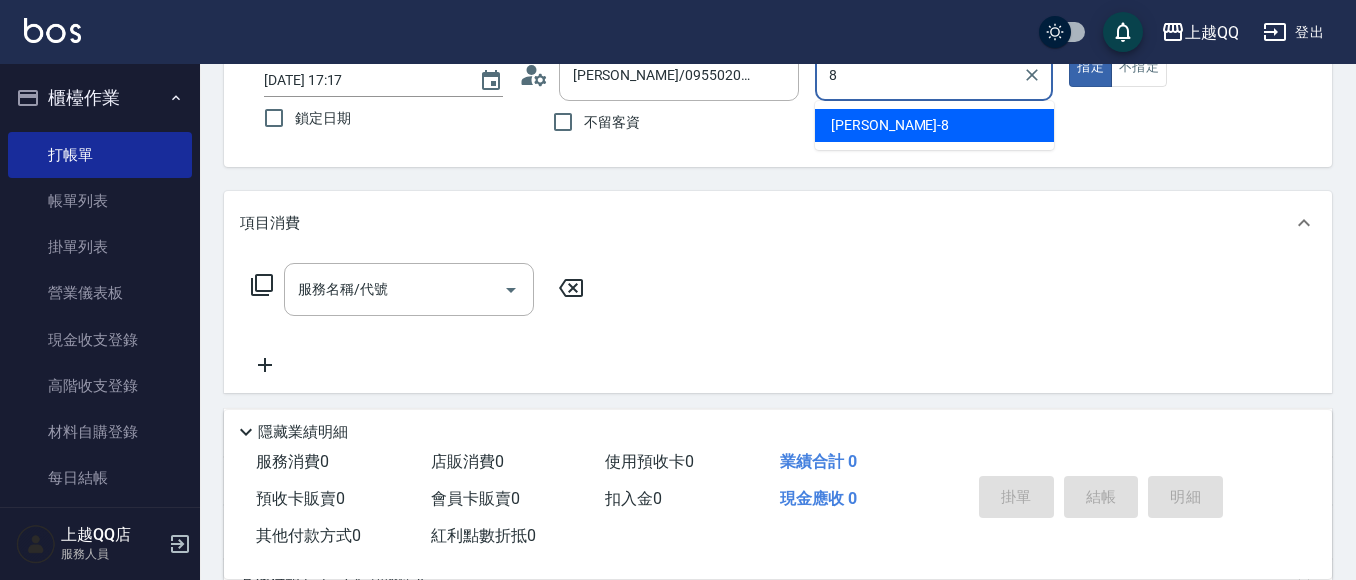 click on "[PERSON_NAME] -8" at bounding box center (934, 125) 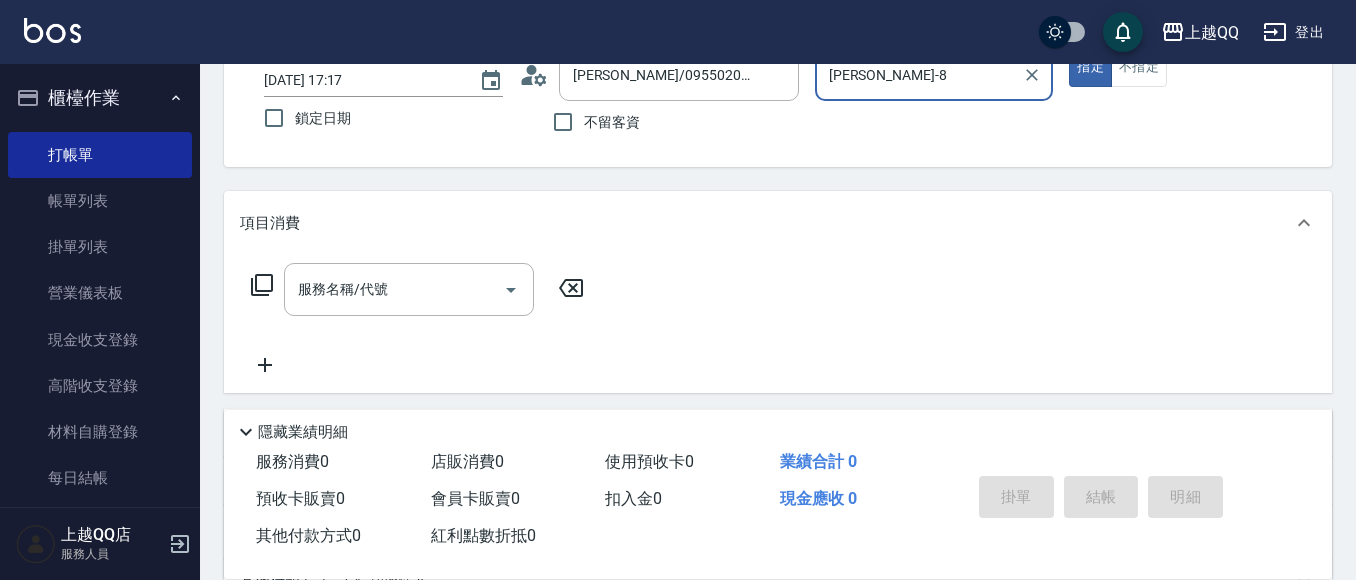 scroll, scrollTop: 404, scrollLeft: 0, axis: vertical 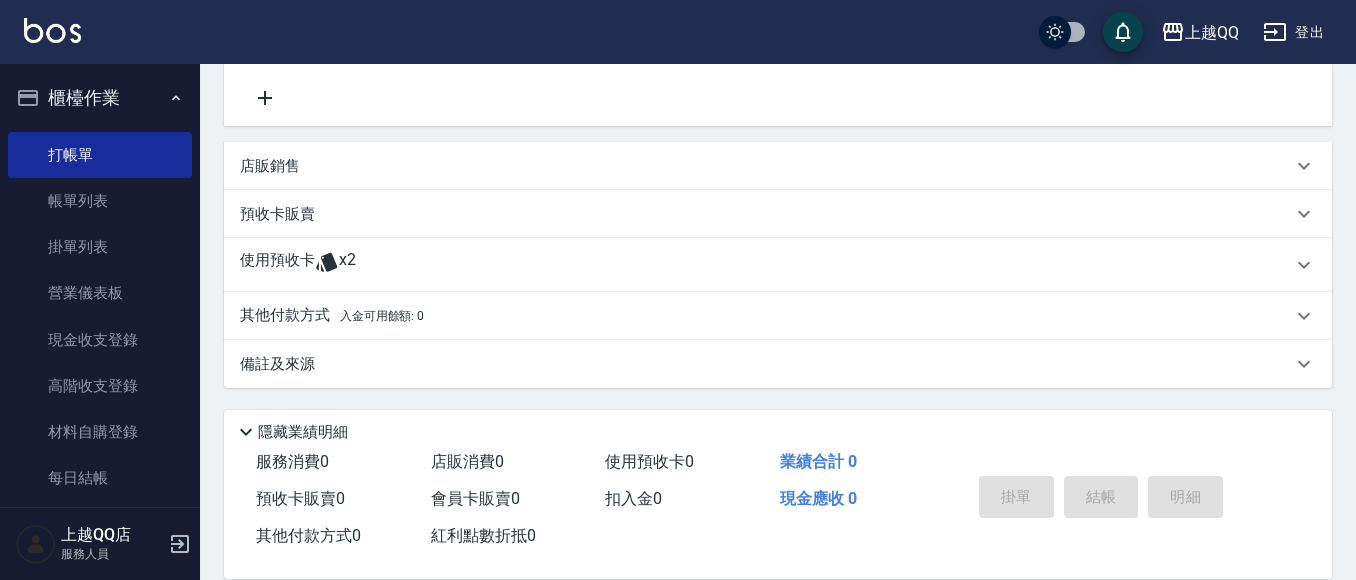 type on "[PERSON_NAME]-8" 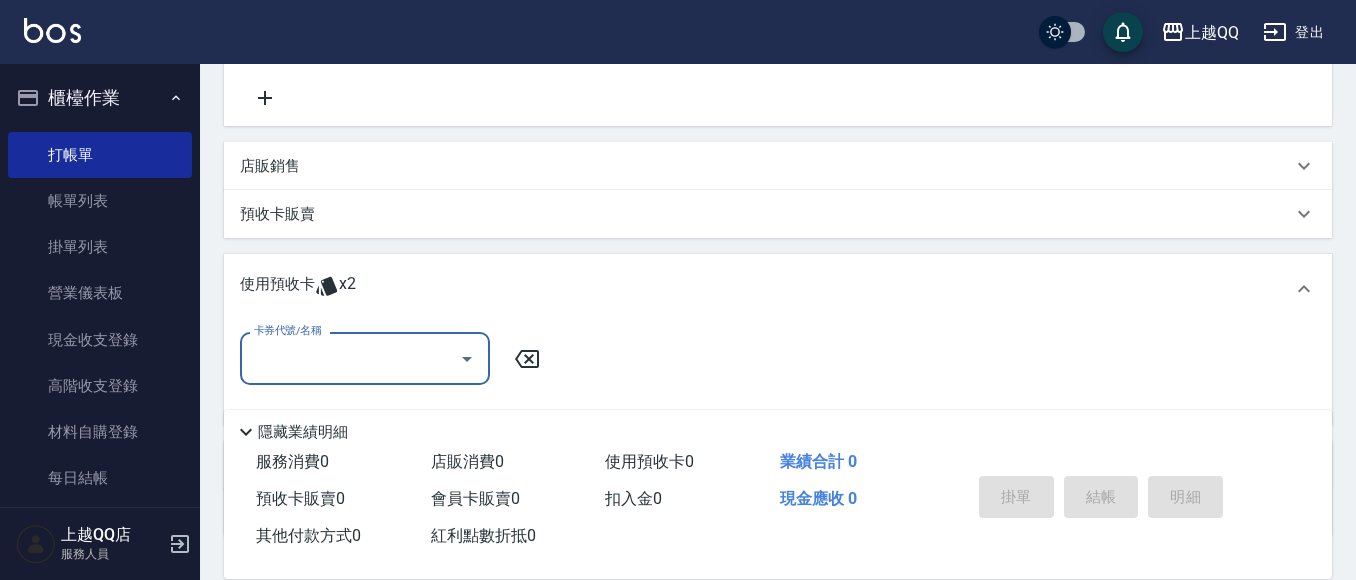 scroll, scrollTop: 0, scrollLeft: 0, axis: both 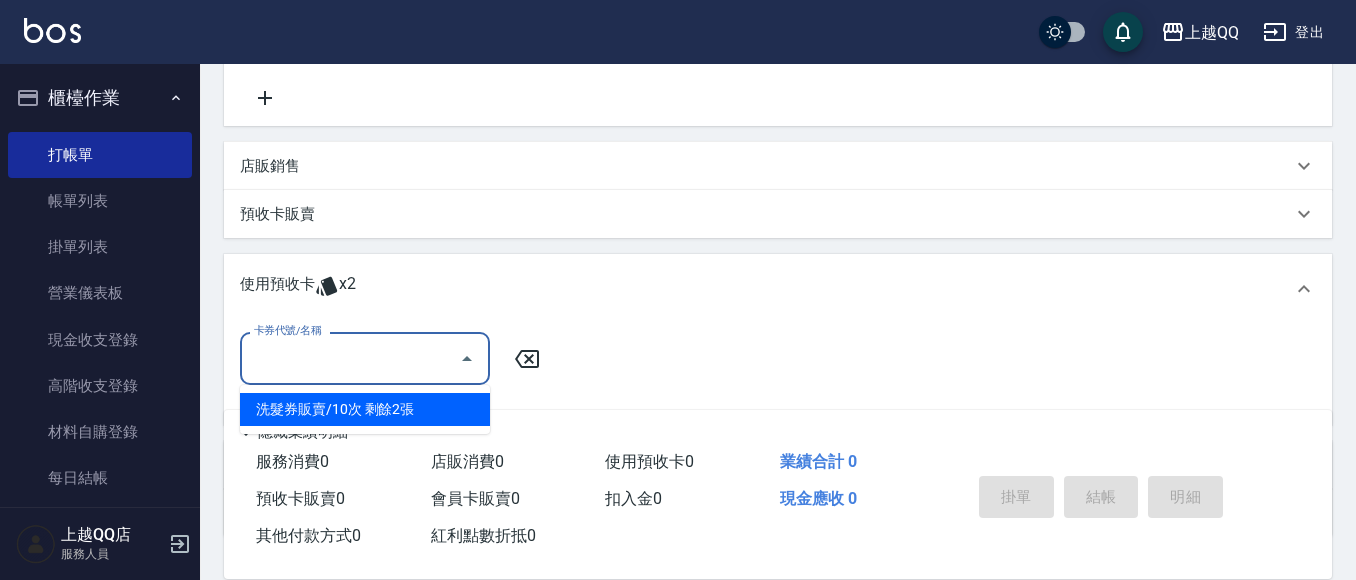click on "洗髮券販賣/10次 剩餘2張" at bounding box center (365, 409) 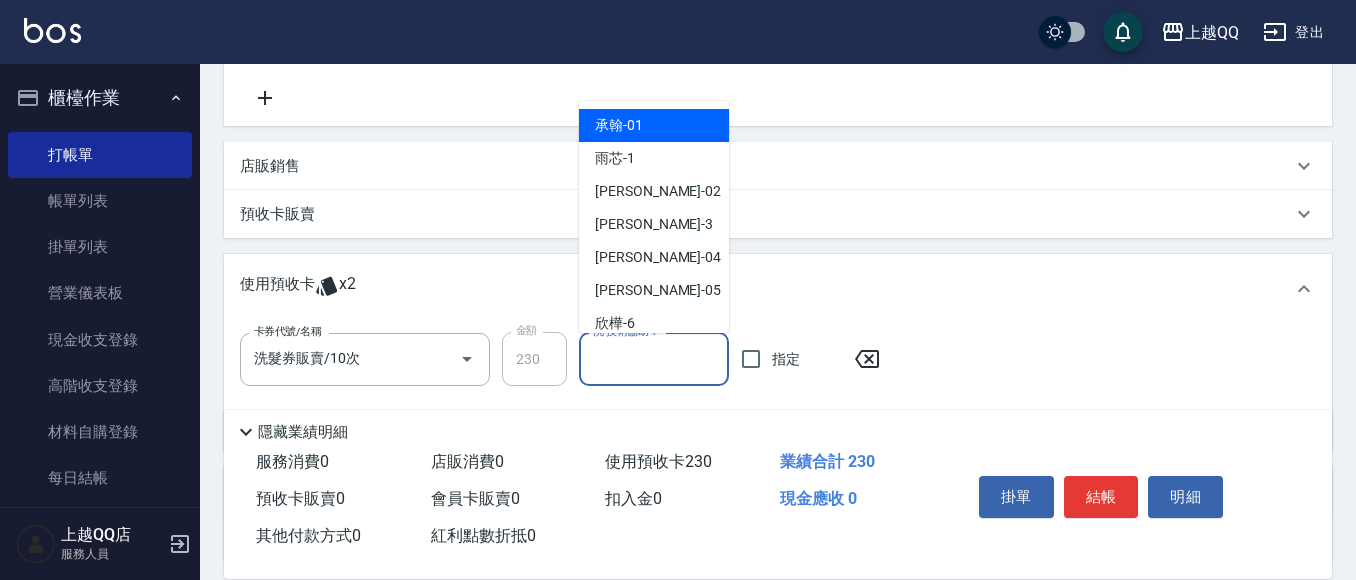 click on "洗-技術協助-1" at bounding box center (654, 359) 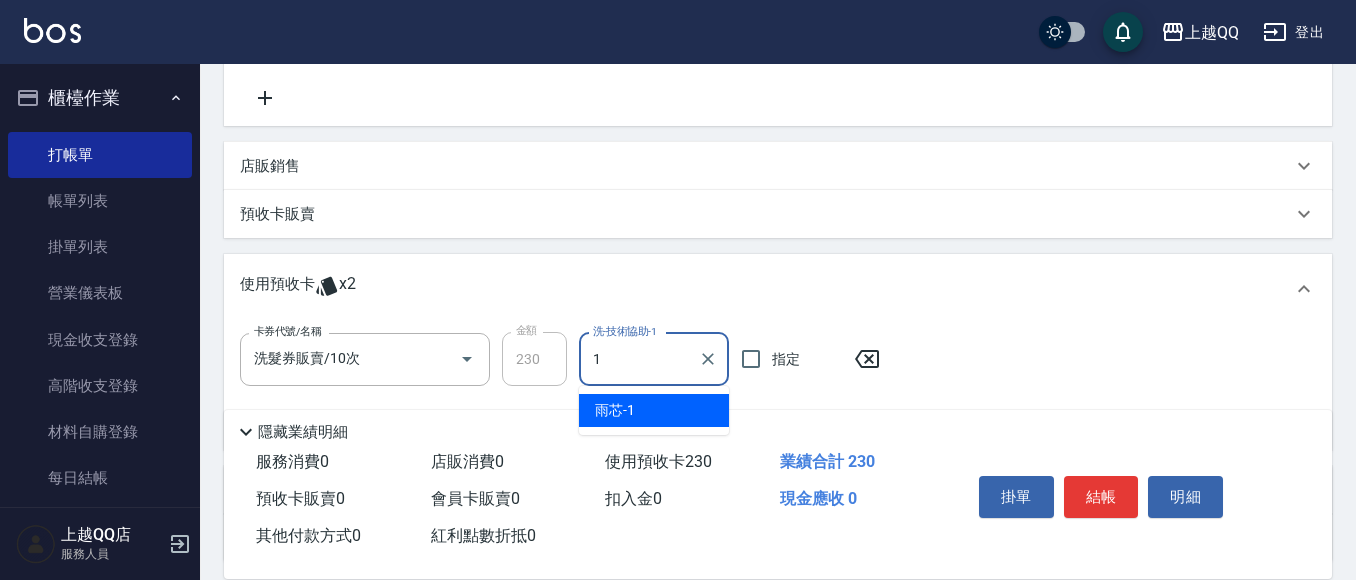 click on "雨芯 -1" at bounding box center [615, 410] 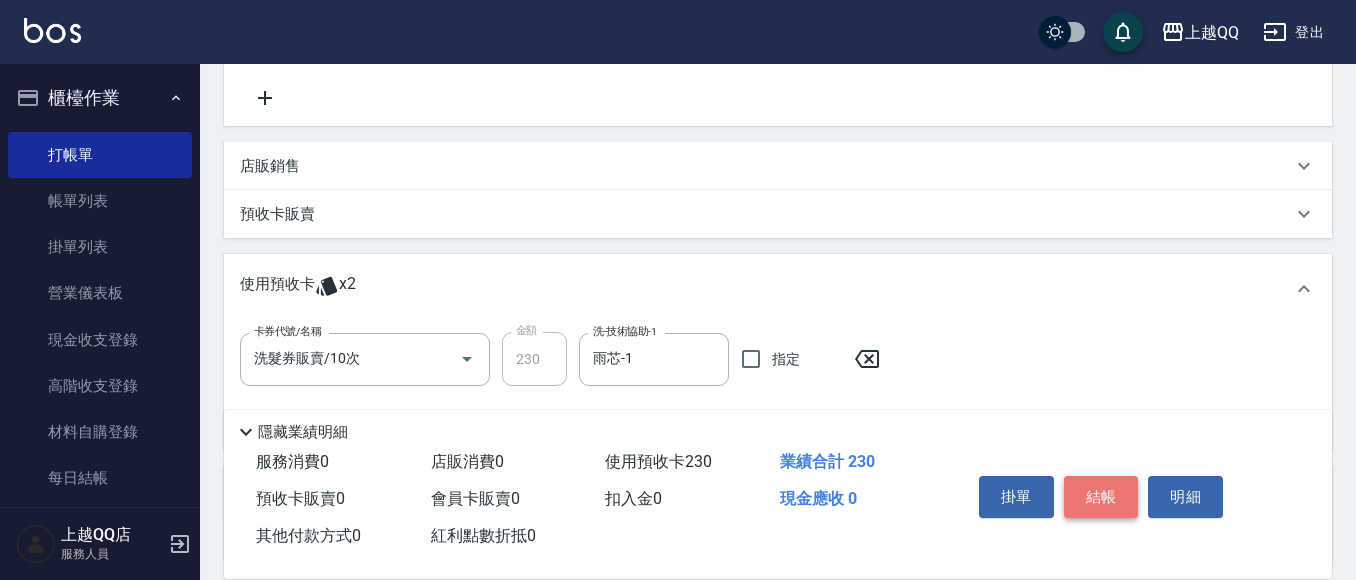 click on "結帳" at bounding box center [1101, 497] 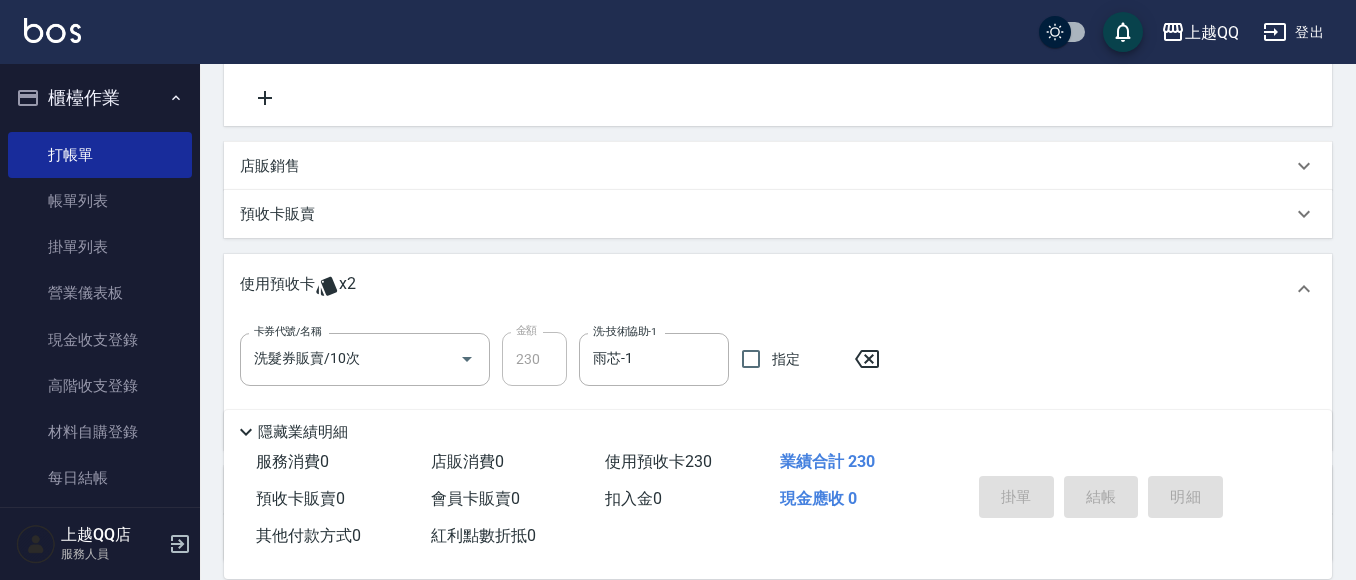 type 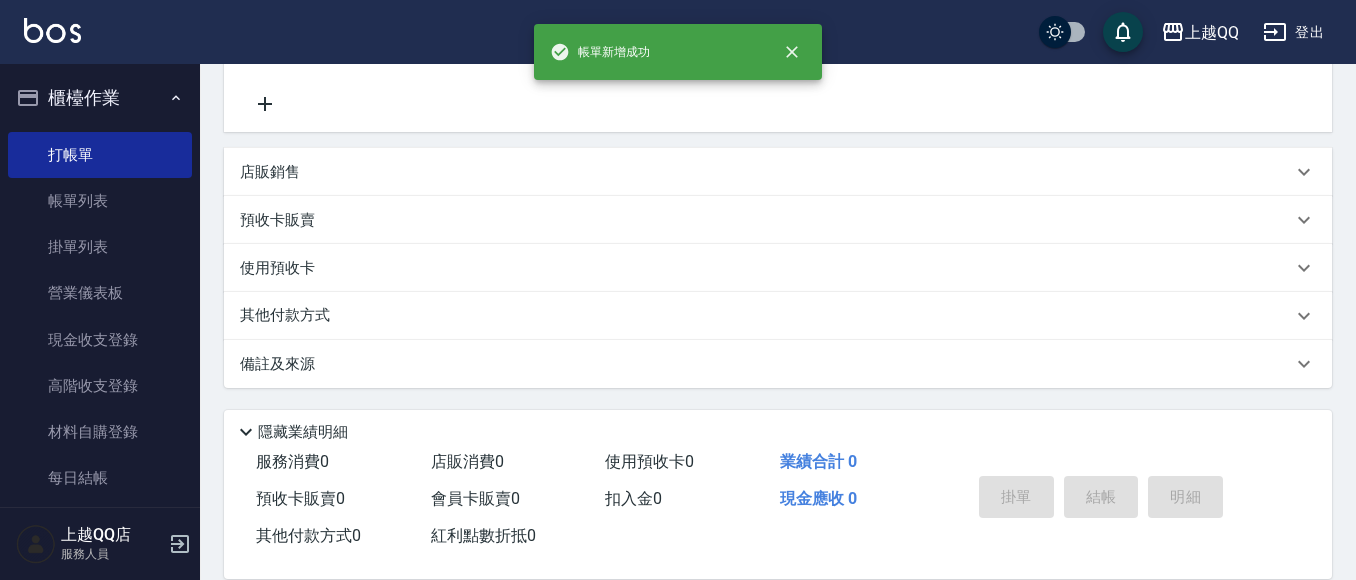 scroll, scrollTop: 0, scrollLeft: 0, axis: both 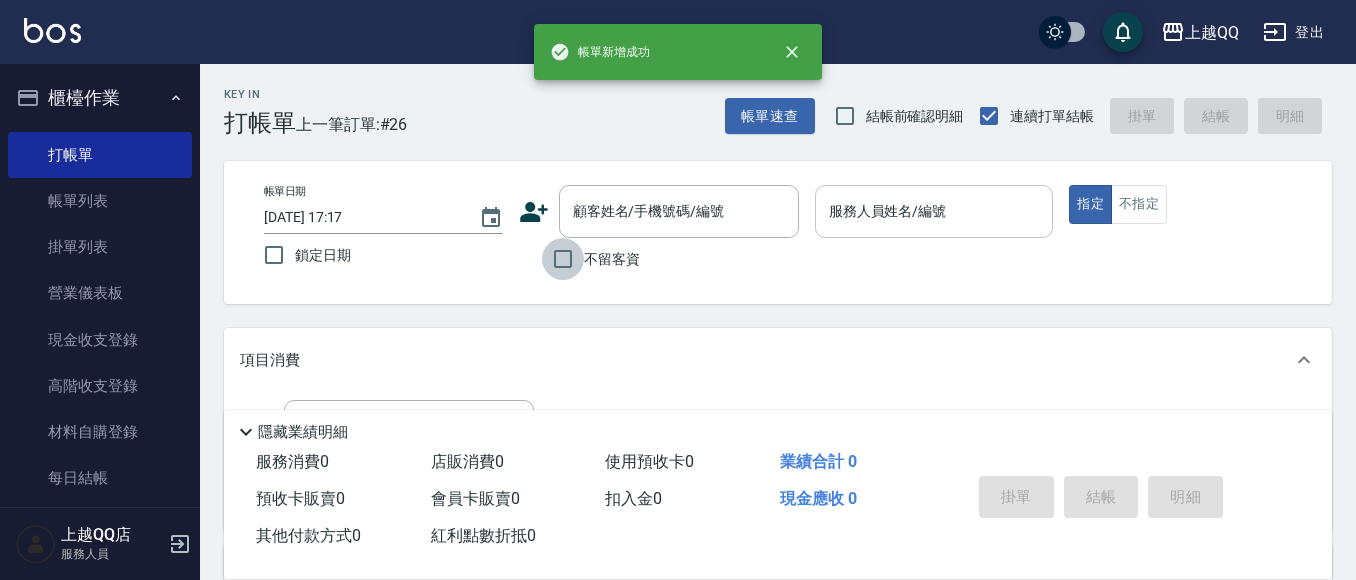 click on "不留客資" at bounding box center (563, 259) 